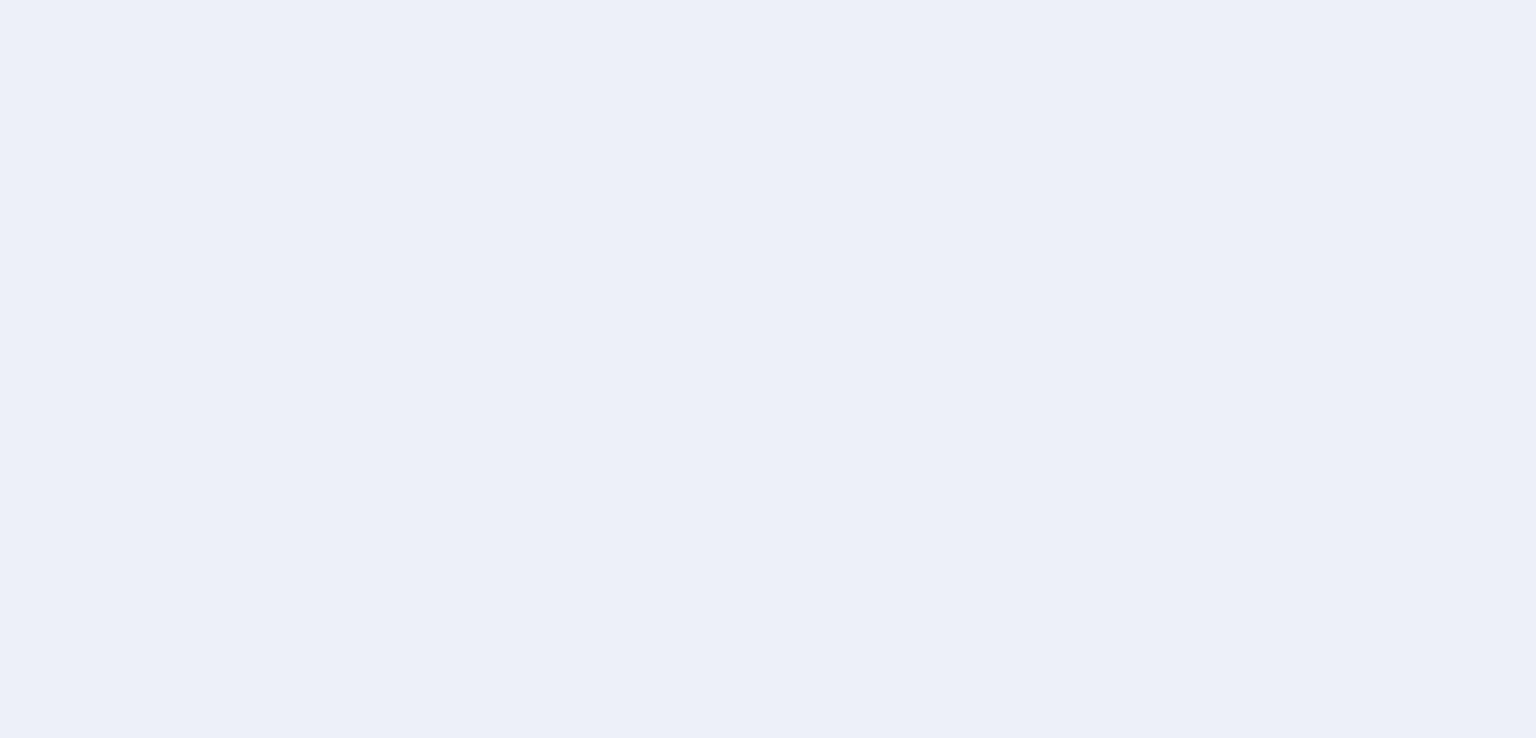 scroll, scrollTop: 0, scrollLeft: 0, axis: both 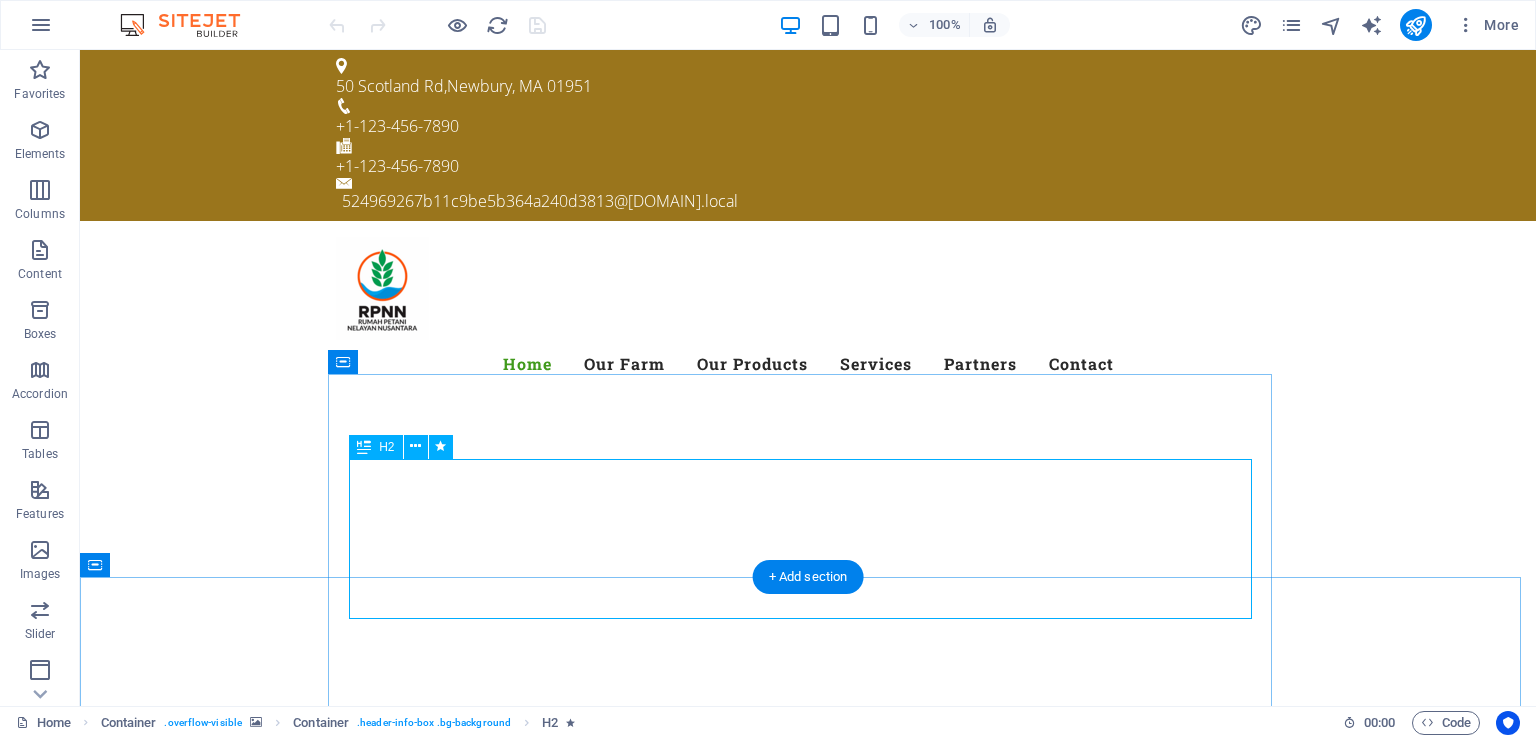 click on "SELAMAT DATANG DI [URL]" at bounding box center [808, 1277] 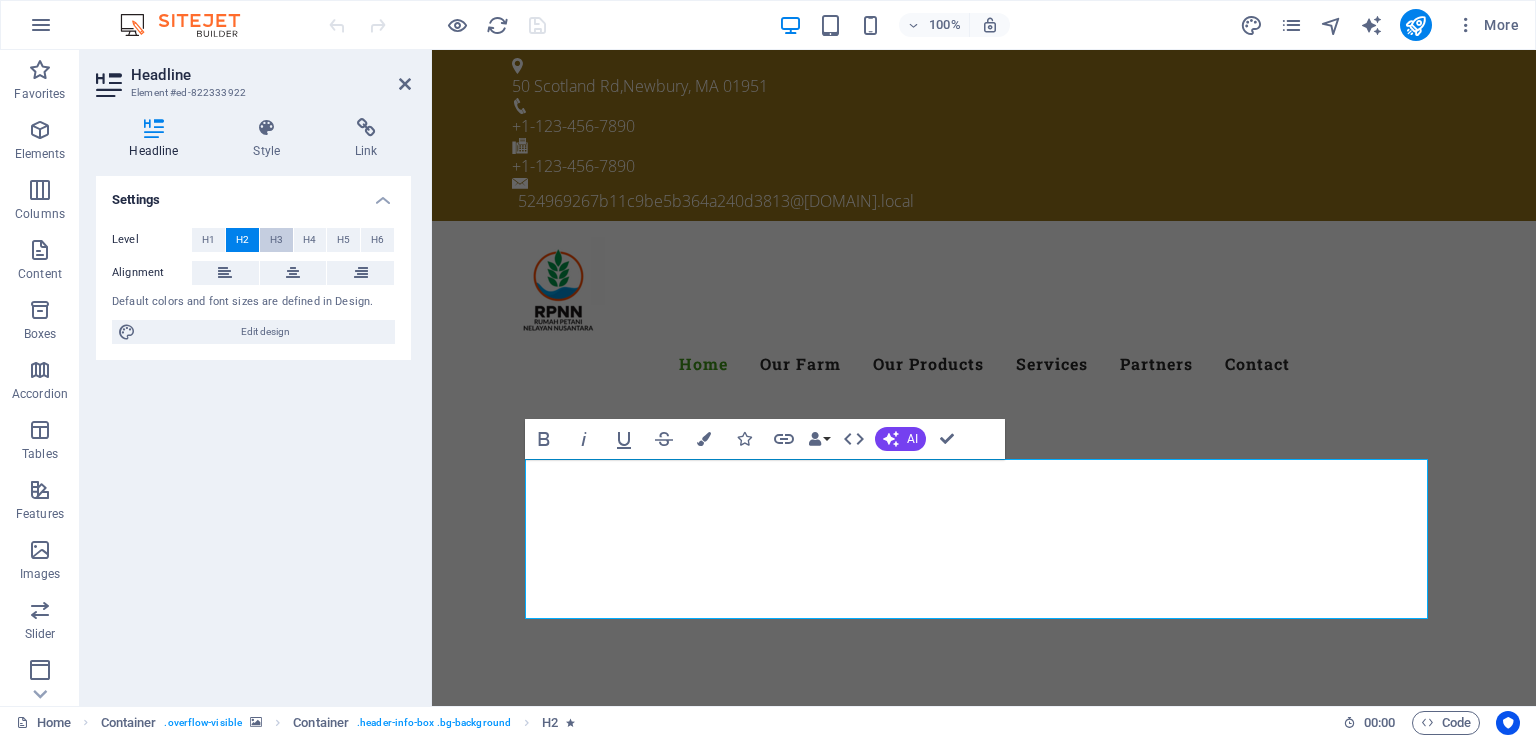 click on "H3" at bounding box center (276, 240) 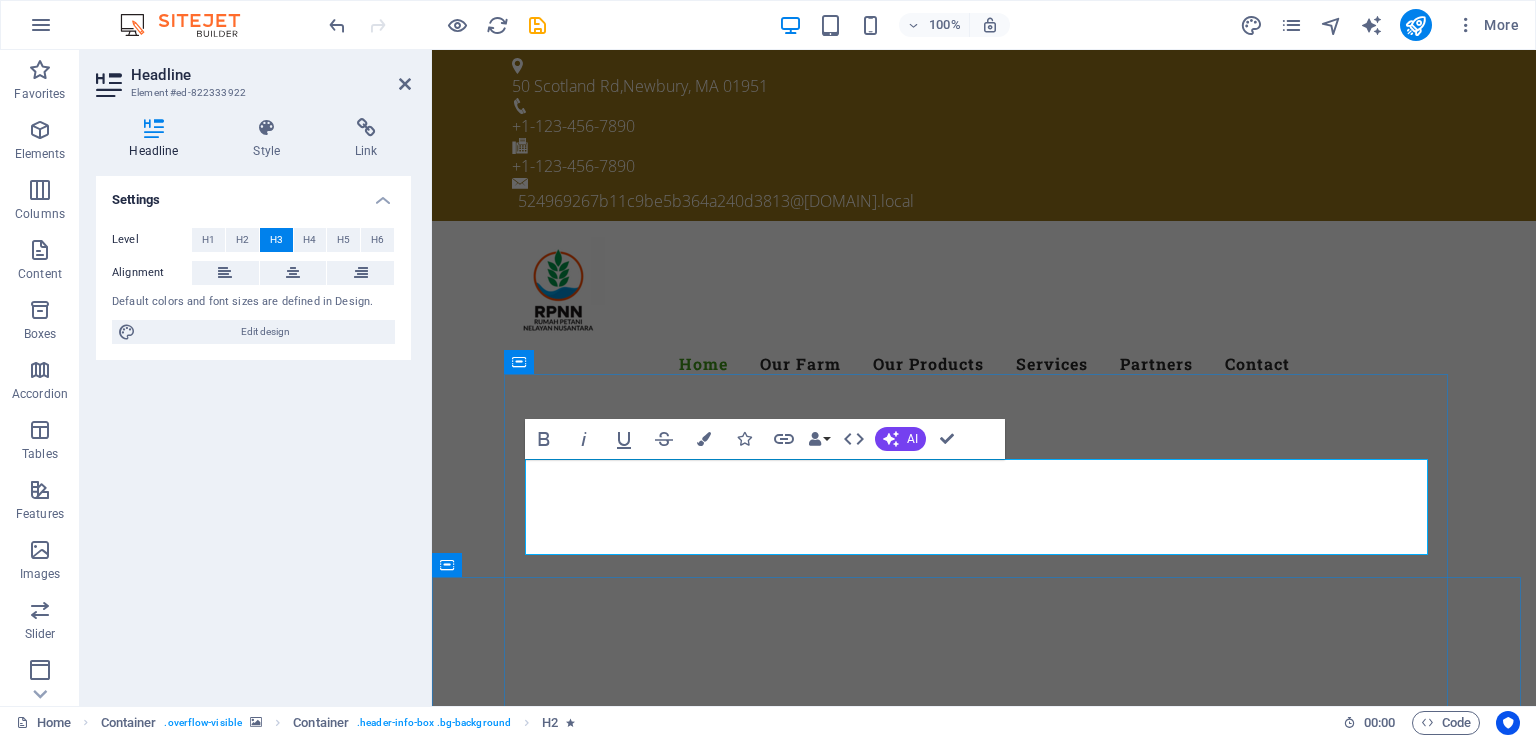 click on "SELAMAT DATANG DI [URL]" at bounding box center (984, 1181) 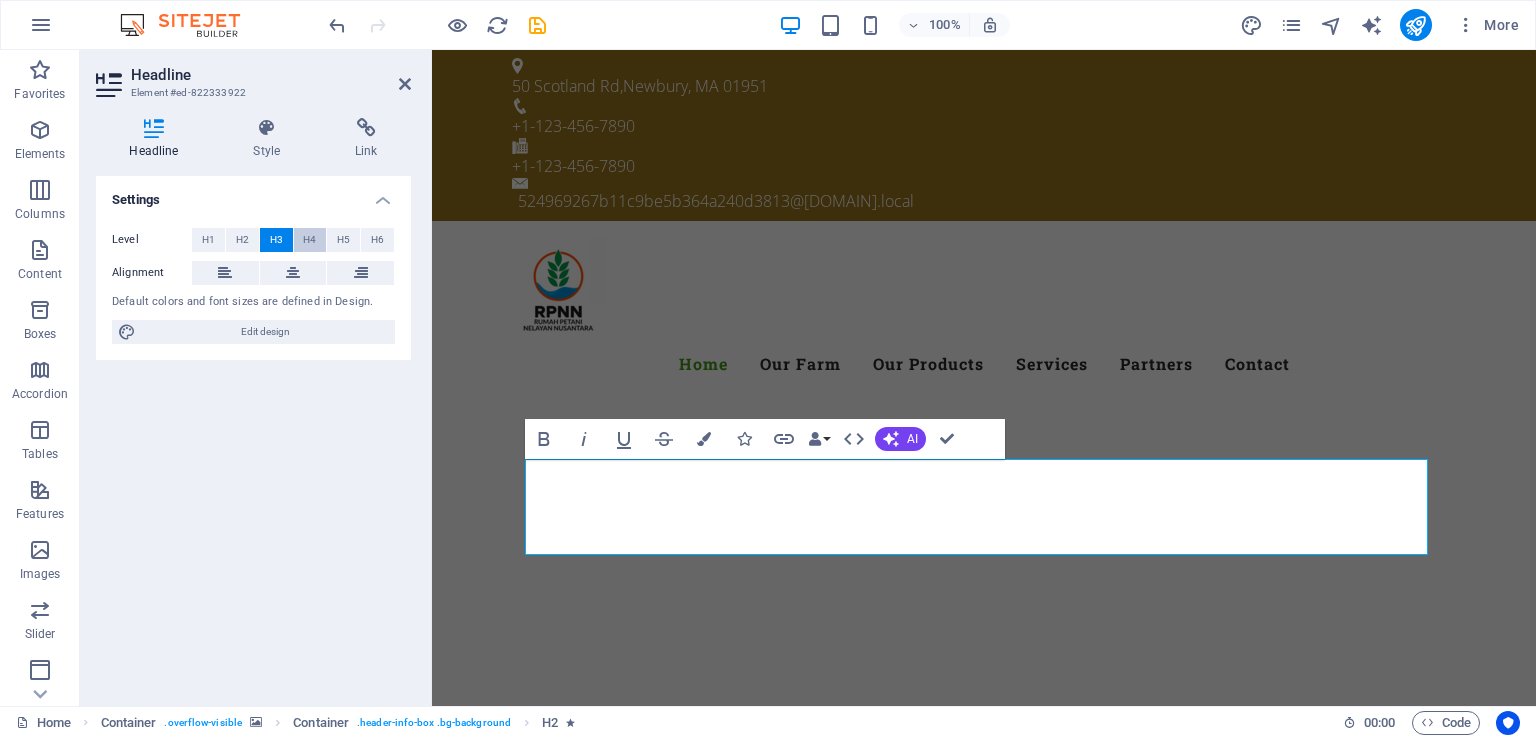 click on "H4" at bounding box center (309, 240) 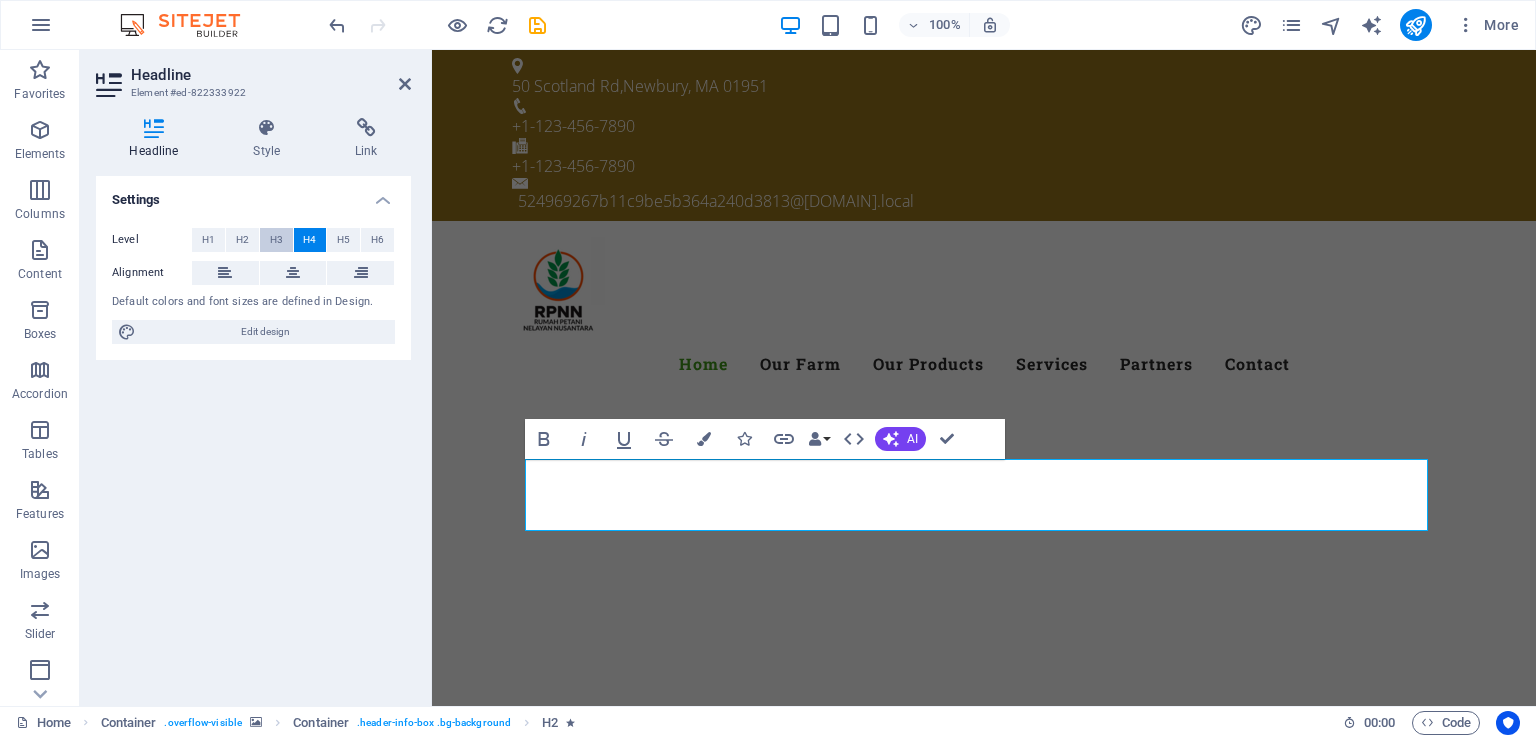 click on "H3" at bounding box center (276, 240) 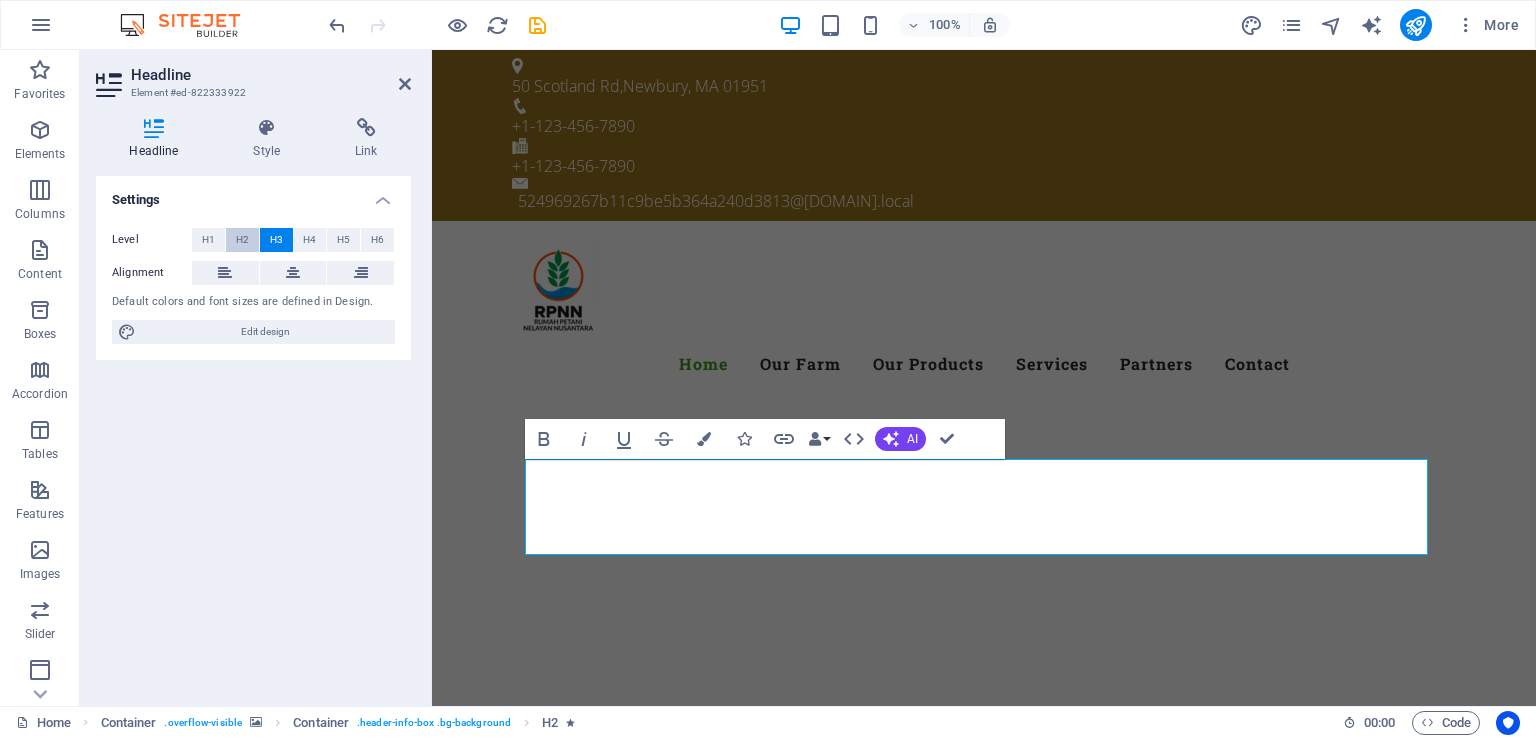 click on "H2" at bounding box center [242, 240] 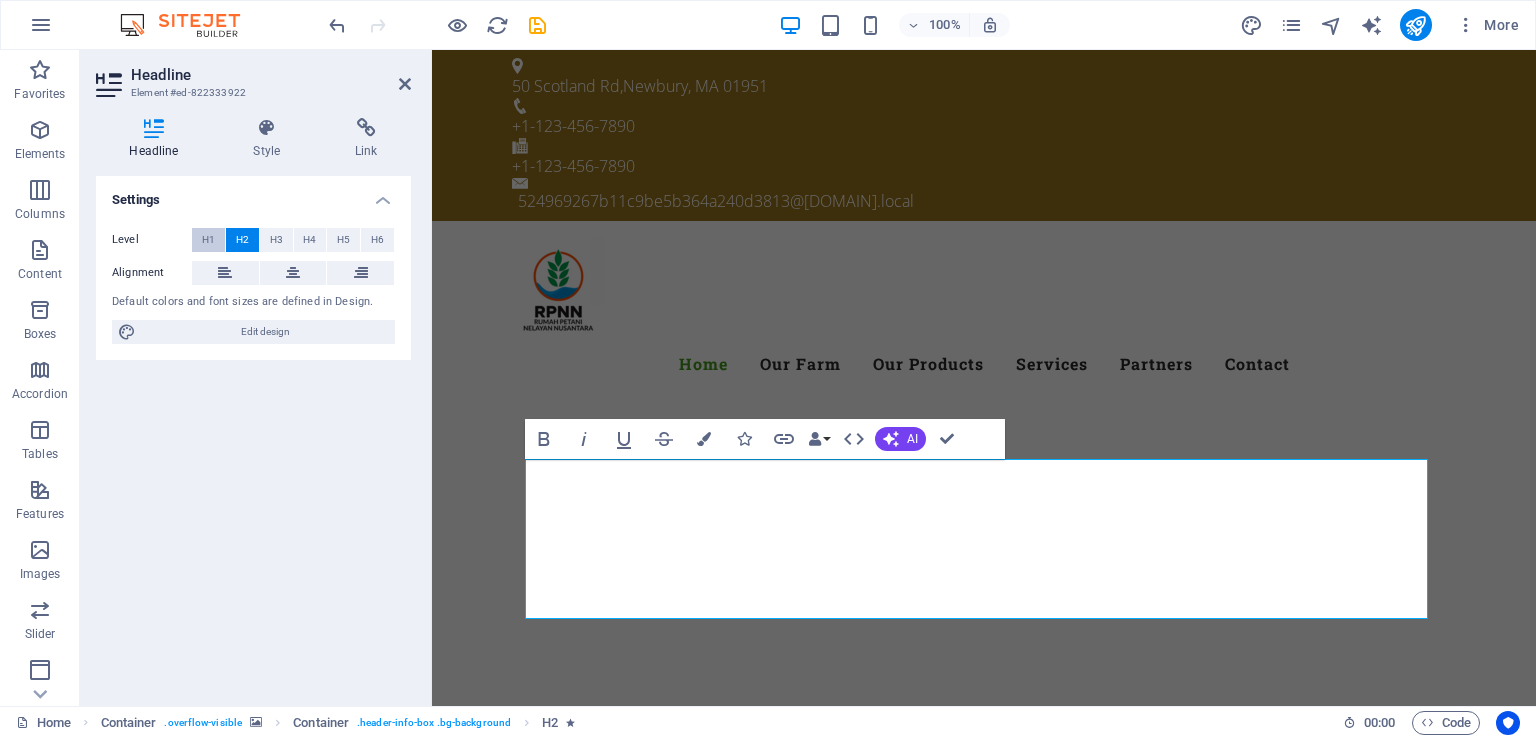 click on "H1" at bounding box center [208, 240] 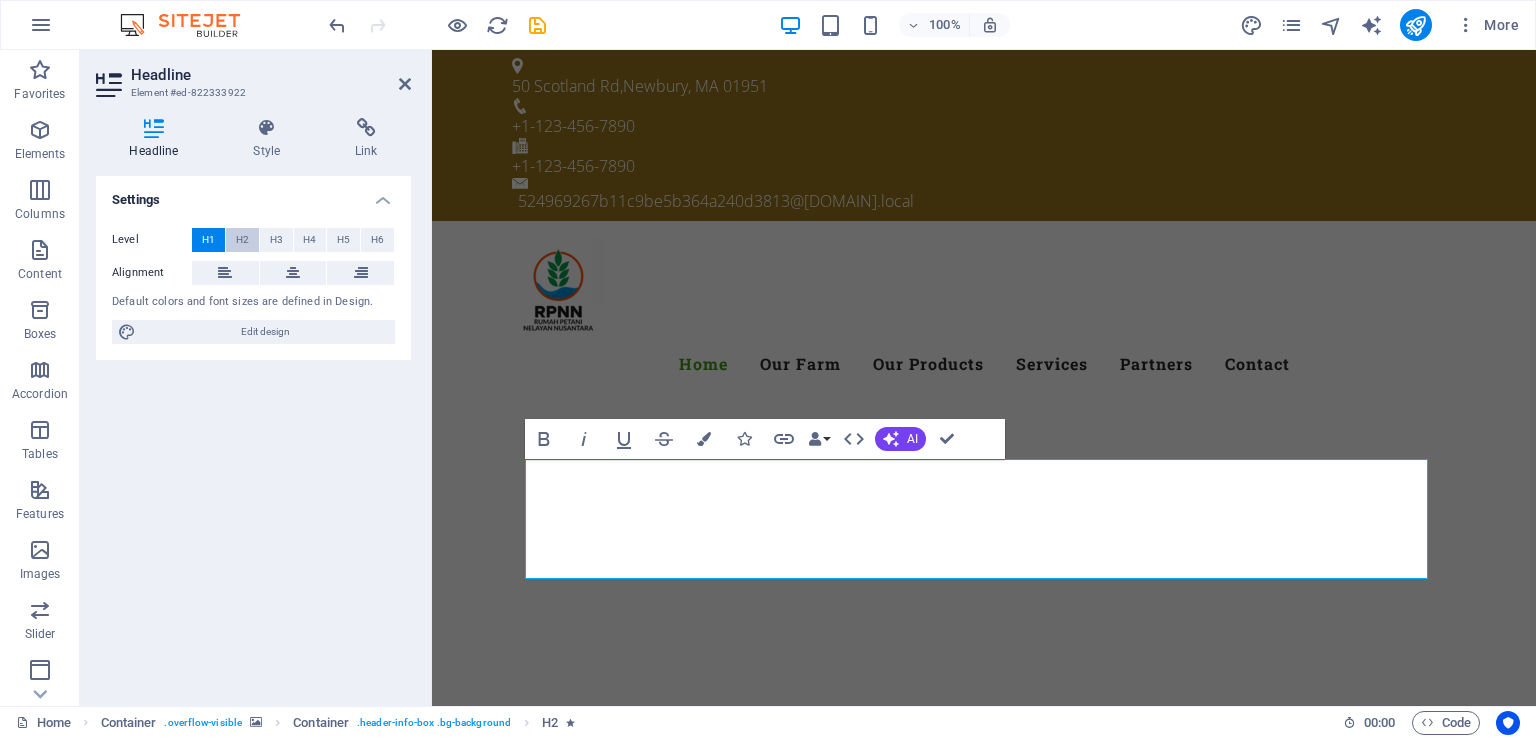 click on "H2" at bounding box center (242, 240) 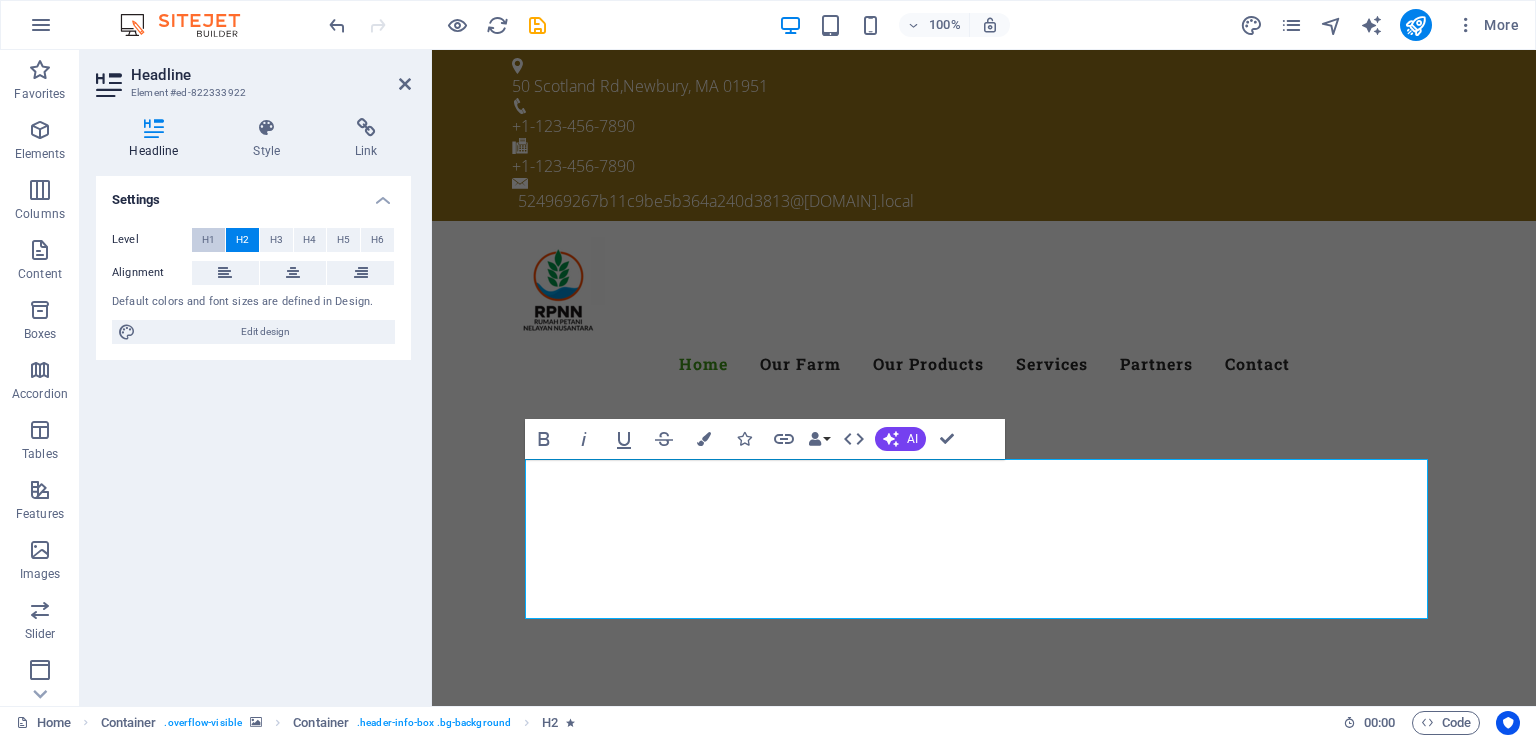 click on "H1" at bounding box center [208, 240] 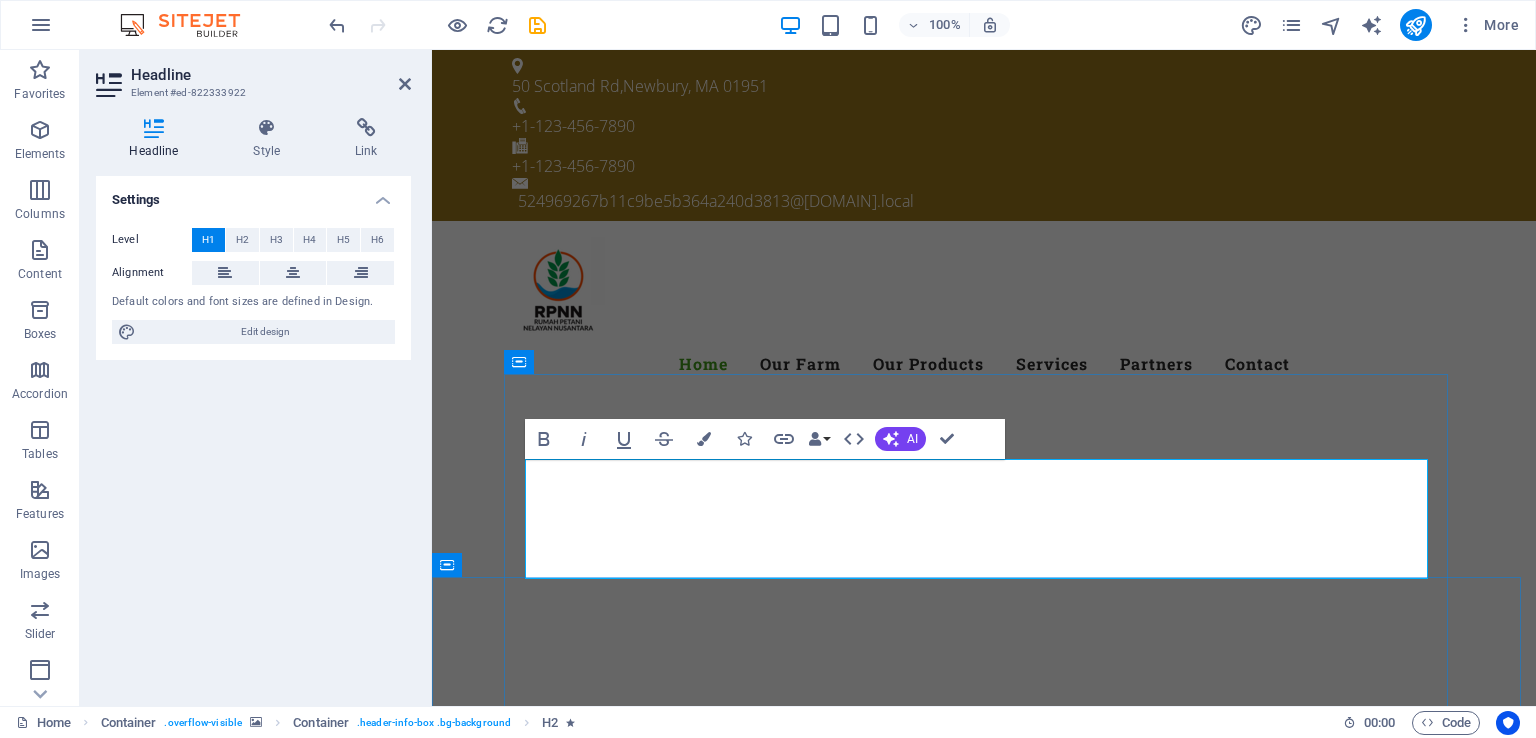 click on "SELAMAT DATANG DI [URL]" at bounding box center (984, 1217) 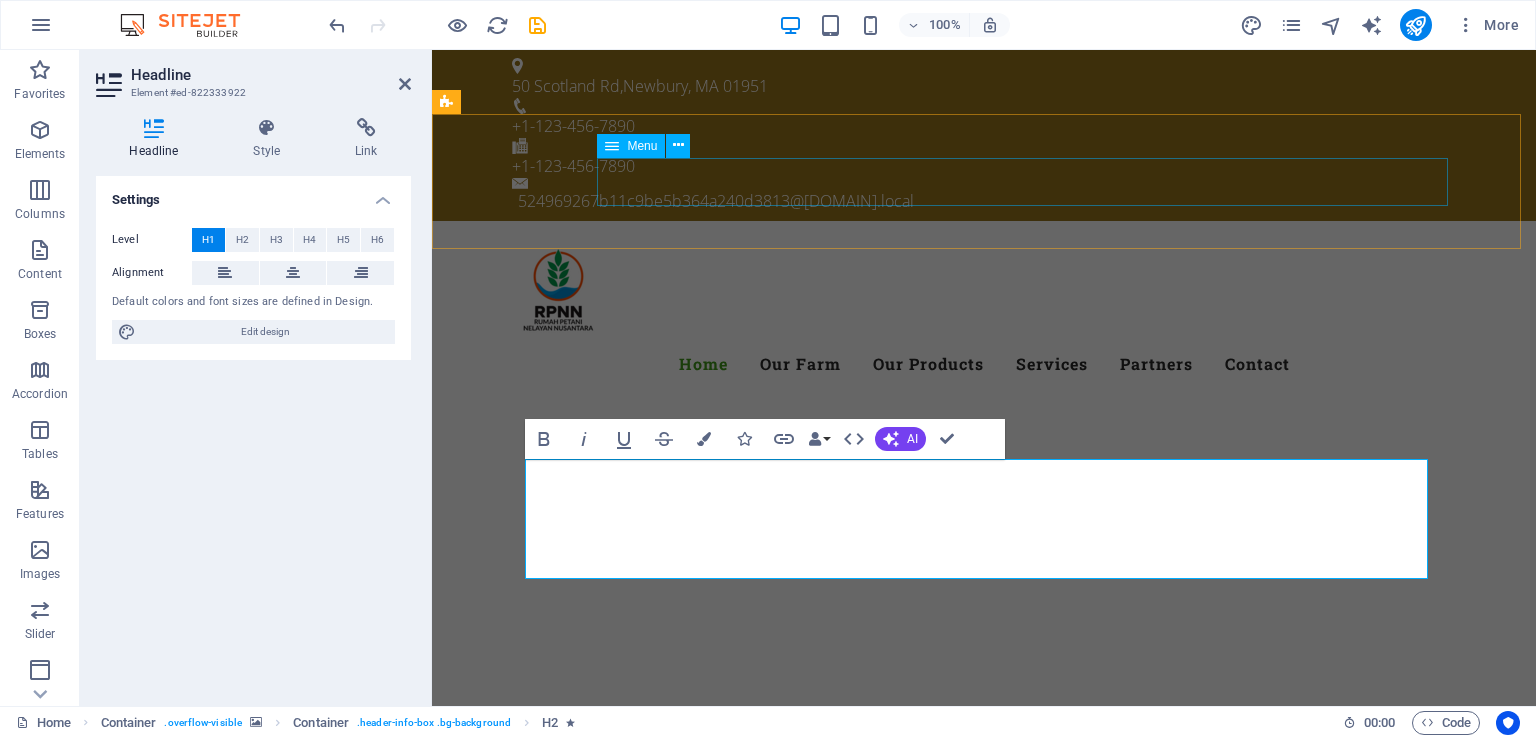 click on "Home Our Farm Our Products Services Partners Contact" at bounding box center [984, 364] 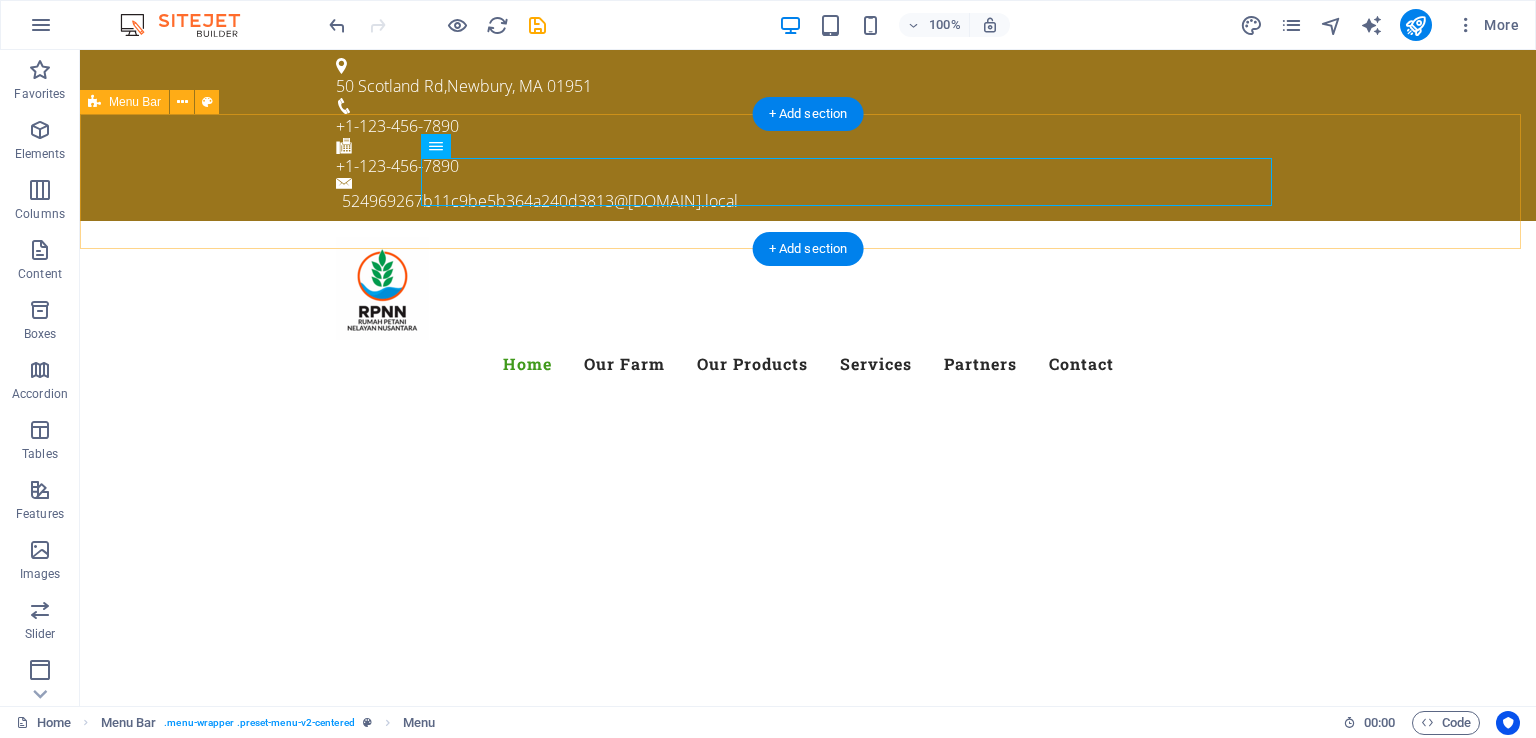 click on "Menu Home Our Farm Our Products Services Partners Contact" at bounding box center [808, 312] 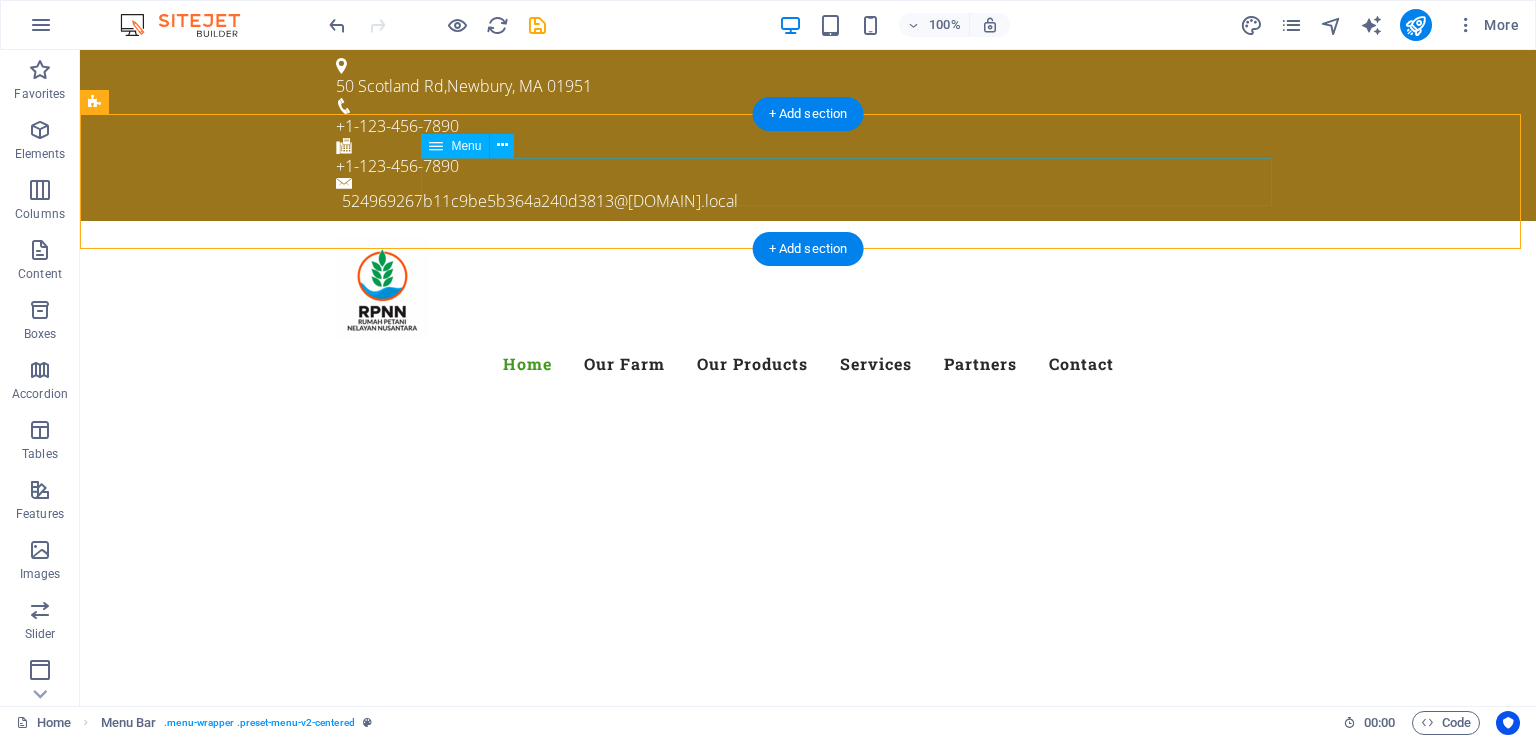 click on "Home Our Farm Our Products Services Partners Contact" at bounding box center [808, 364] 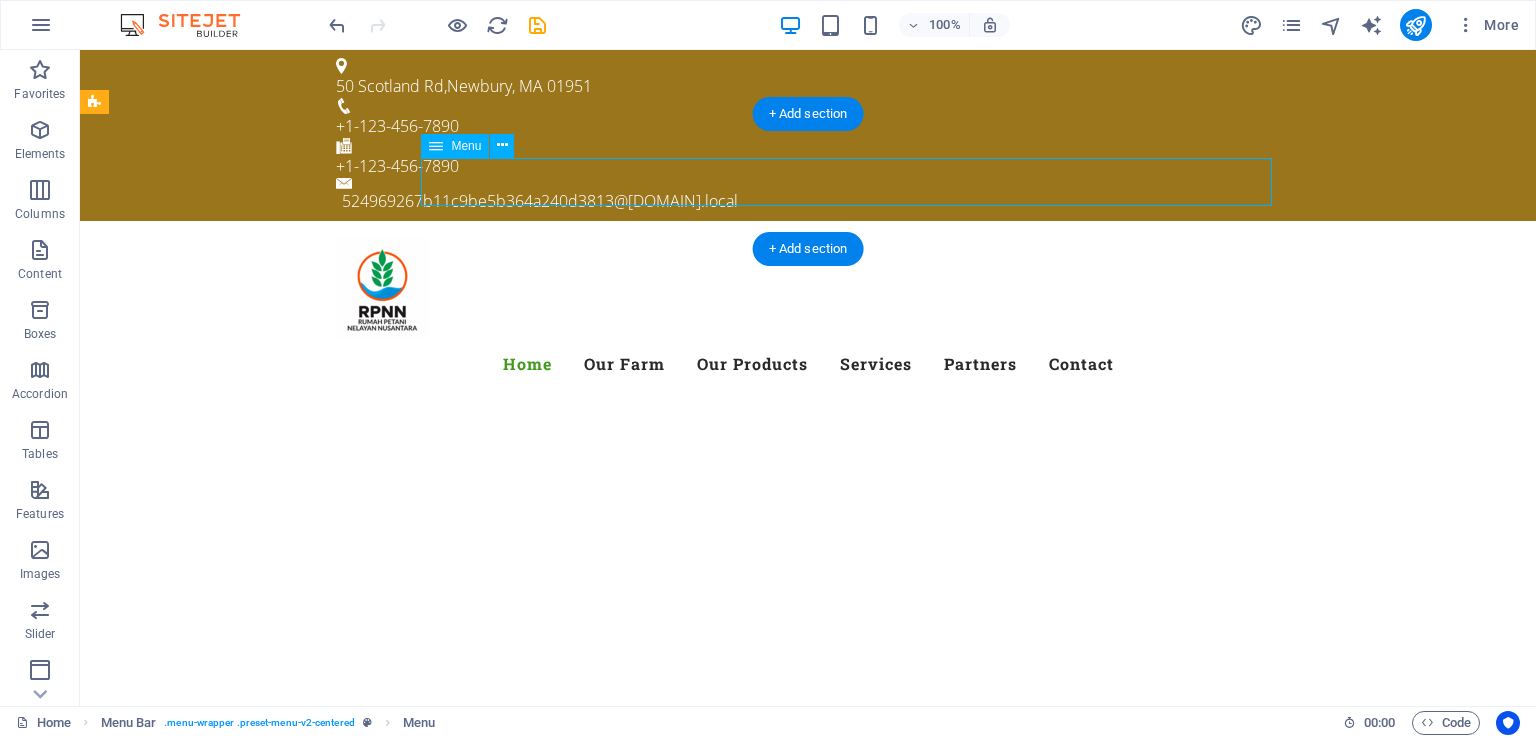 click on "Home Our Farm Our Products Services Partners Contact" at bounding box center (808, 364) 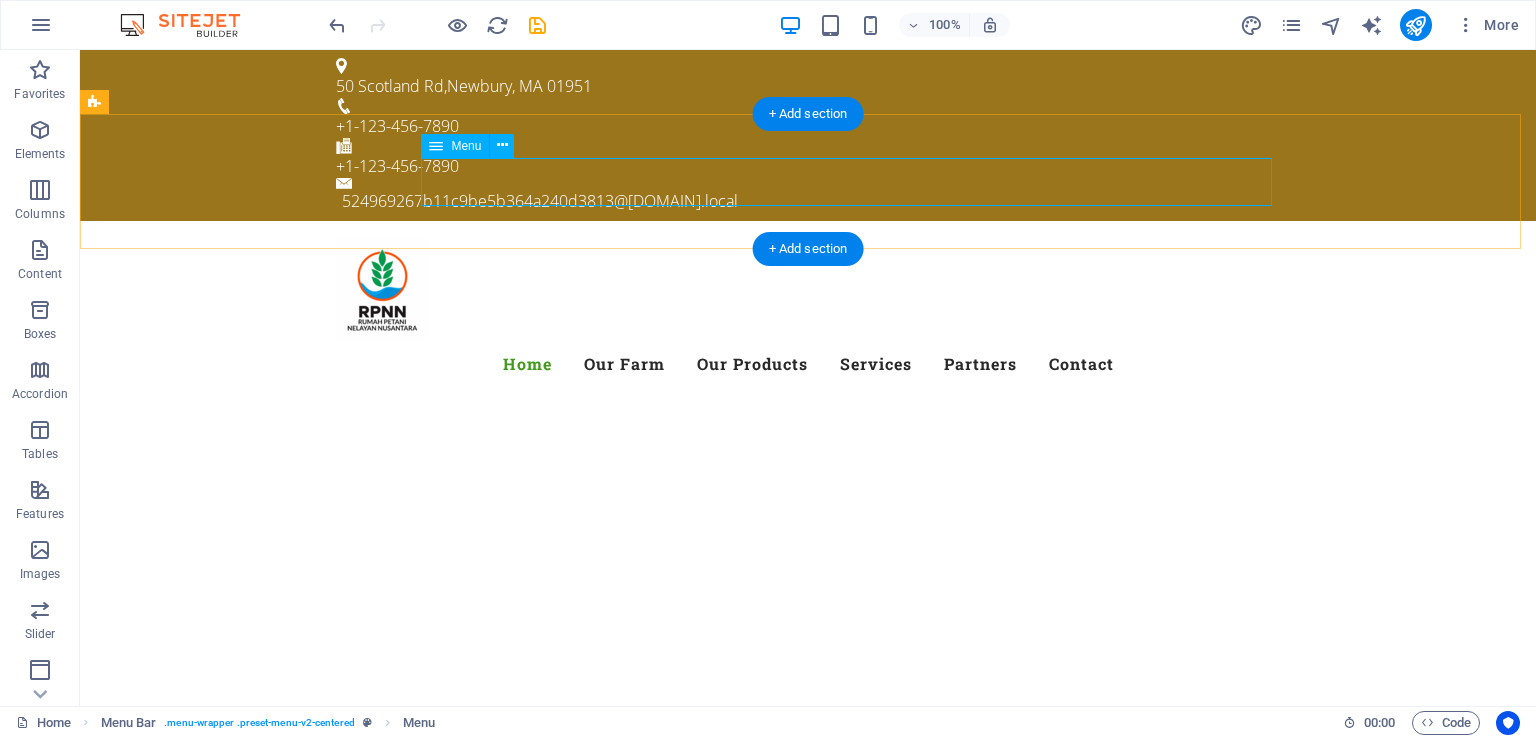 click on "Home Our Farm Our Products Services Partners Contact" at bounding box center (808, 364) 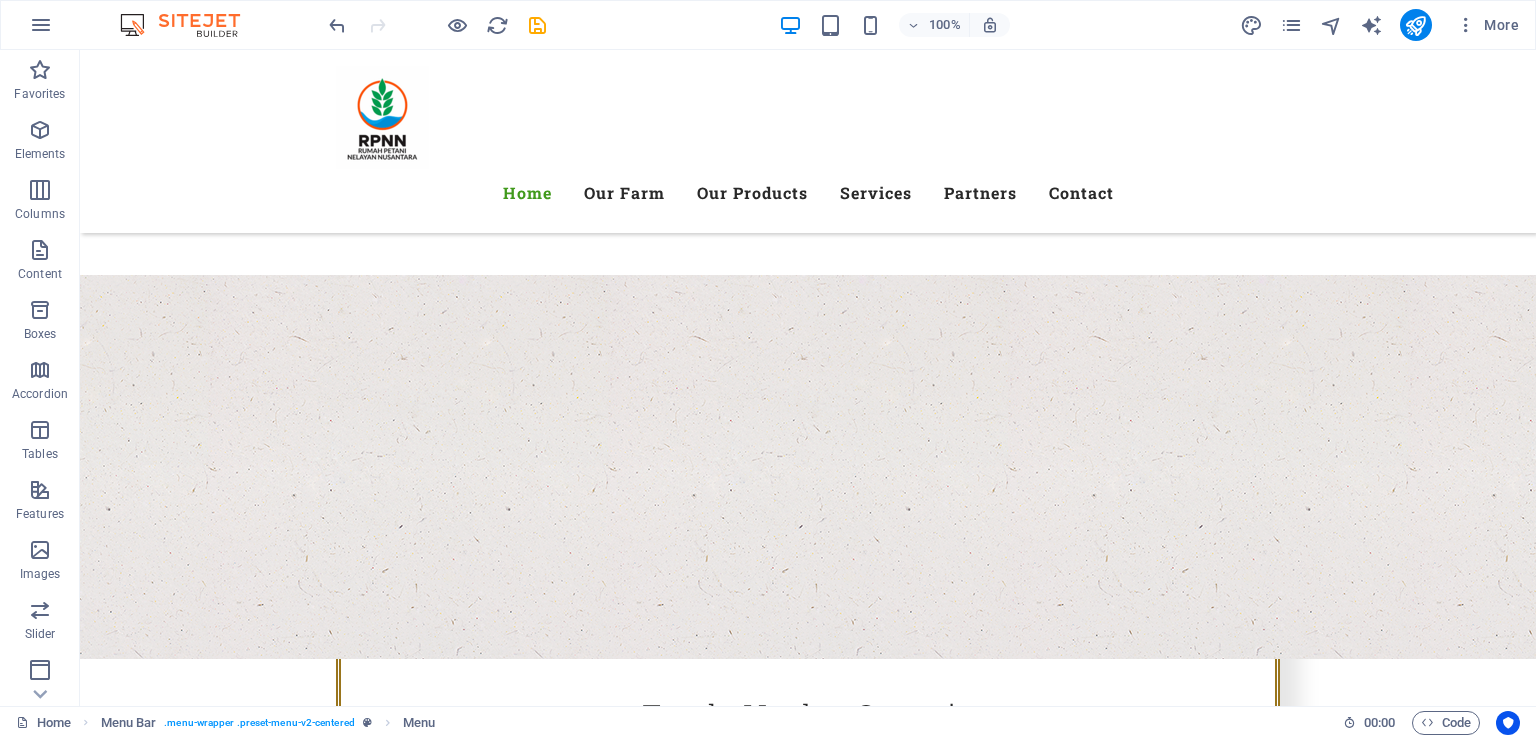 scroll, scrollTop: 574, scrollLeft: 0, axis: vertical 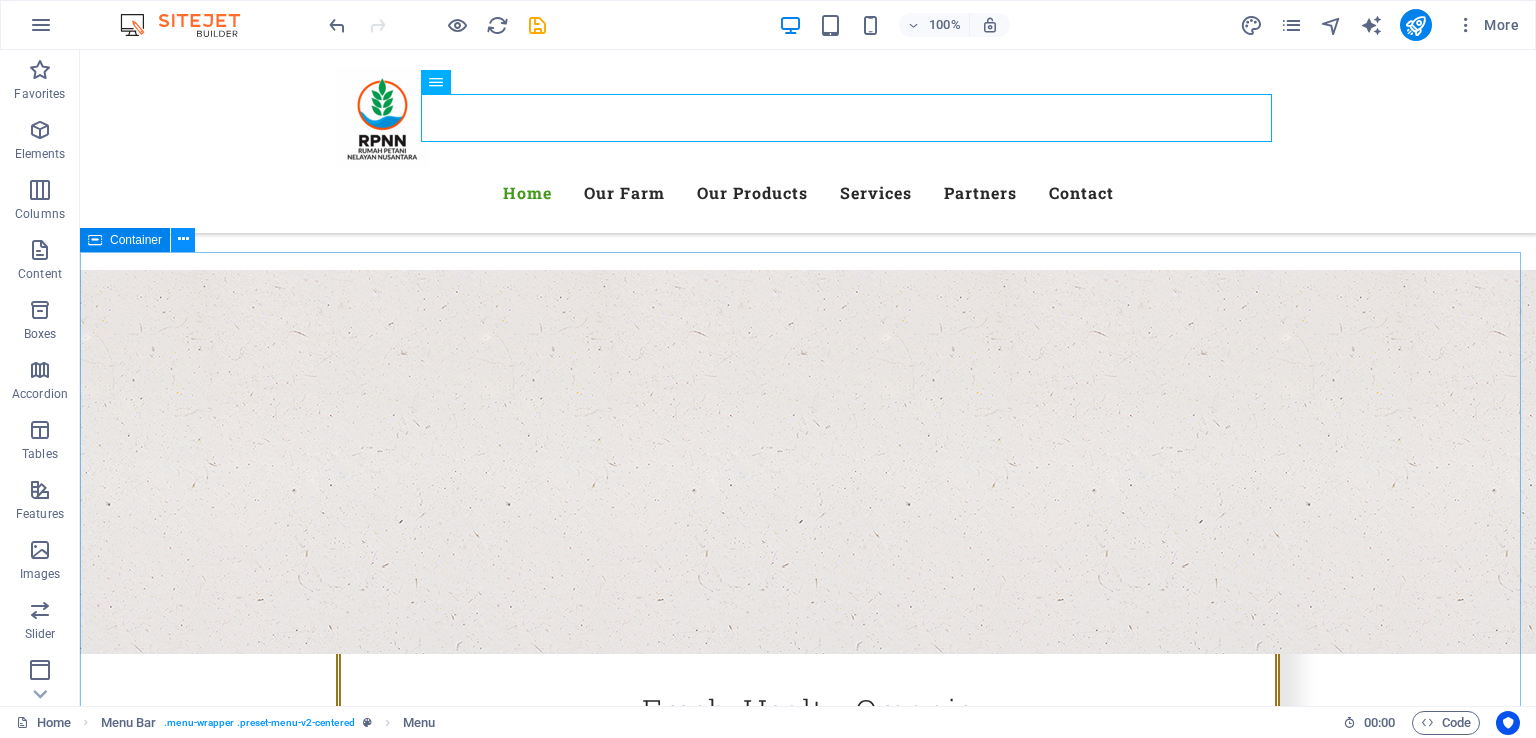 click at bounding box center [183, 240] 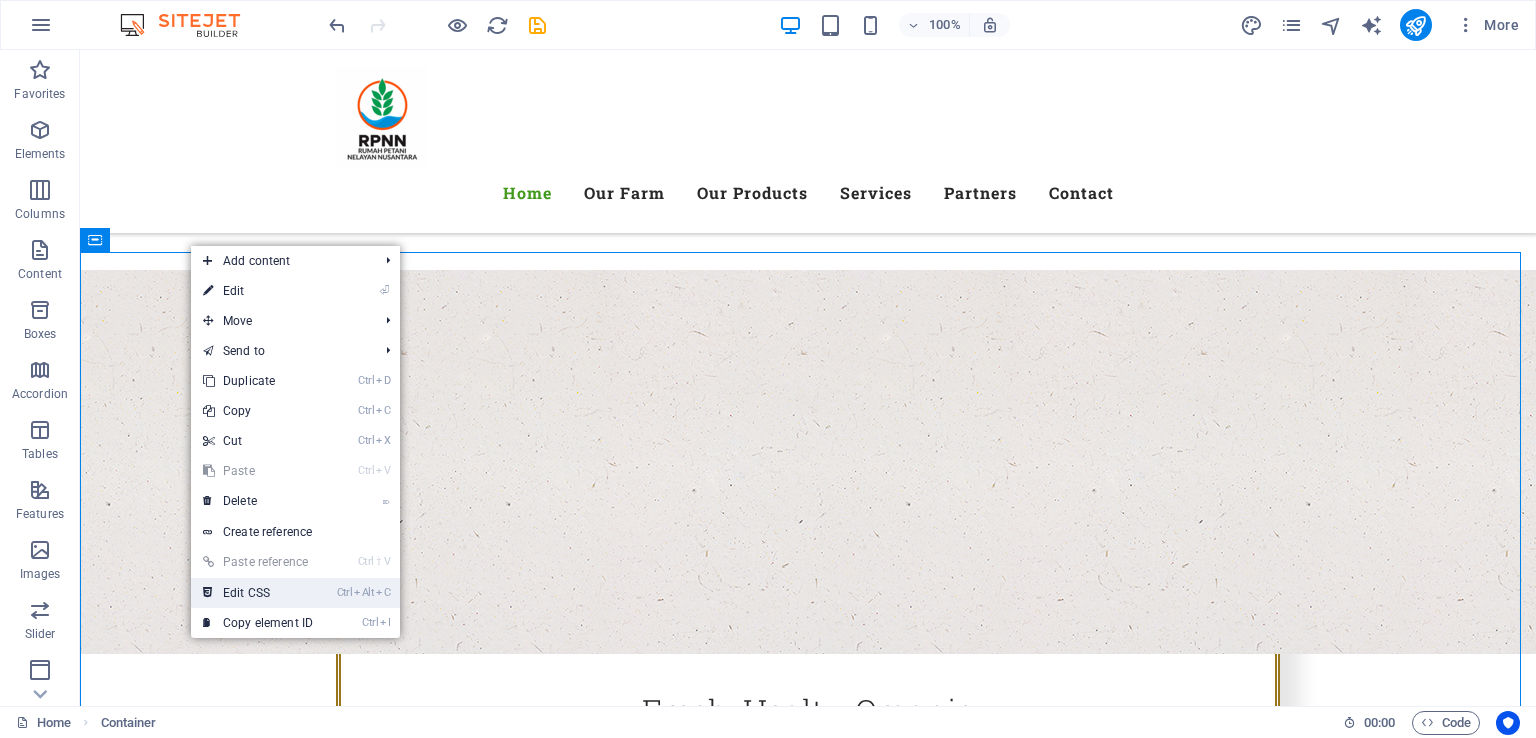 click on "Ctrl Alt C  Edit CSS" at bounding box center (258, 593) 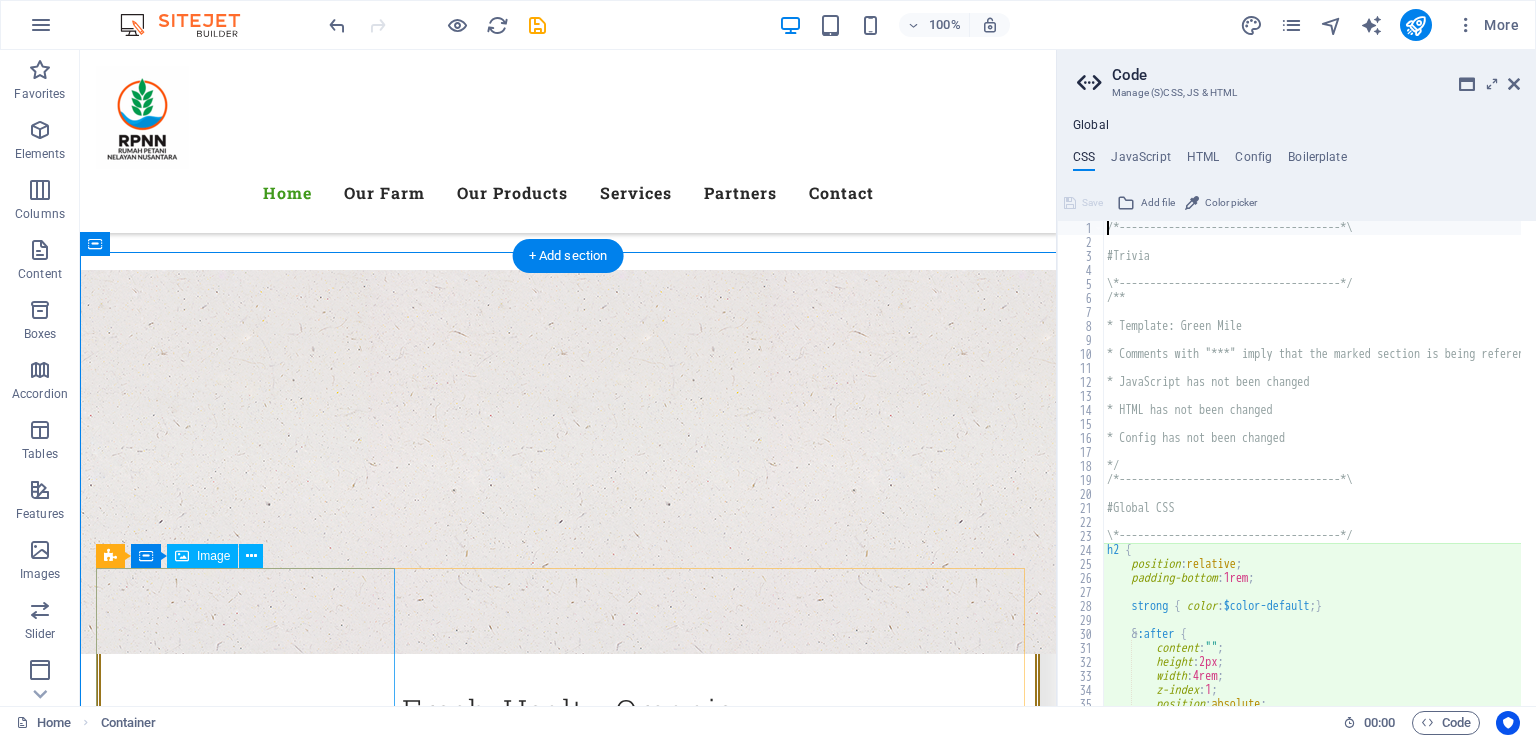 type on "@include image-boxes(" 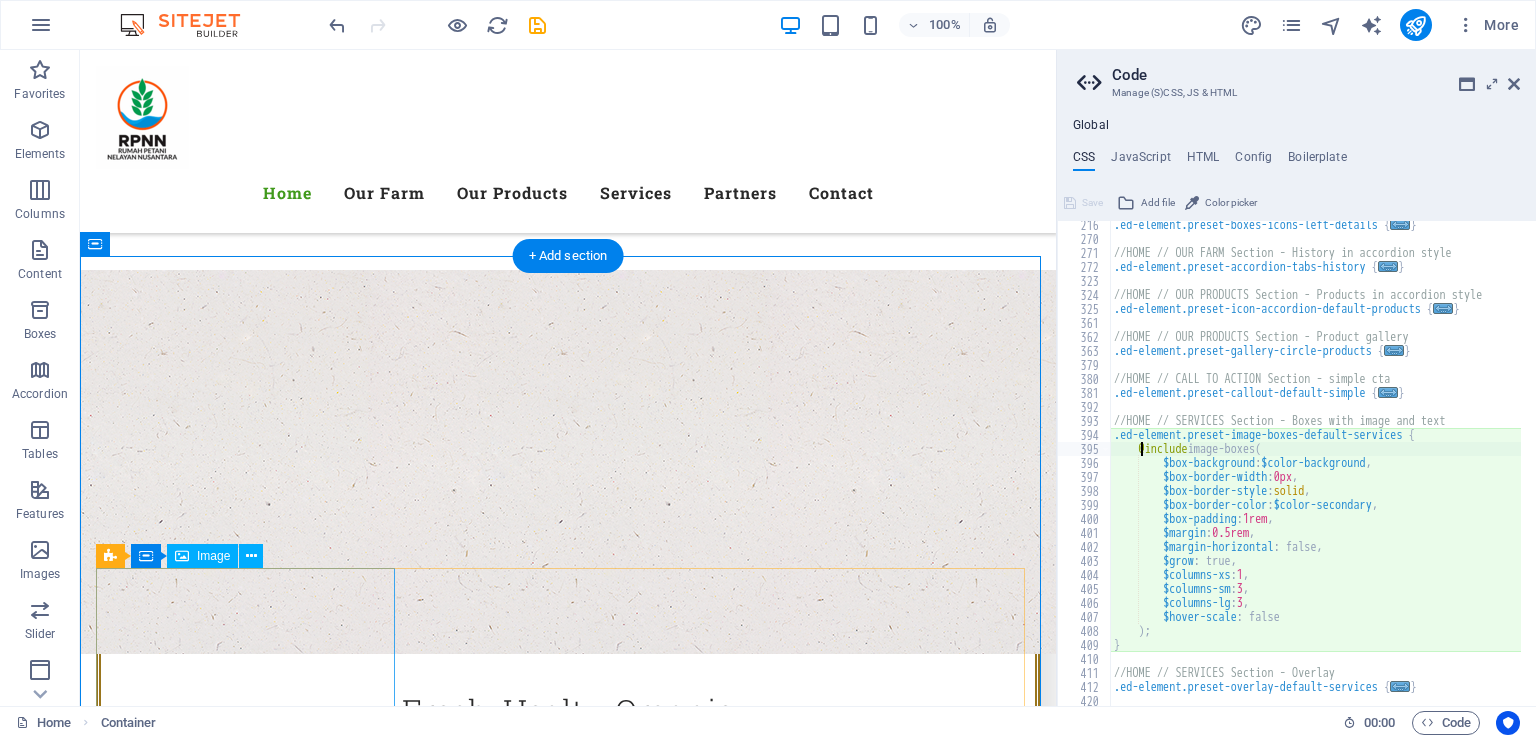 scroll, scrollTop: 1627, scrollLeft: 0, axis: vertical 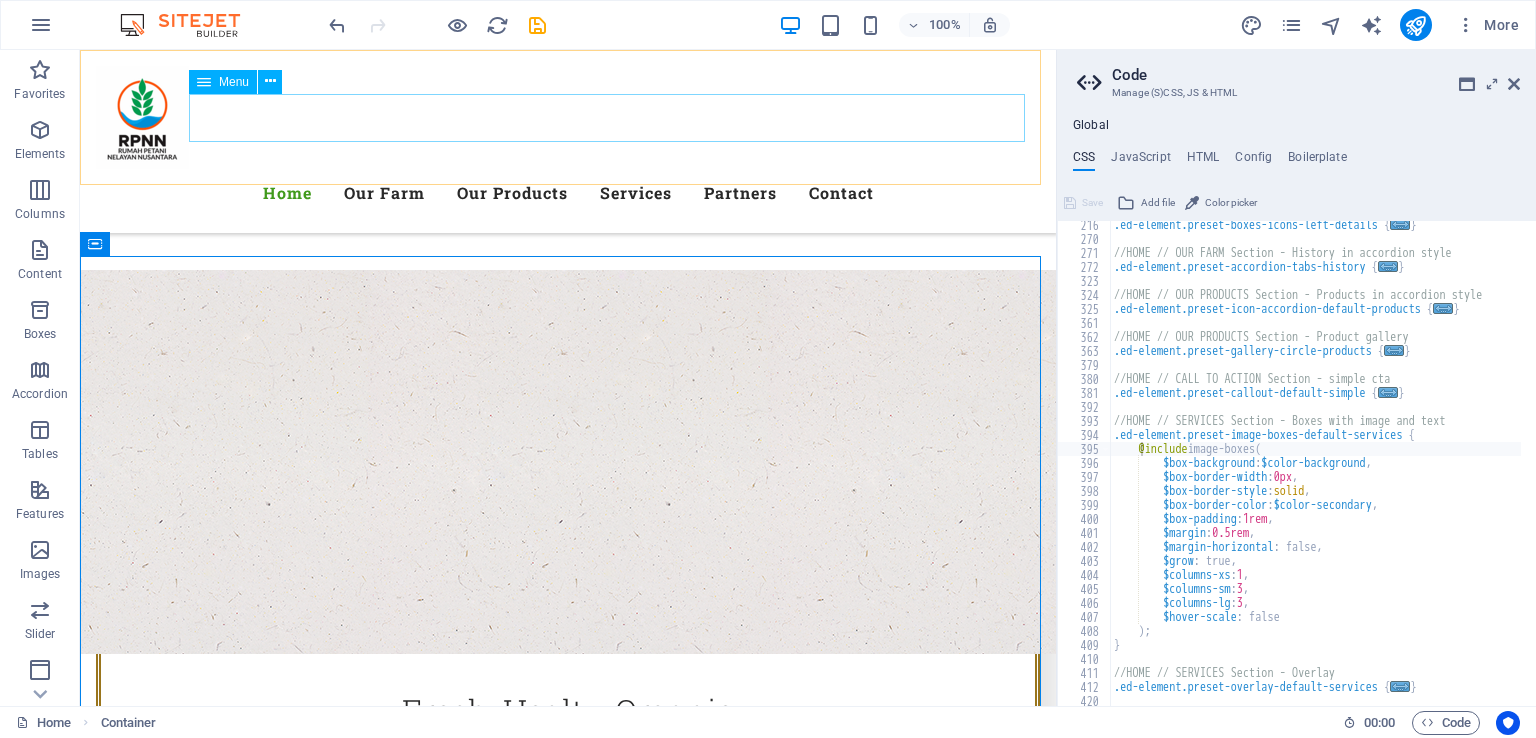click on "Home Our Farm Our Products Services Partners Contact" at bounding box center (568, 193) 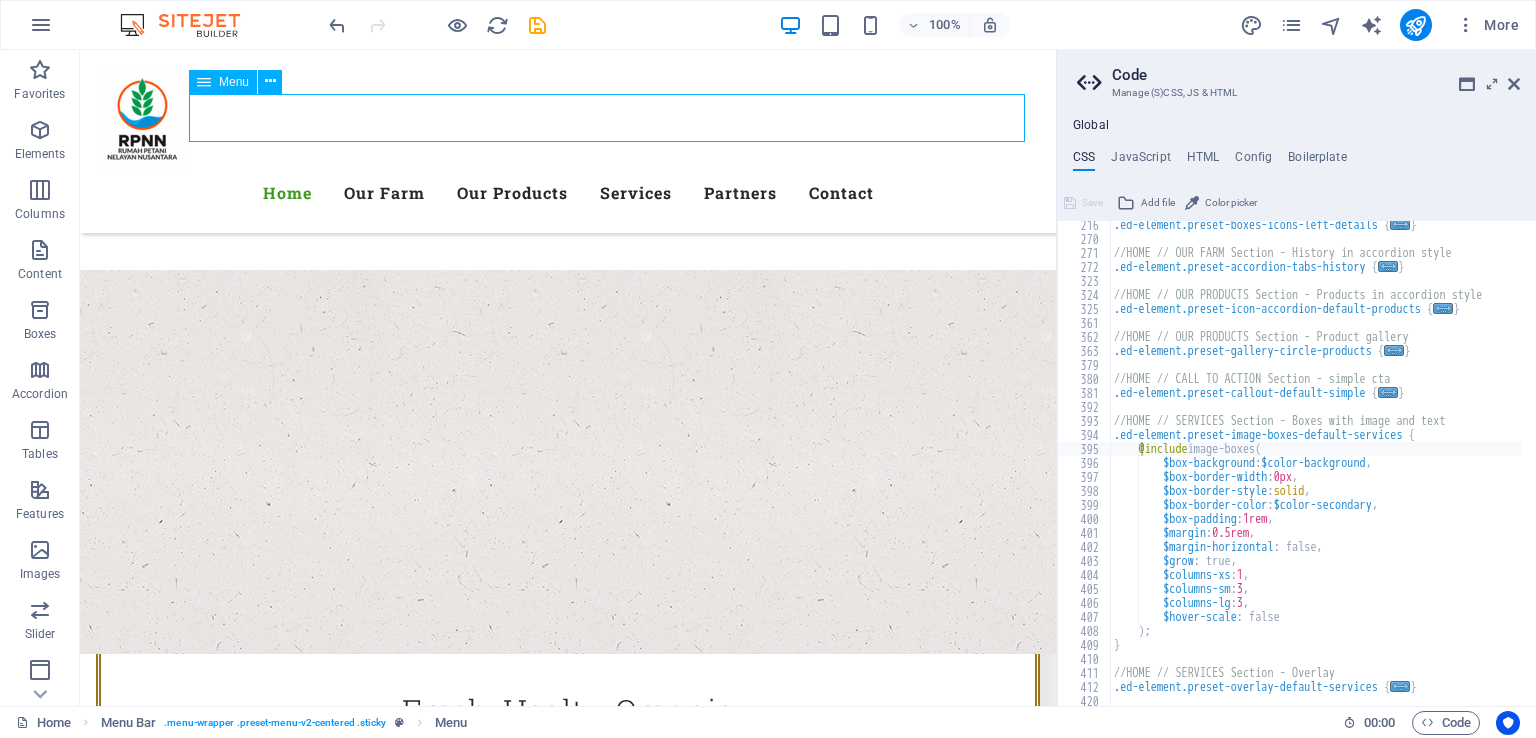click on "Home Our Farm Our Products Services Partners Contact" at bounding box center (568, 193) 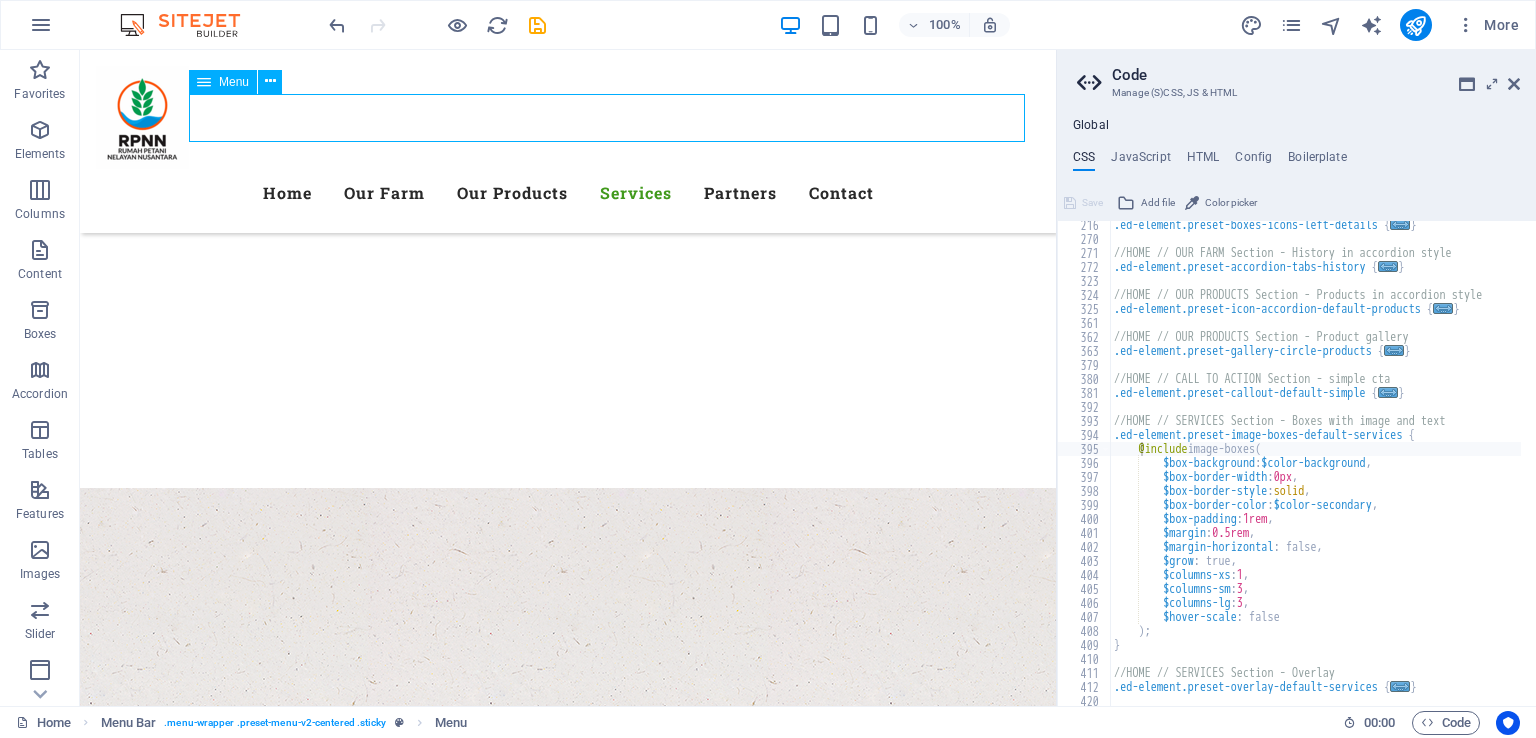 select 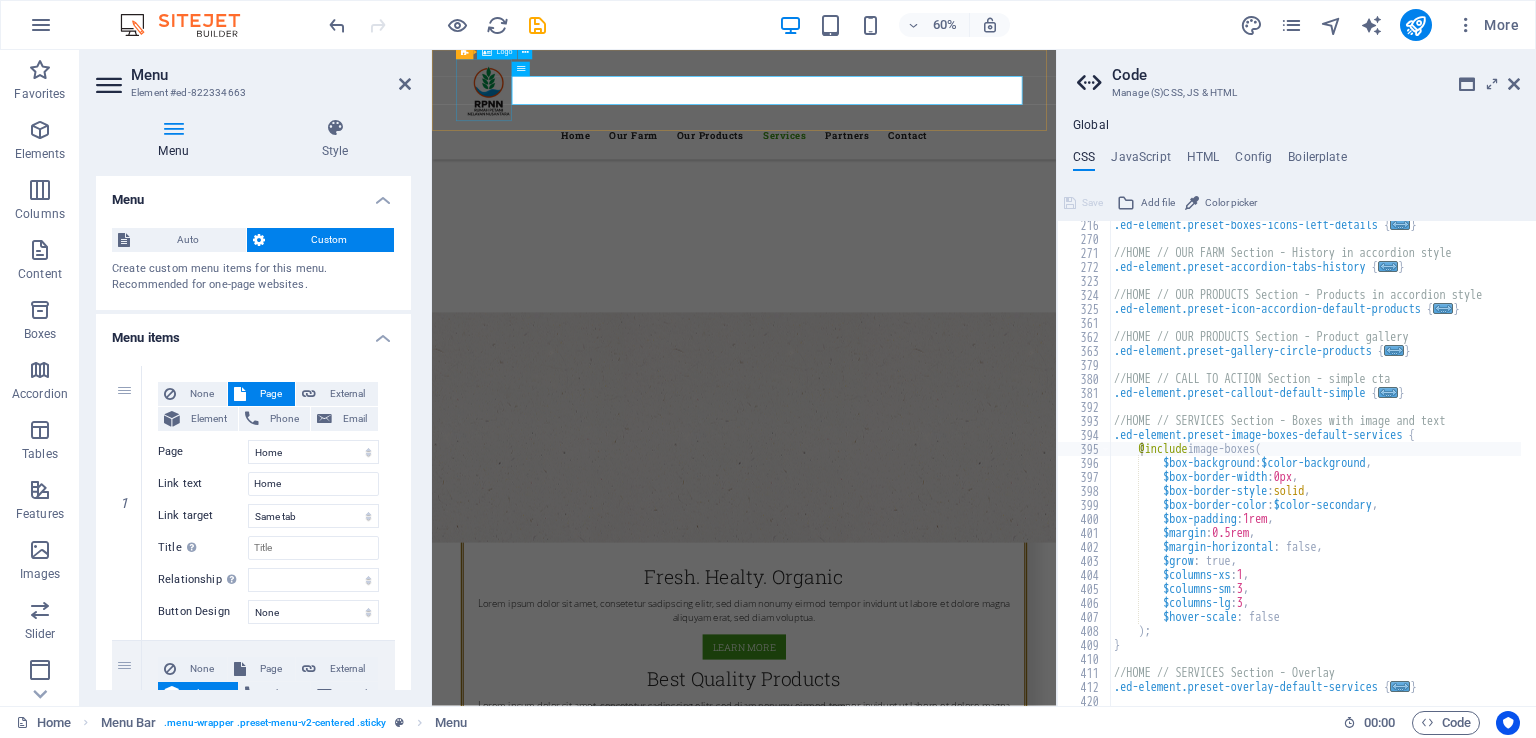 scroll, scrollTop: 792, scrollLeft: 0, axis: vertical 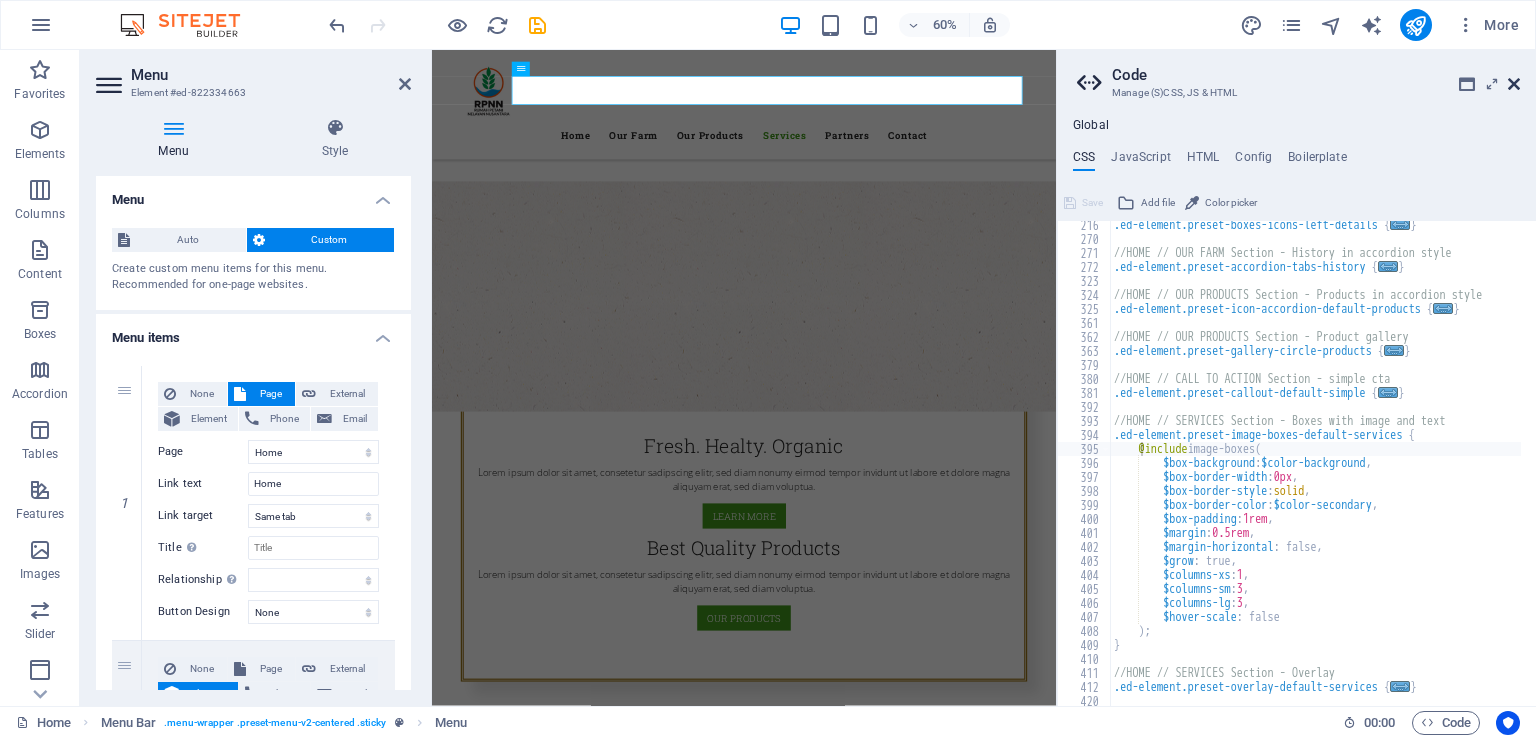 click at bounding box center (1514, 84) 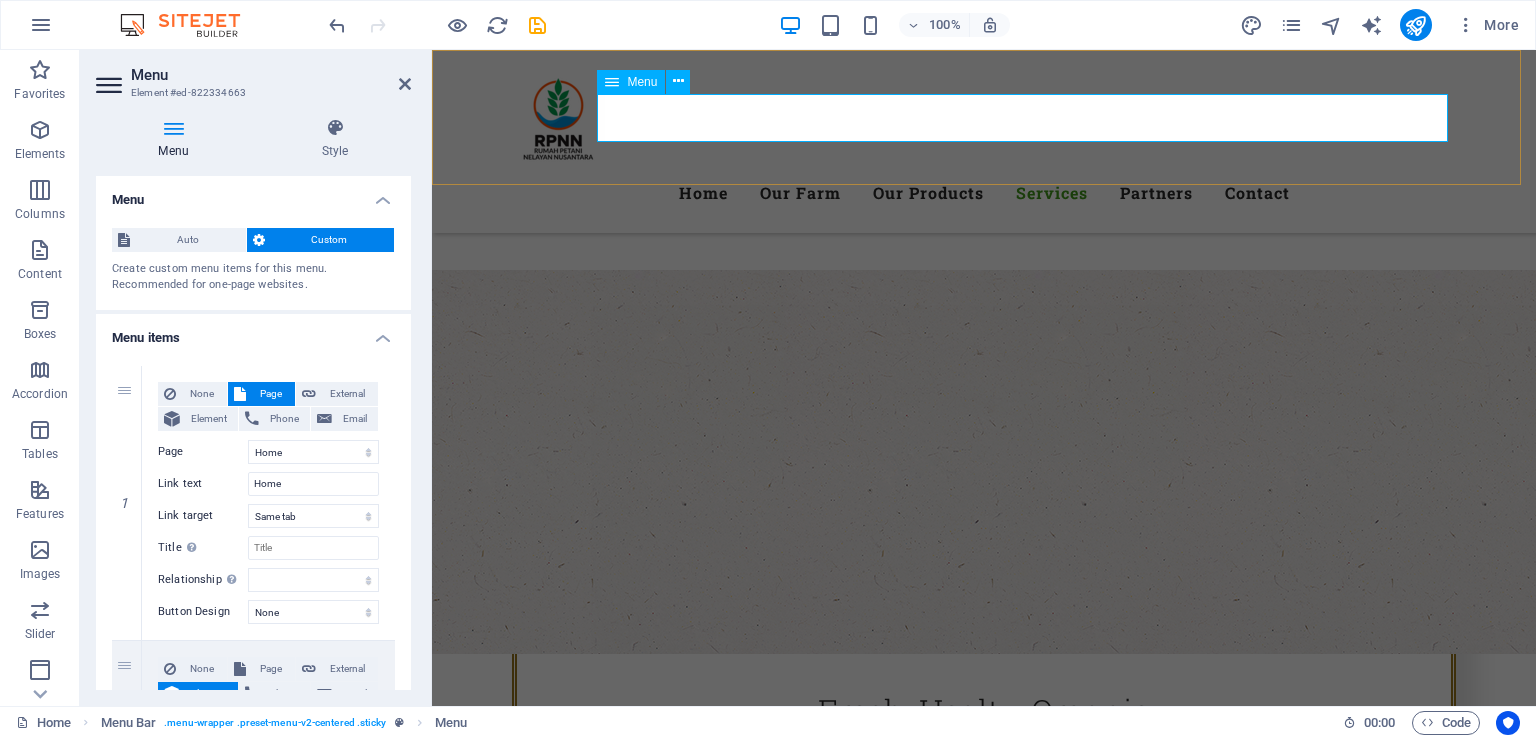 click on "Home Our Farm Our Products Services Partners Contact" at bounding box center [984, 193] 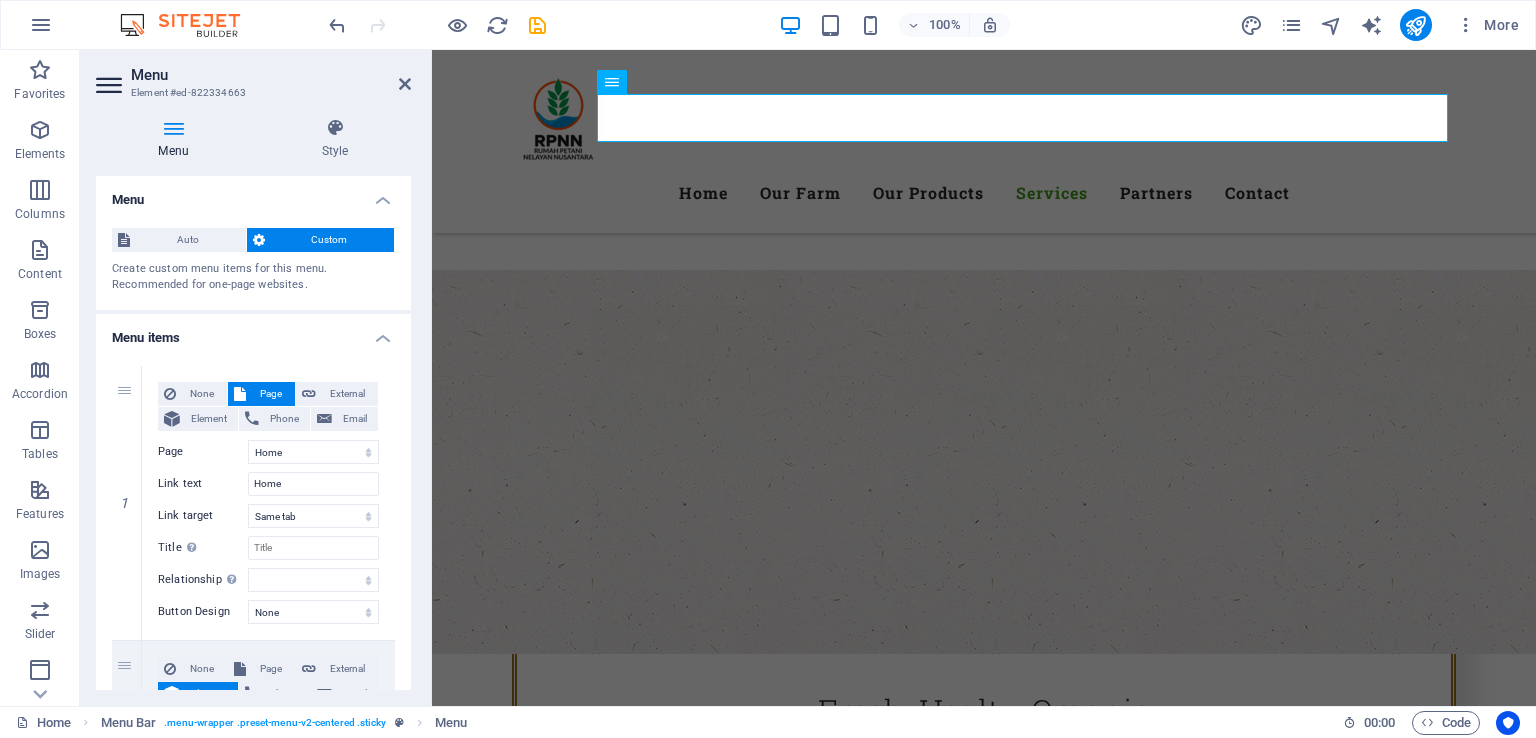 drag, startPoint x: 404, startPoint y: 286, endPoint x: 404, endPoint y: 345, distance: 59 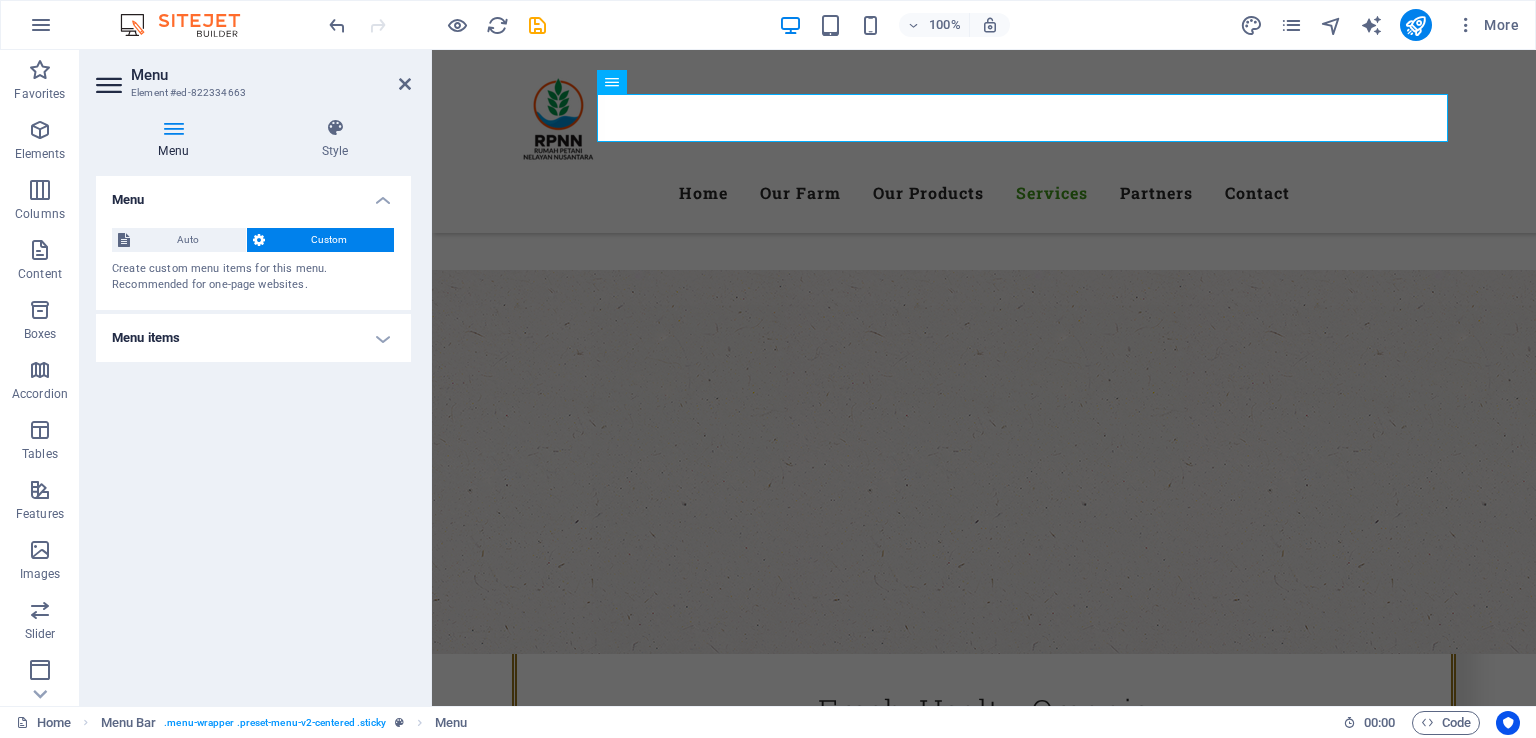 click on "Menu items" at bounding box center (253, 338) 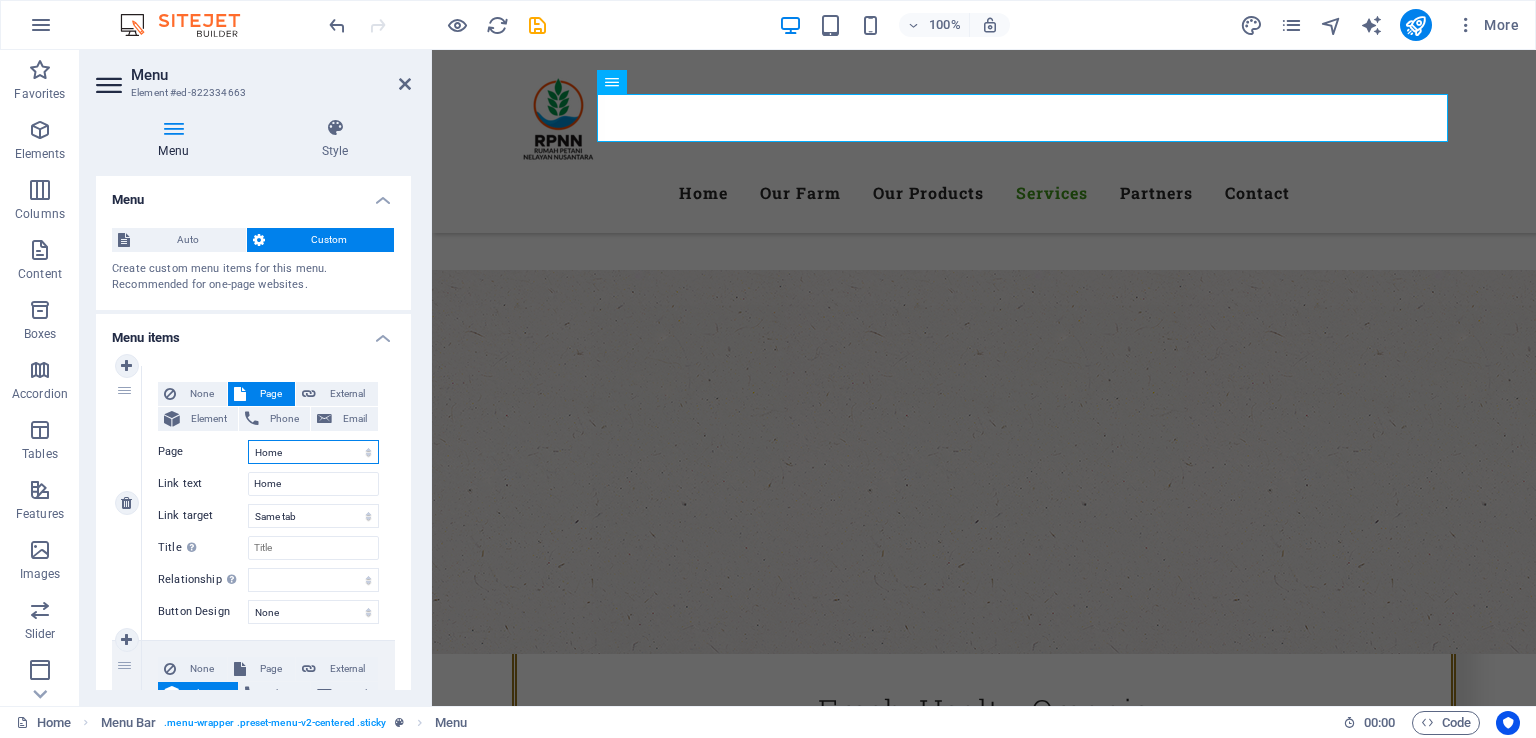 click on "Home Subpage Legal Notice Privacy" at bounding box center (313, 452) 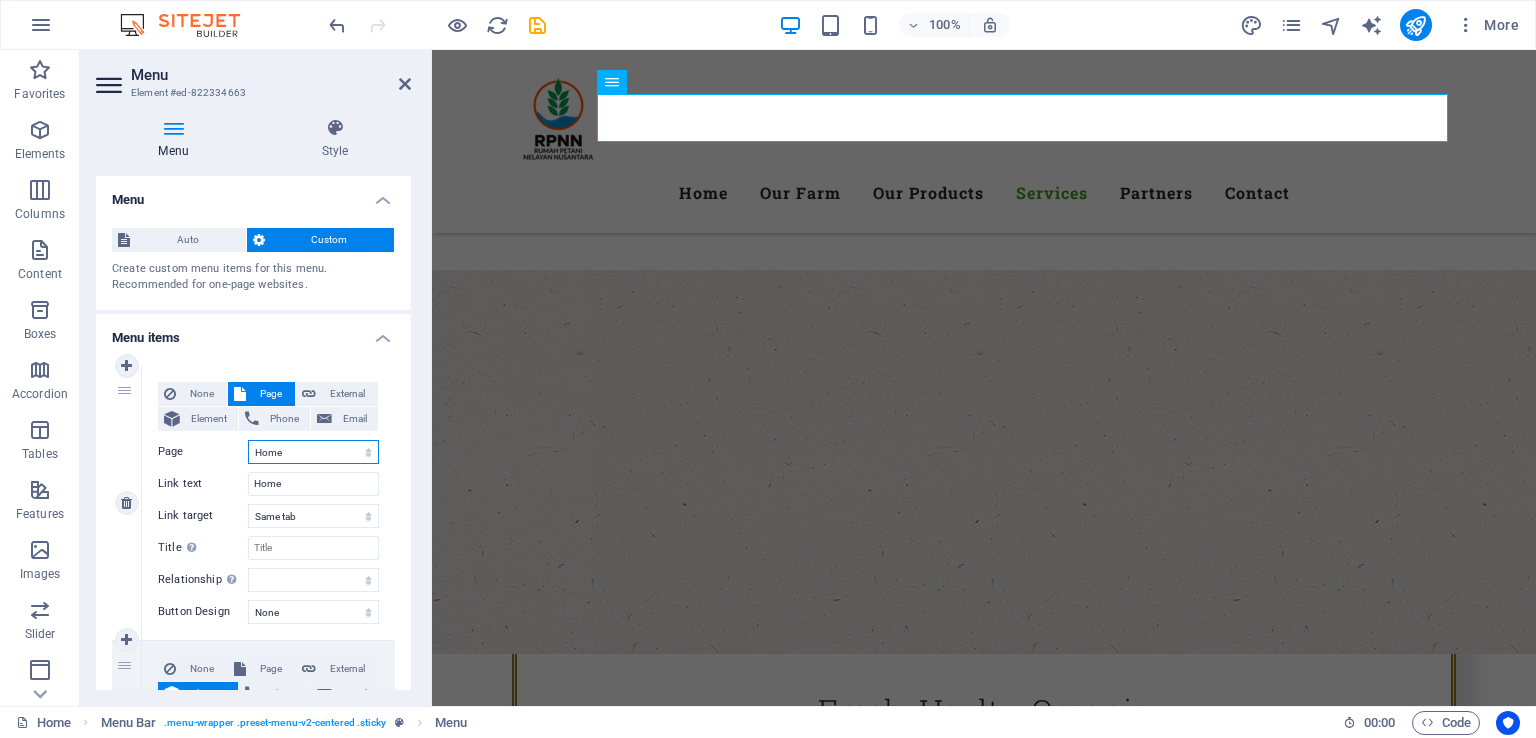 click on "Home Subpage Legal Notice Privacy" at bounding box center [313, 452] 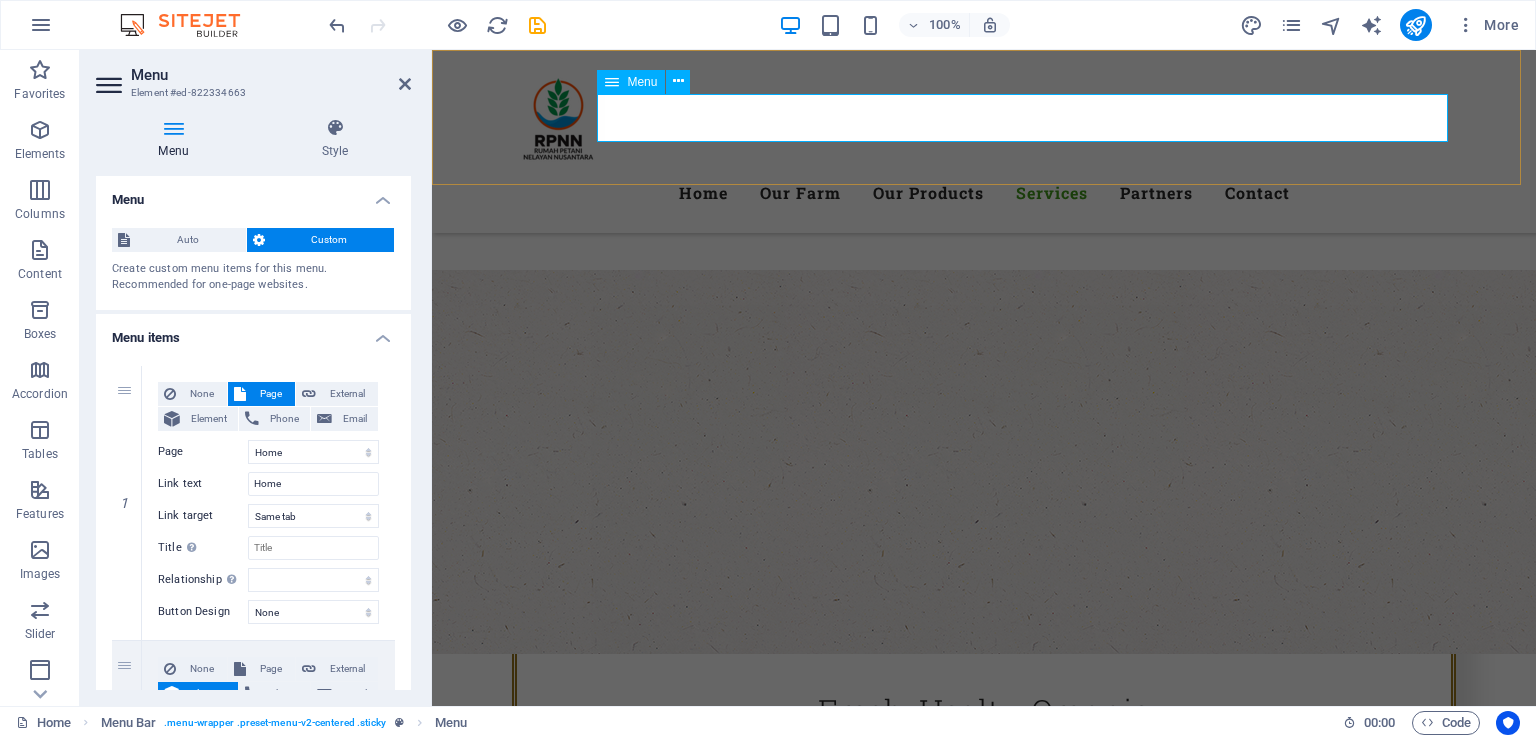 click on "Home Our Farm Our Products Services Partners Contact" at bounding box center (984, 193) 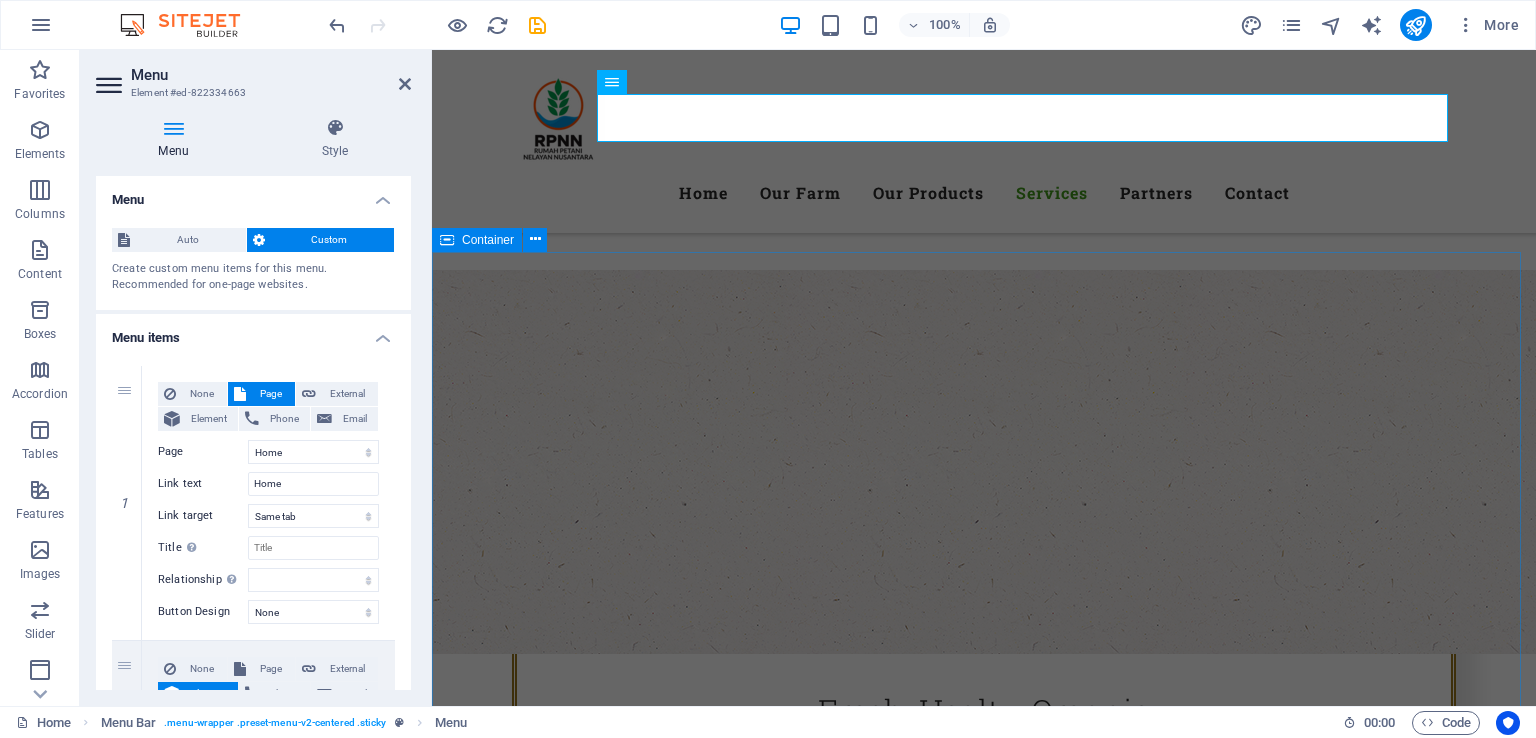 click on "OUR COMMUNITY Best Services Worldwide Lorem ipsum dolor sit amet, consetetur sadipscing elitr, sed diam nonumy eirmod tempor invidunt ut labore et dolore magna aliquyam erat, sed diam voluptua. Agriculture Lorem ipsum dolor sit amet, consectetur adipisicing elit. Veritatis, dolorem! Get a quote Livestock Lorem ipsum dolor sit amet, consectetur adipisicing elit. Veritatis, dolorem! Get a quote Fisheries Lorem ipsum dolor sit amet, consectetur adipisicing elit. Veritatis, dolorem! Get a quote" at bounding box center (984, 2576) 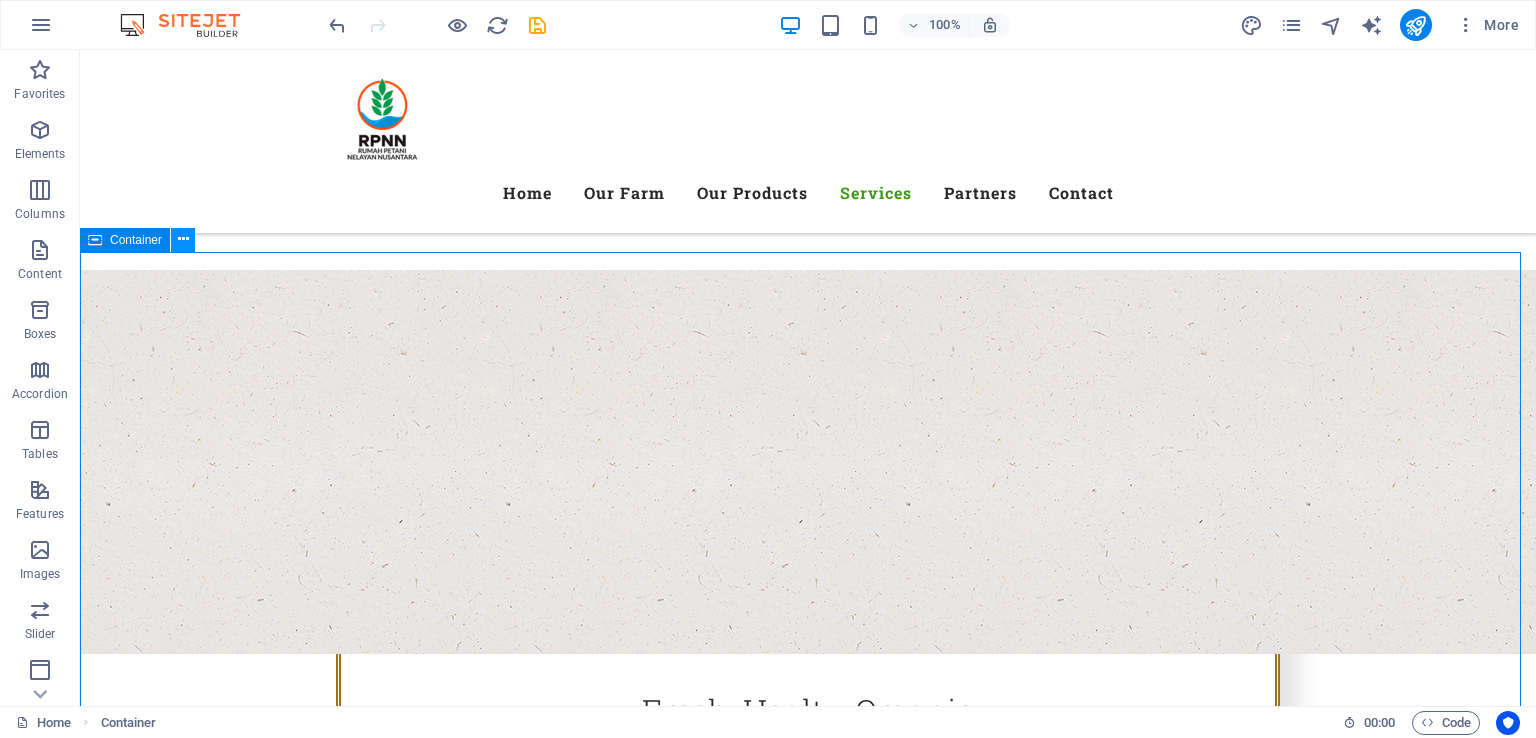 click at bounding box center (183, 239) 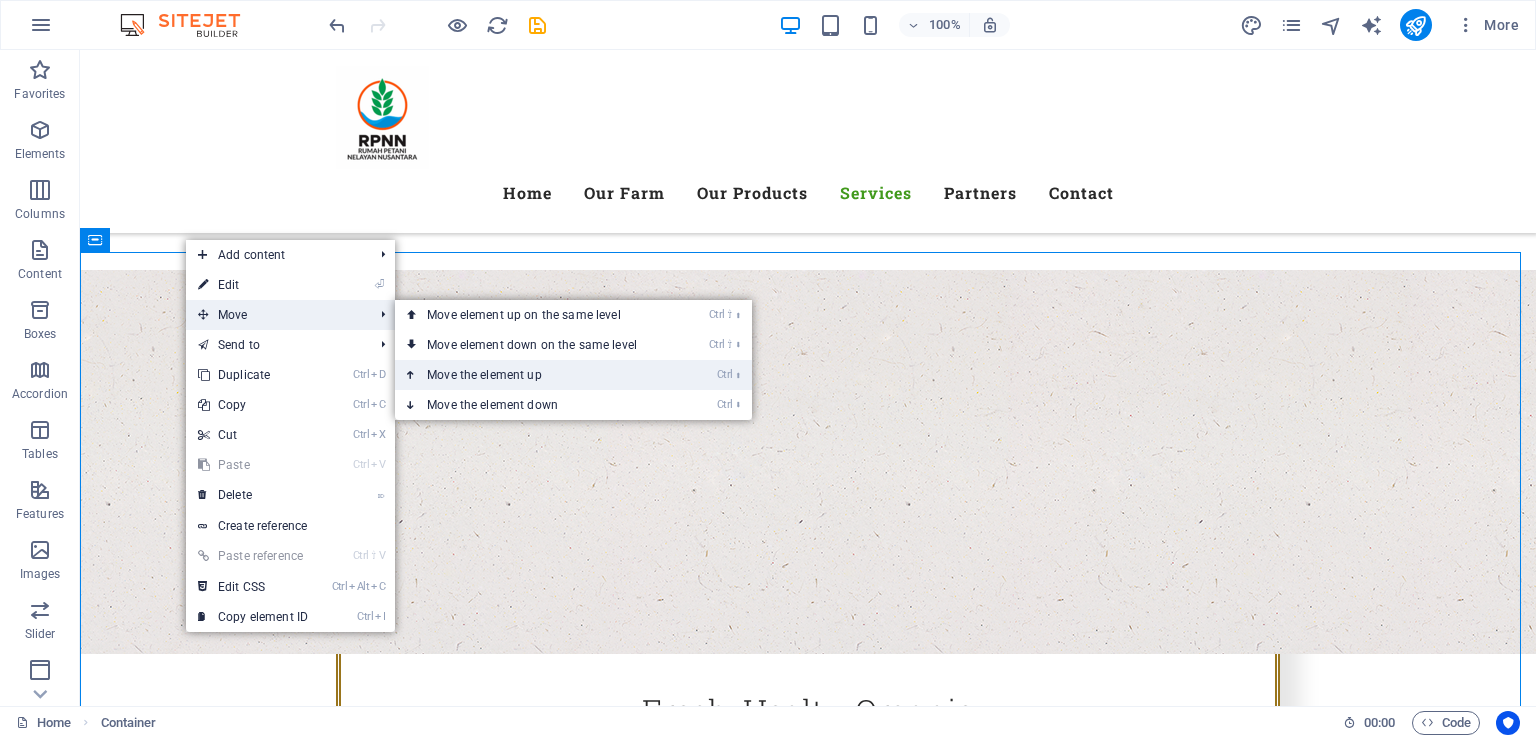 click on "Ctrl ⬆  Move the element up" at bounding box center [536, 375] 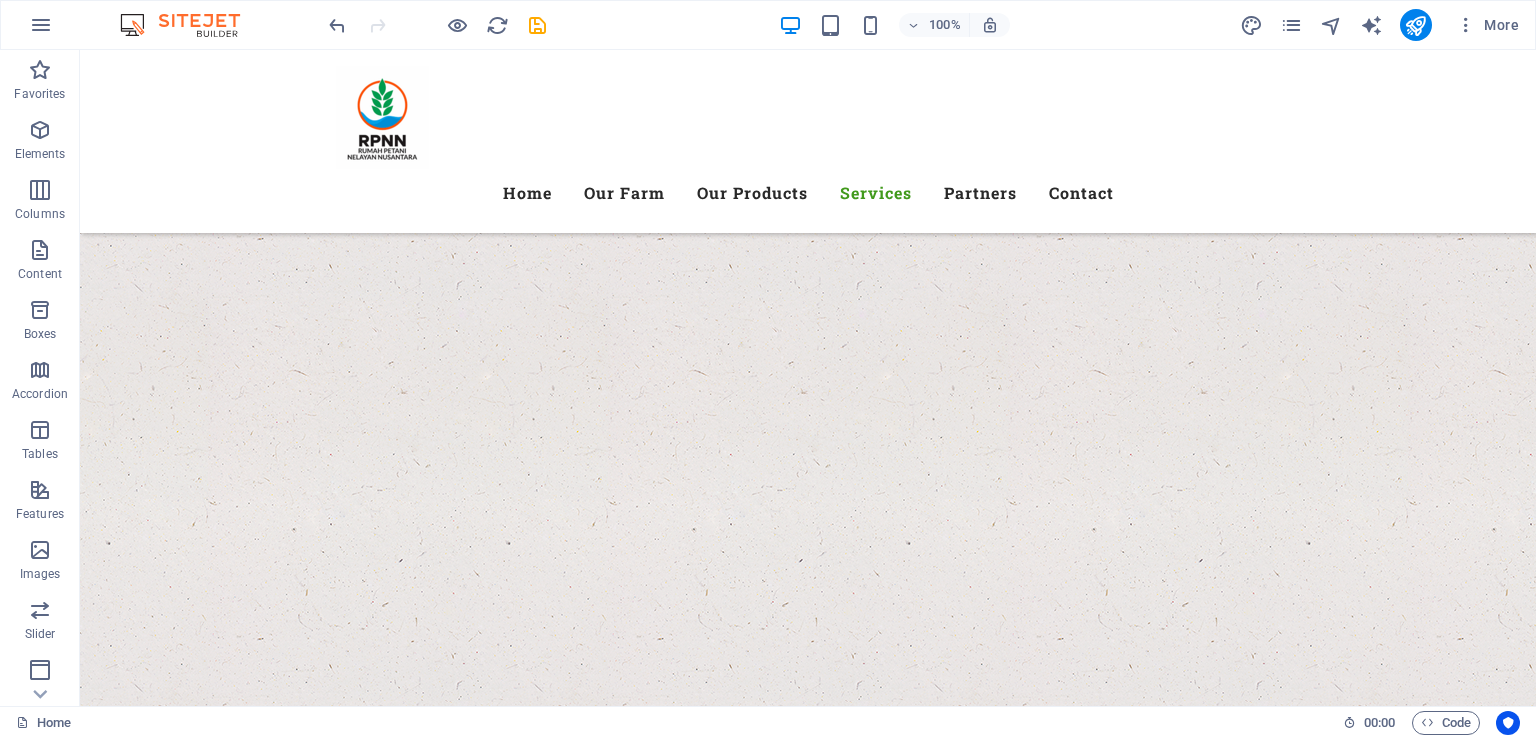 scroll, scrollTop: 1212, scrollLeft: 0, axis: vertical 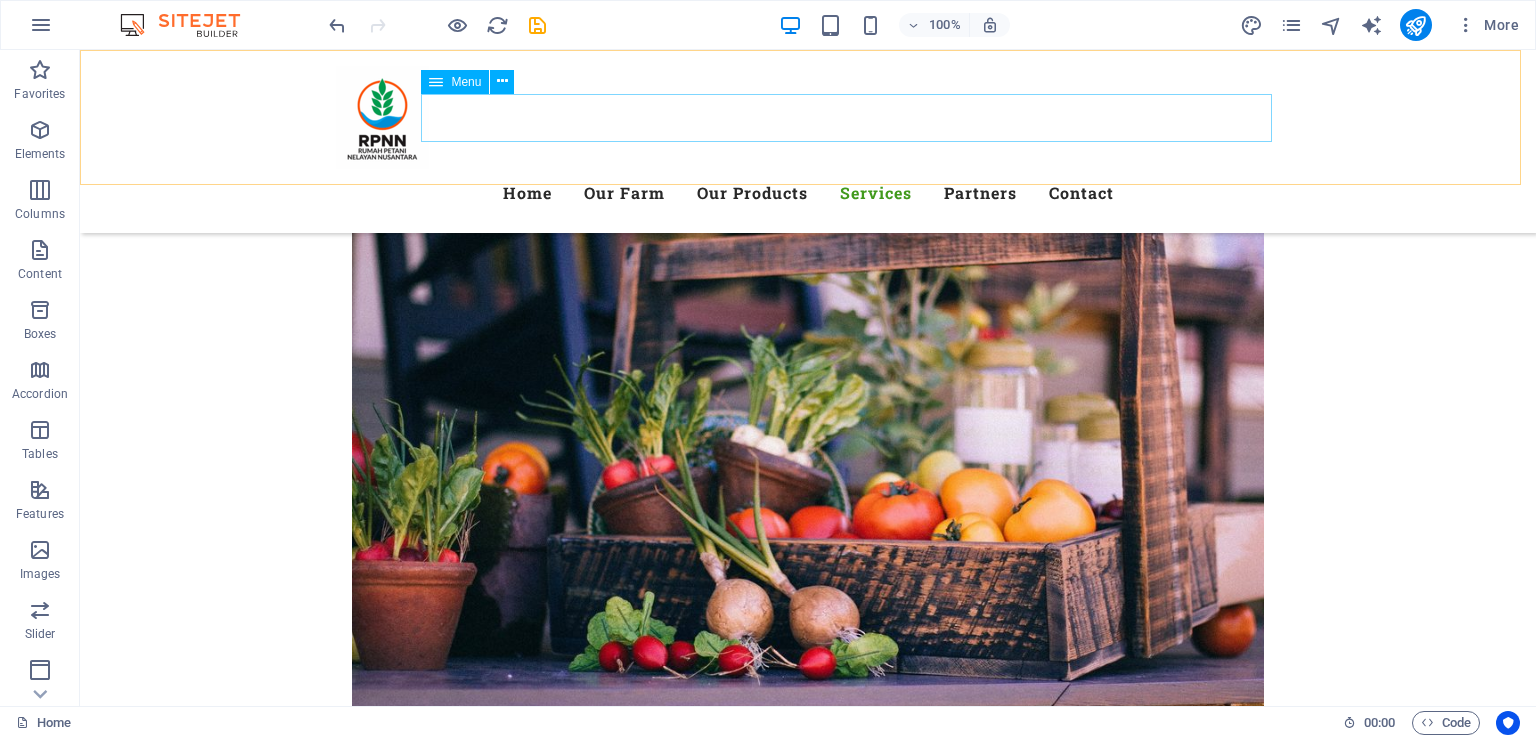 click on "Home Our Farm Our Products Services Partners Contact" at bounding box center (808, 193) 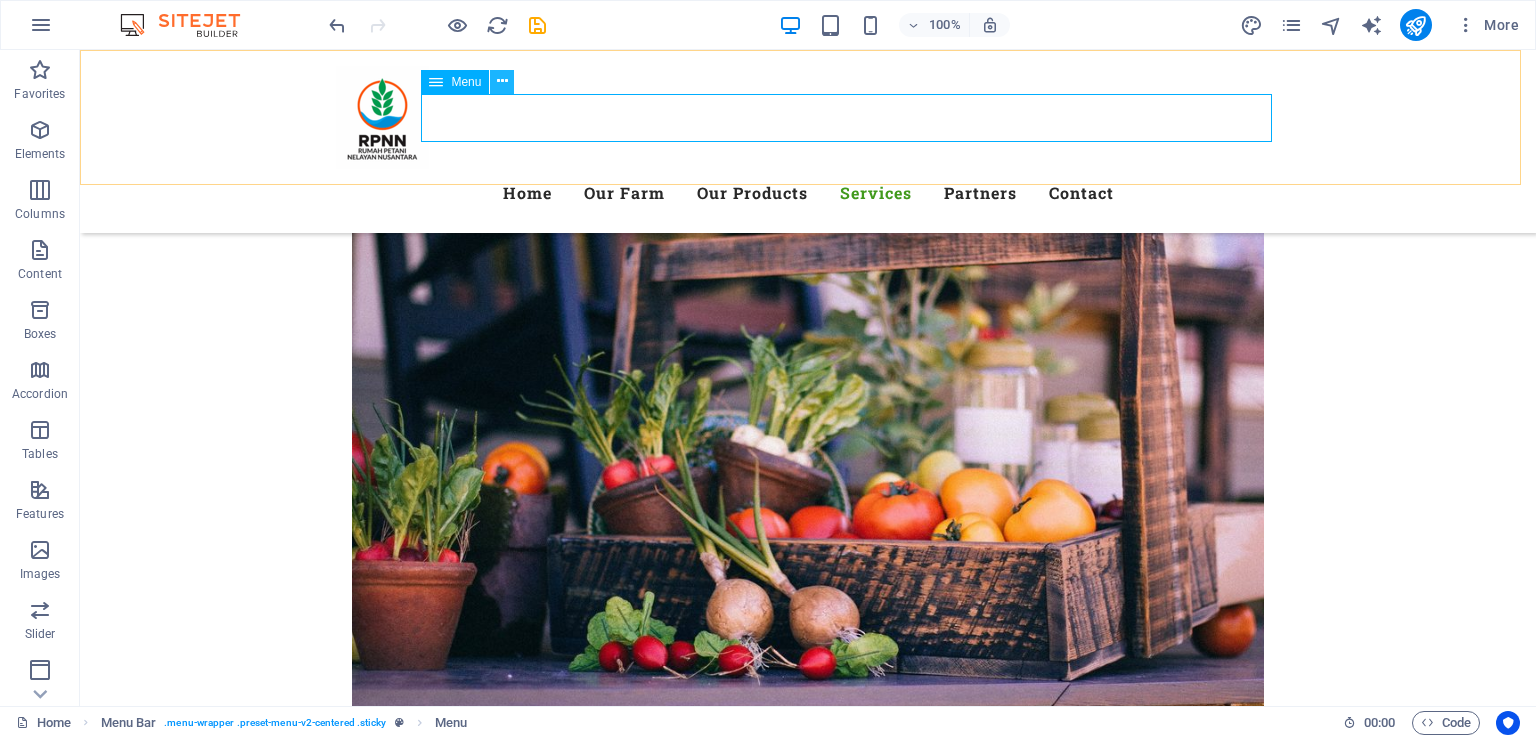 click at bounding box center [502, 81] 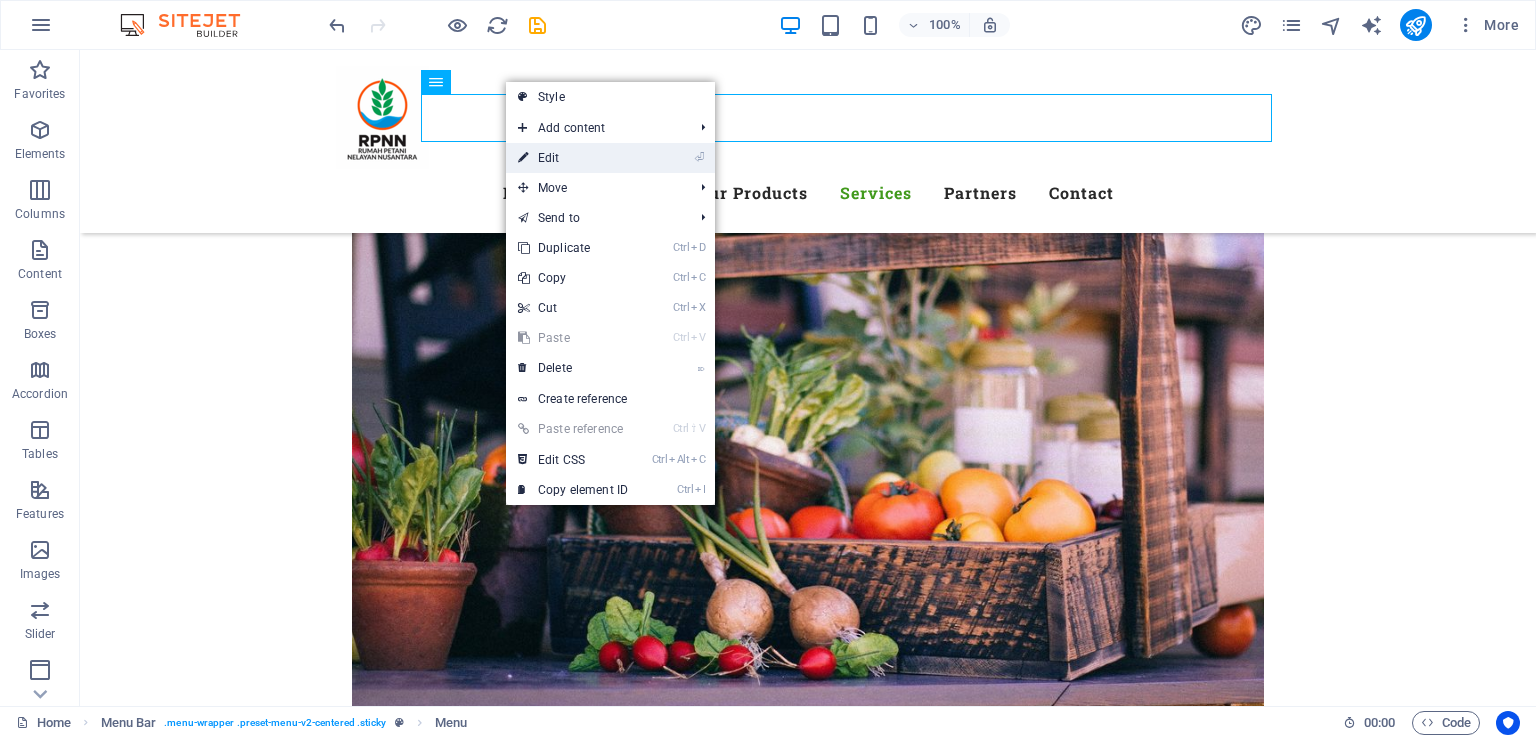 click on "⏎  Edit" at bounding box center [573, 158] 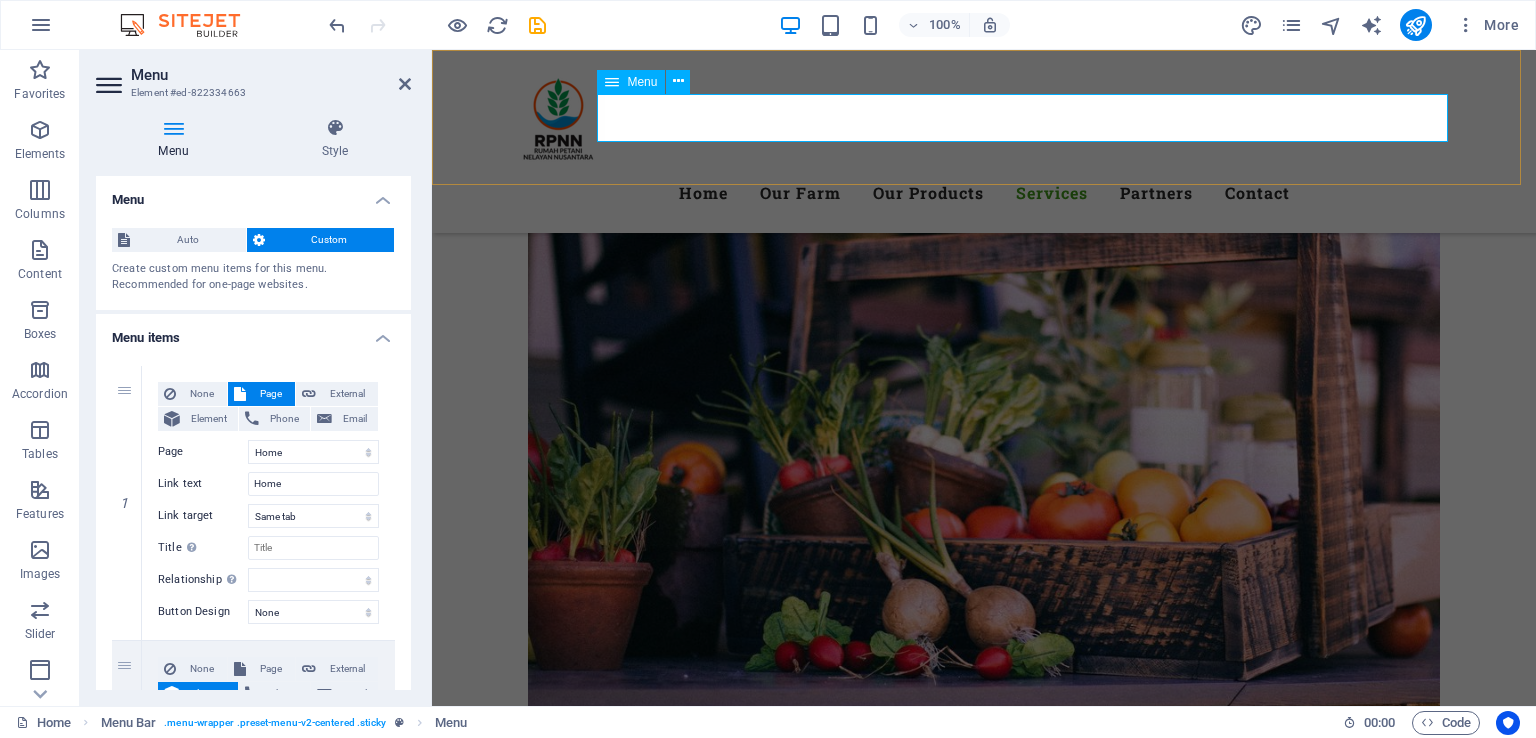 click on "Home Our Farm Our Products Services Partners Contact" at bounding box center [984, 193] 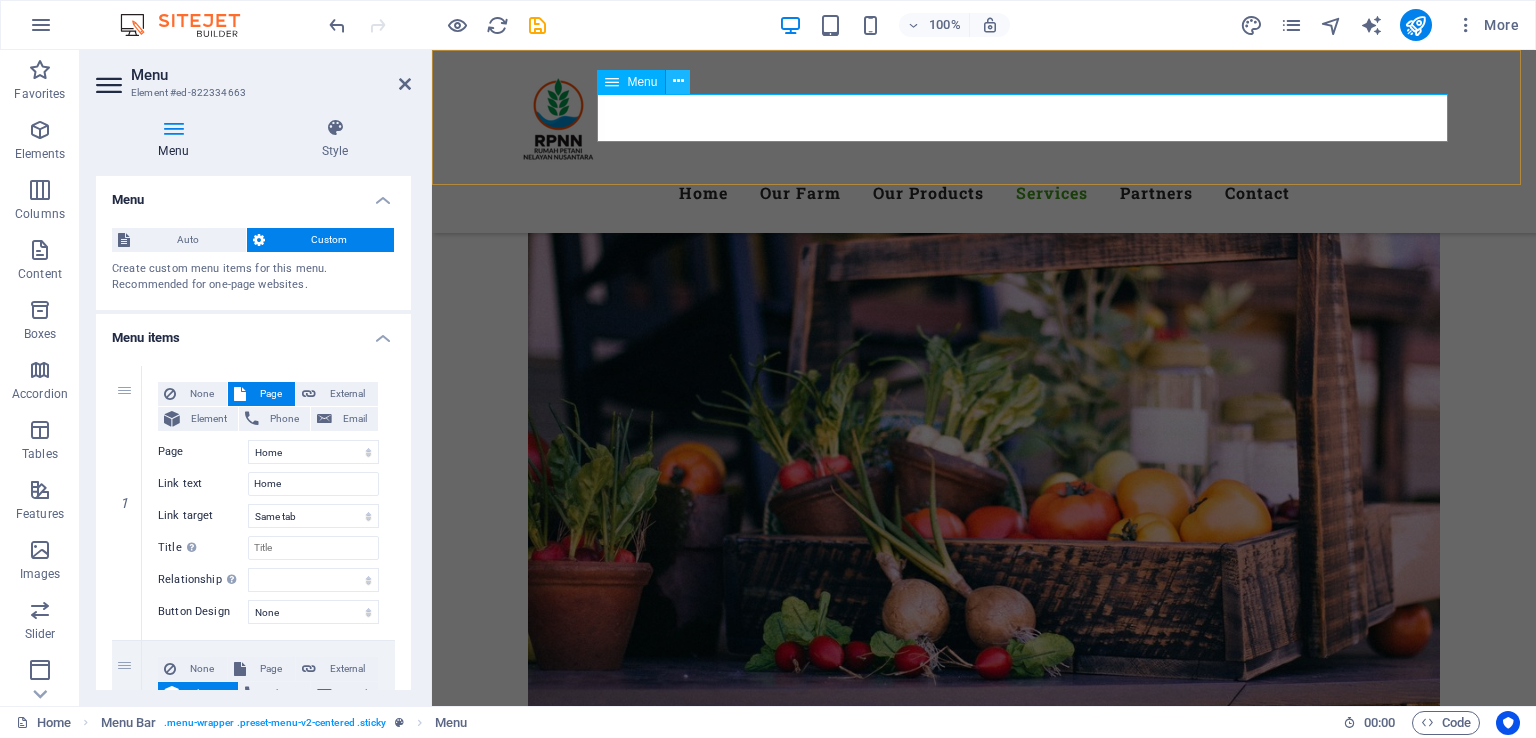 click at bounding box center (678, 81) 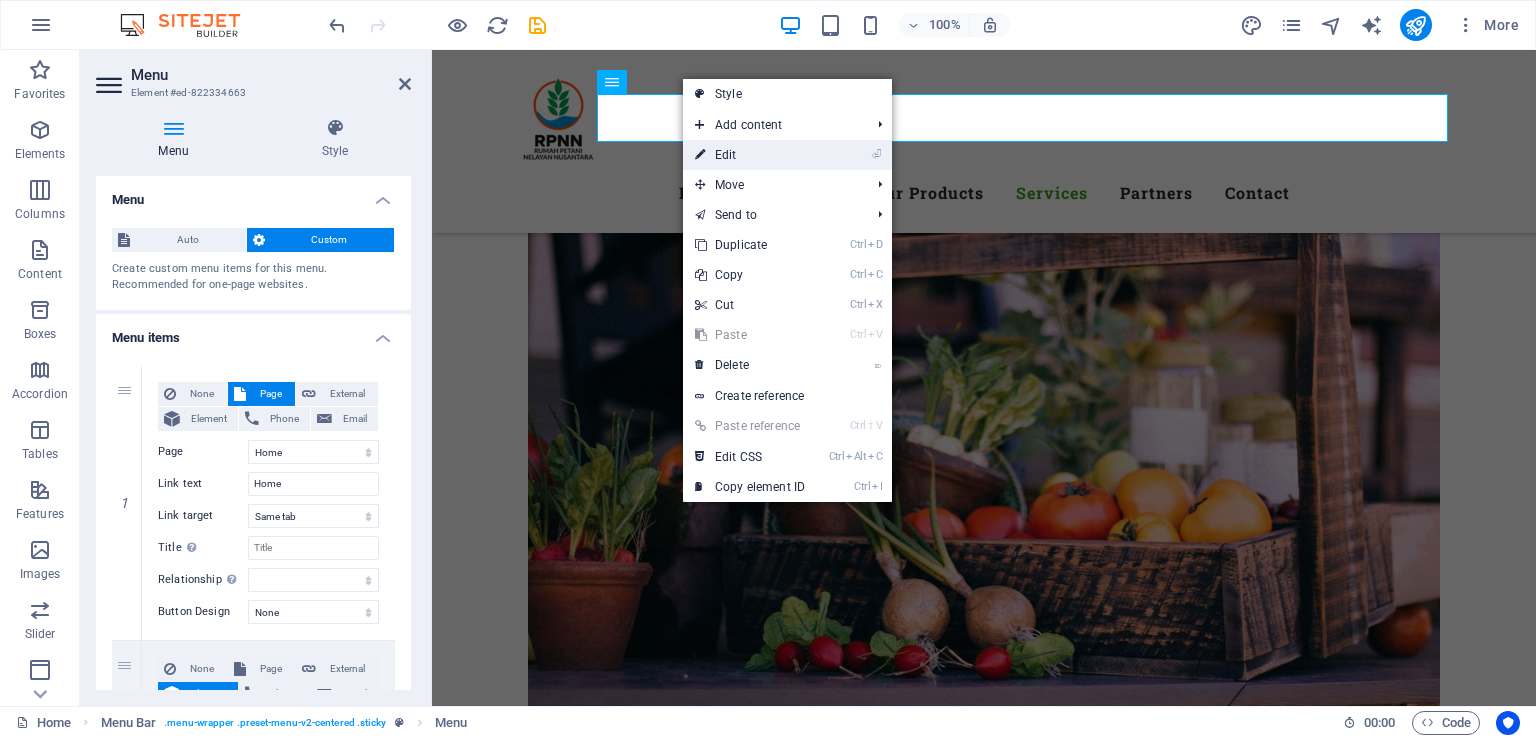 click on "⏎  Edit" at bounding box center (750, 155) 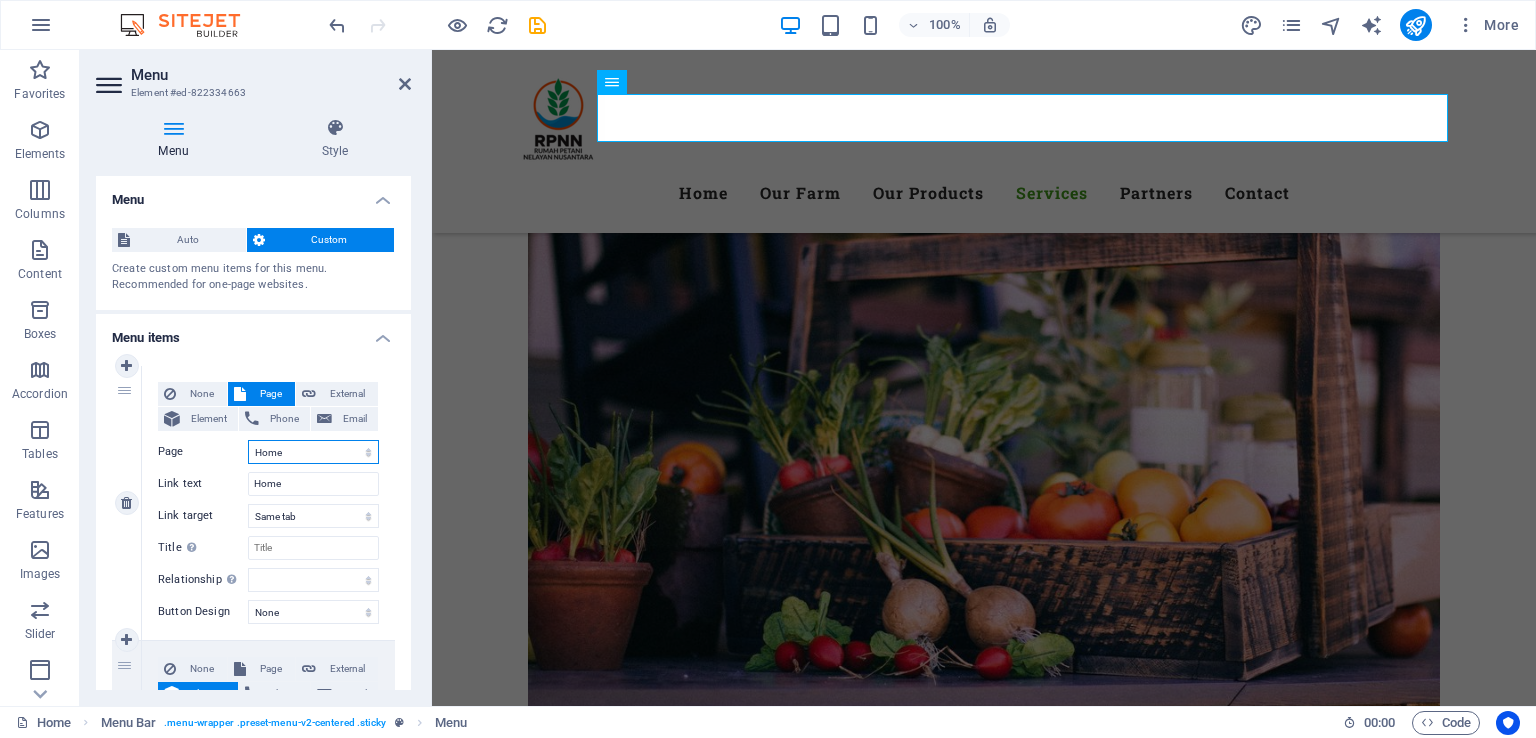 click on "Home Subpage Legal Notice Privacy" at bounding box center (313, 452) 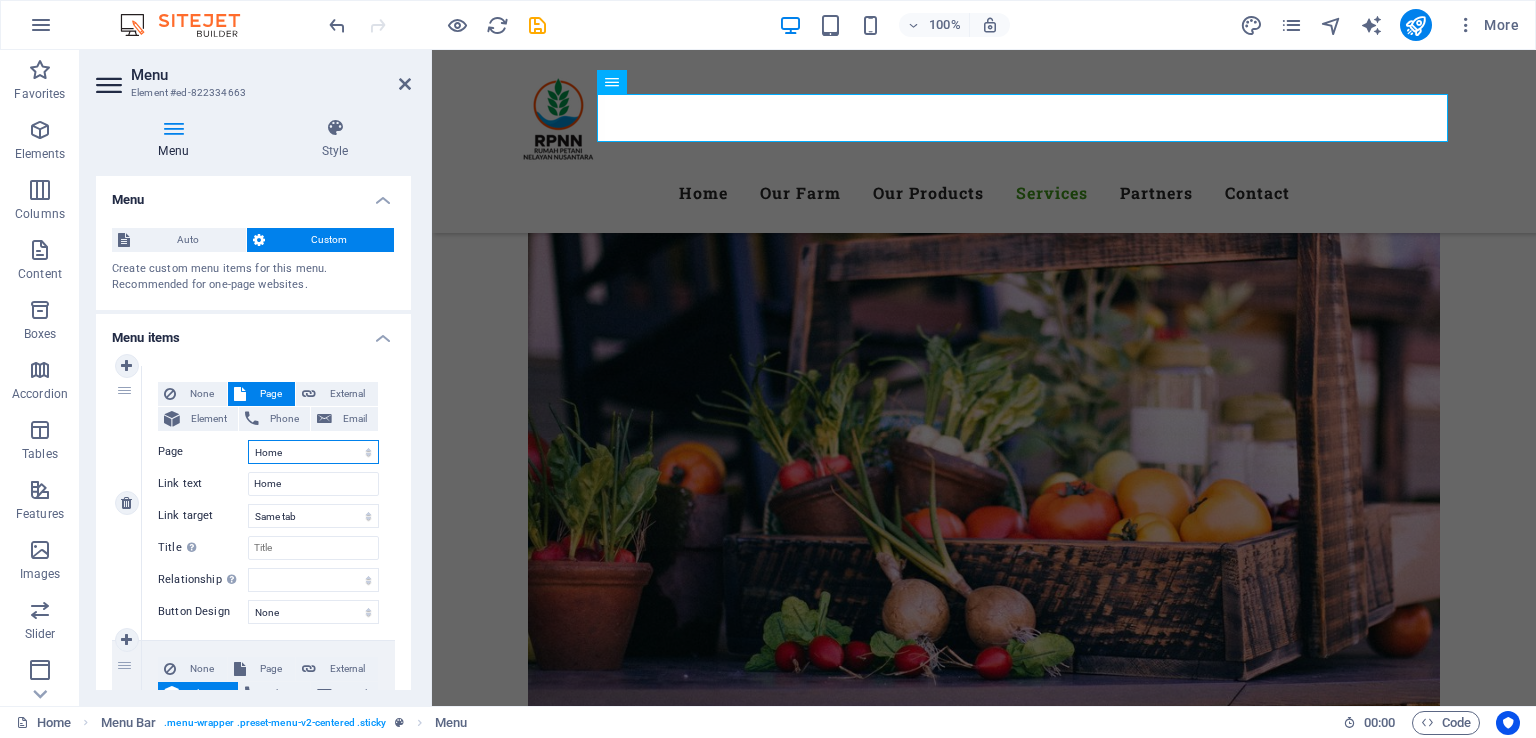 click on "Home Subpage Legal Notice Privacy" at bounding box center (313, 452) 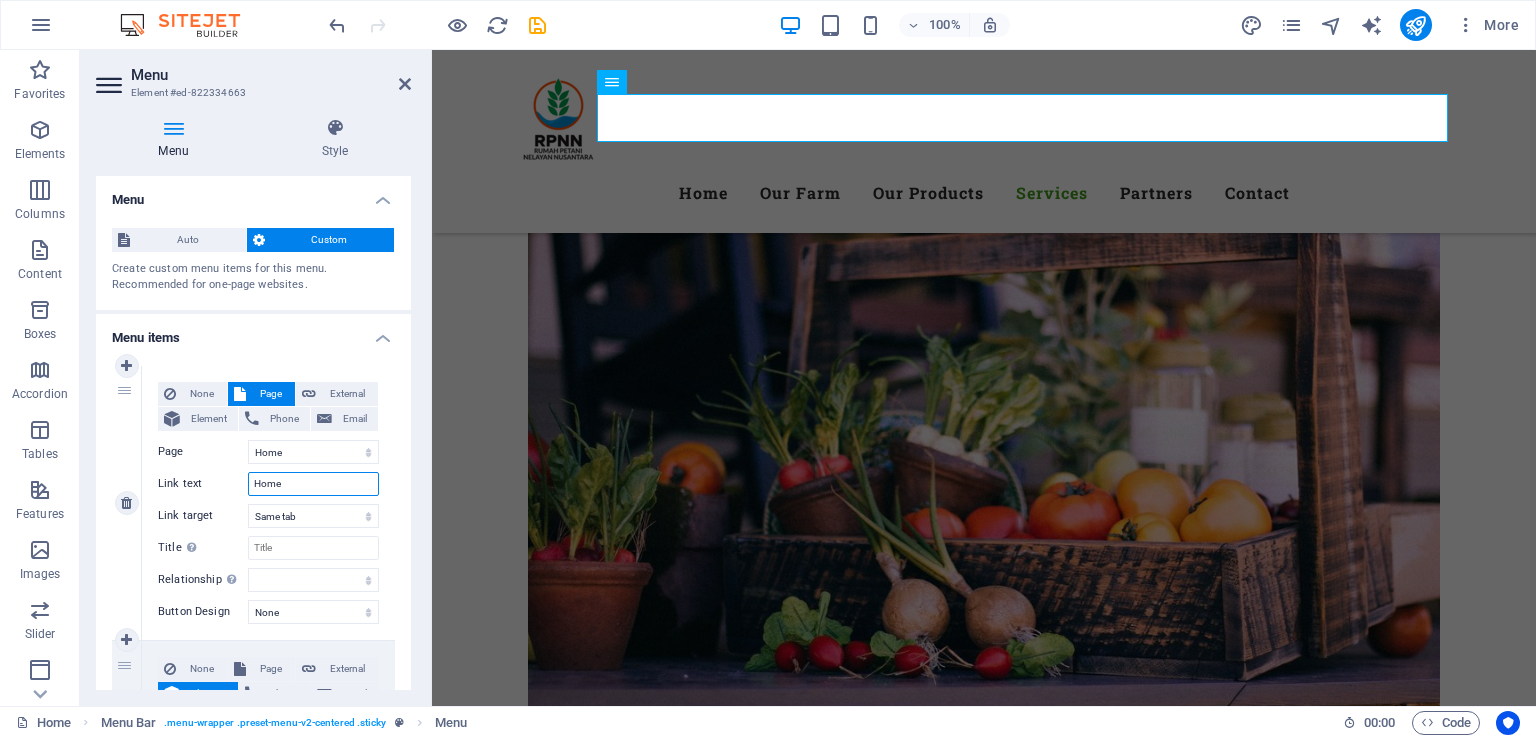 click on "Home" at bounding box center [313, 484] 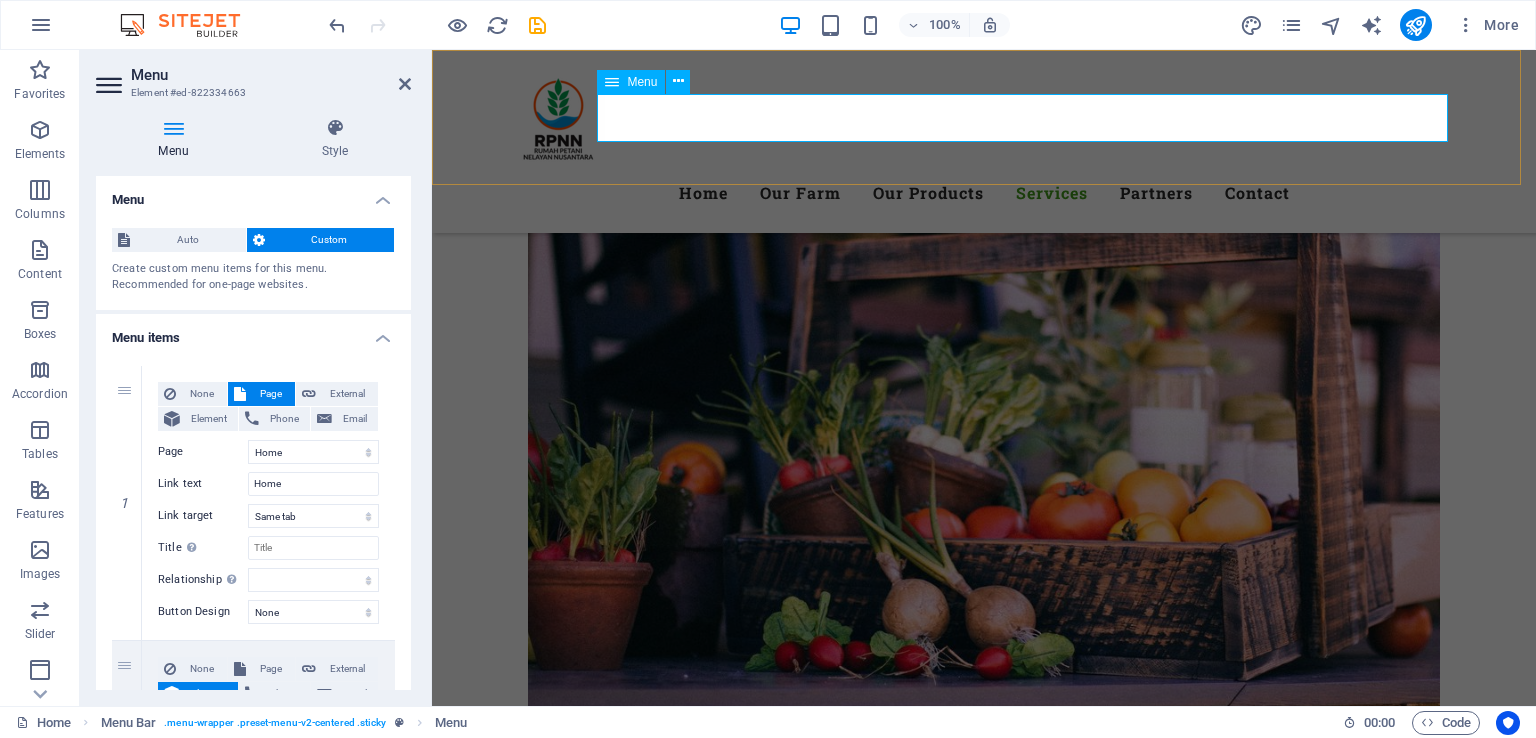 click on "Home Our Farm Our Products Services Partners Contact" at bounding box center [984, 193] 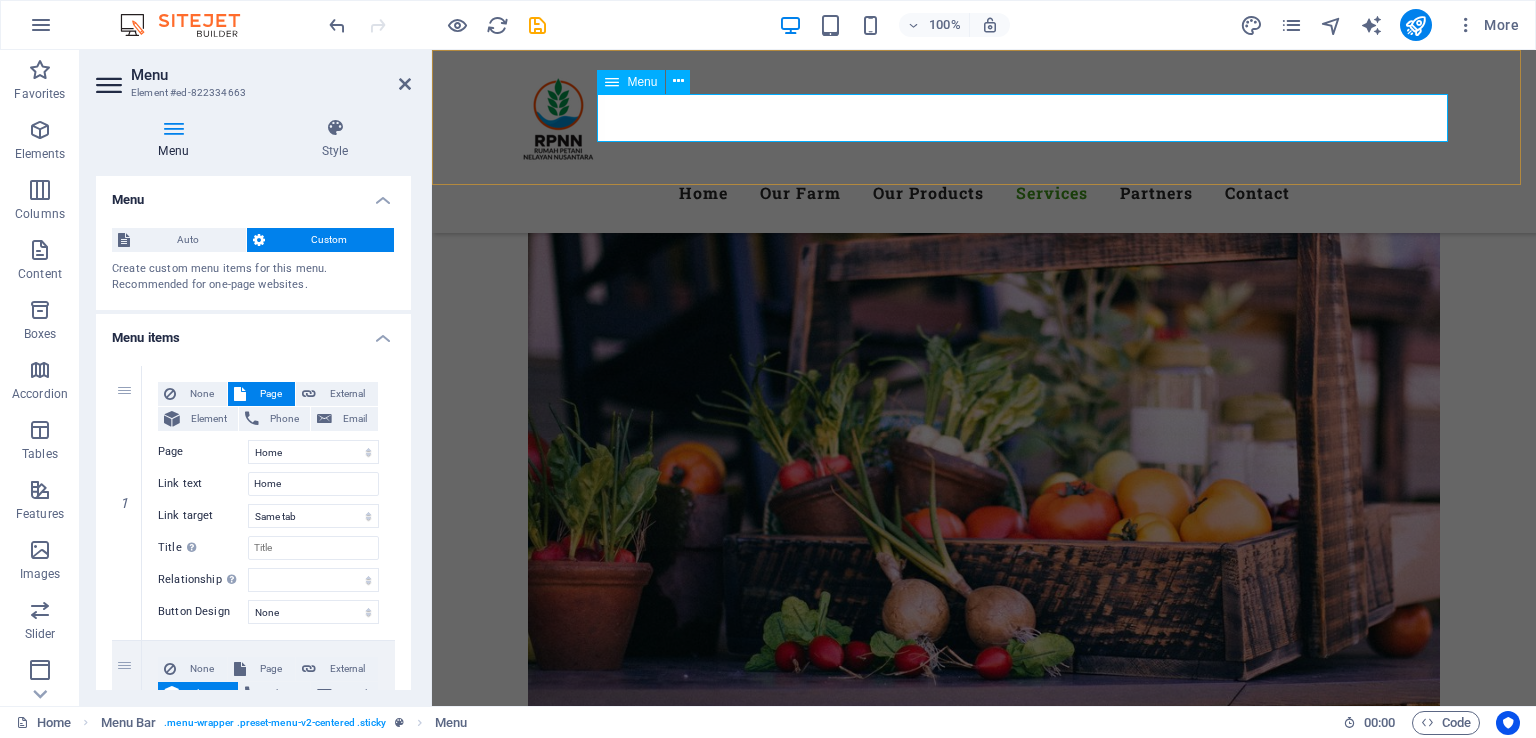 click on "Home Our Farm Our Products Services Partners Contact" at bounding box center (984, 193) 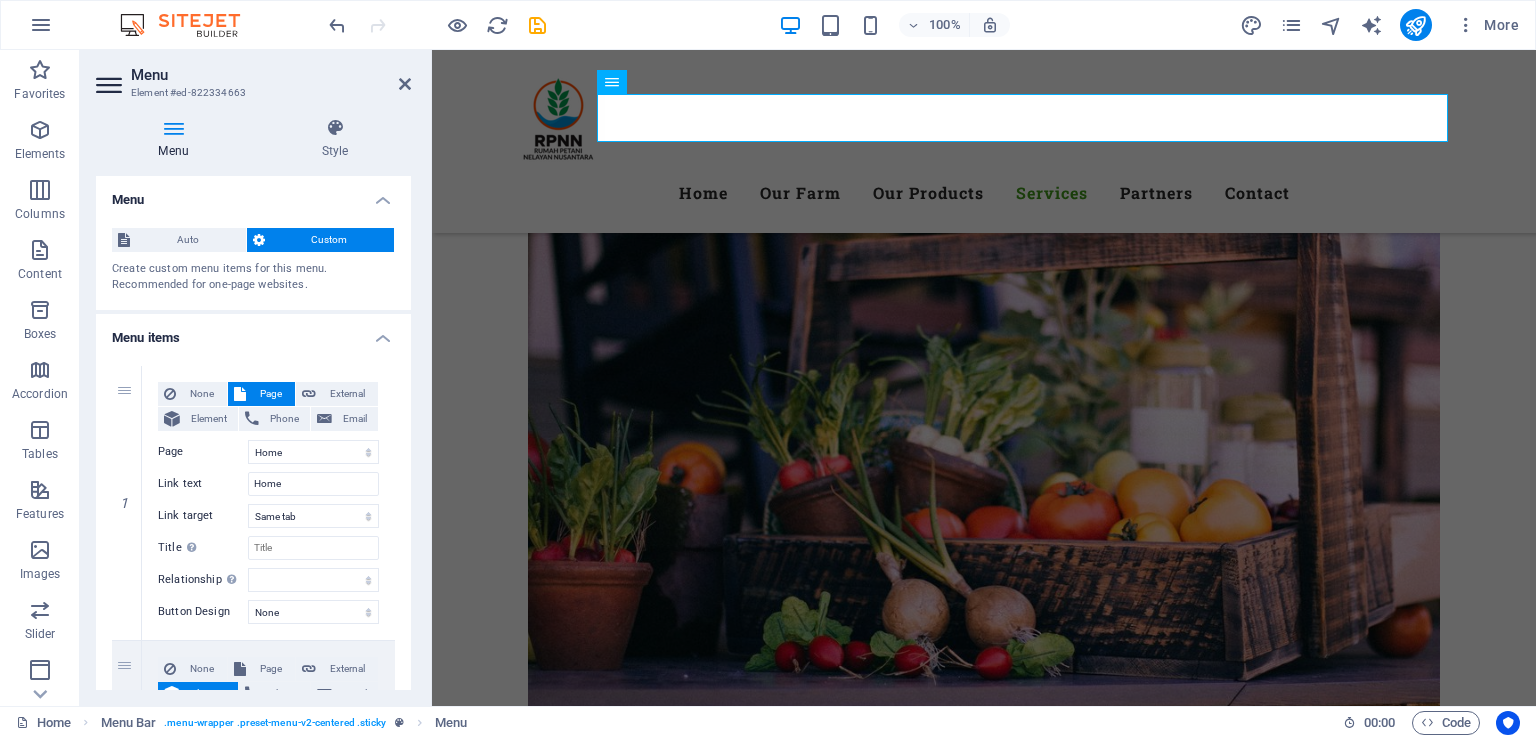 scroll, scrollTop: 449, scrollLeft: 0, axis: vertical 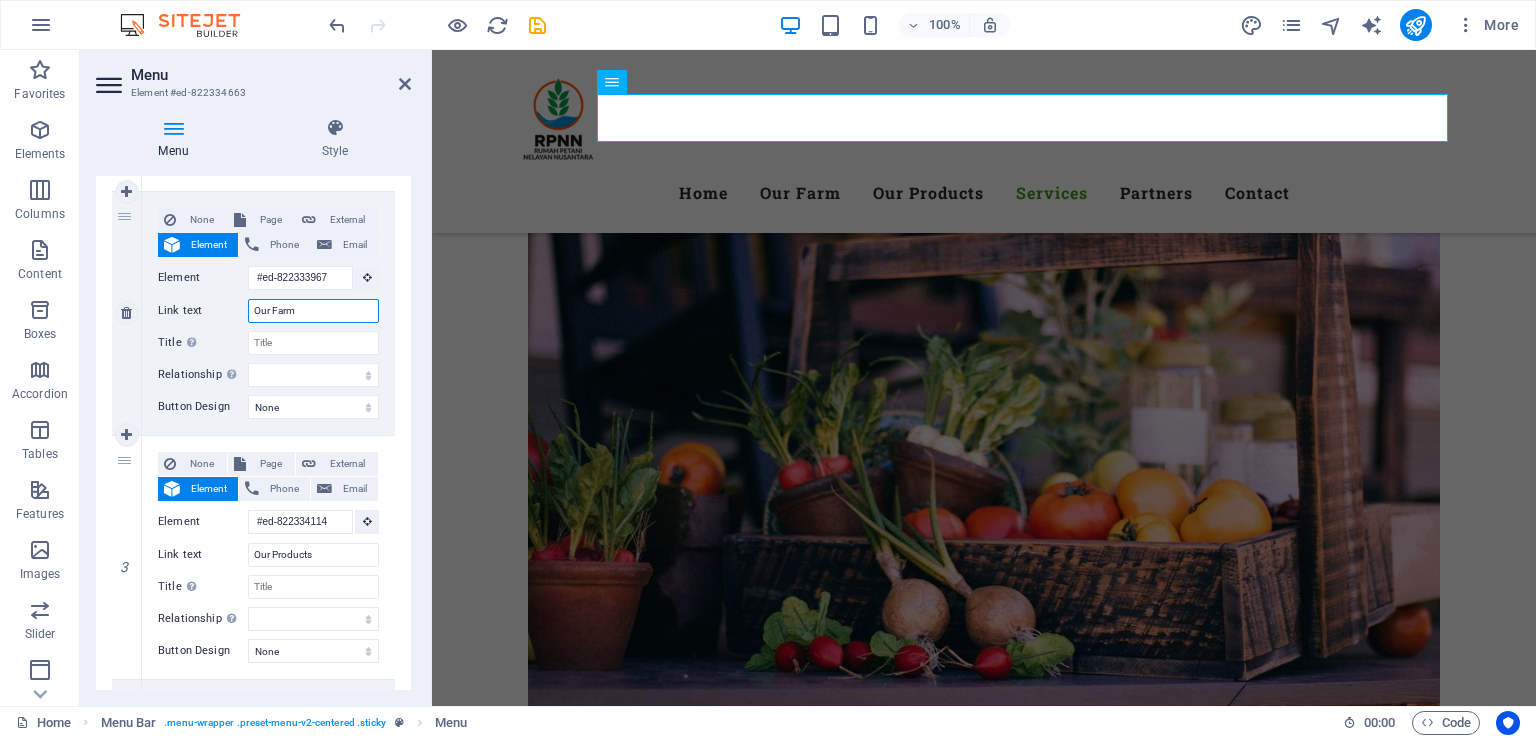 click on "Our Farm" at bounding box center [313, 311] 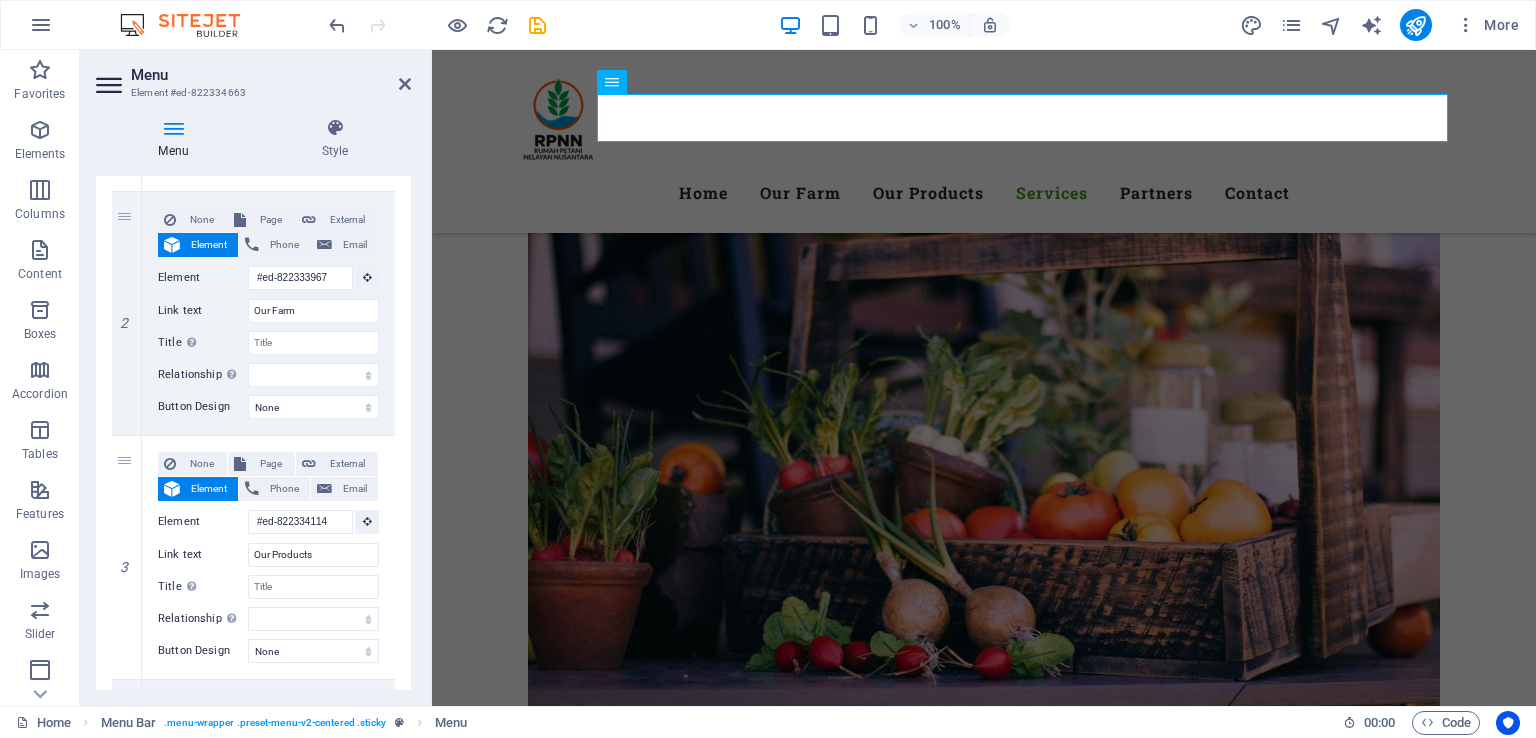 click on "URL [EMAIL] Link text Home Link target New tab Same tab Overlay Title Additional link description, should not be the same as the link text. The title is most often shown as a tooltip text when the mouse moves over the element. Leave empty if uncertain. Relationship Sets the relationship of this link to the link target . For example, the value "nofollow" instructs search engines not to follow the link. Can be left empty. alternate author bookmark external help license next nofollow noreferrer noopener prev search tag Button Design None Default Primary Secondary 2 None Page External Element Phone Email Page Home Subpage Legal Notice Privacy Element #ed-822333967 URL [PHONE] [EMAIL] Link text Our Farm Link target New tab Same tab Overlay Title Relationship Sets the relationship of this link to the link target alternate author bookmark external help license next prev" at bounding box center [253, 664] 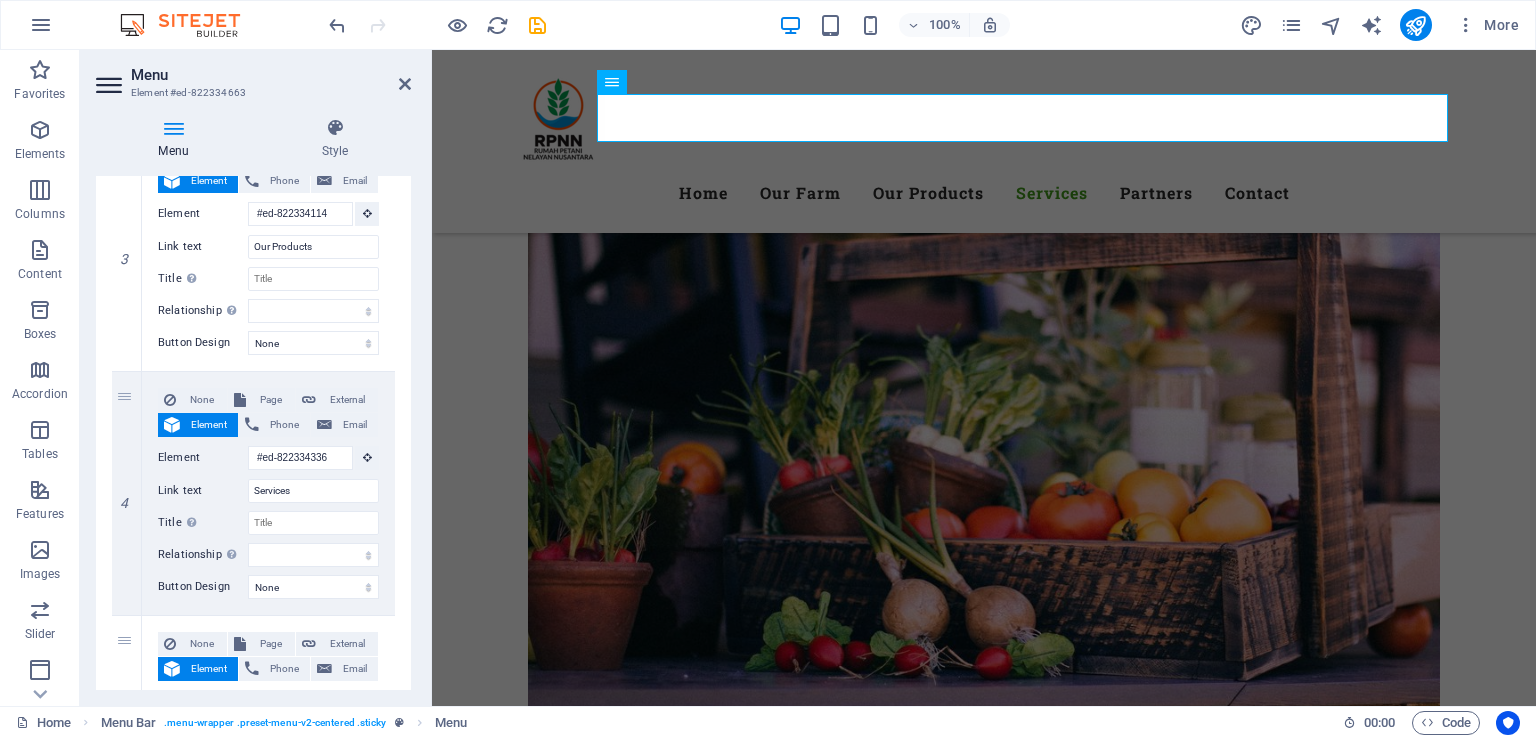 scroll, scrollTop: 758, scrollLeft: 0, axis: vertical 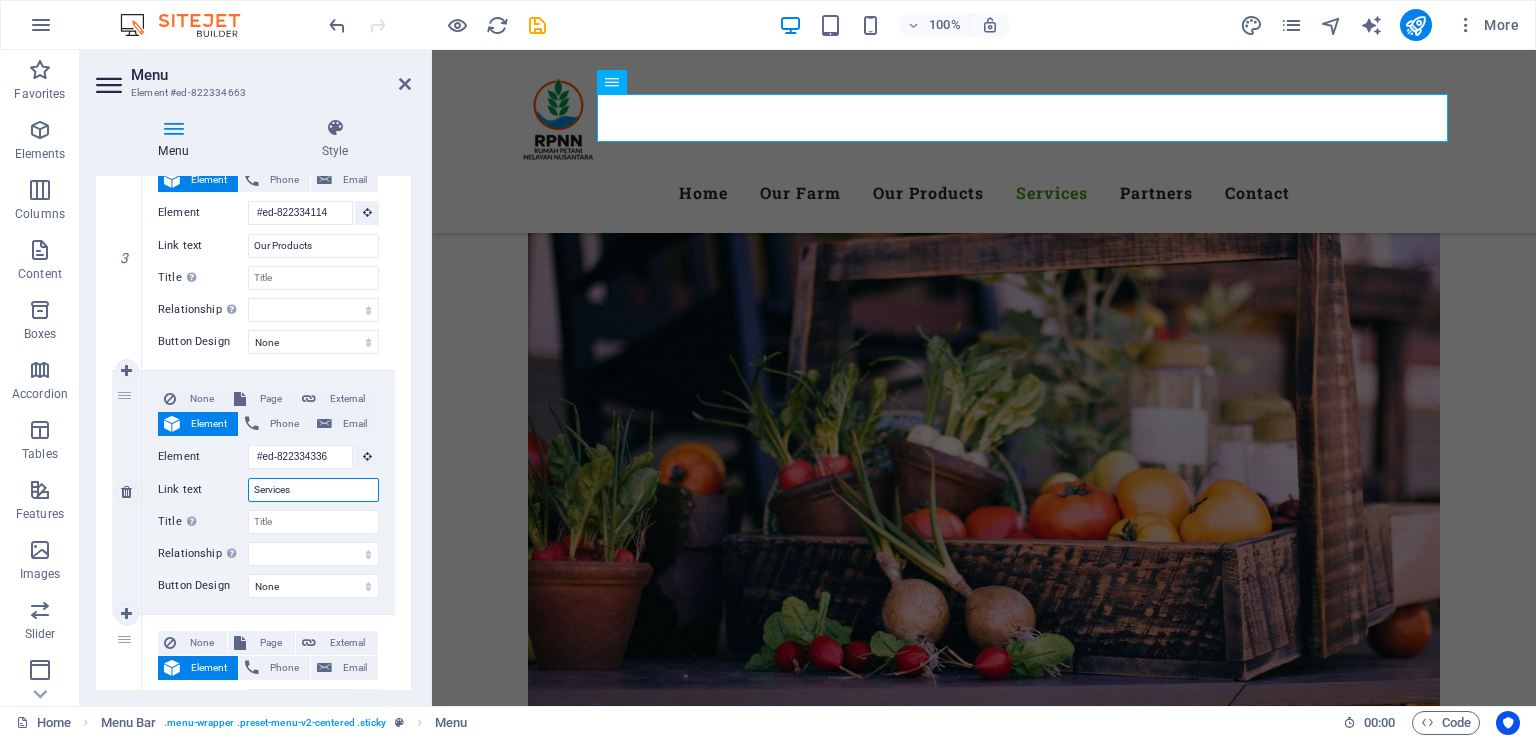 click on "Services" at bounding box center [313, 490] 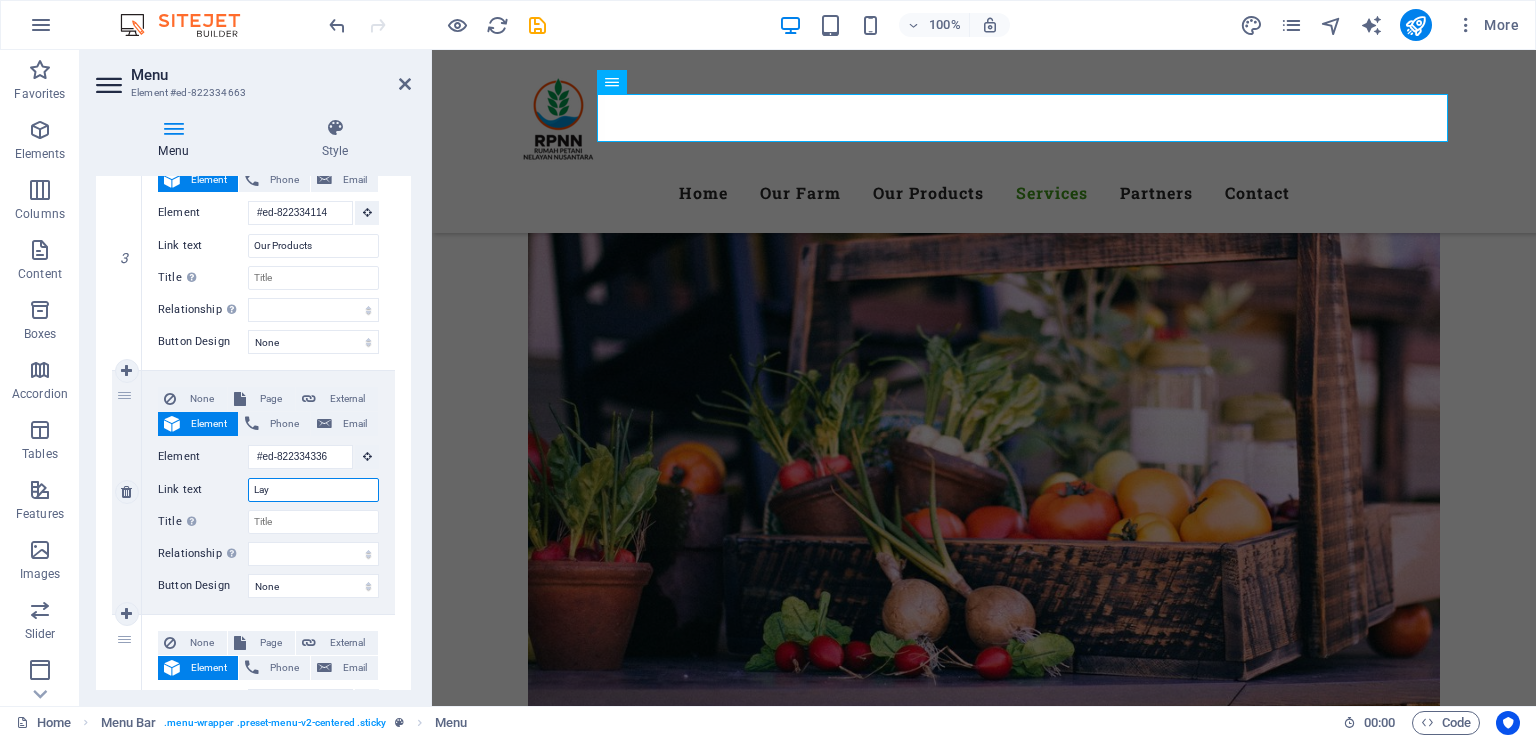 type on "La" 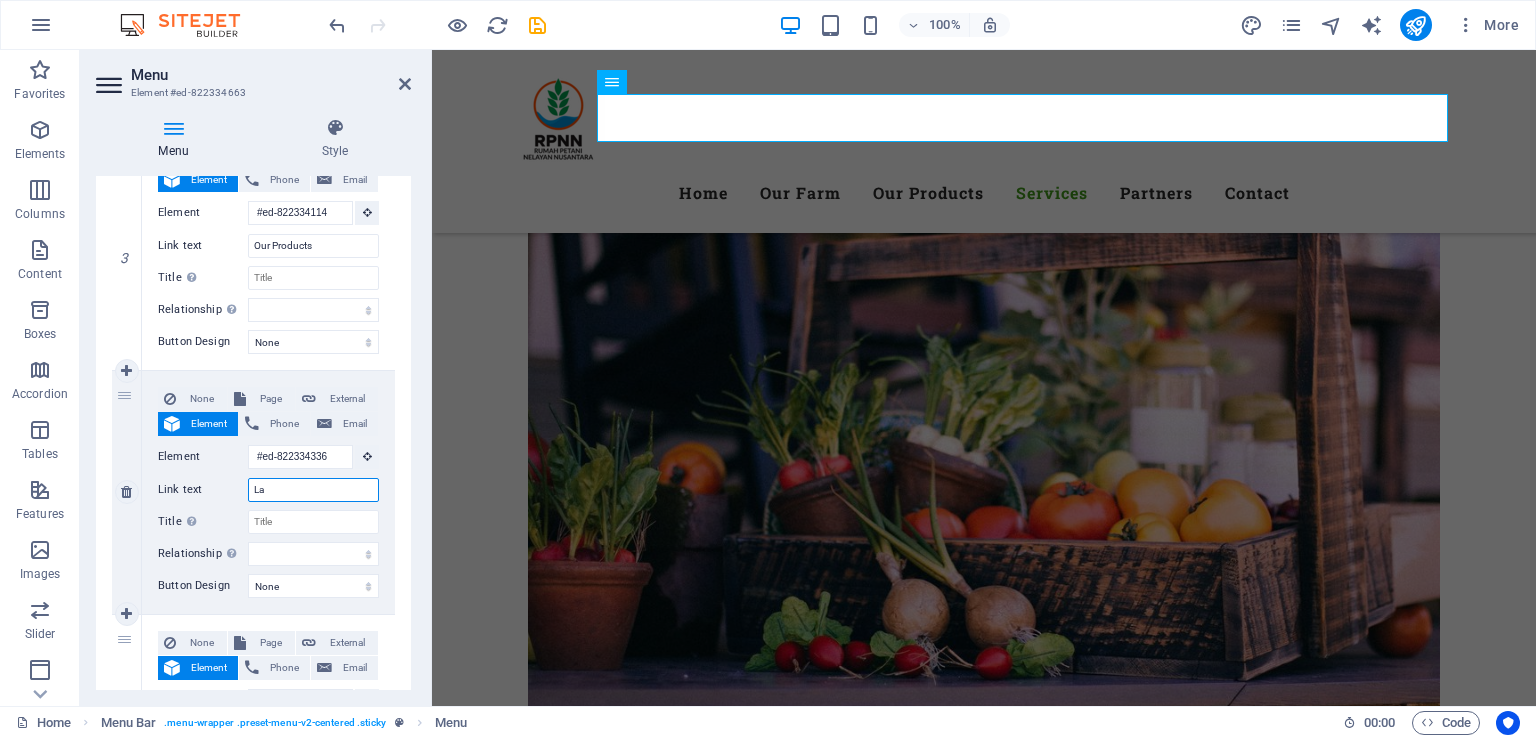 select 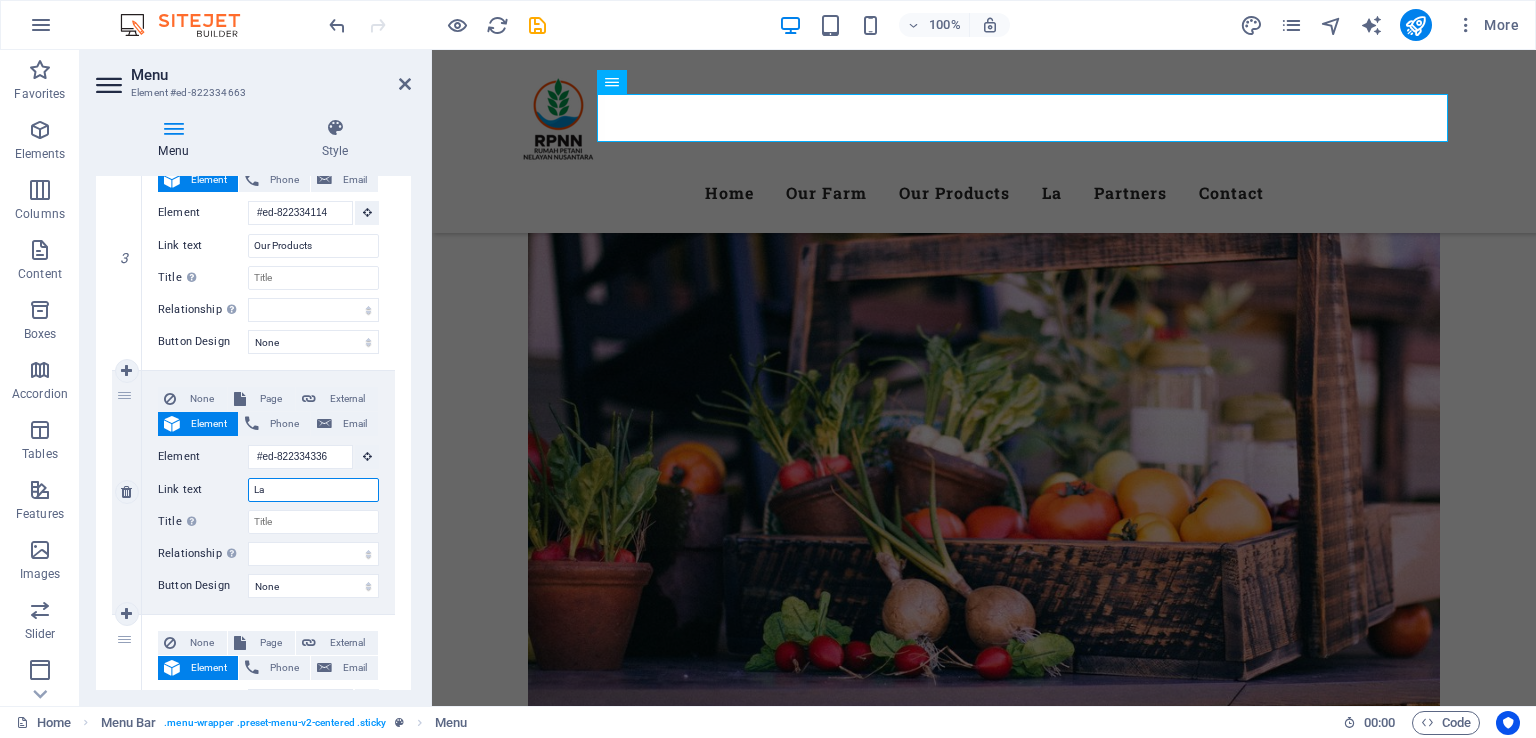 type on "L" 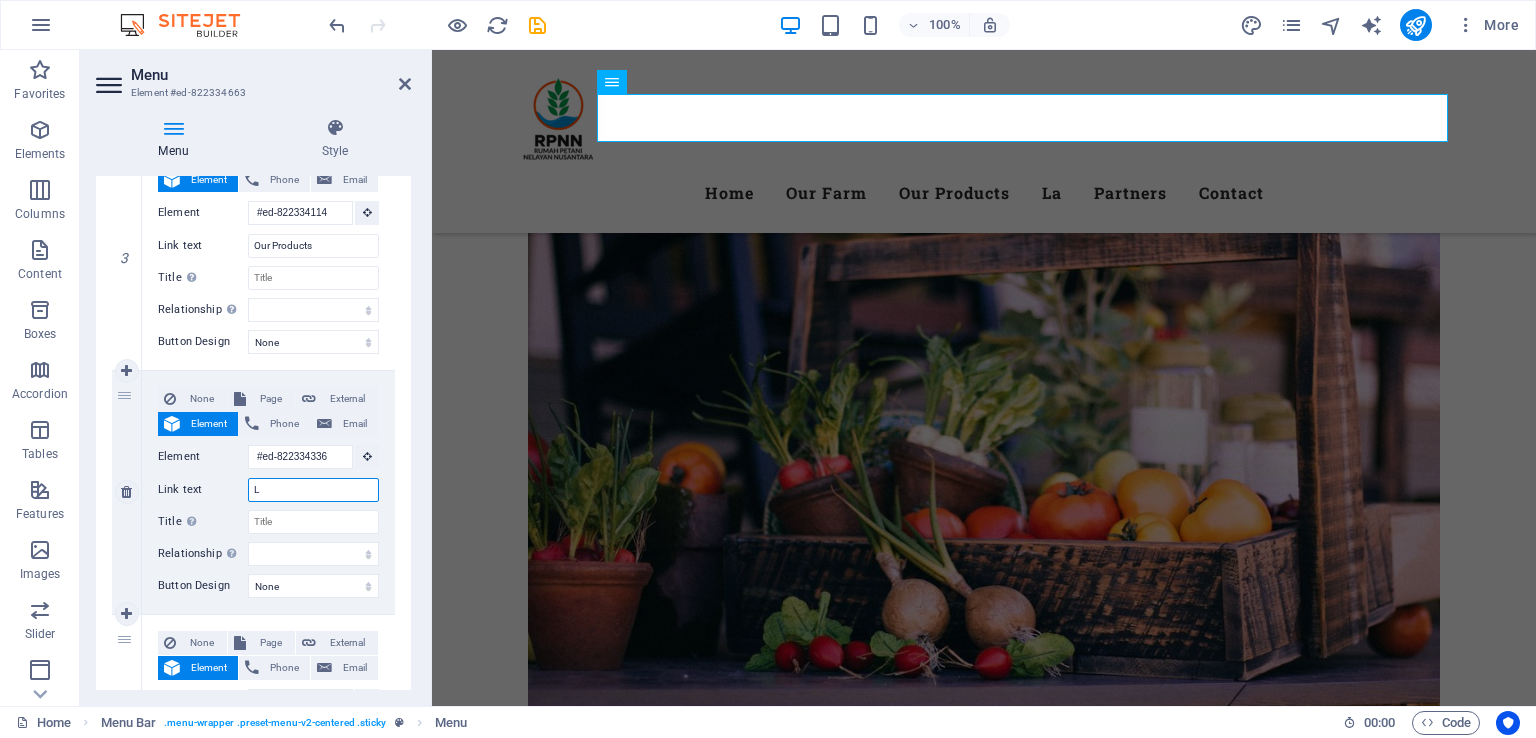 type 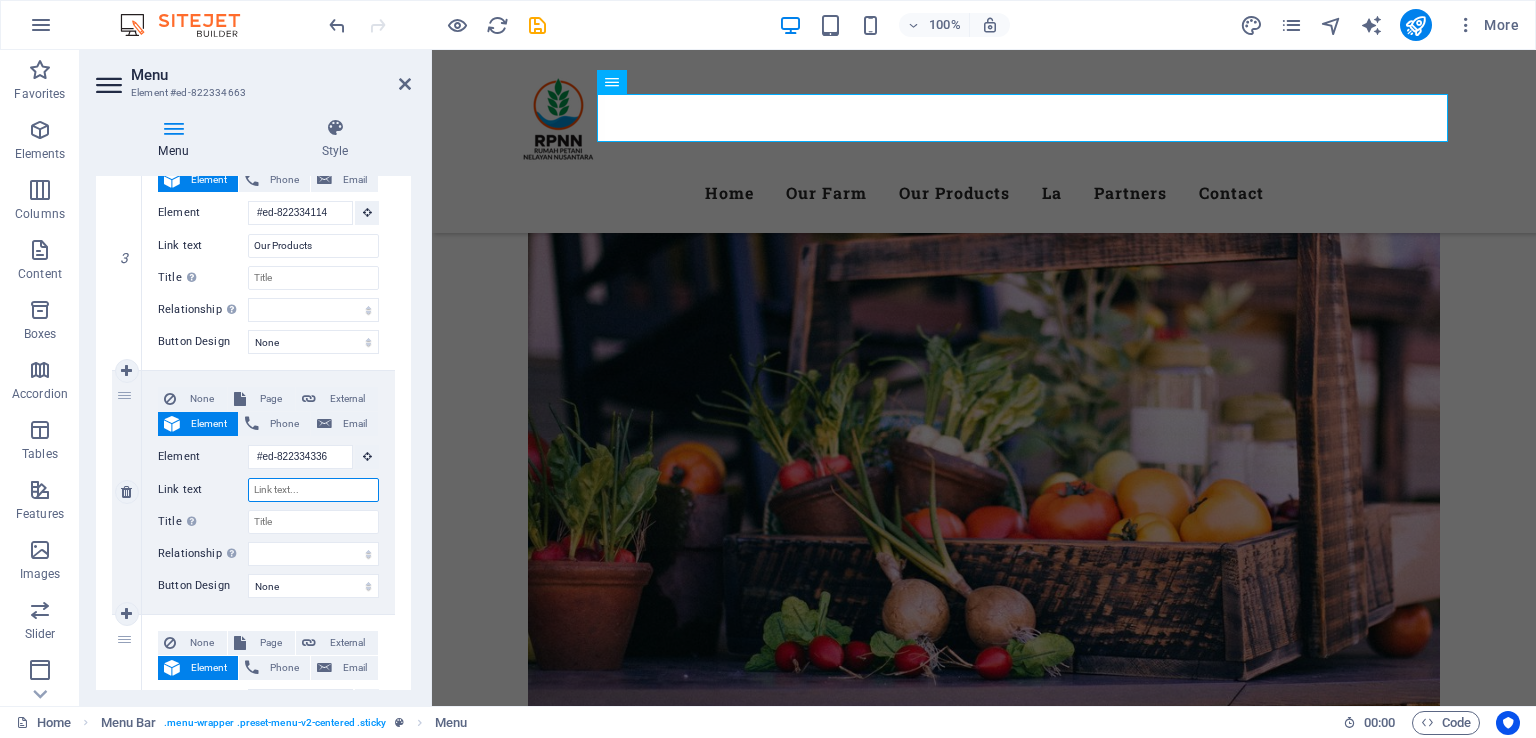 select 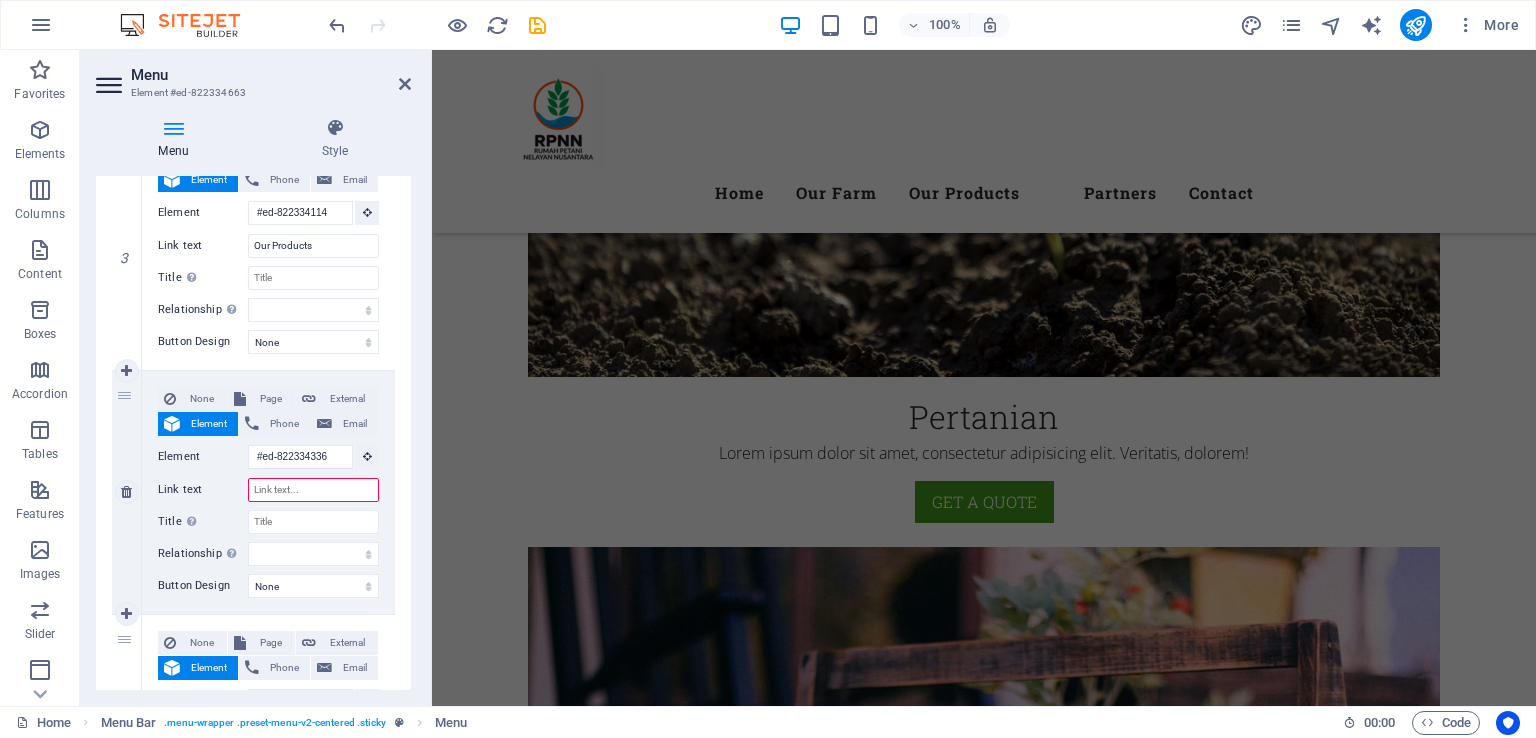 scroll, scrollTop: 3293, scrollLeft: 0, axis: vertical 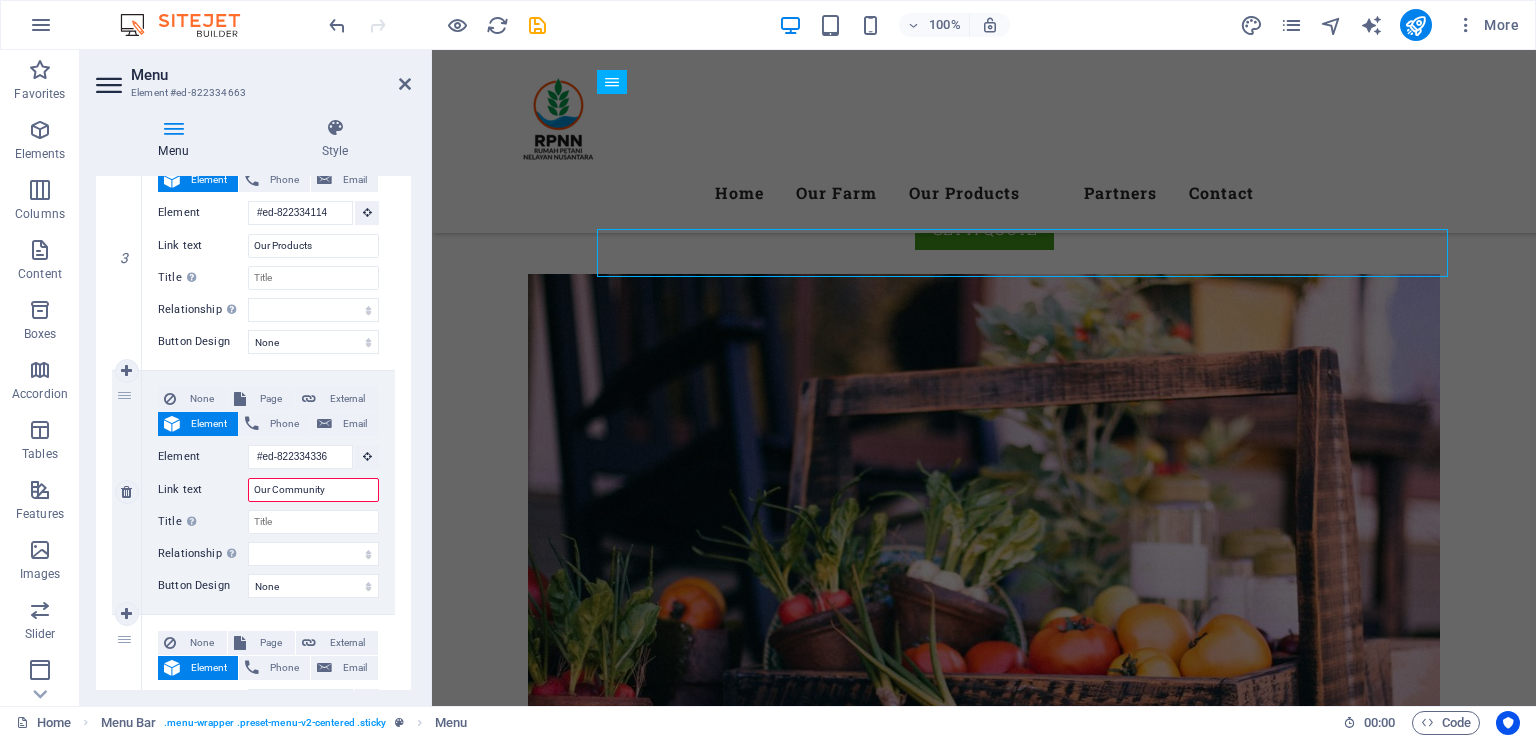 type on "Komunitas Kami" 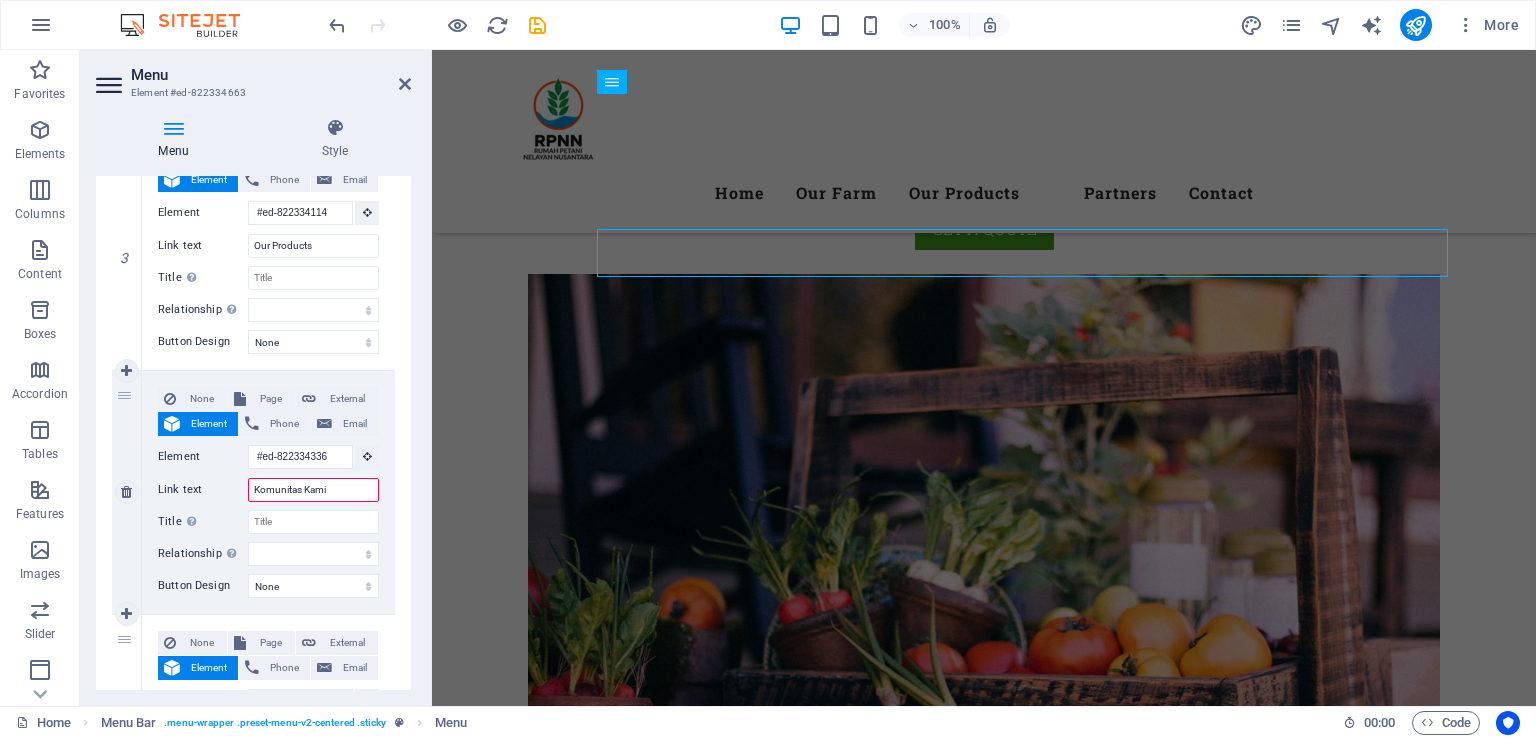 select 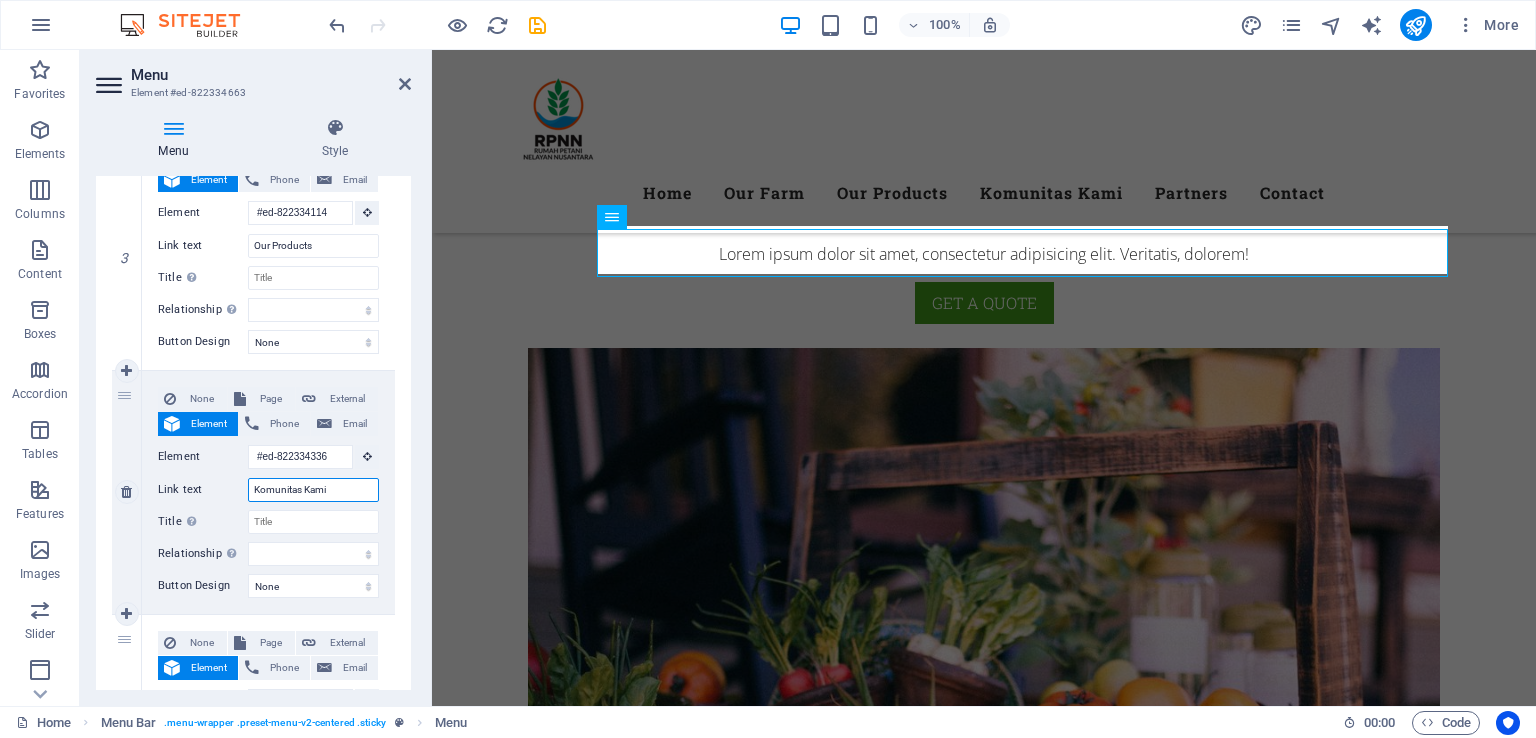 scroll, scrollTop: 3158, scrollLeft: 0, axis: vertical 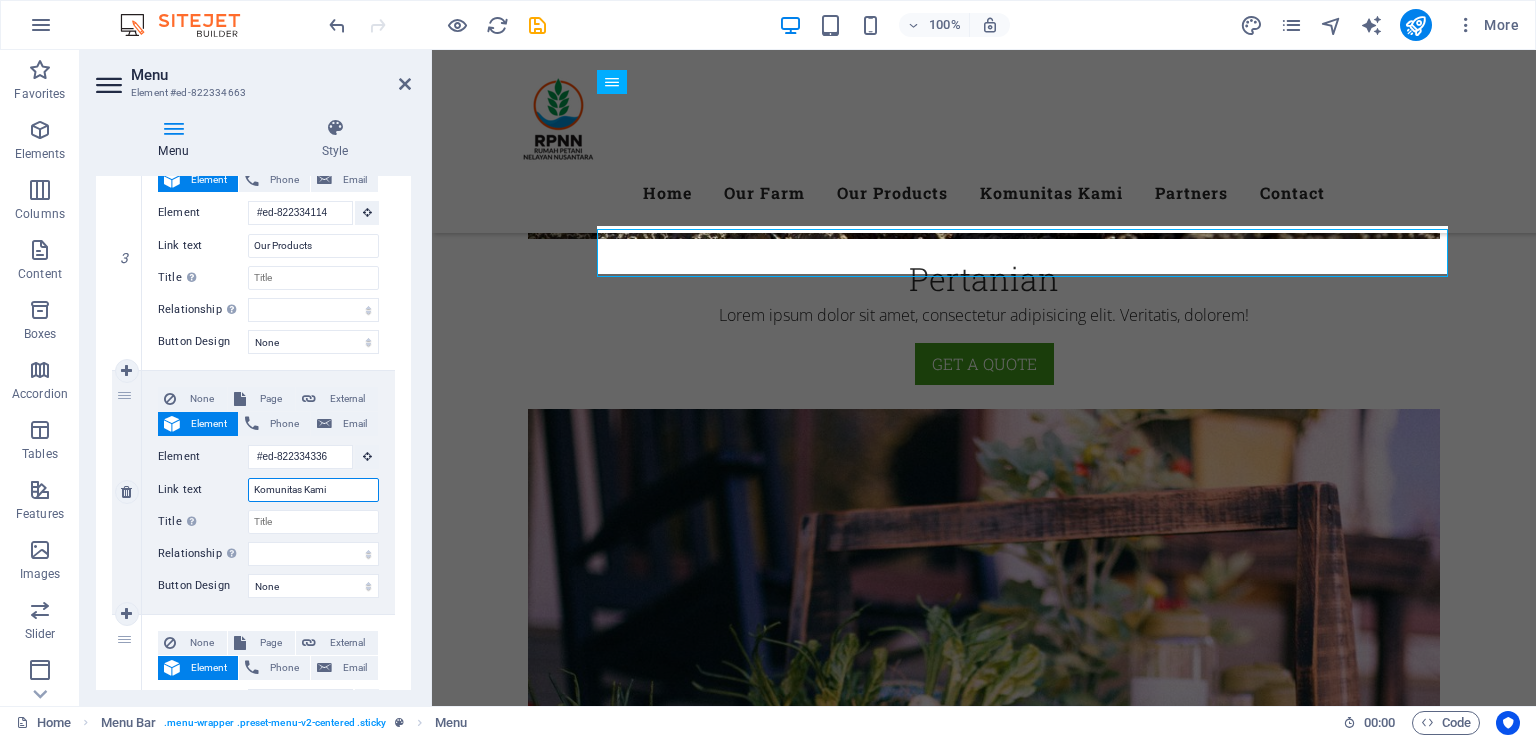 type on "Komunitas Kami" 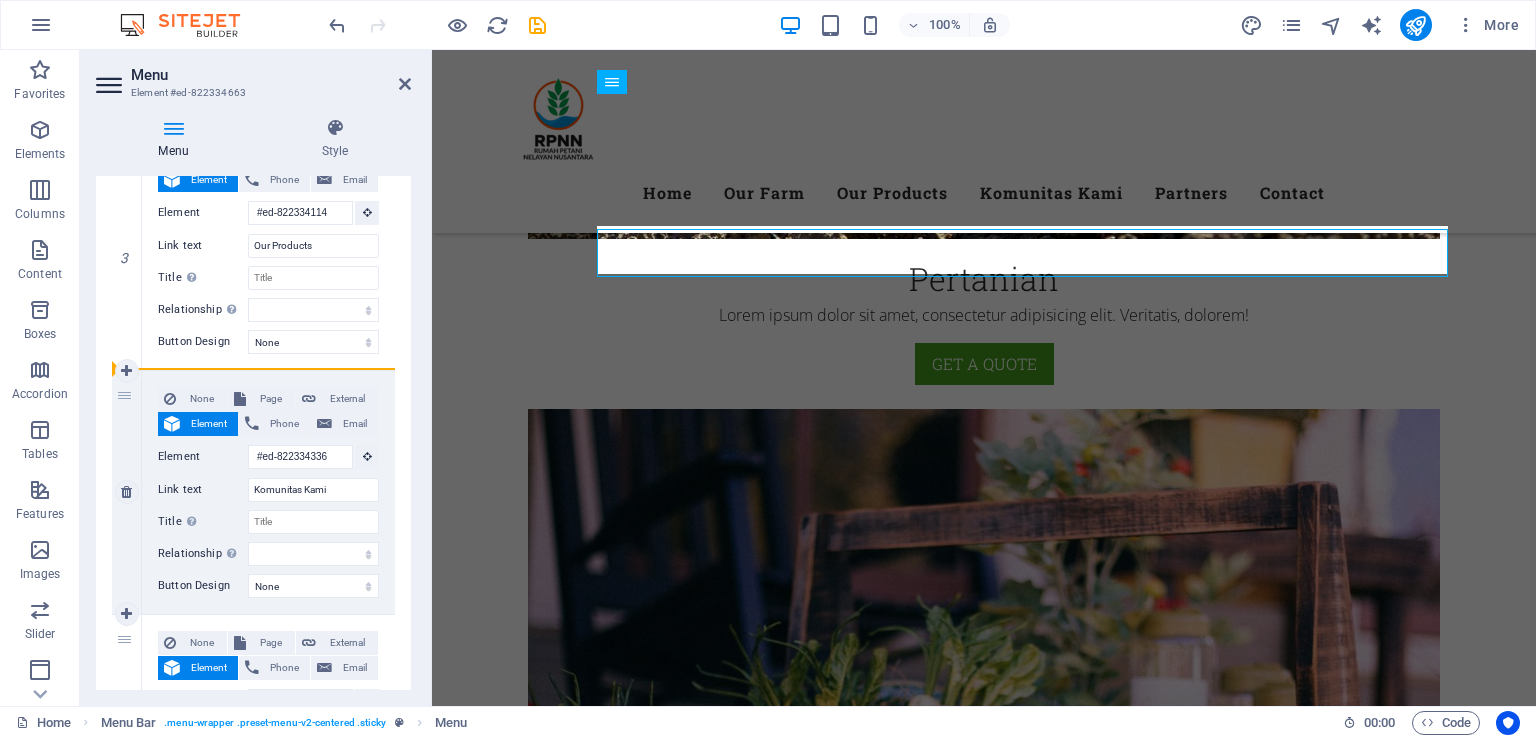 click on "4" at bounding box center [127, 492] 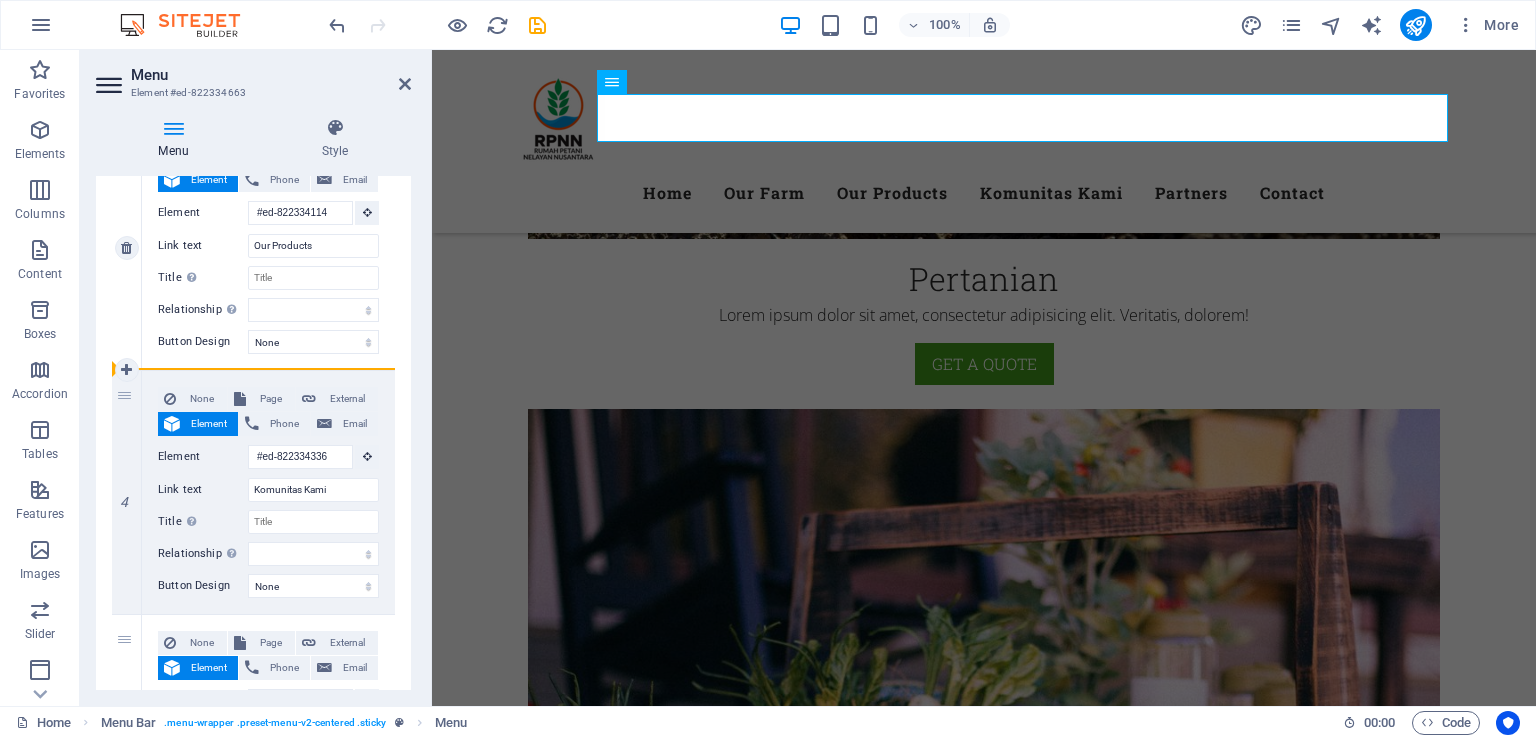 drag, startPoint x: 122, startPoint y: 396, endPoint x: 120, endPoint y: 297, distance: 99.0202 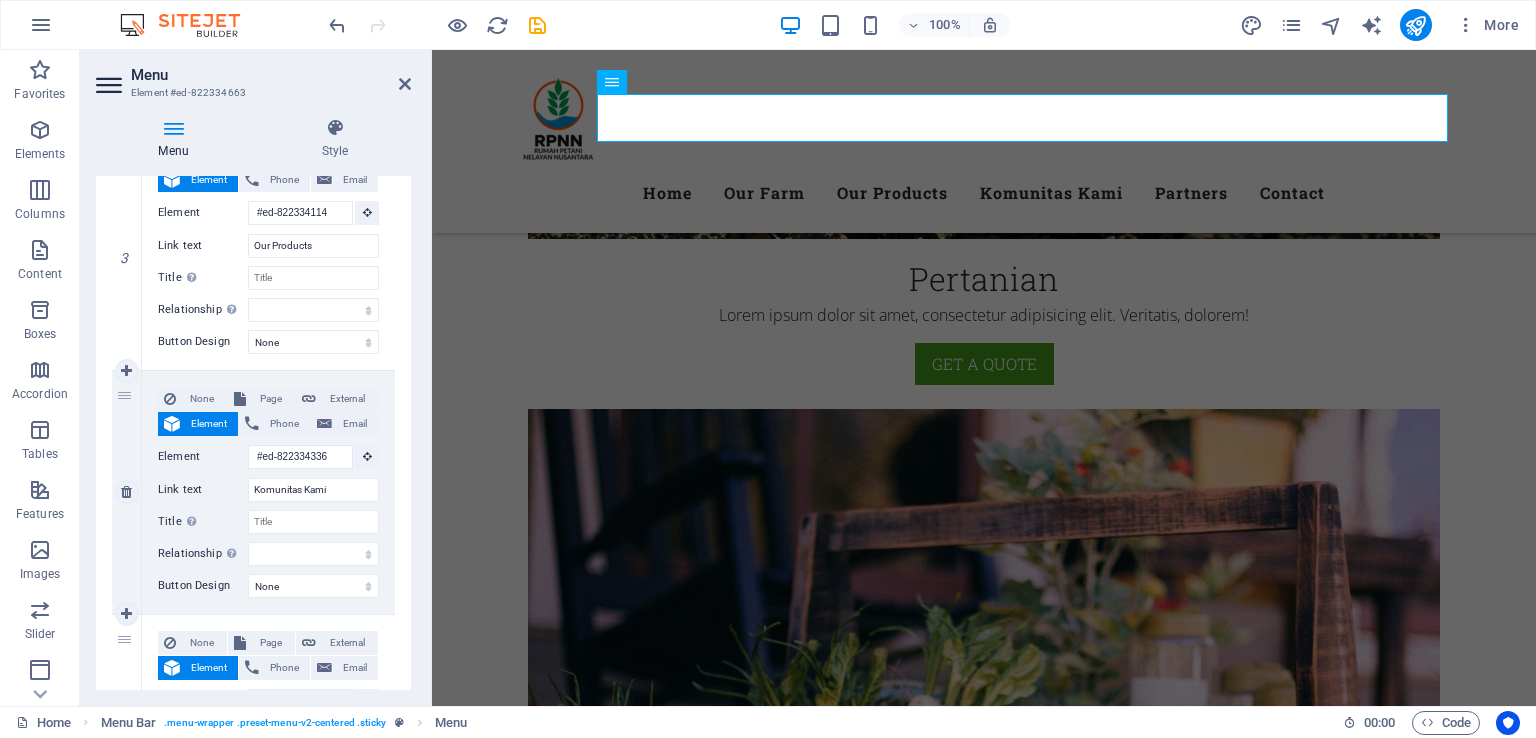 select 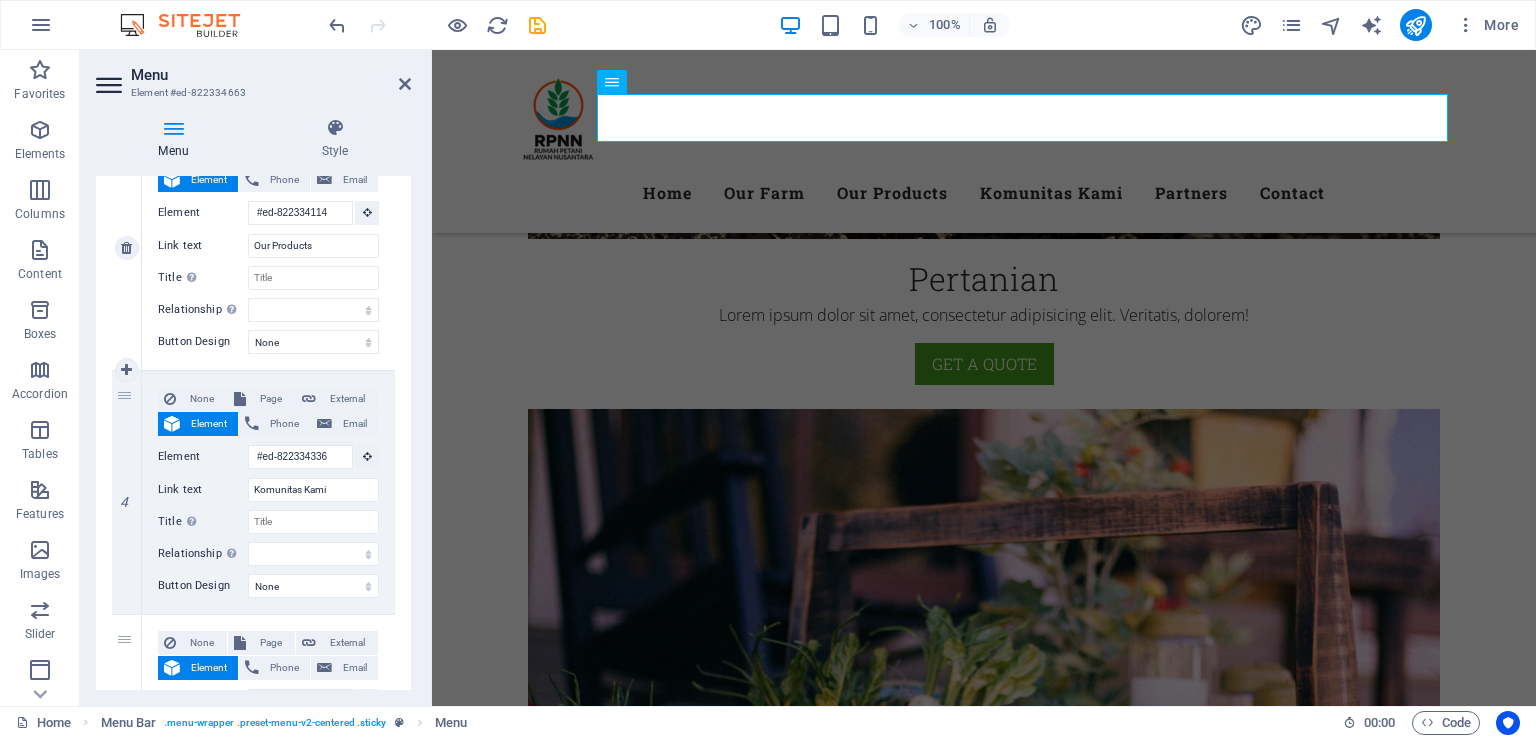 drag, startPoint x: 122, startPoint y: 393, endPoint x: 119, endPoint y: 197, distance: 196.02296 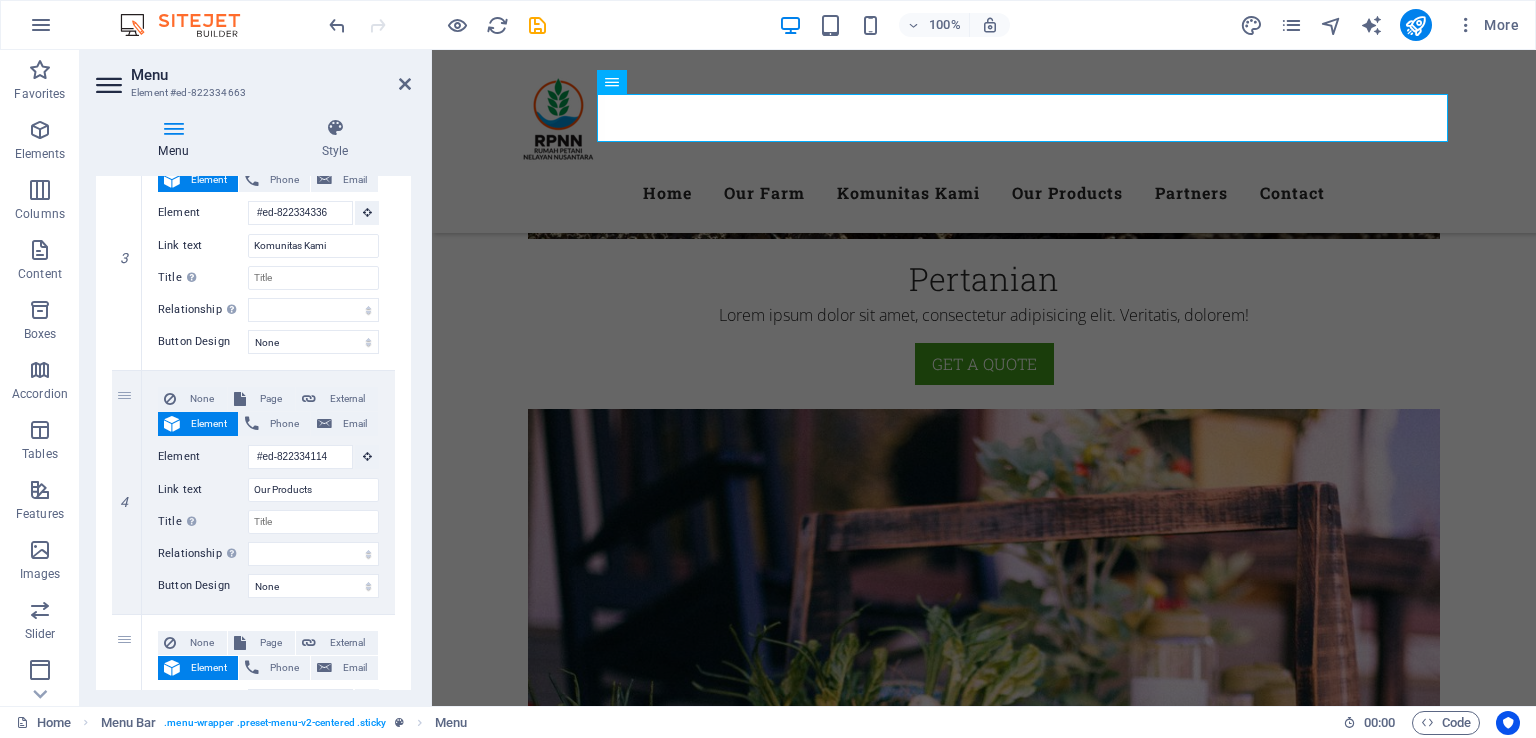 drag, startPoint x: 400, startPoint y: 450, endPoint x: 400, endPoint y: 411, distance: 39 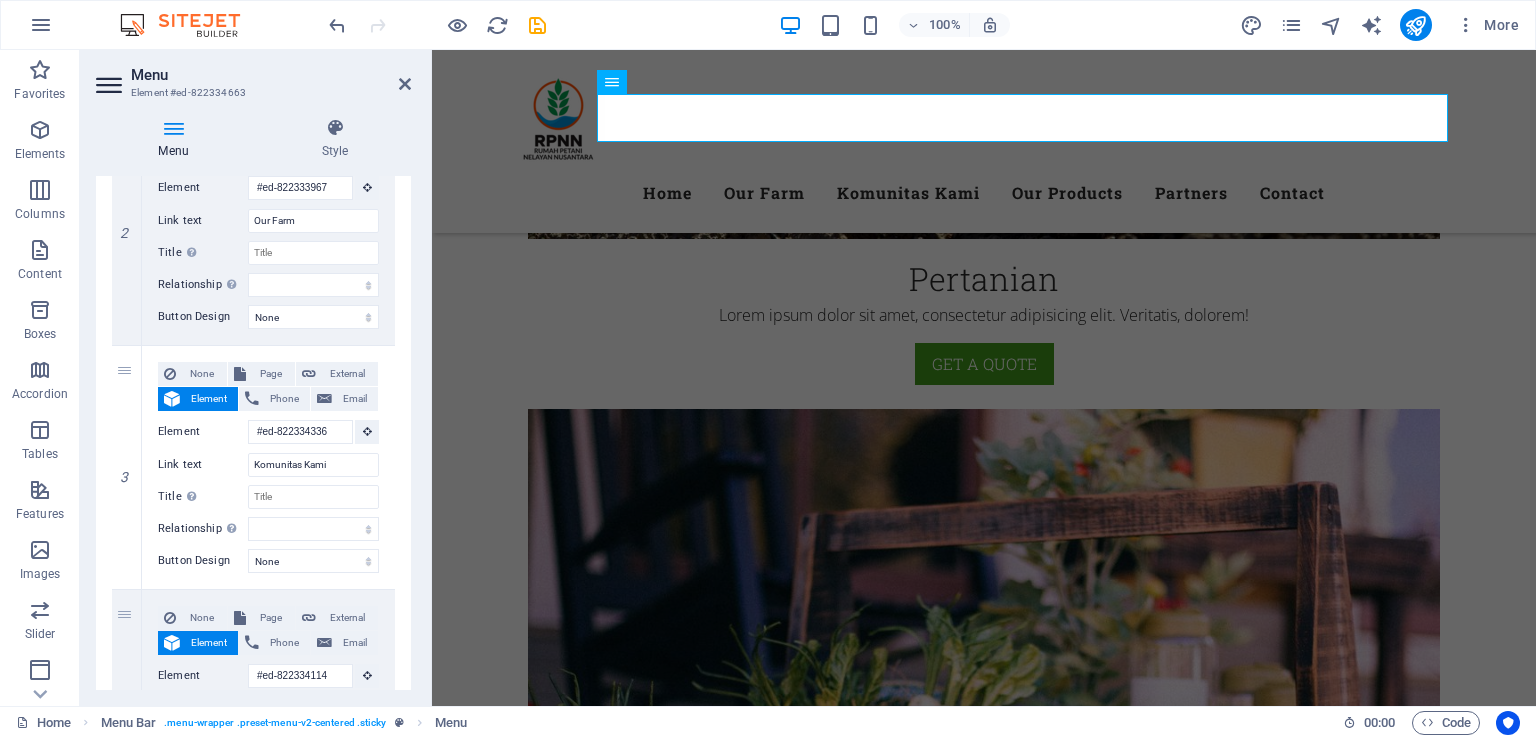 scroll, scrollTop: 583, scrollLeft: 0, axis: vertical 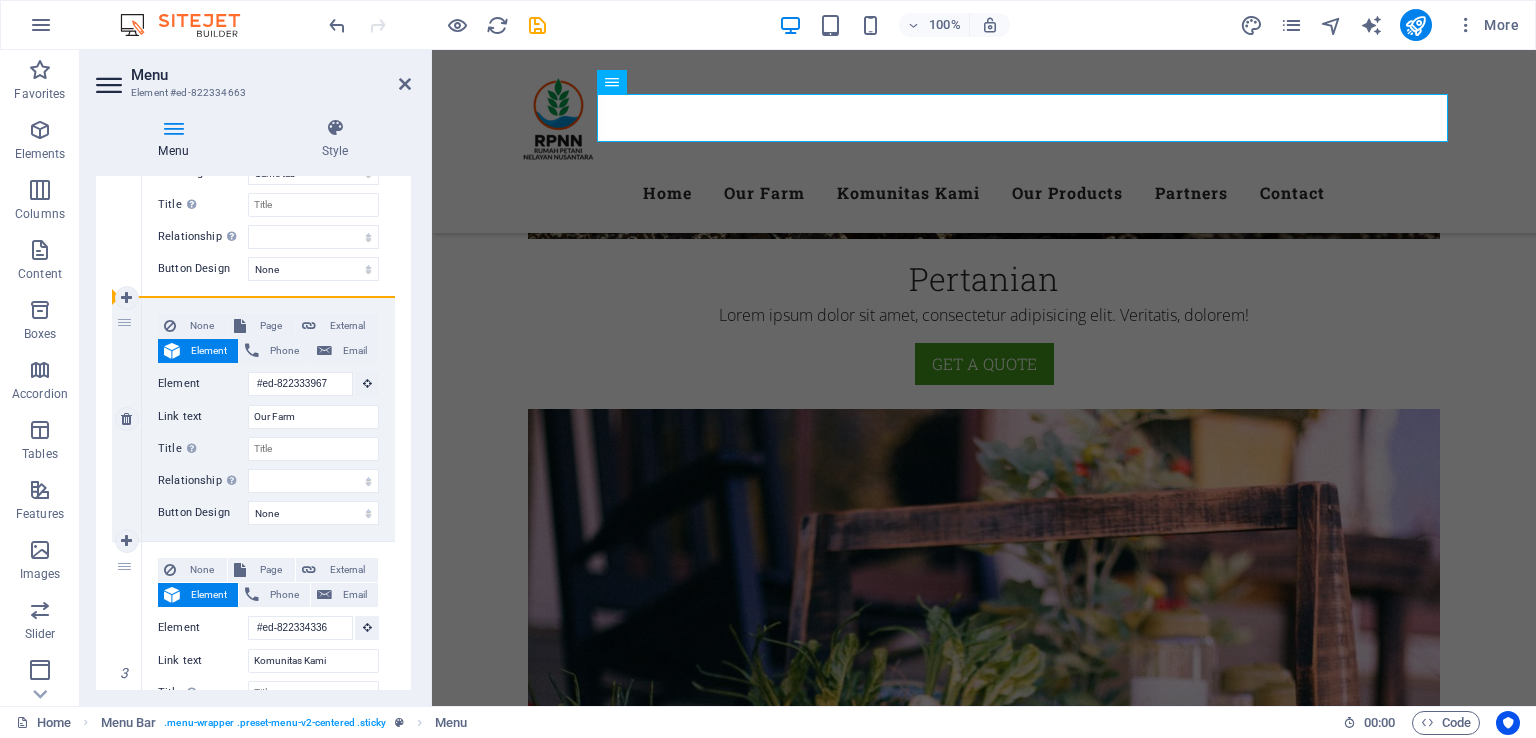 drag, startPoint x: 124, startPoint y: 561, endPoint x: 138, endPoint y: 305, distance: 256.38254 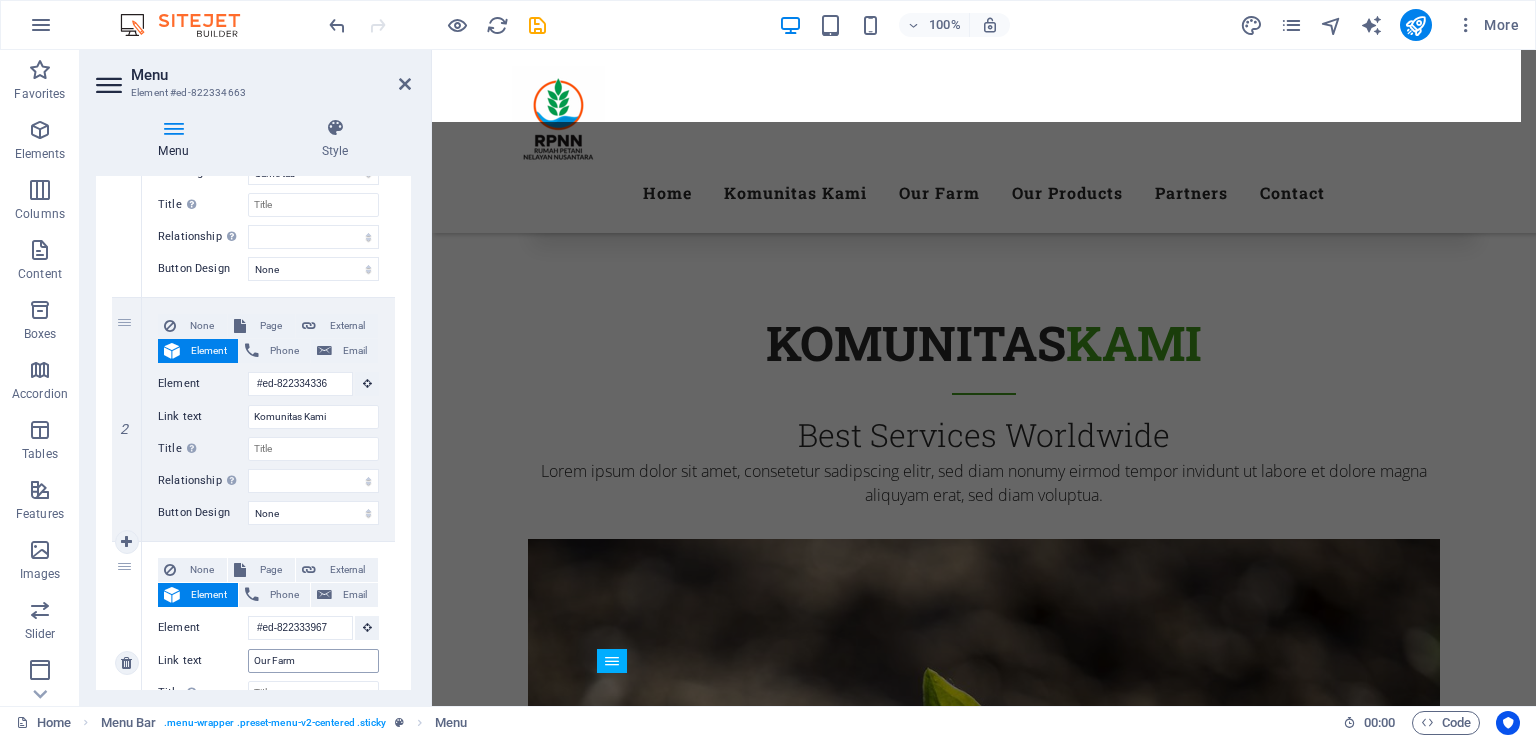 scroll, scrollTop: 2888, scrollLeft: 0, axis: vertical 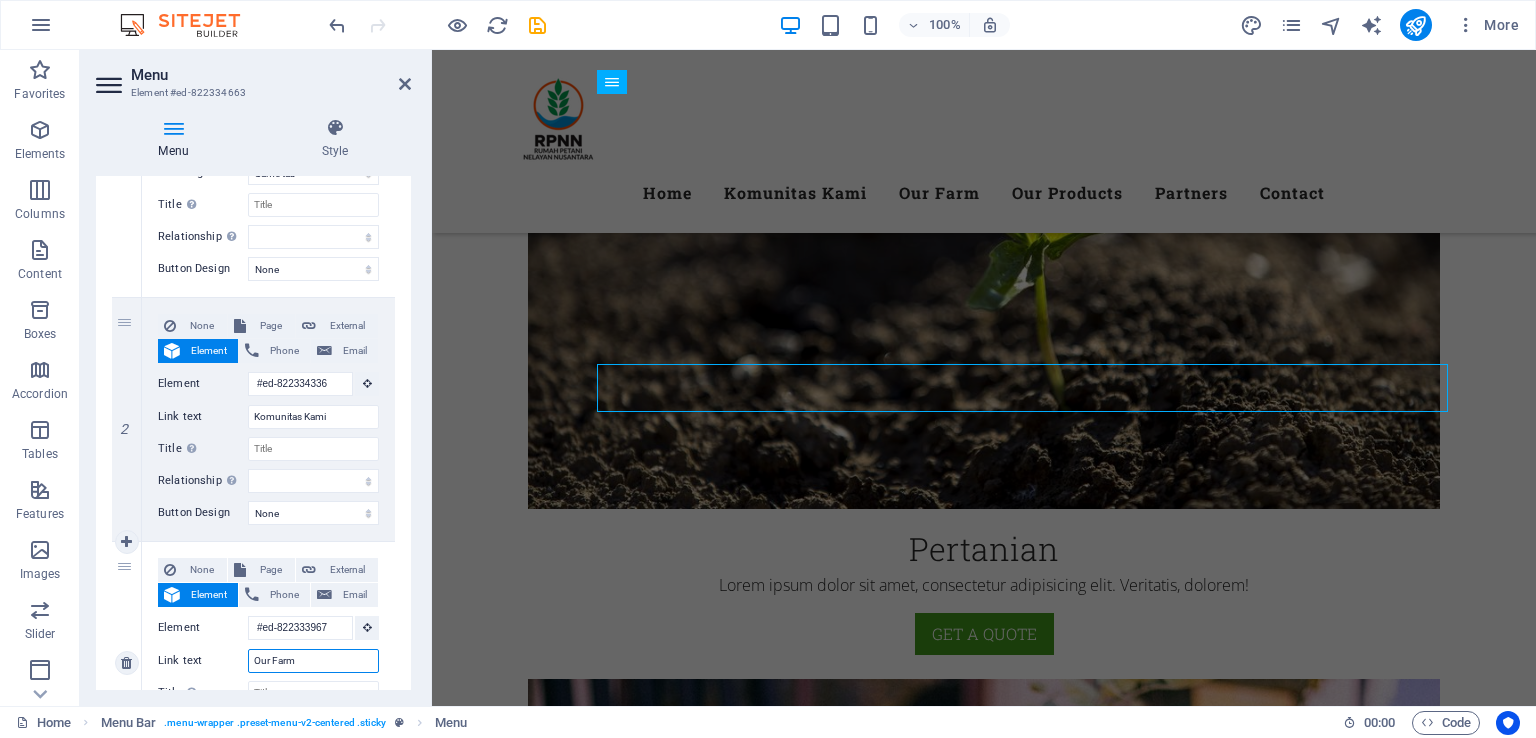click on "Our Farm" at bounding box center [313, 661] 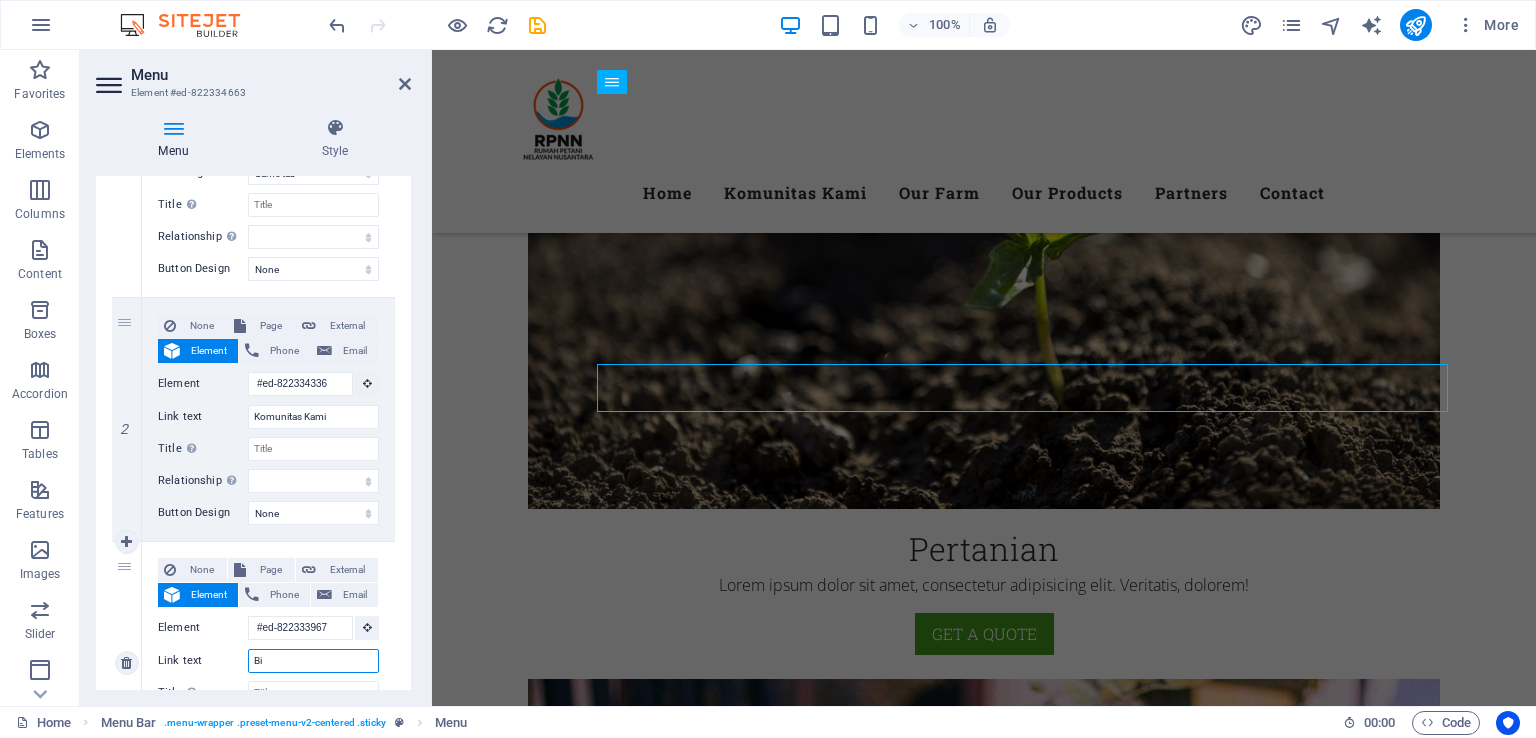 type on "B" 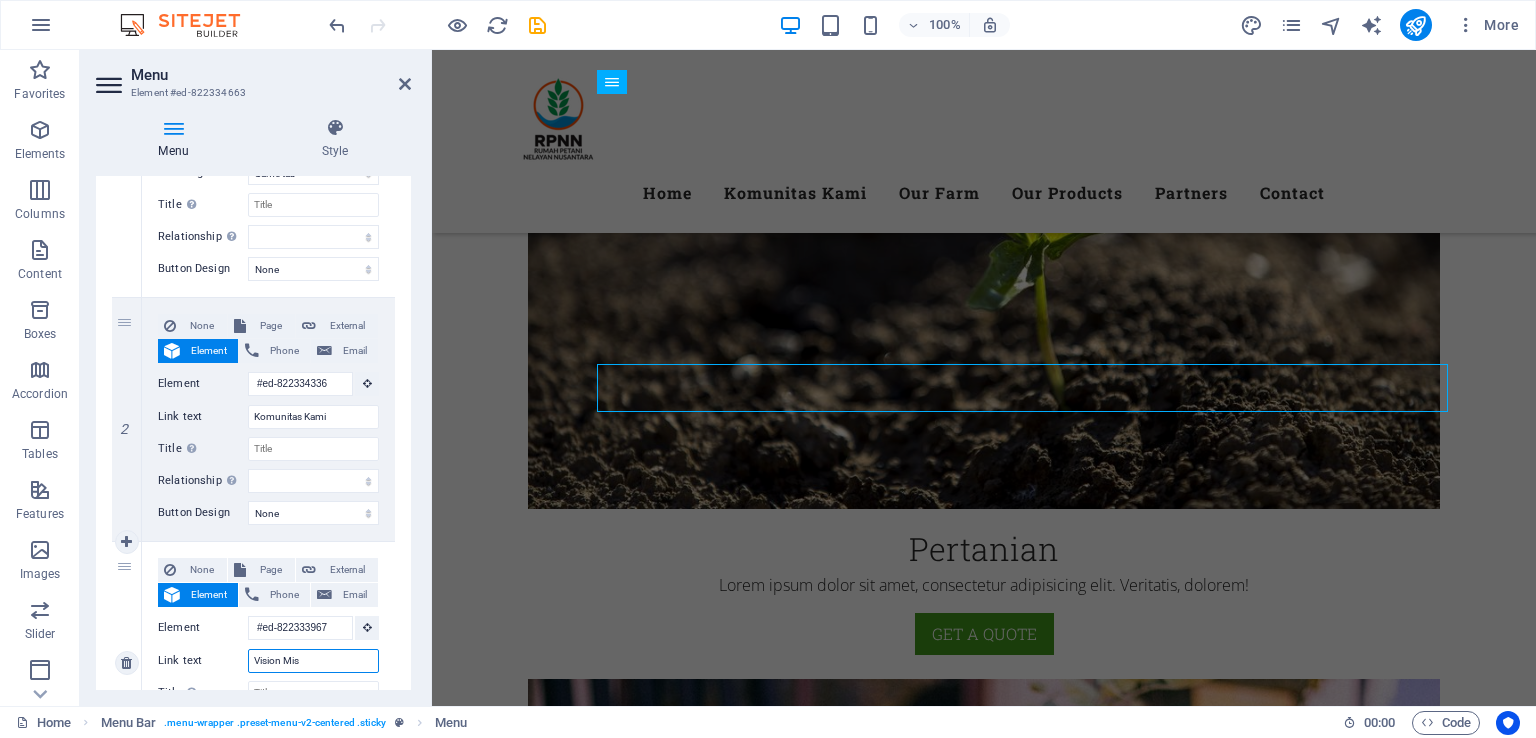 type on "Vision Mission" 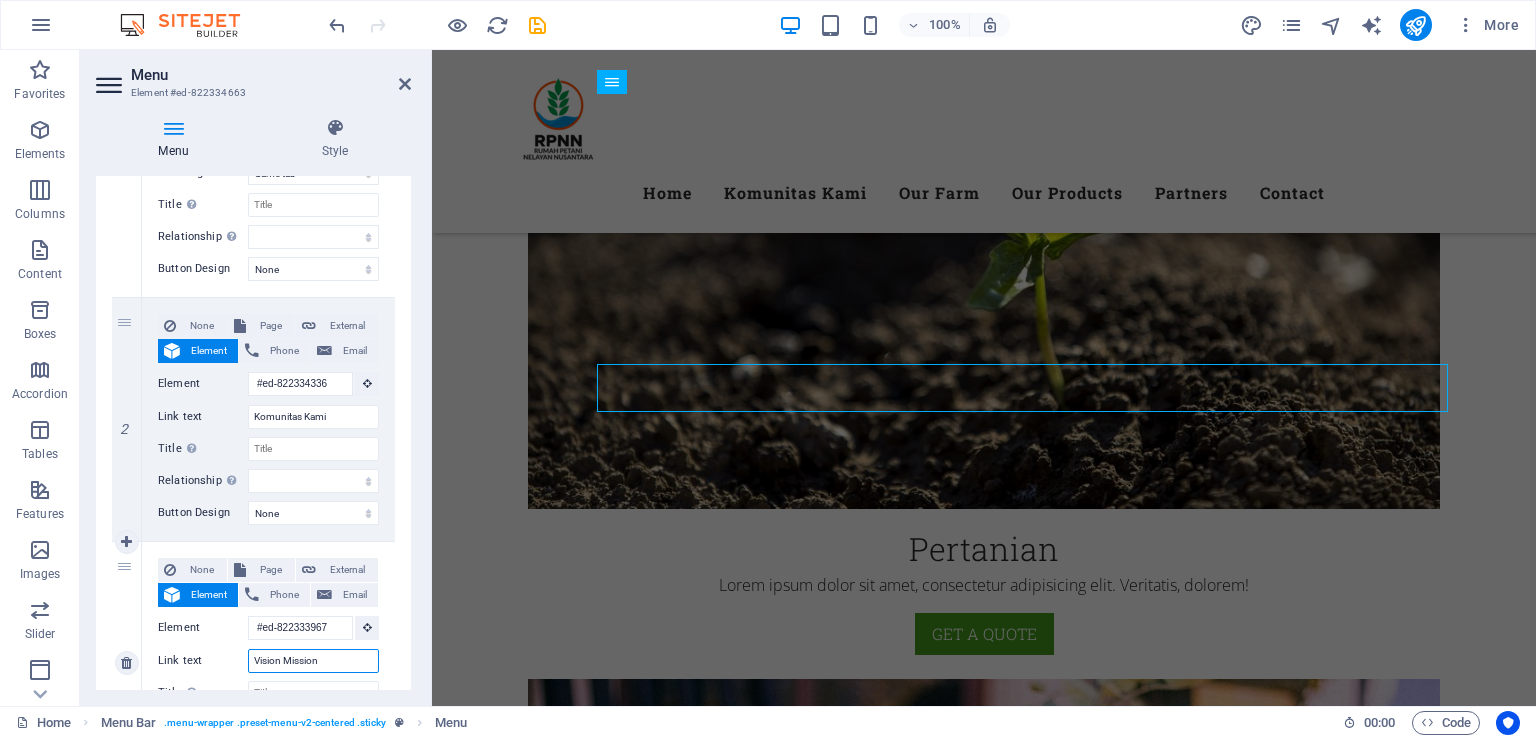 select 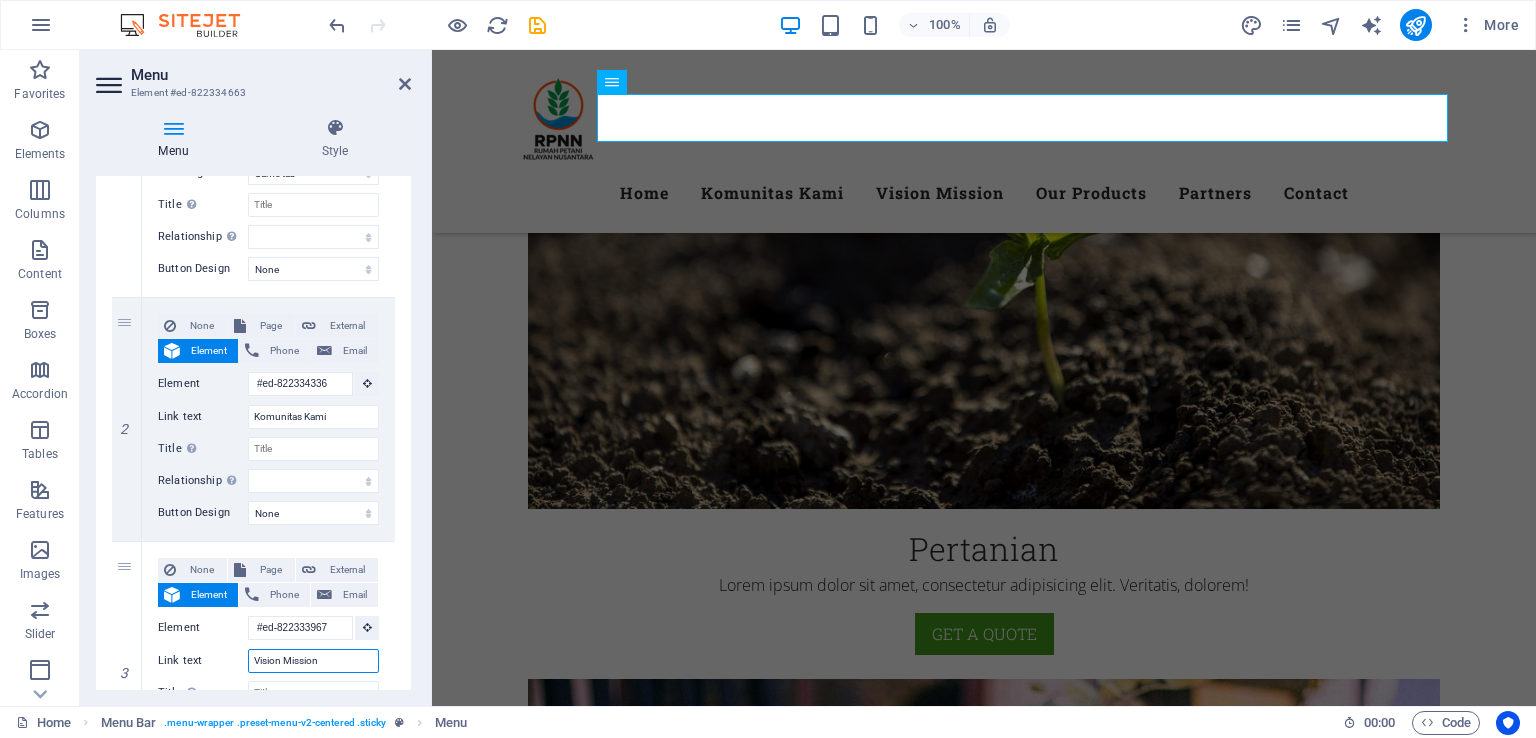 scroll, scrollTop: 2752, scrollLeft: 0, axis: vertical 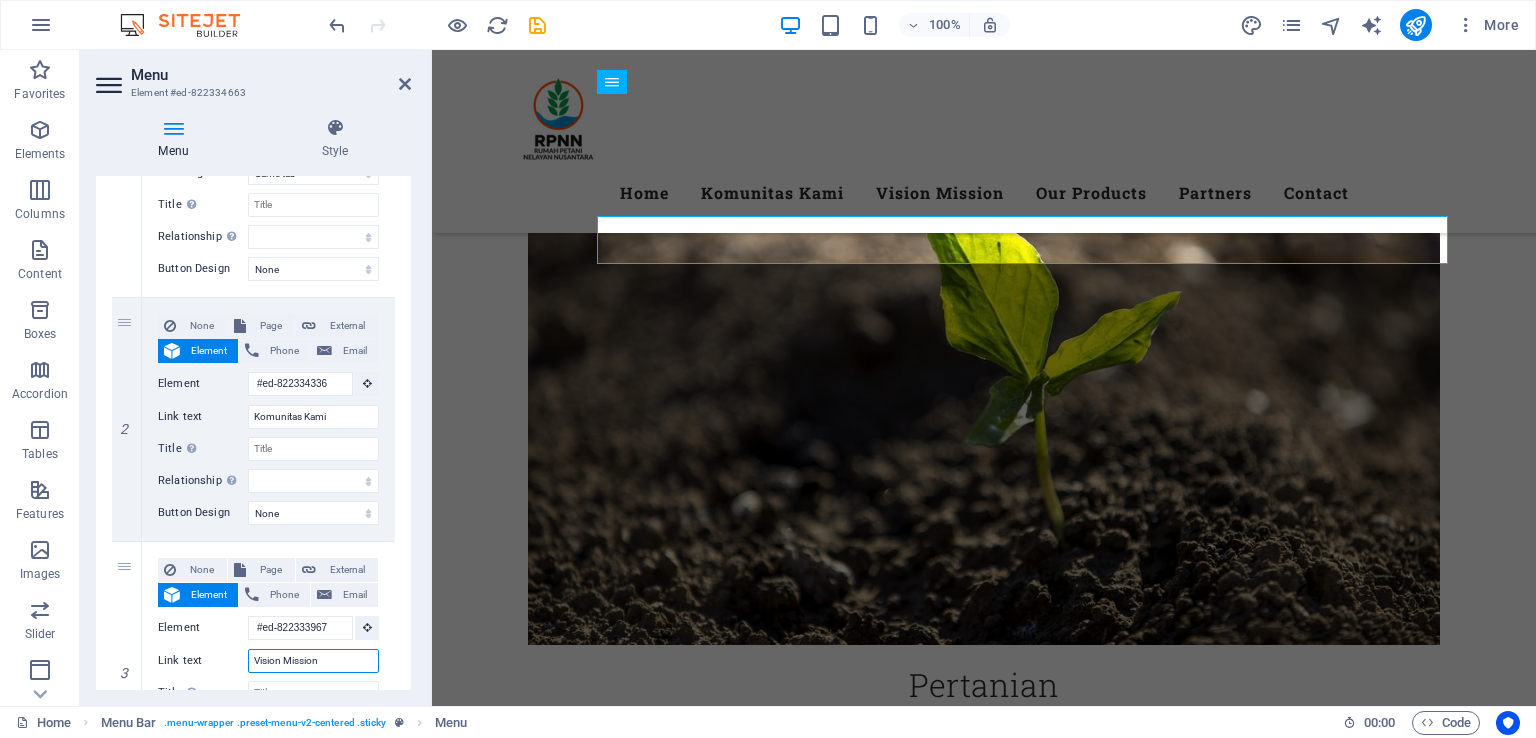 type on "Vision Mission" 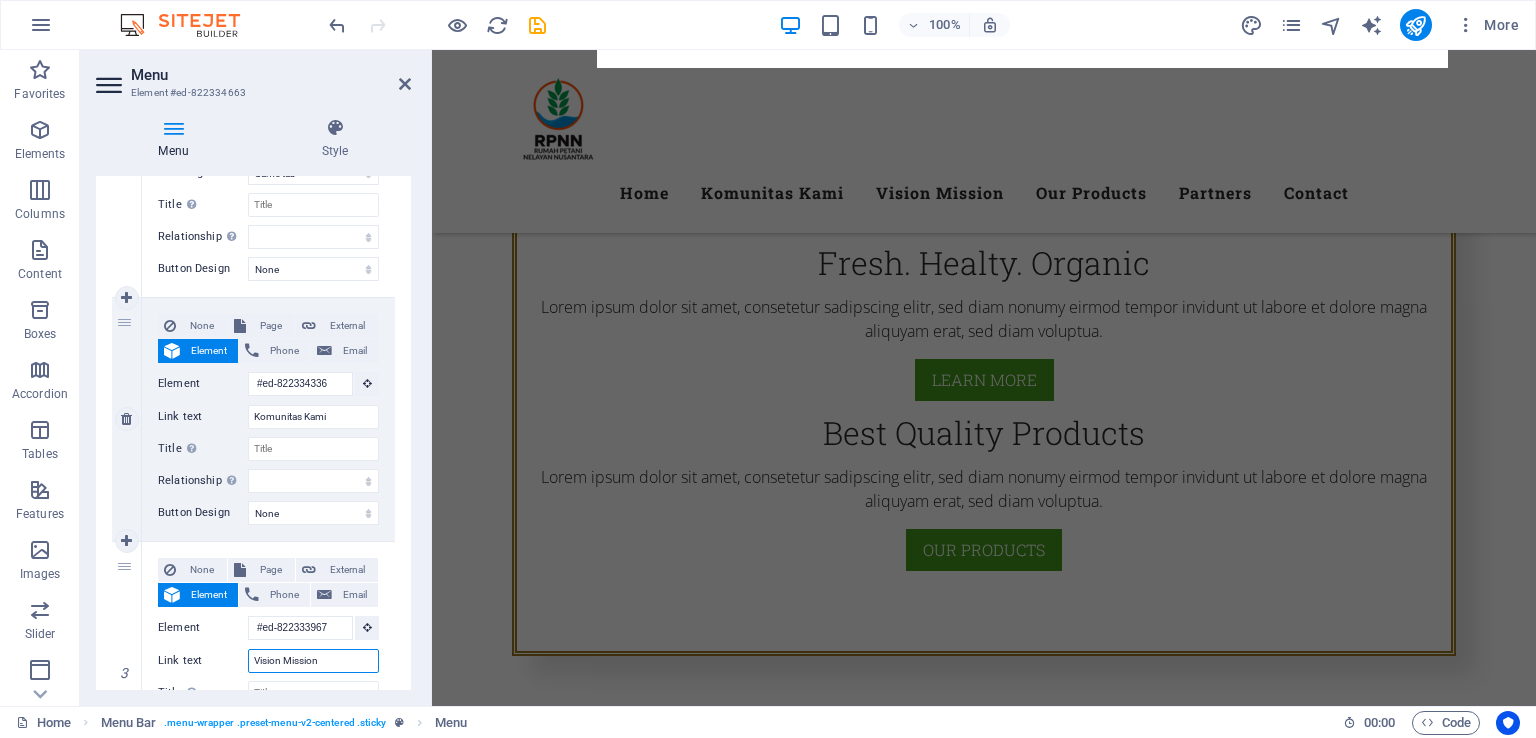 scroll, scrollTop: 2617, scrollLeft: 0, axis: vertical 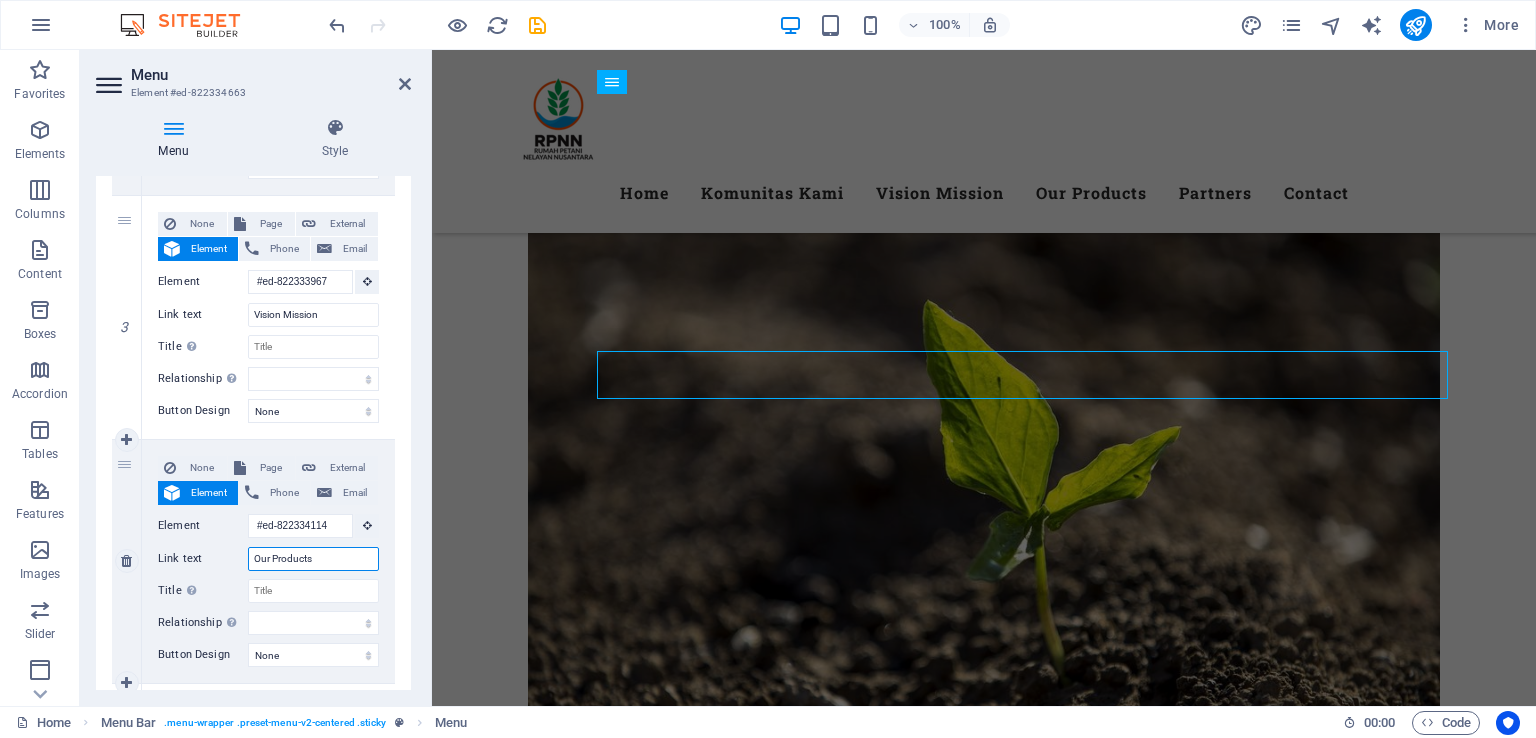 click on "Our Products" at bounding box center [313, 559] 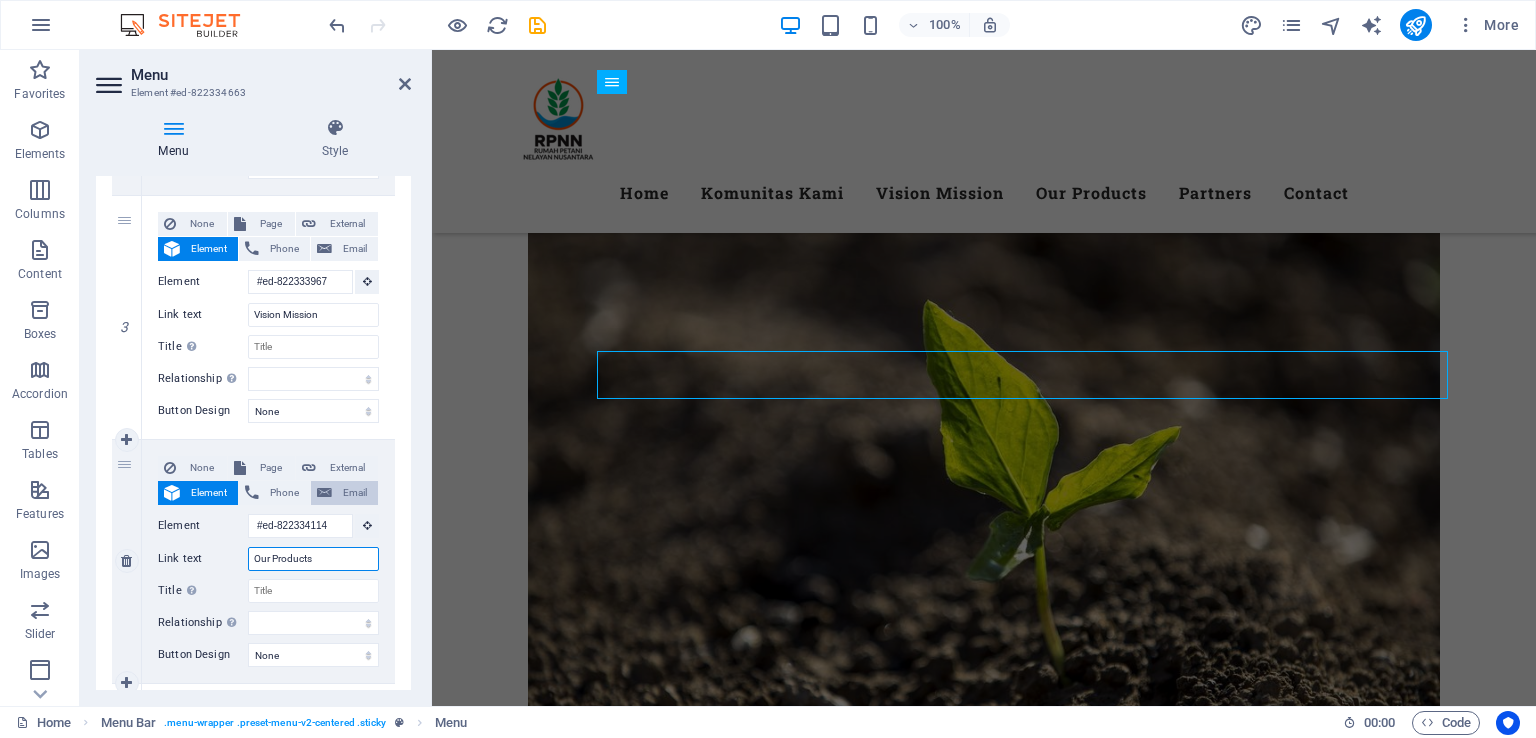 type on "P" 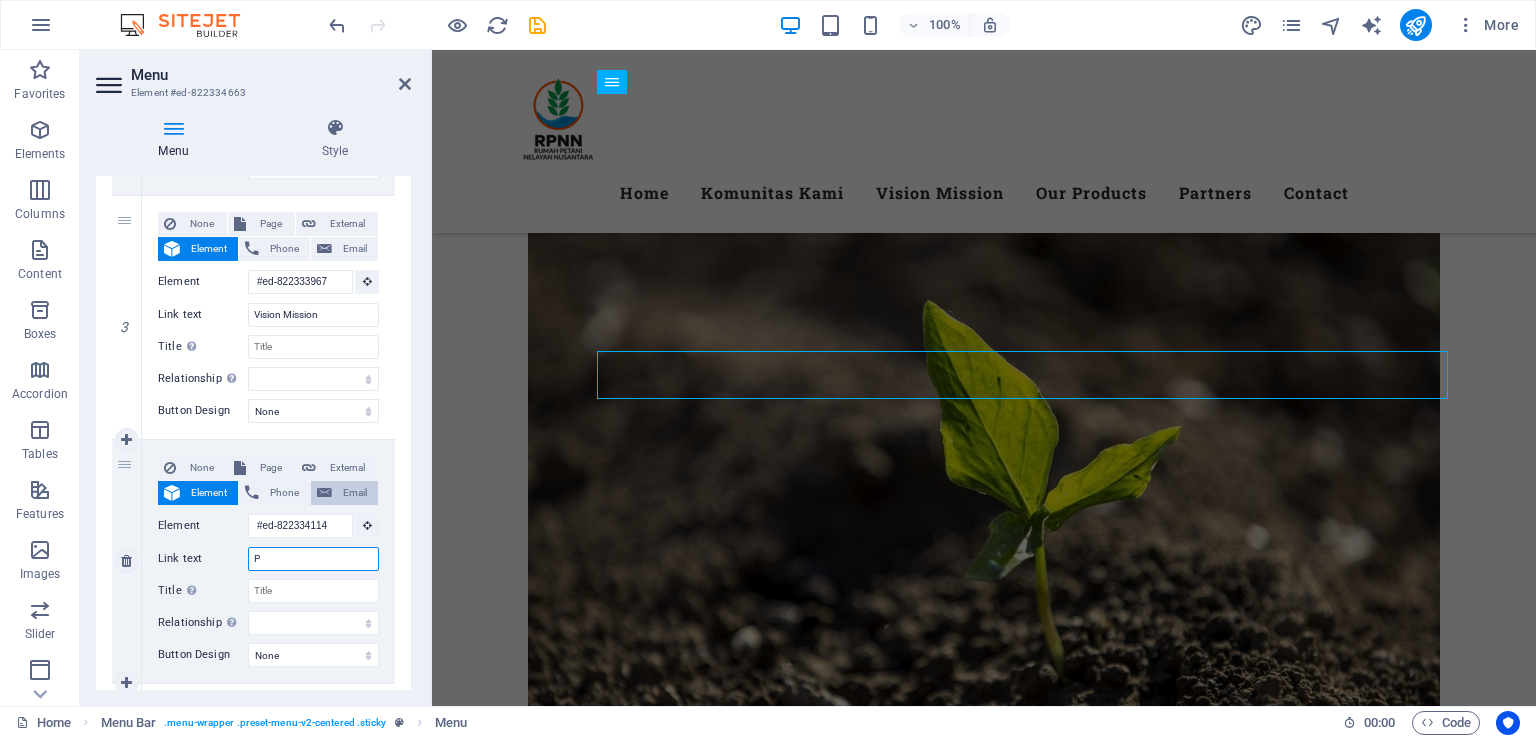 select 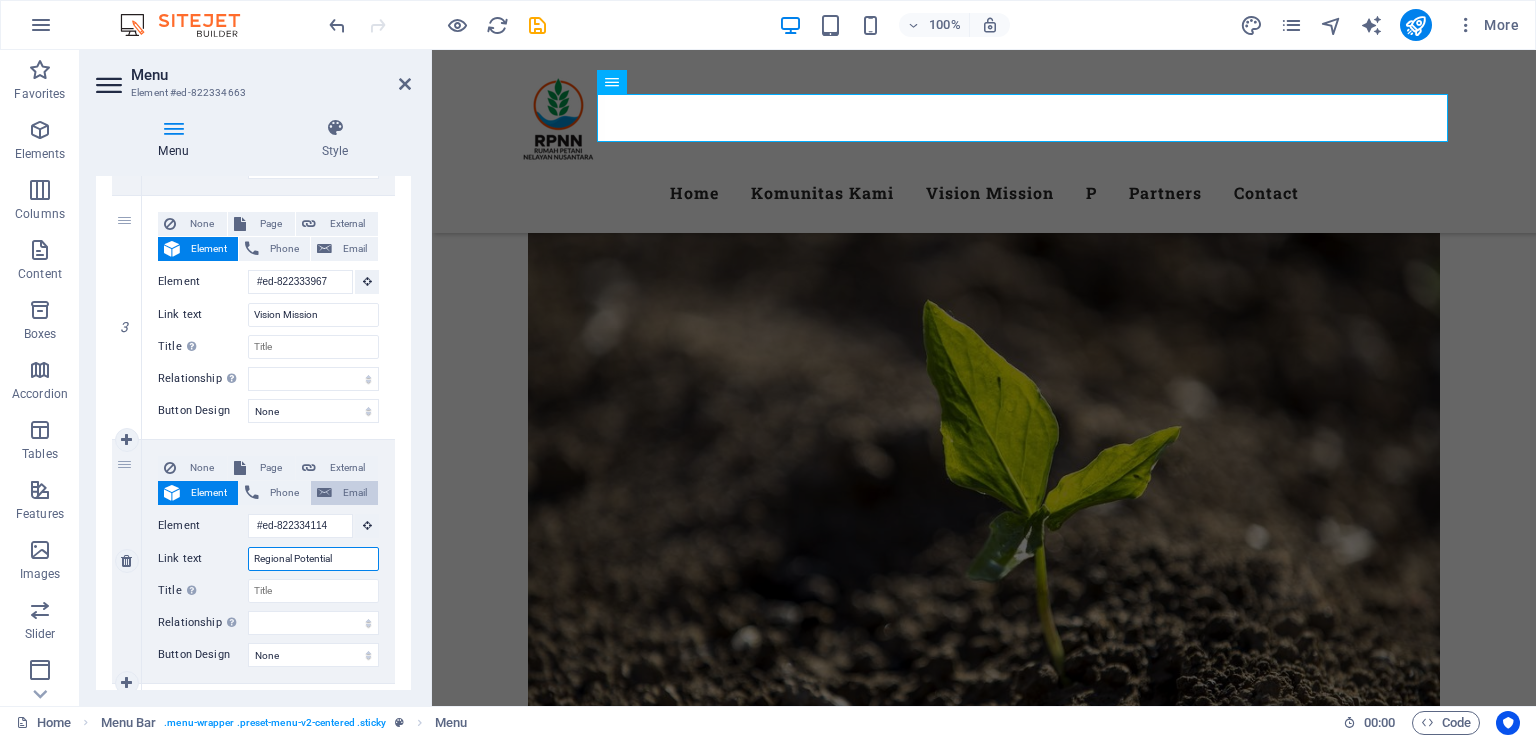type on "Regional Potential" 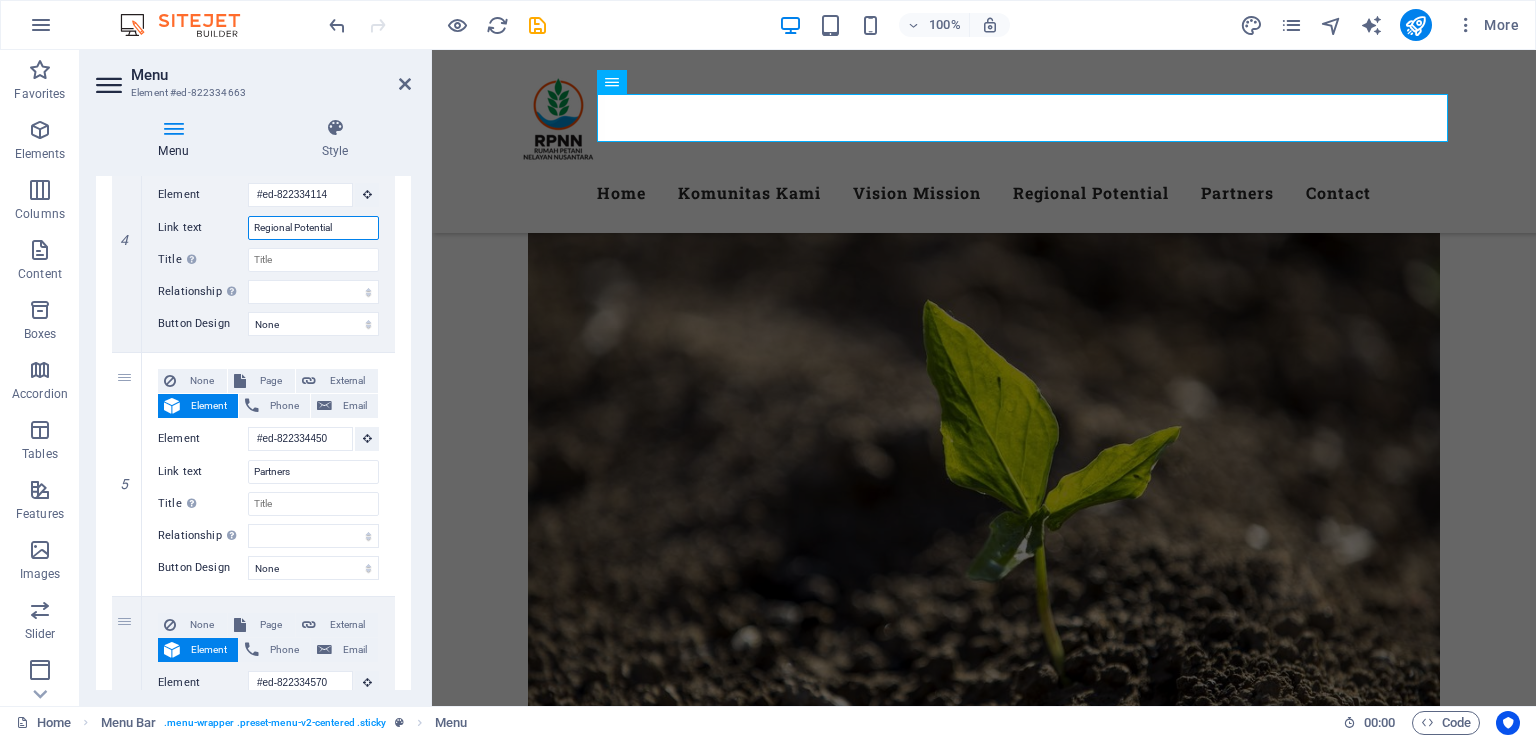 scroll, scrollTop: 1040, scrollLeft: 0, axis: vertical 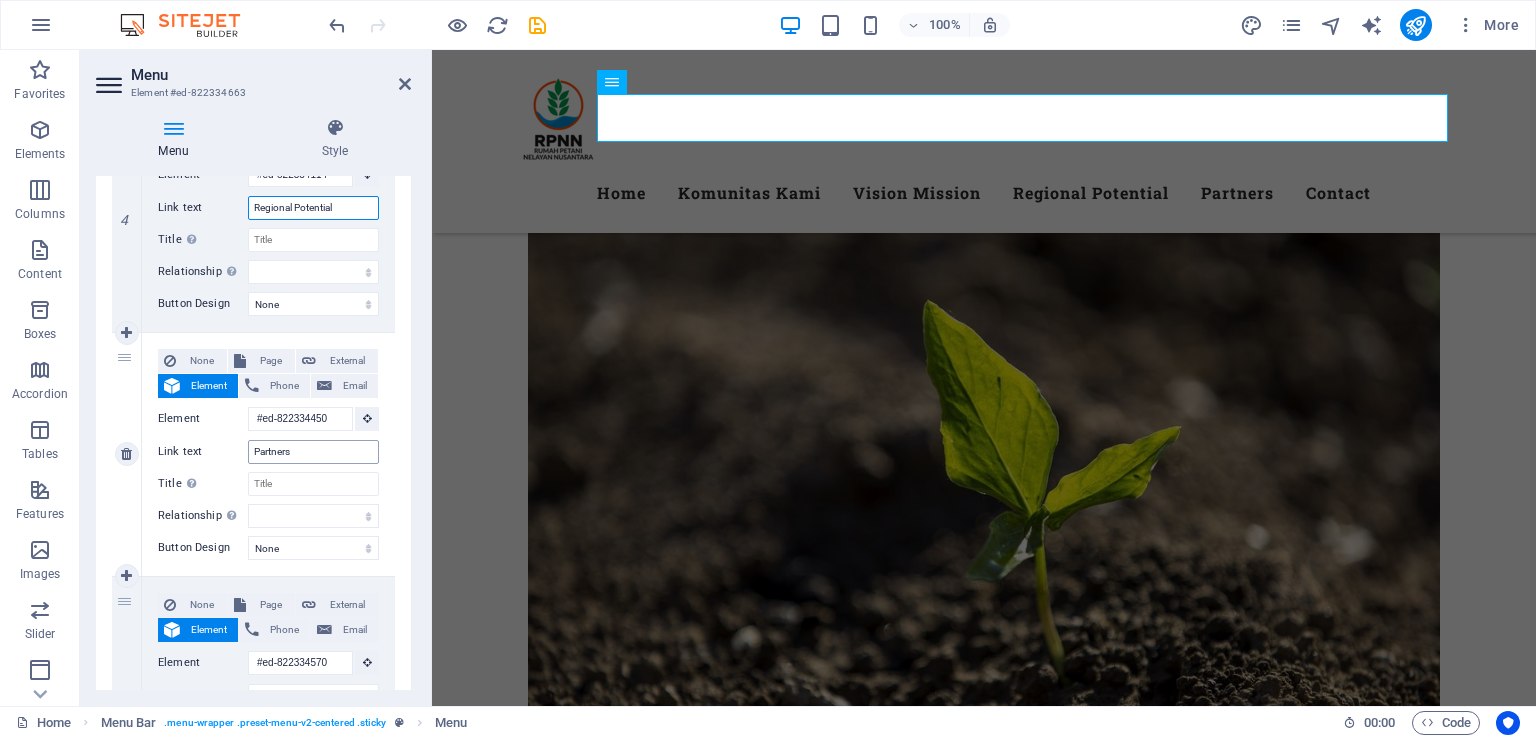 type on "Regional Potential" 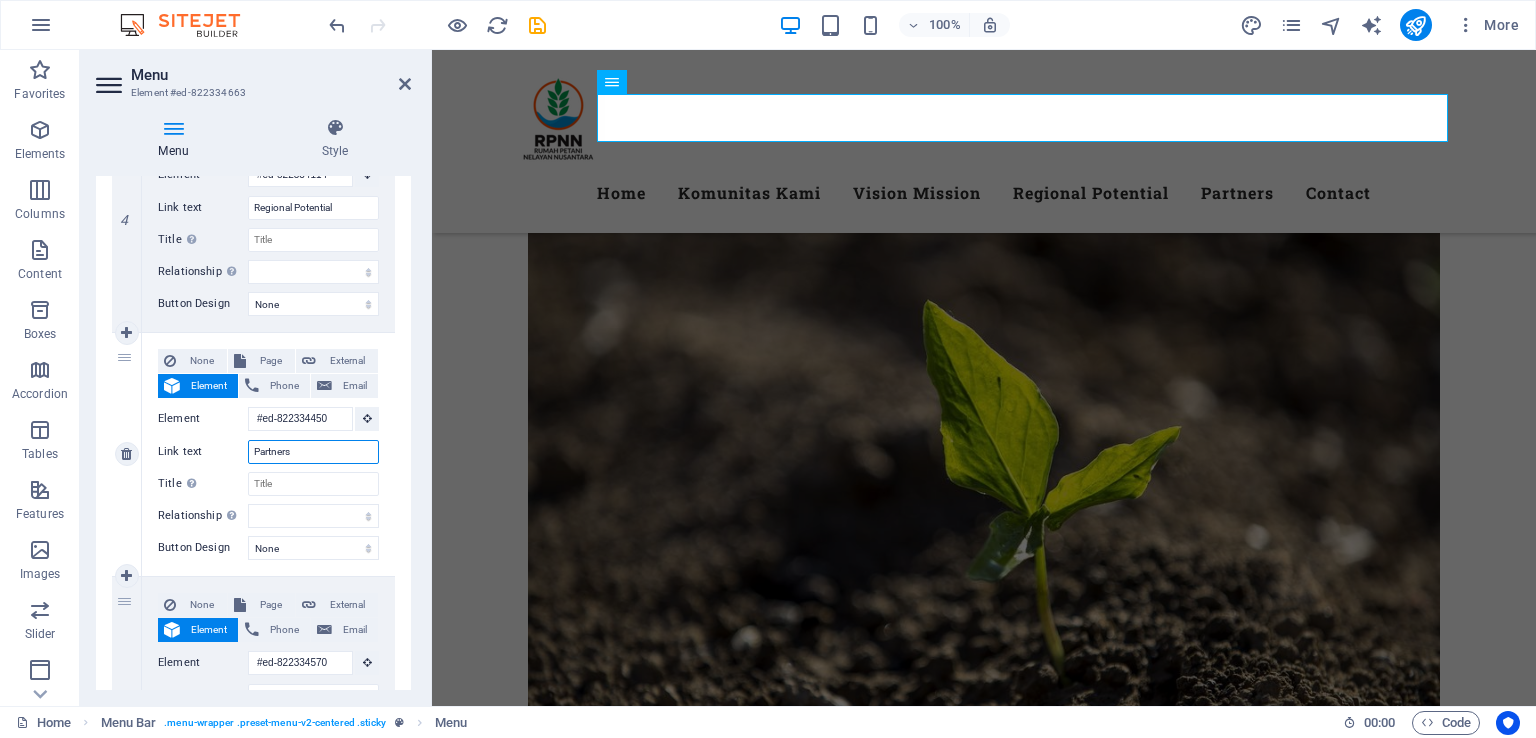 click on "Partners" at bounding box center [313, 452] 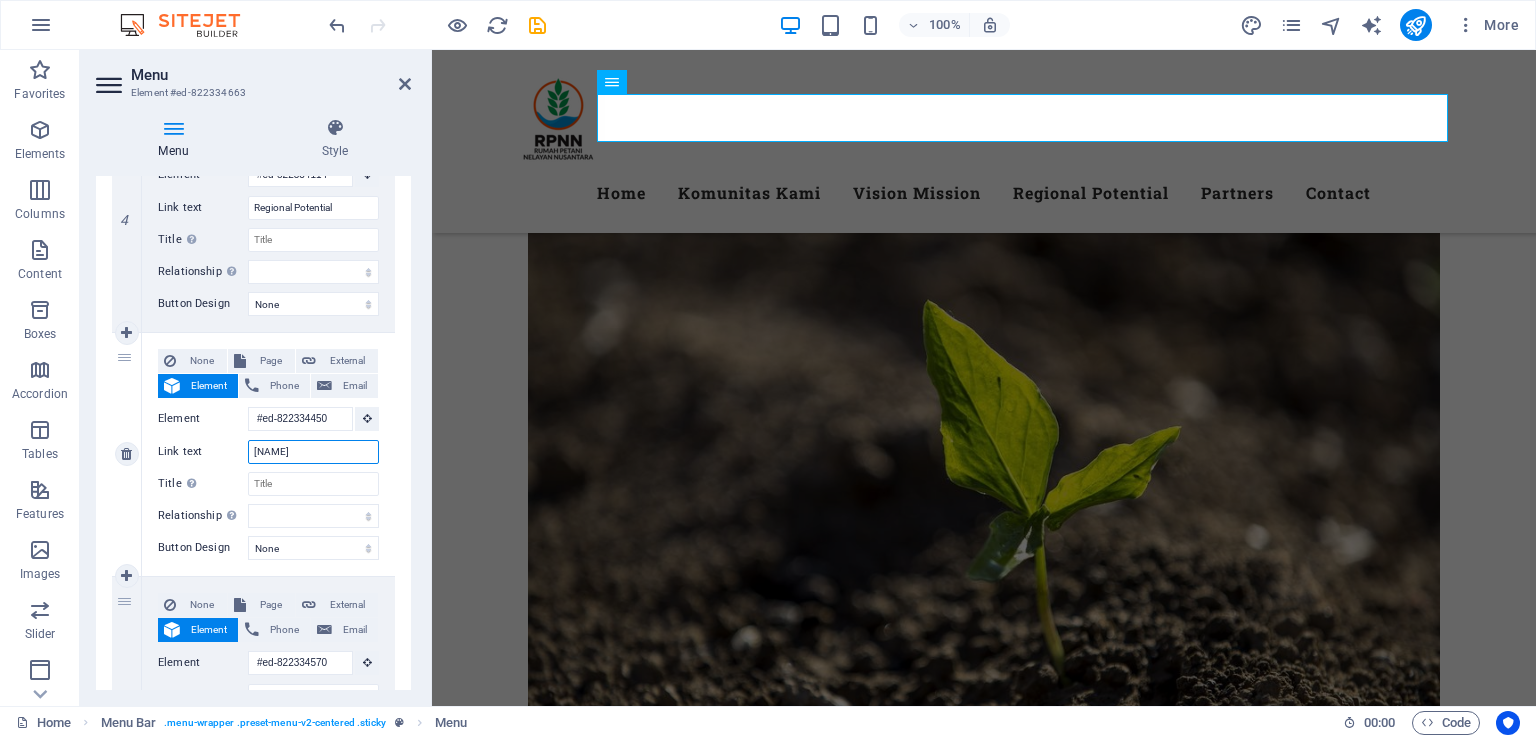 type on "Ditai" 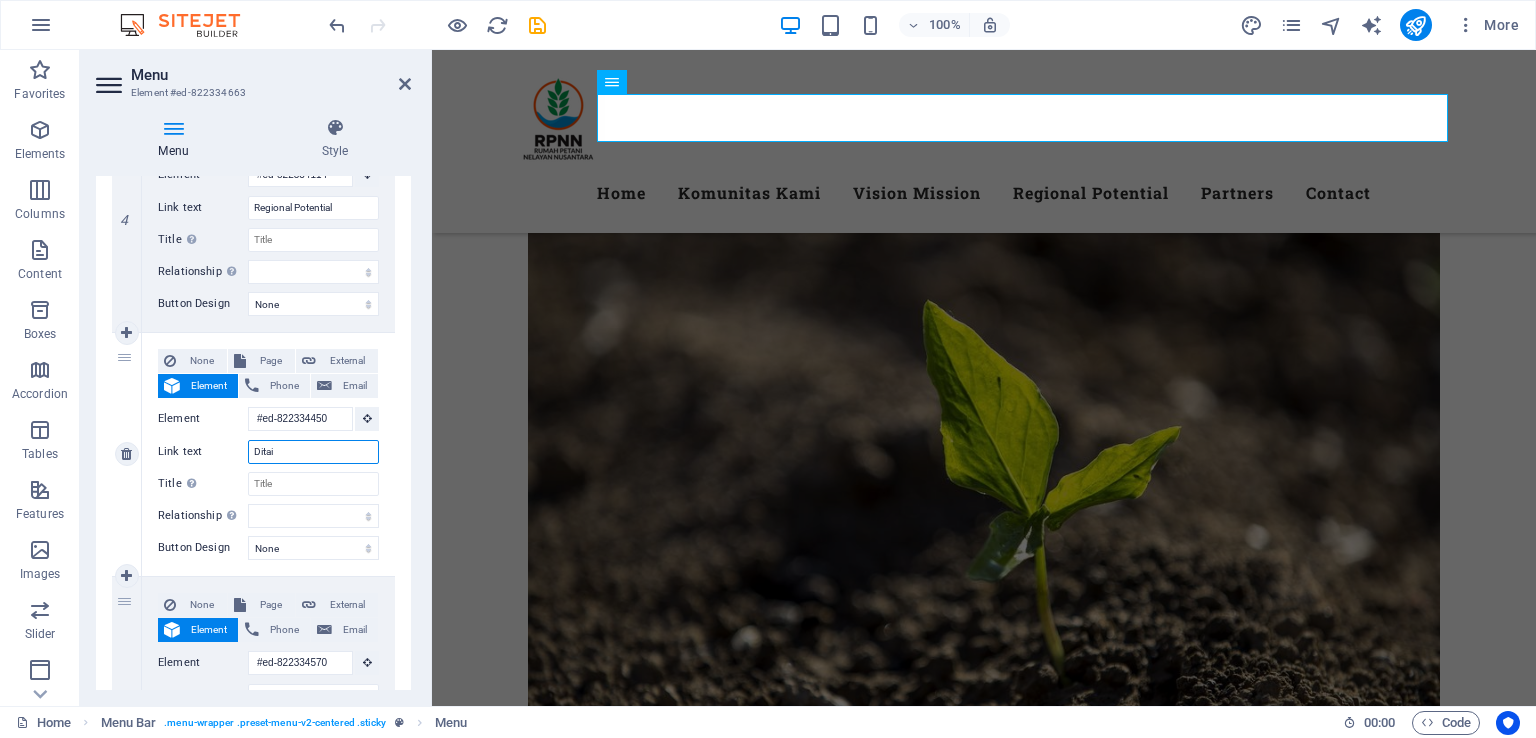 select 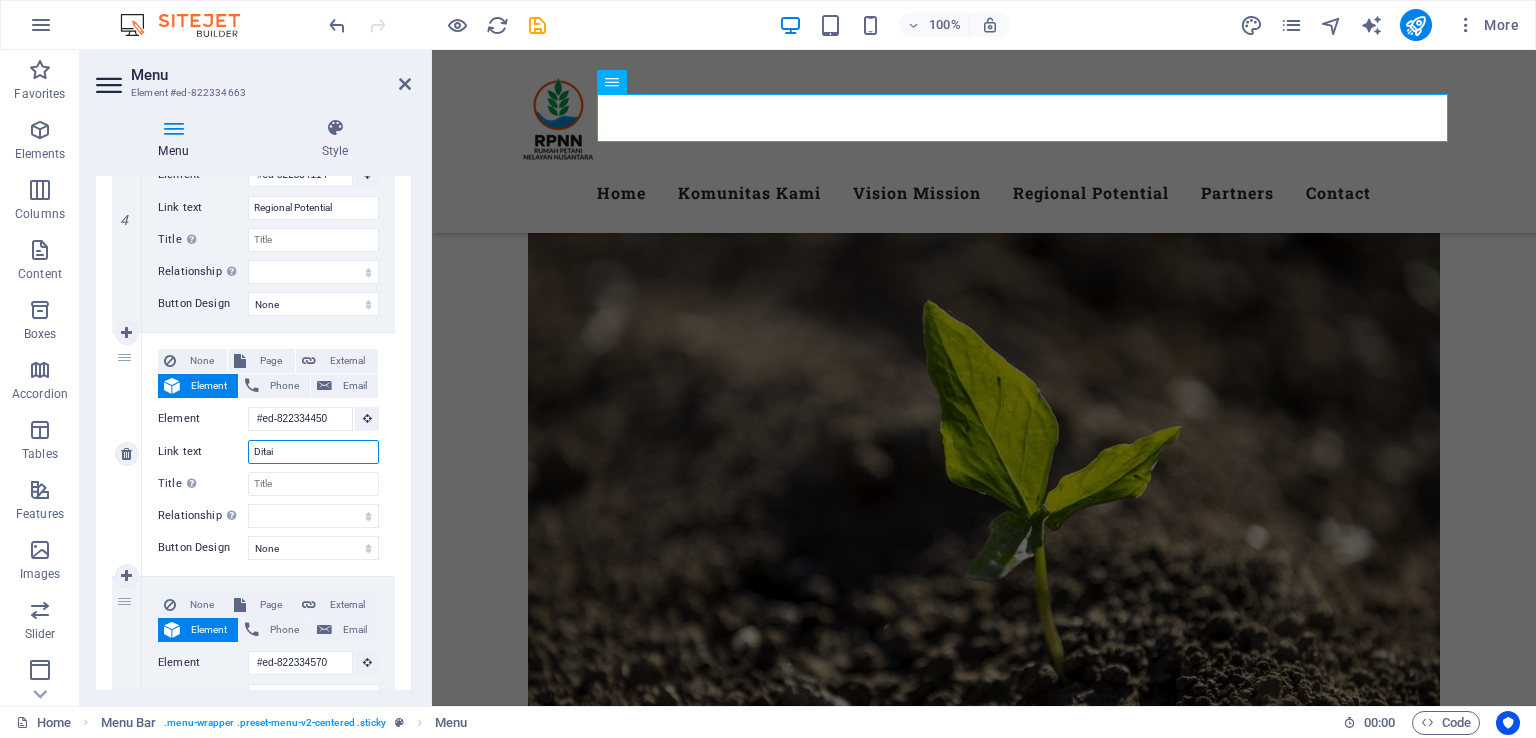 select 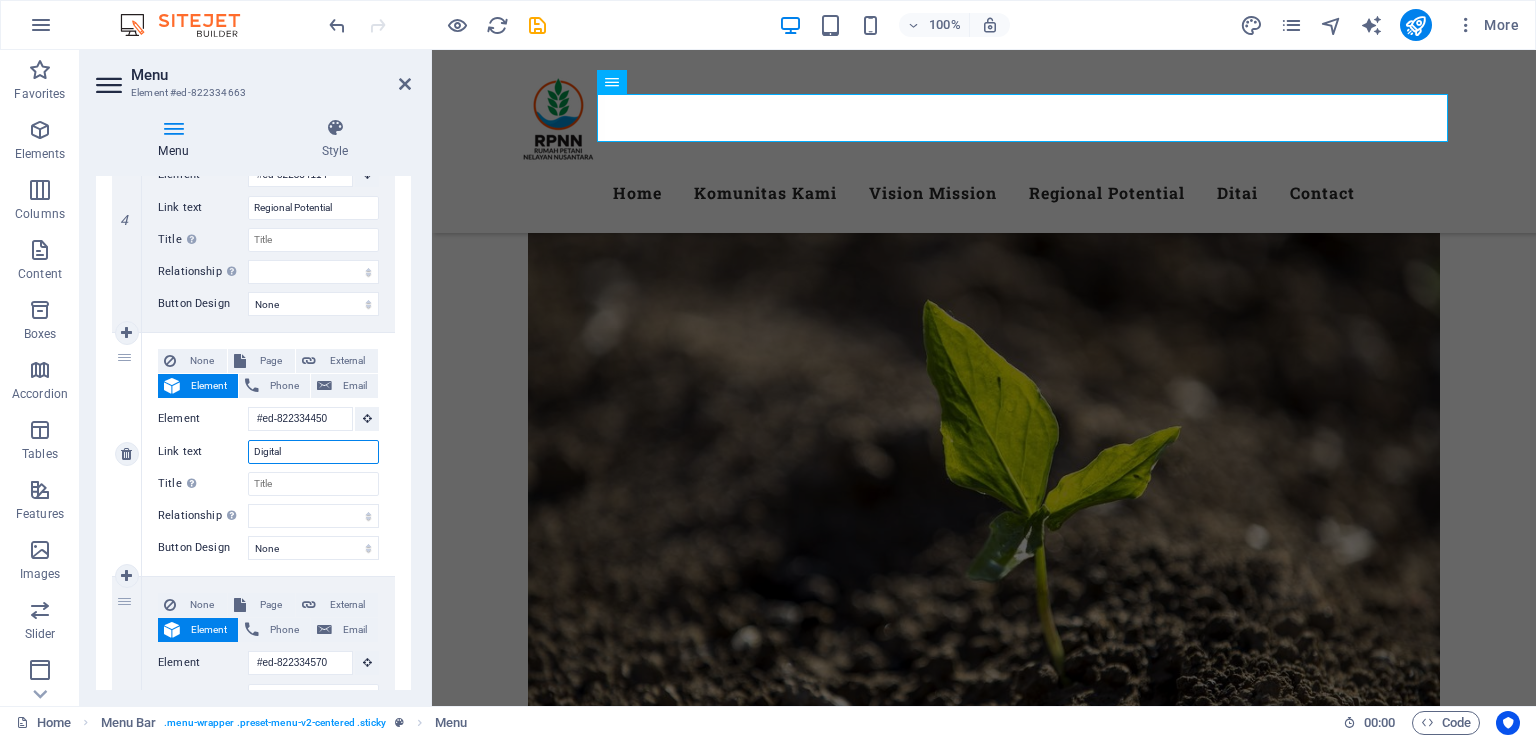 type on "Digital M" 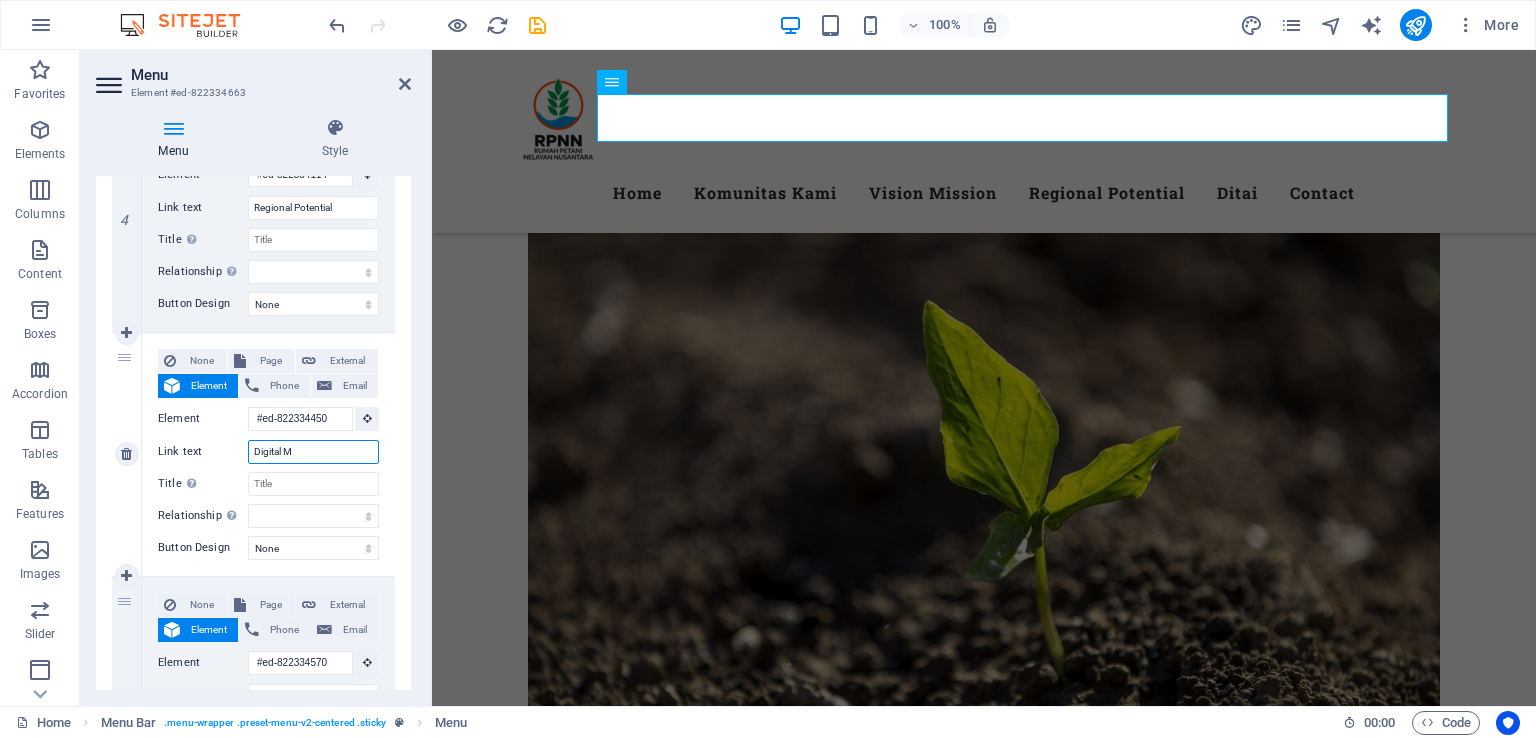 select 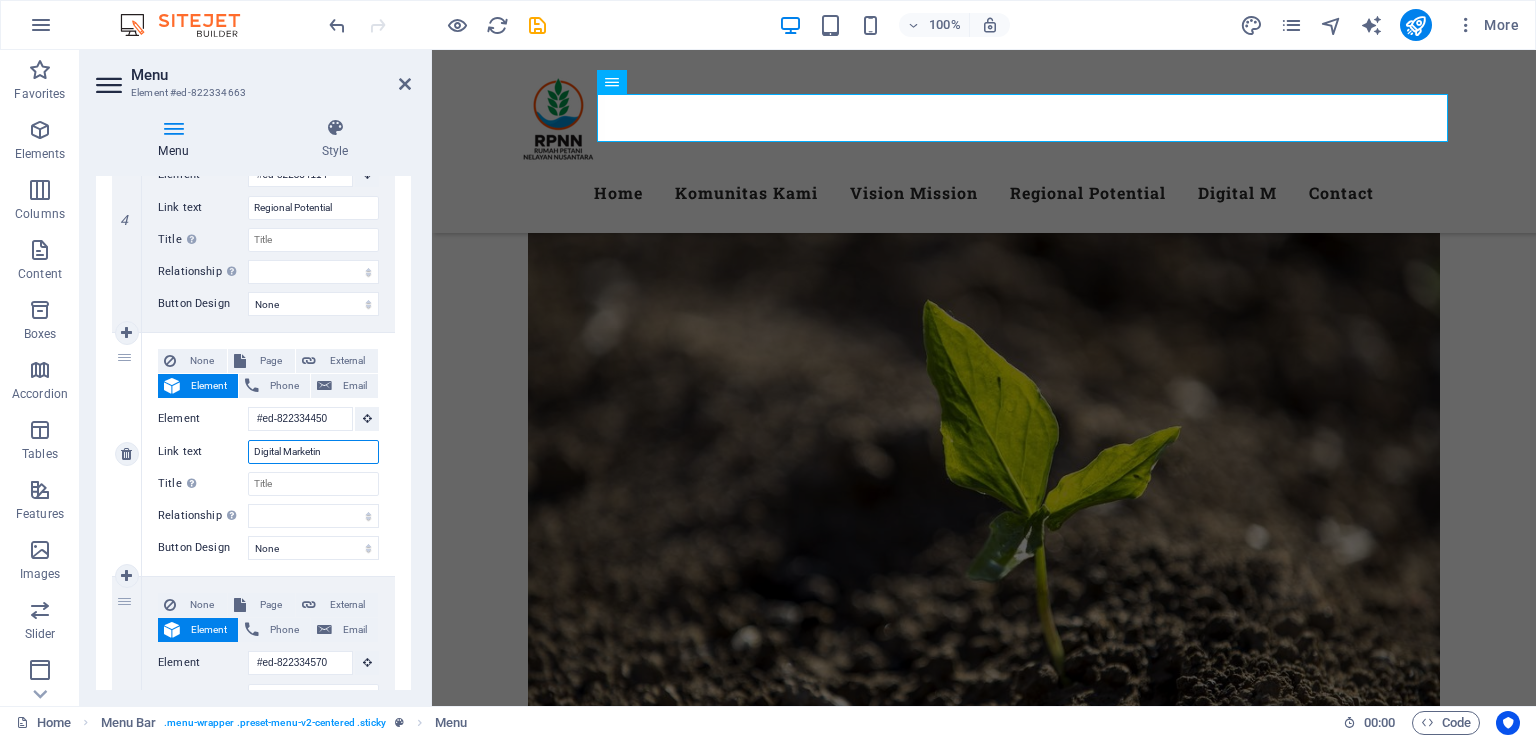 type on "Digital Marketing" 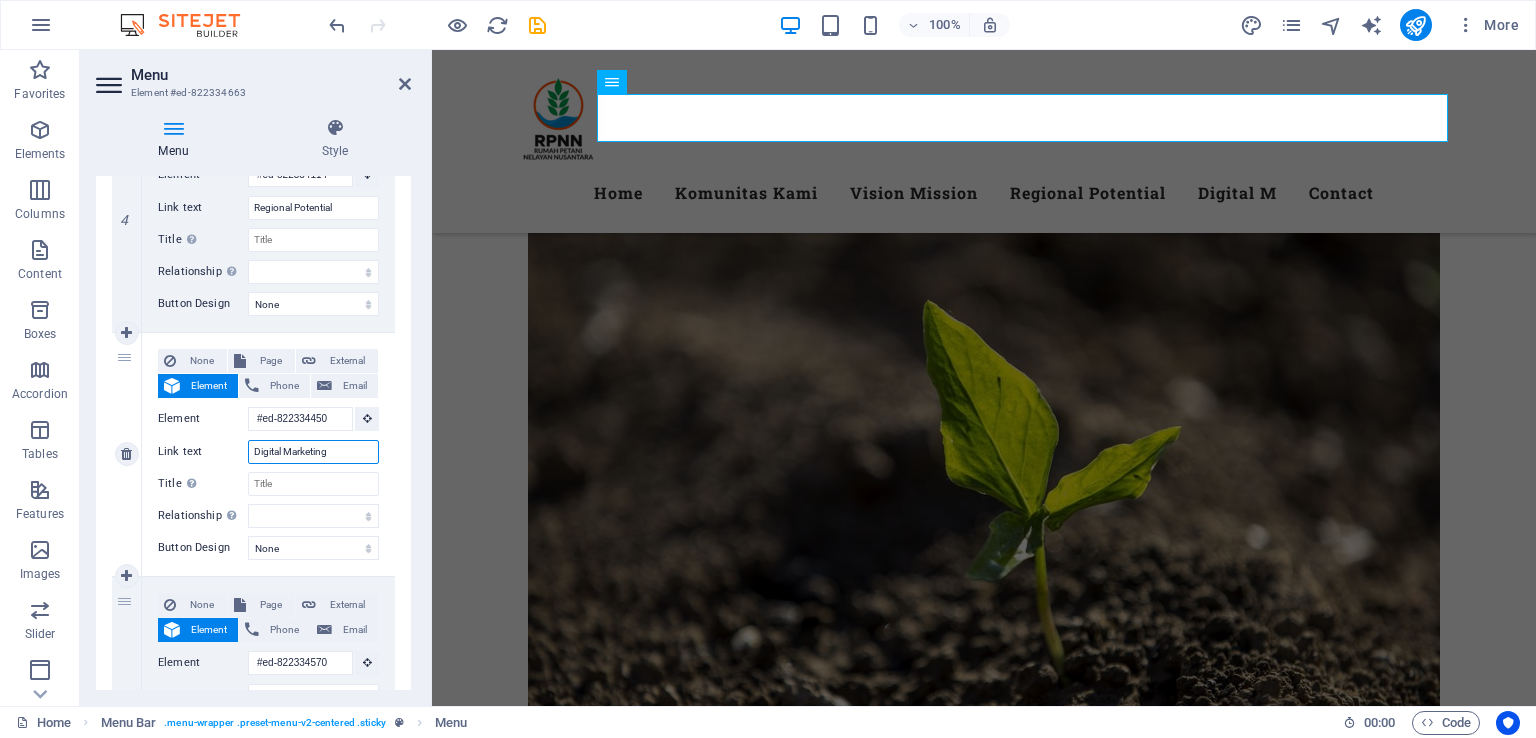 select 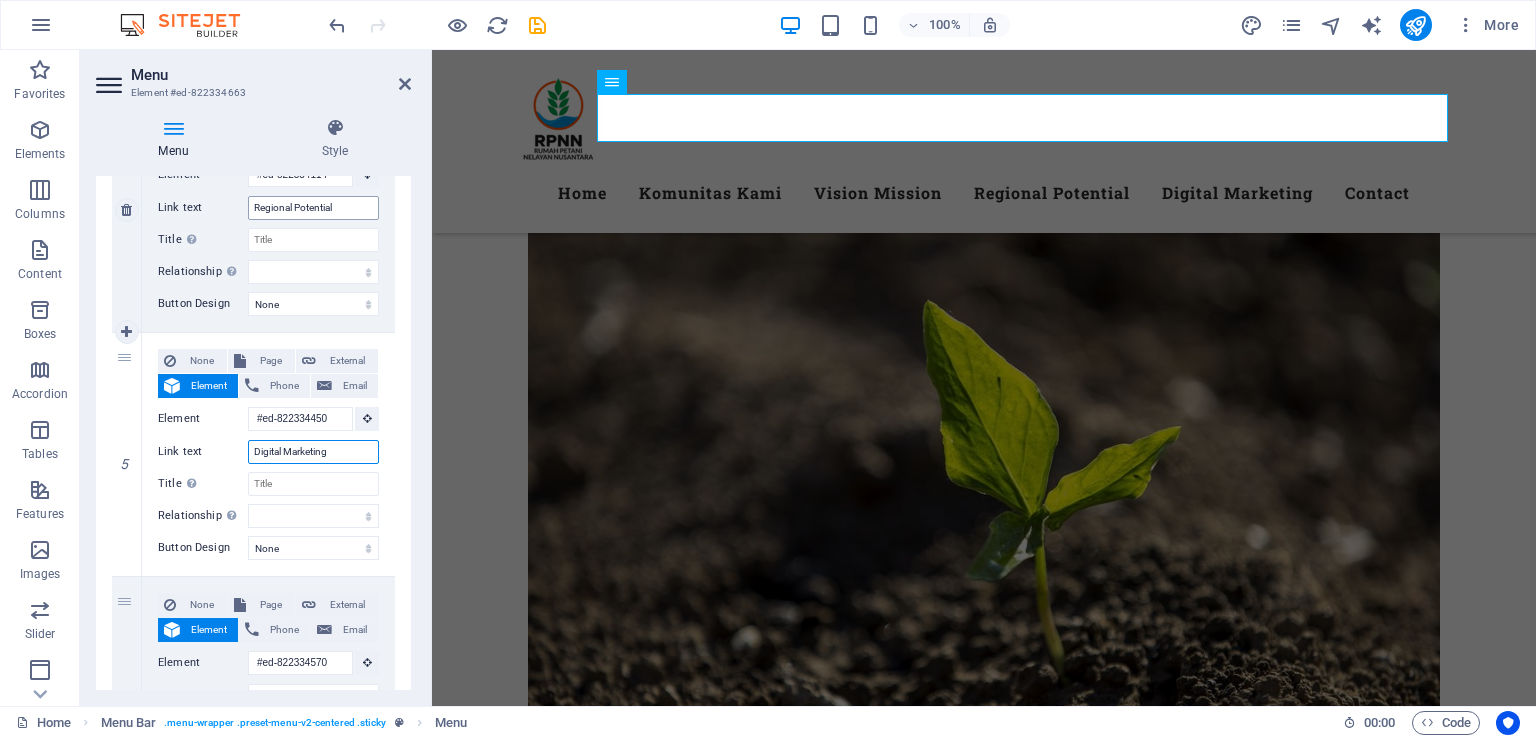 type on "Digital Marketing" 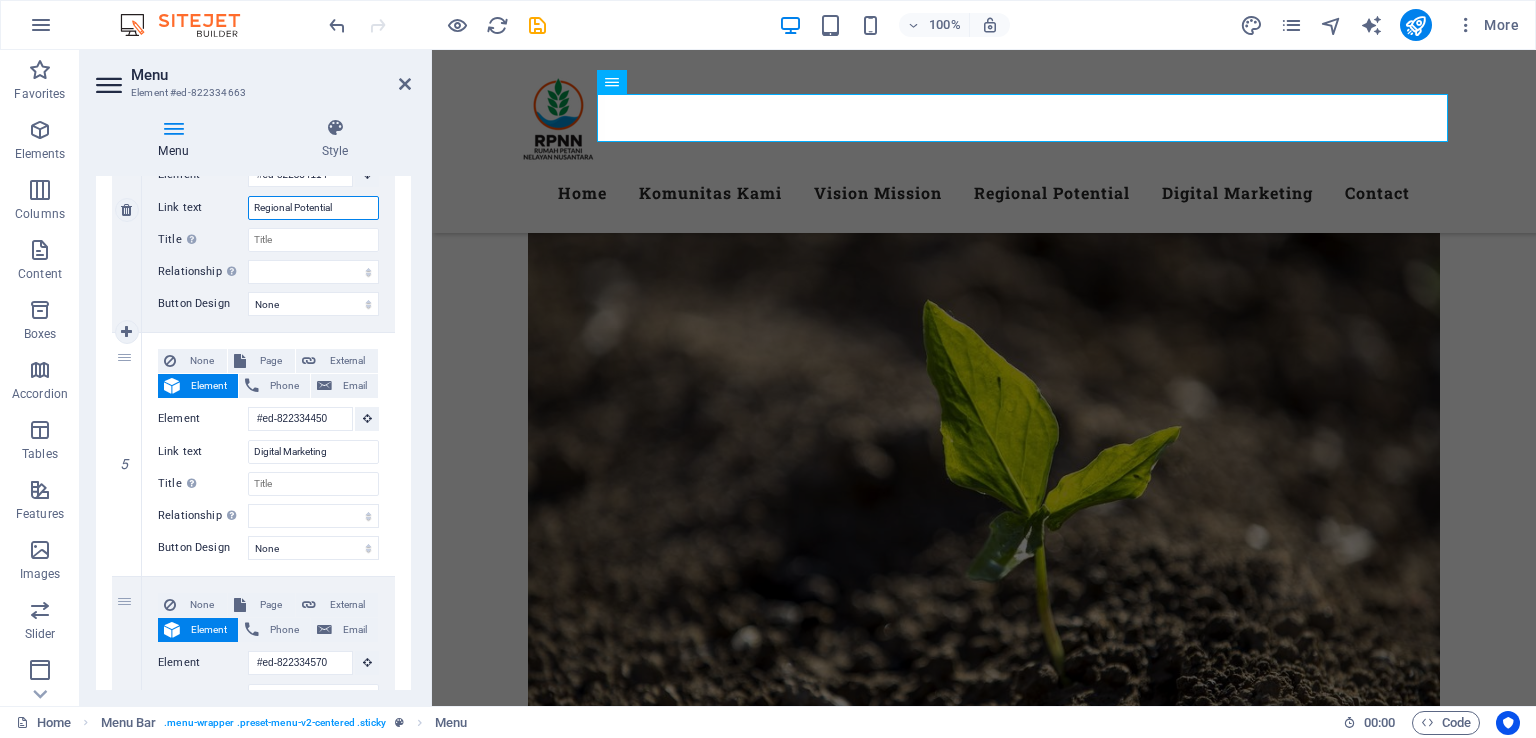 click on "Regional Potential" at bounding box center [313, 208] 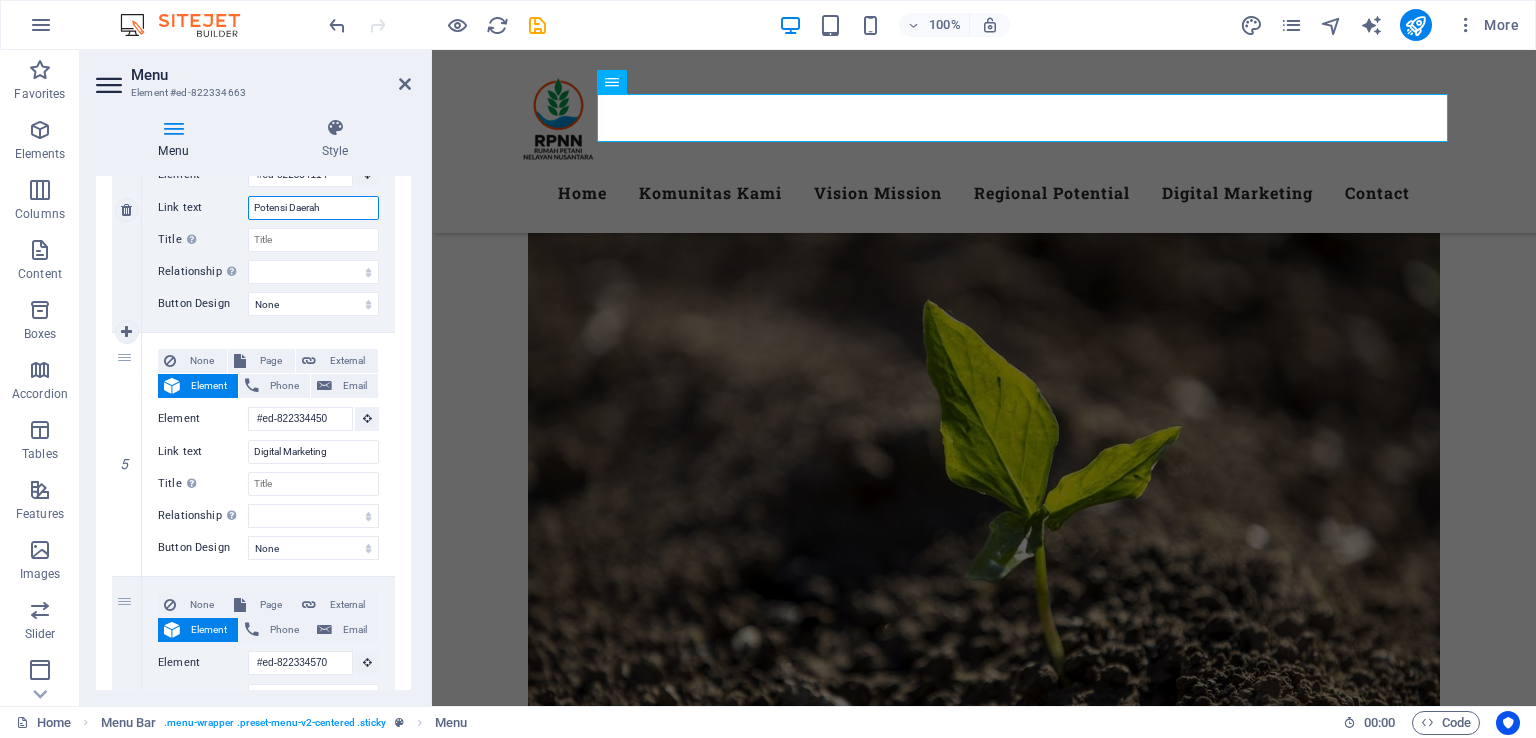 select 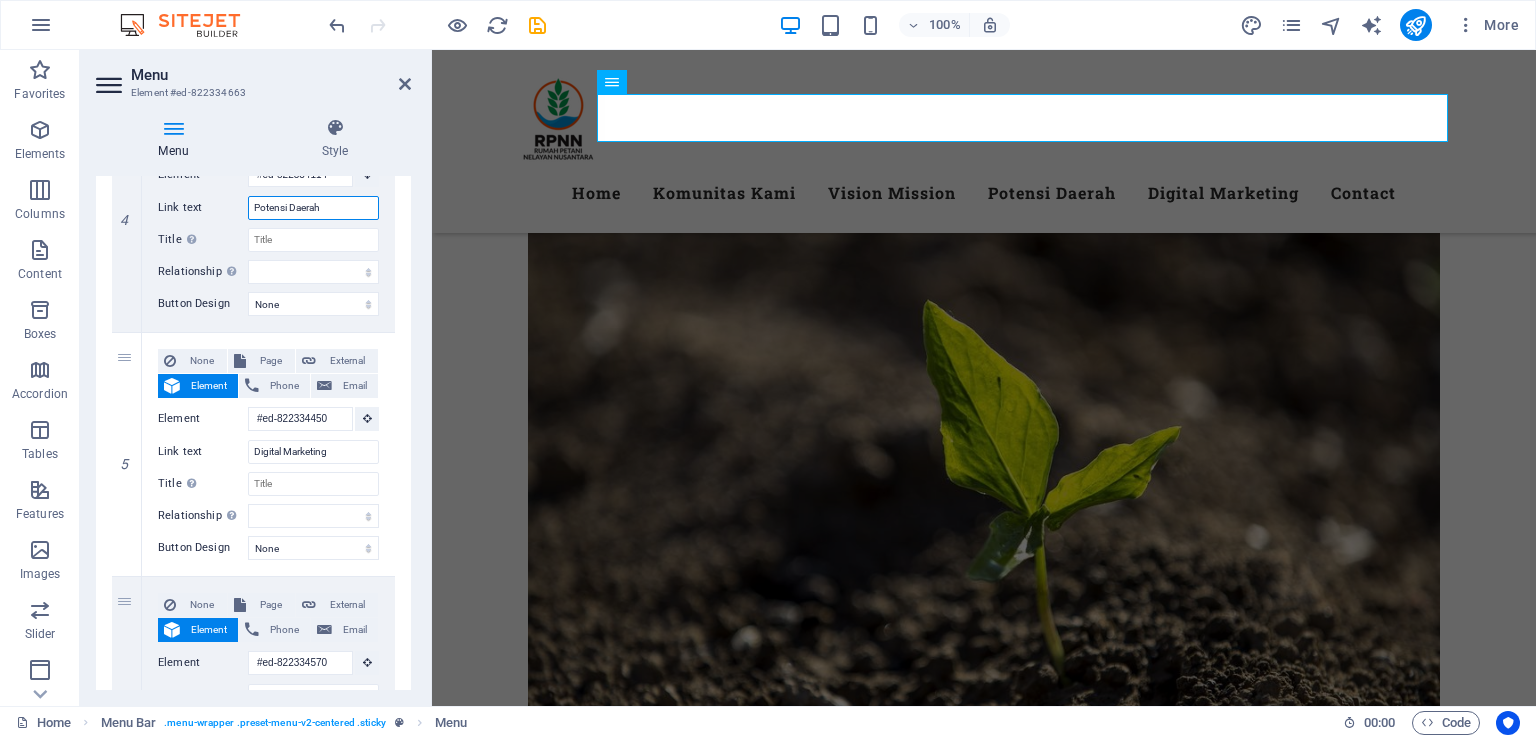 type on "Potensi Daerah" 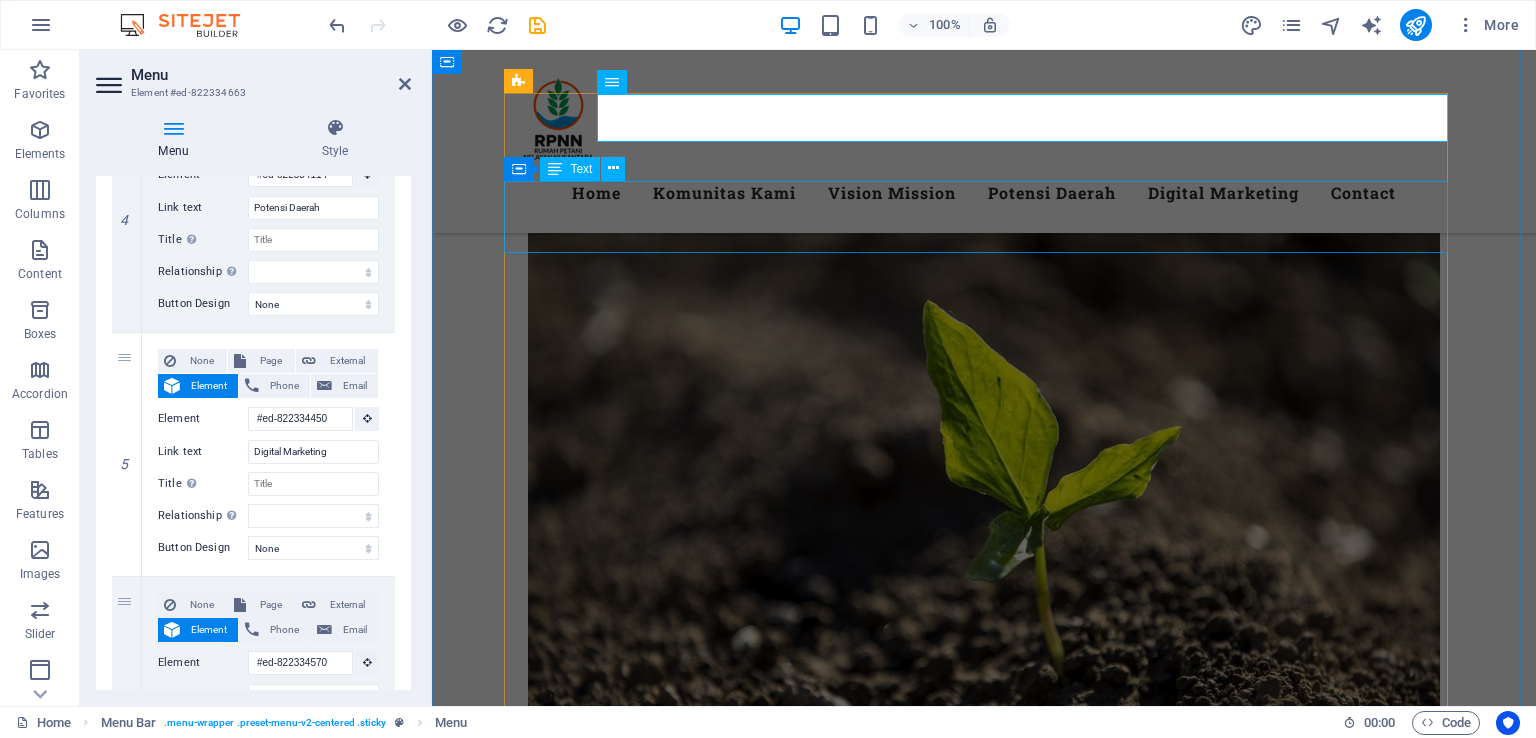 click on "Lorem ipsum dolor sit amet, consectetur adipisicing elit. Maiores ipsum repellat minus nihil. Labore, delectus, nam dignissimos ea repudiandae minima voluptatum magni pariatur possimus quia accusamus harum facilis corporis animi nisi. Enim, pariatur, impedit quia repellat harum ipsam laboriosam voluptas dicta illum nisi obcaecati reprehenderit quis placeat recusandae tenetur aperiam." at bounding box center (1139, 6077) 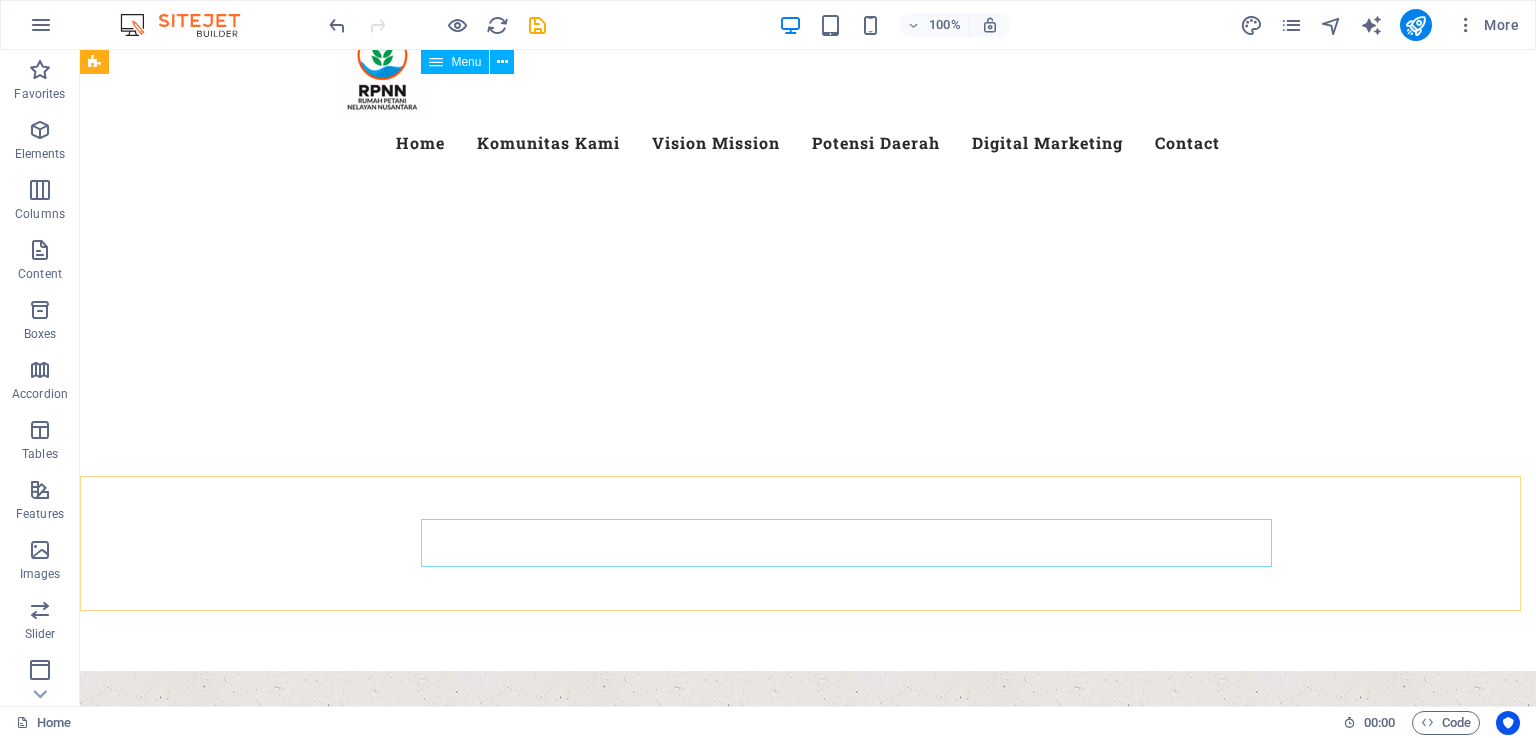 scroll, scrollTop: 195, scrollLeft: 0, axis: vertical 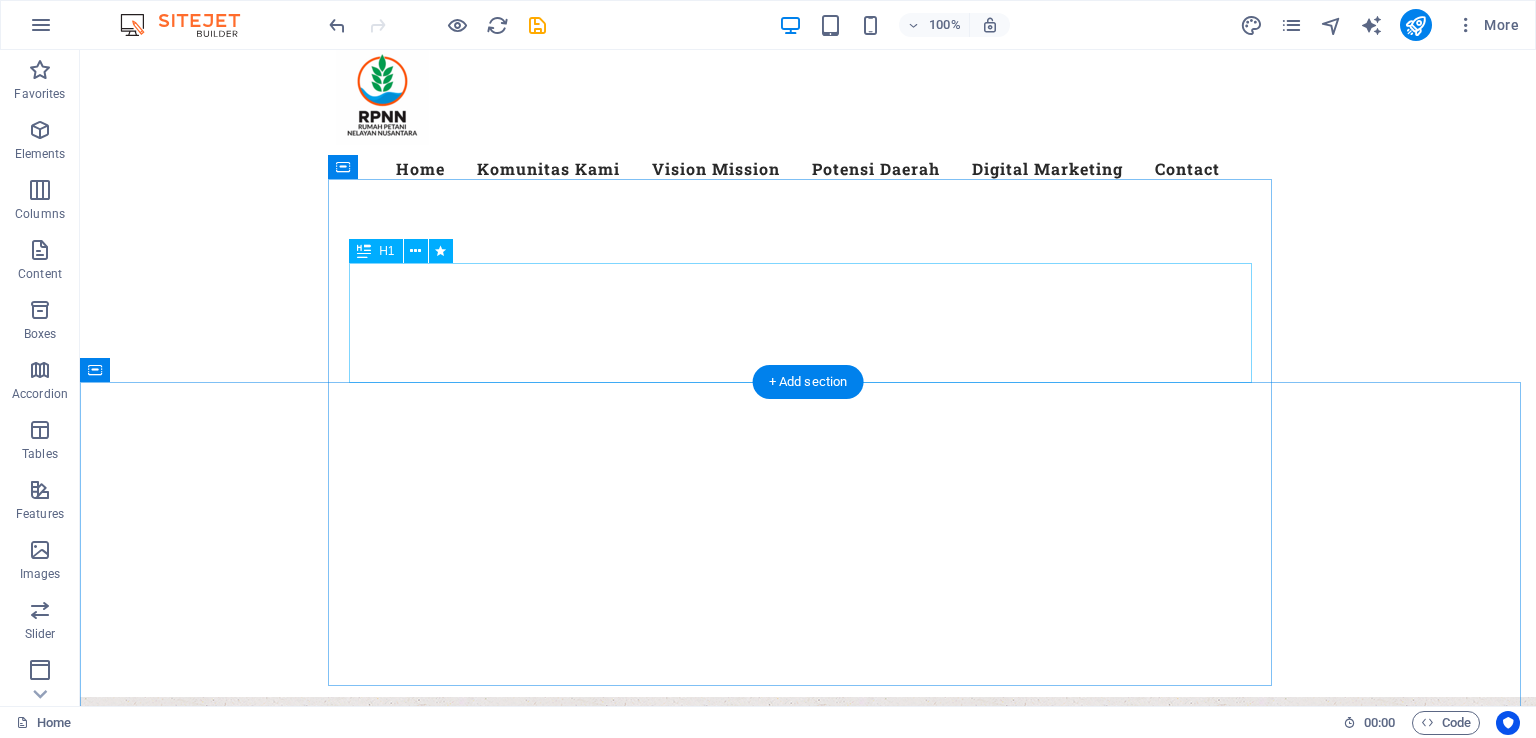 click on "selamat datang di rpnncianjur.my.id" at bounding box center (808, 1820) 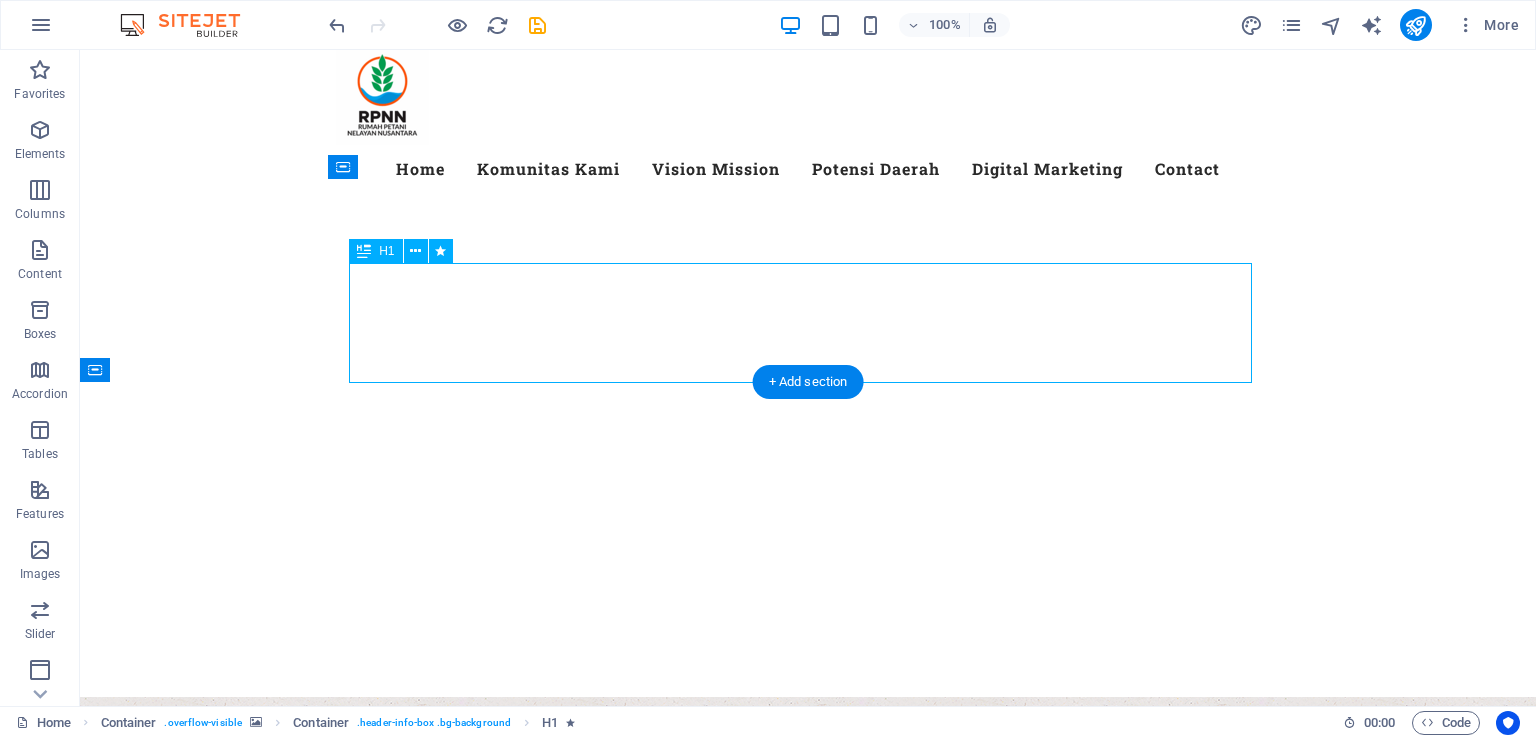 click on "selamat datang di rpnncianjur.my.id" at bounding box center (808, 1820) 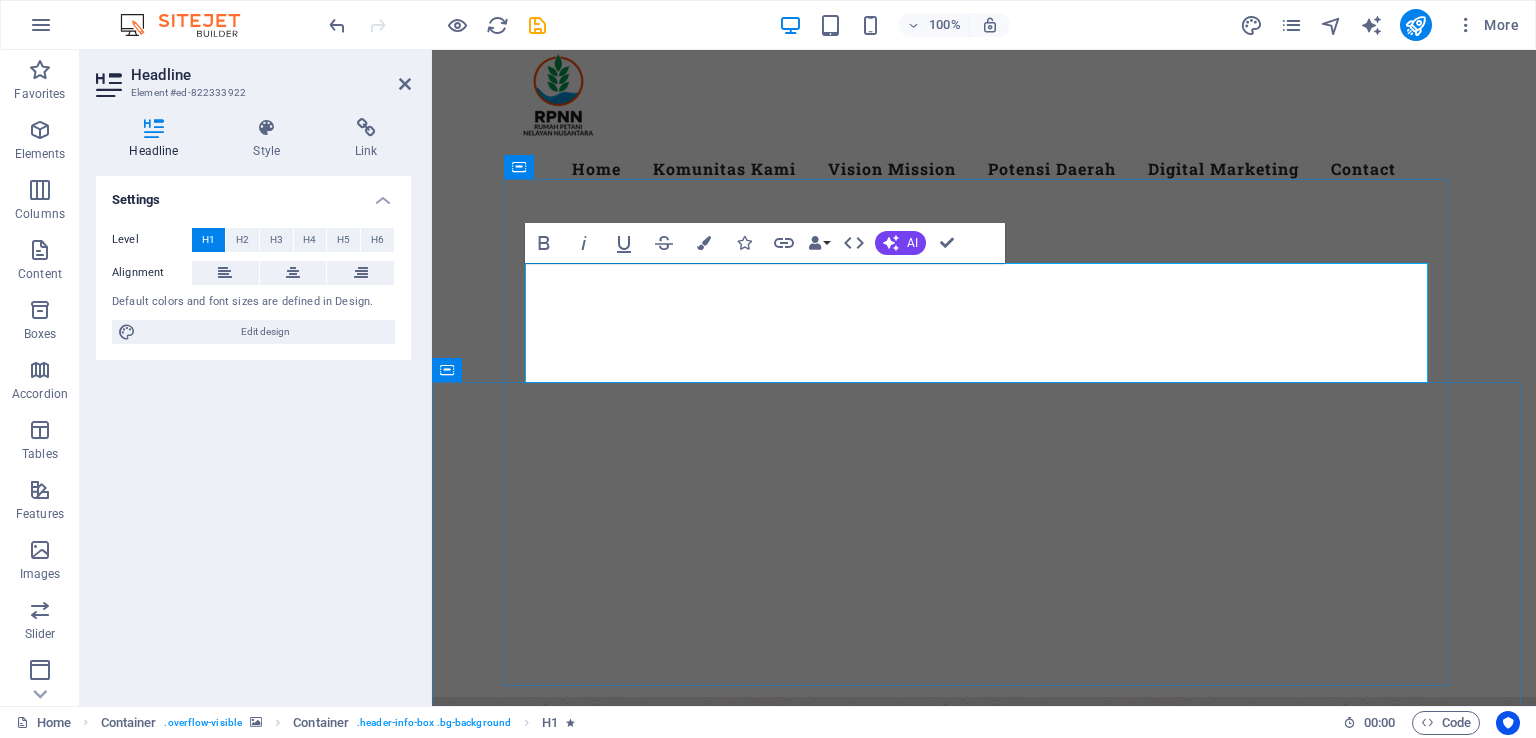 click on "rpnncianjur.my.id" at bounding box center [984, 1849] 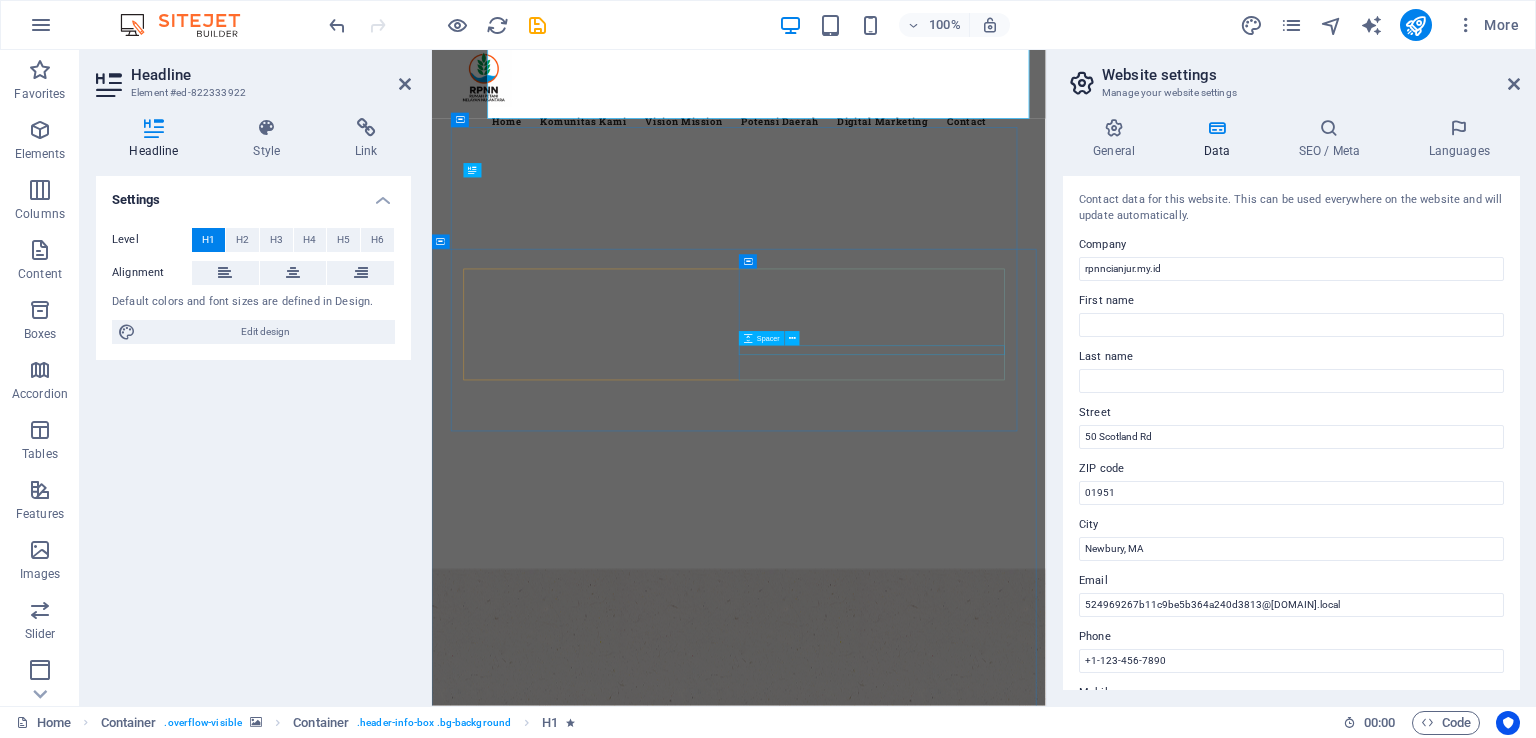 scroll, scrollTop: 413, scrollLeft: 0, axis: vertical 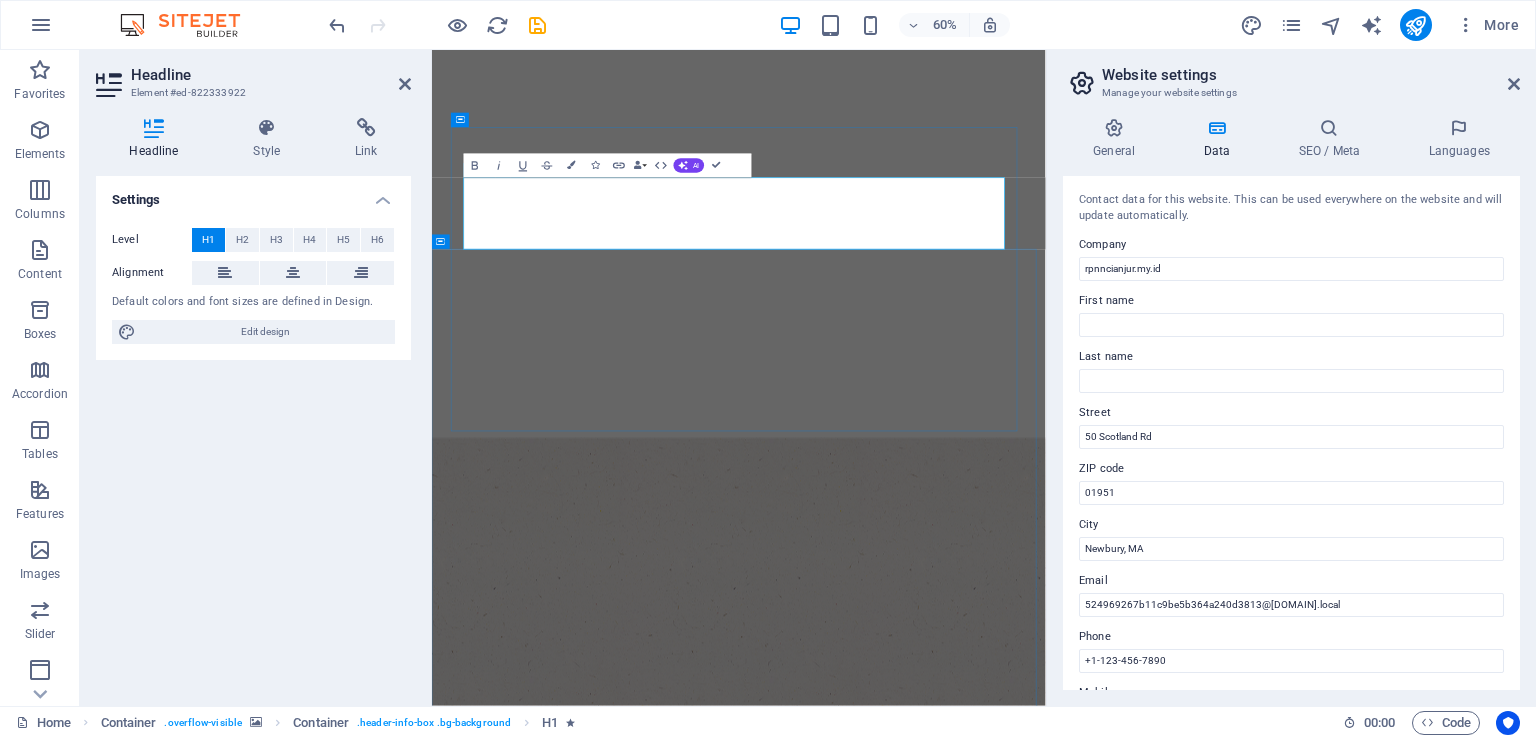 click on "selamat datang di rpnncianjur.my.id" at bounding box center [944, 1820] 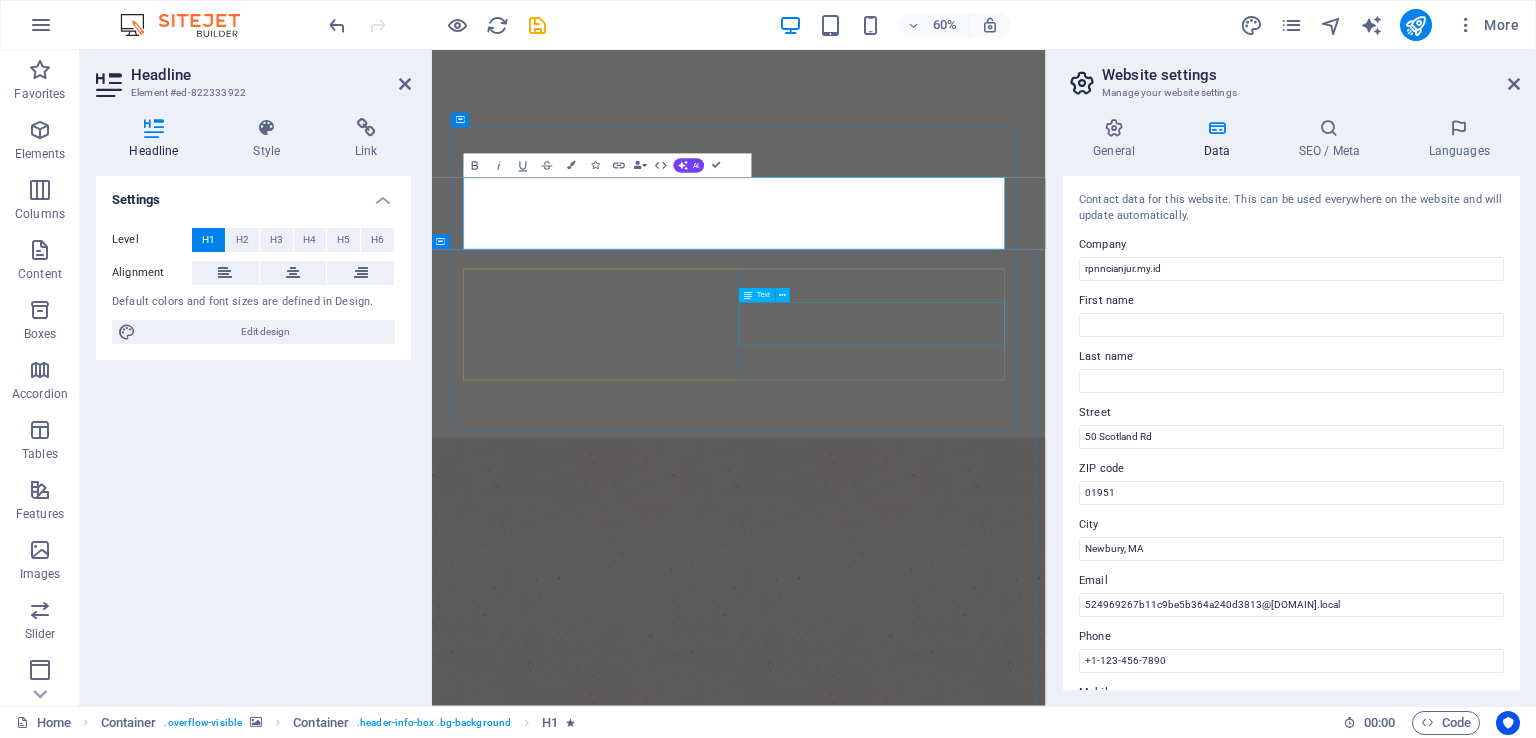 click on "Lorem ipsum dolor sit amet, consetetur sadipscing elitr, sed diam nonumy eirmod tempor invidunt ut labore et dolore magna aliquyam erat, sed diam voluptua." at bounding box center [944, 2162] 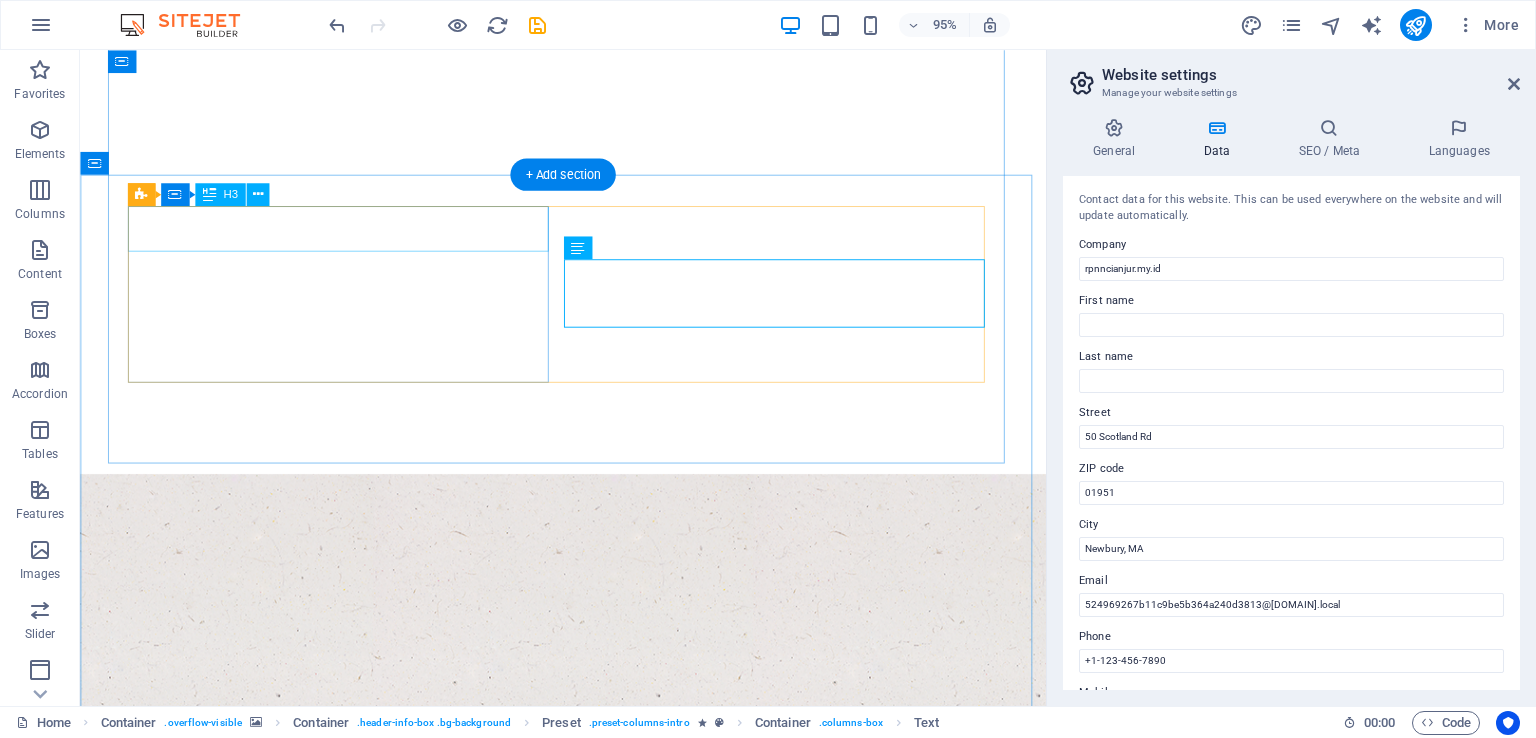 click on "Fresh. Healty. Organic" at bounding box center [589, 1735] 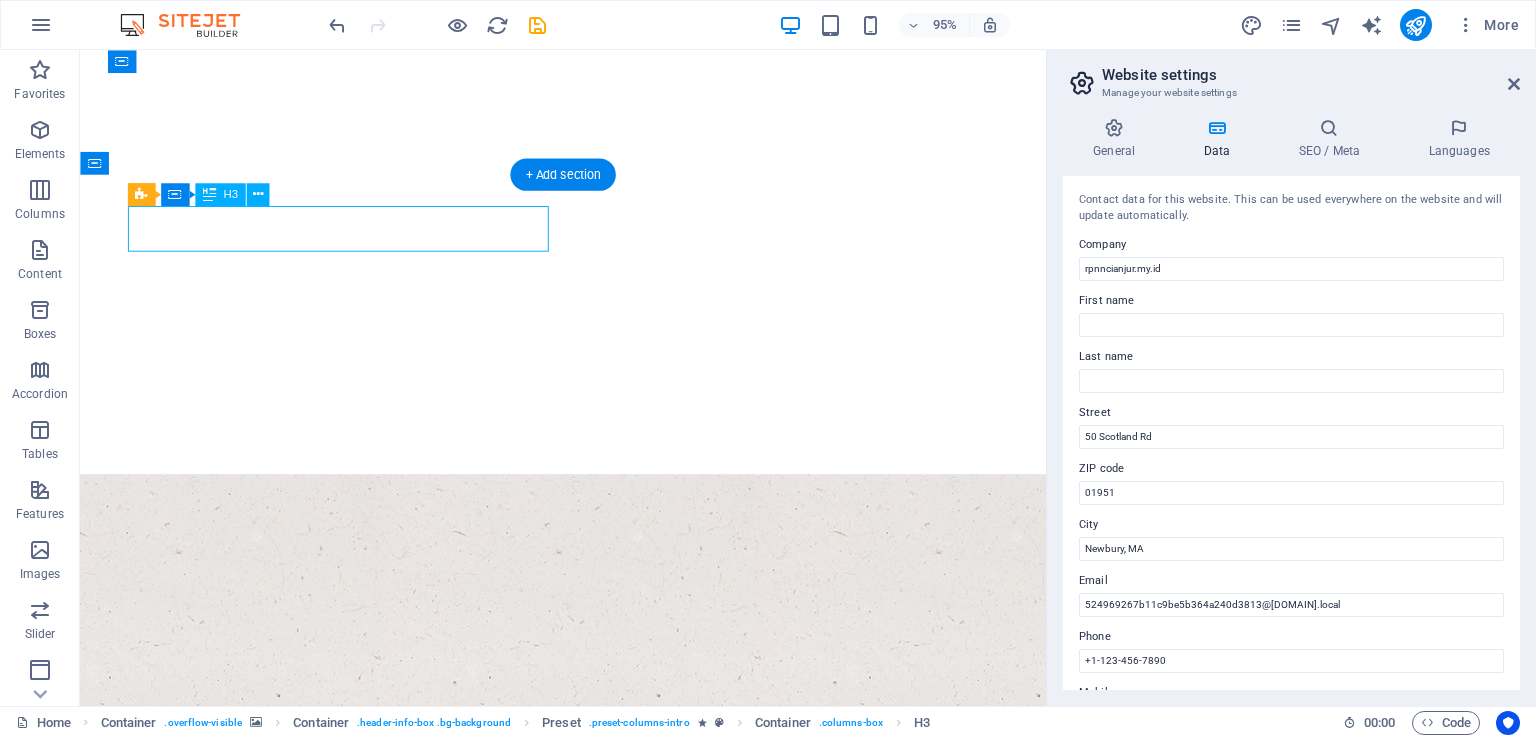 click on "Fresh. Healty. Organic" at bounding box center (589, 1735) 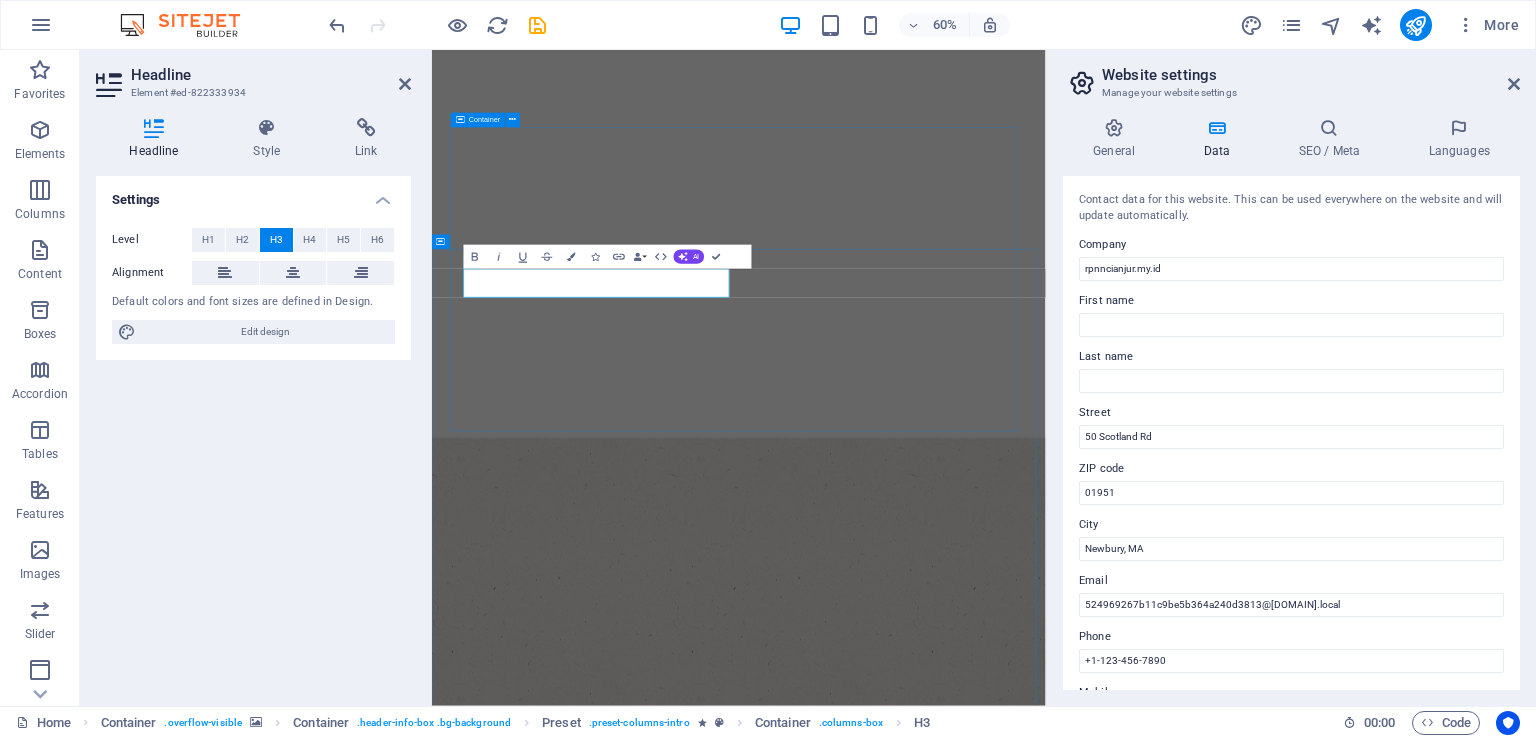 type 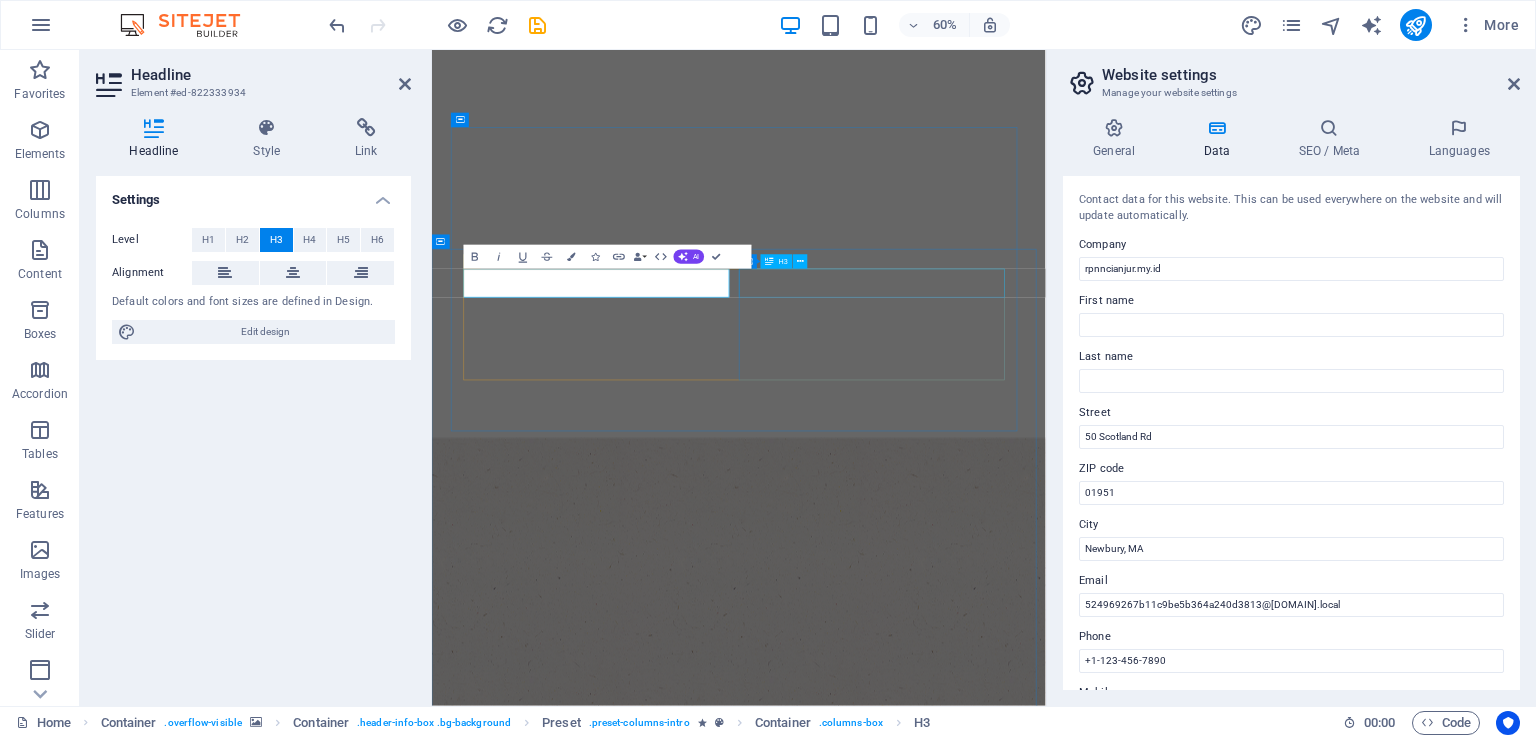 click on "Best Quality Products" at bounding box center (944, 2106) 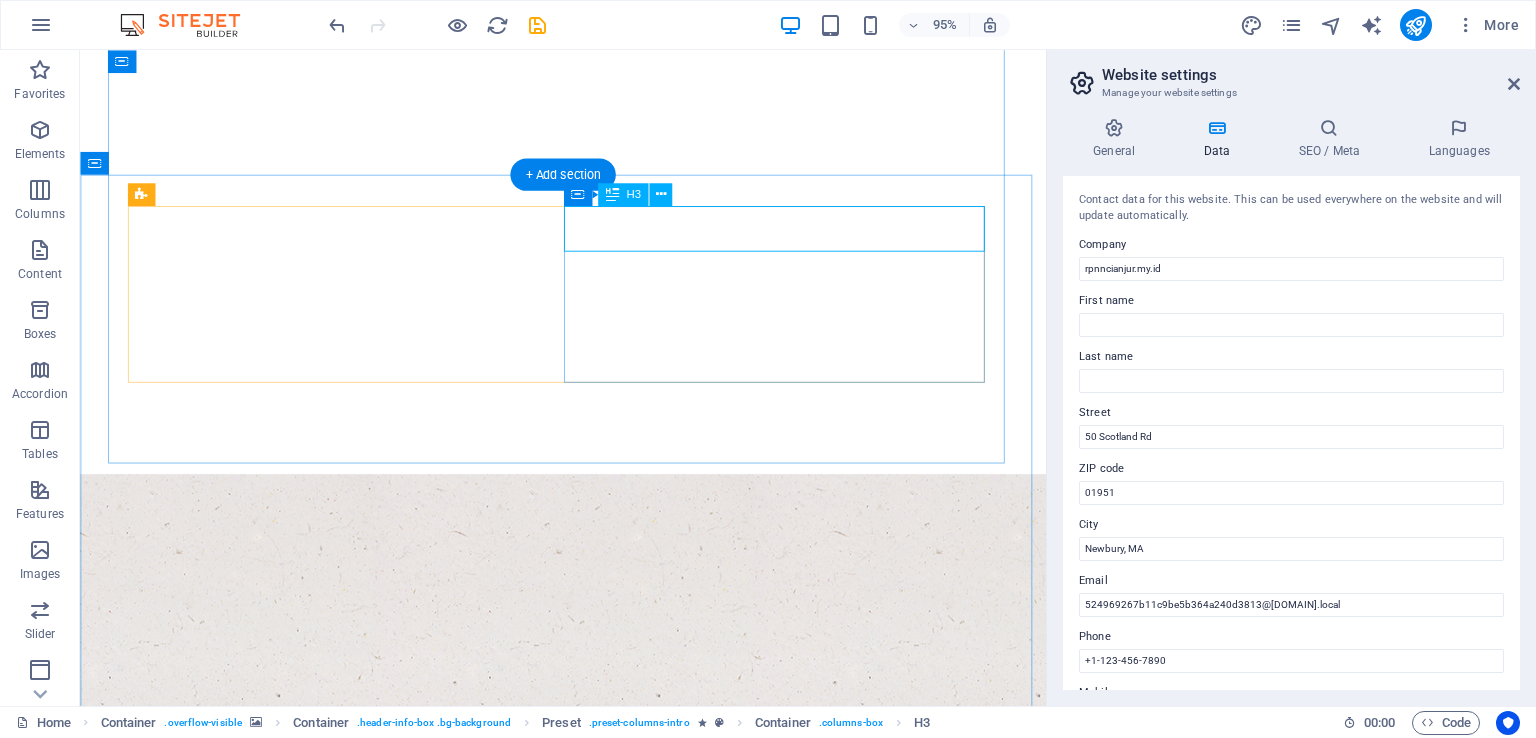 click on "Best Quality Products" at bounding box center (589, 1905) 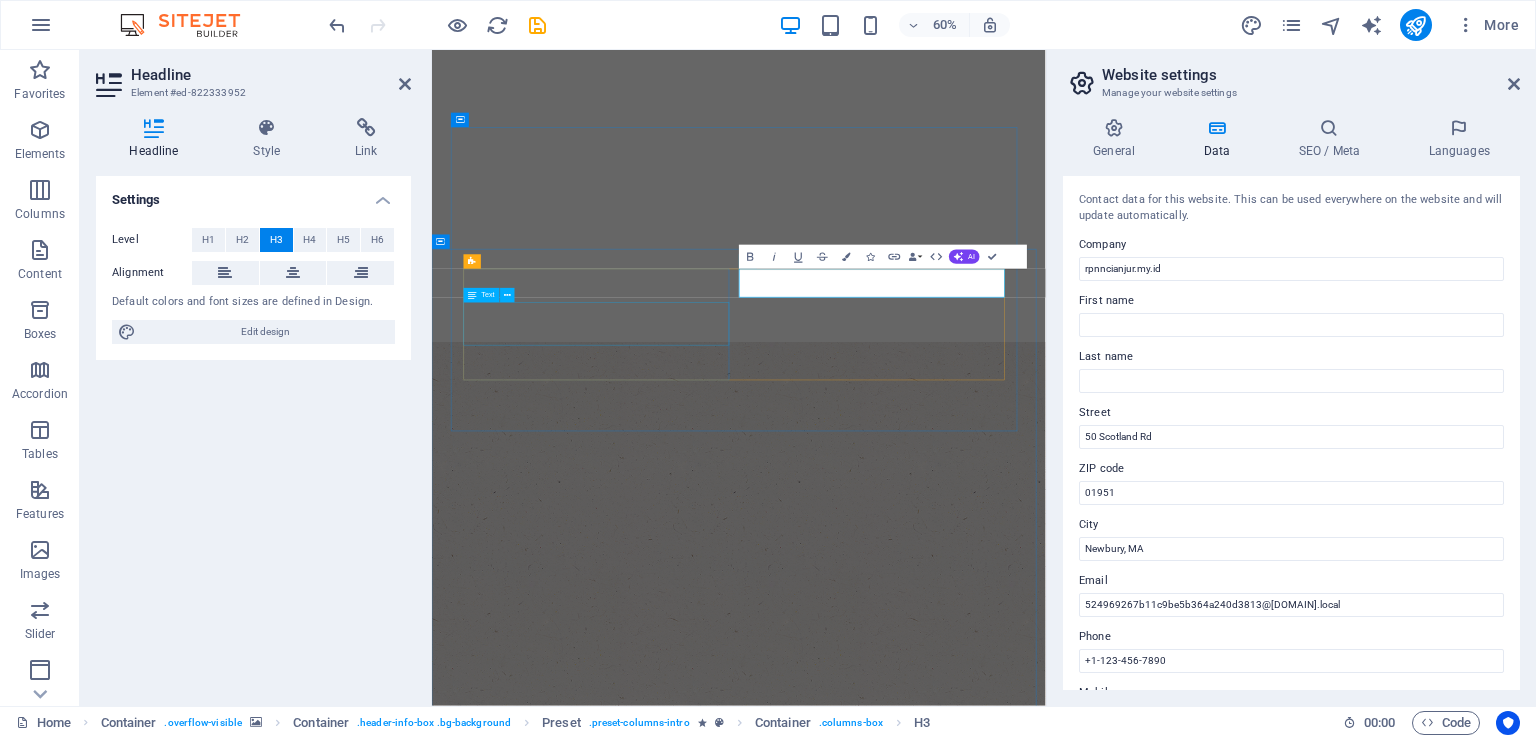 click on "Lorem ipsum dolor sit amet, consetetur sadipscing elitr, sed diam nonumy eirmod tempor invidunt ut labore et dolore magna aliquyam erat, sed diam voluptua." at bounding box center (944, 1833) 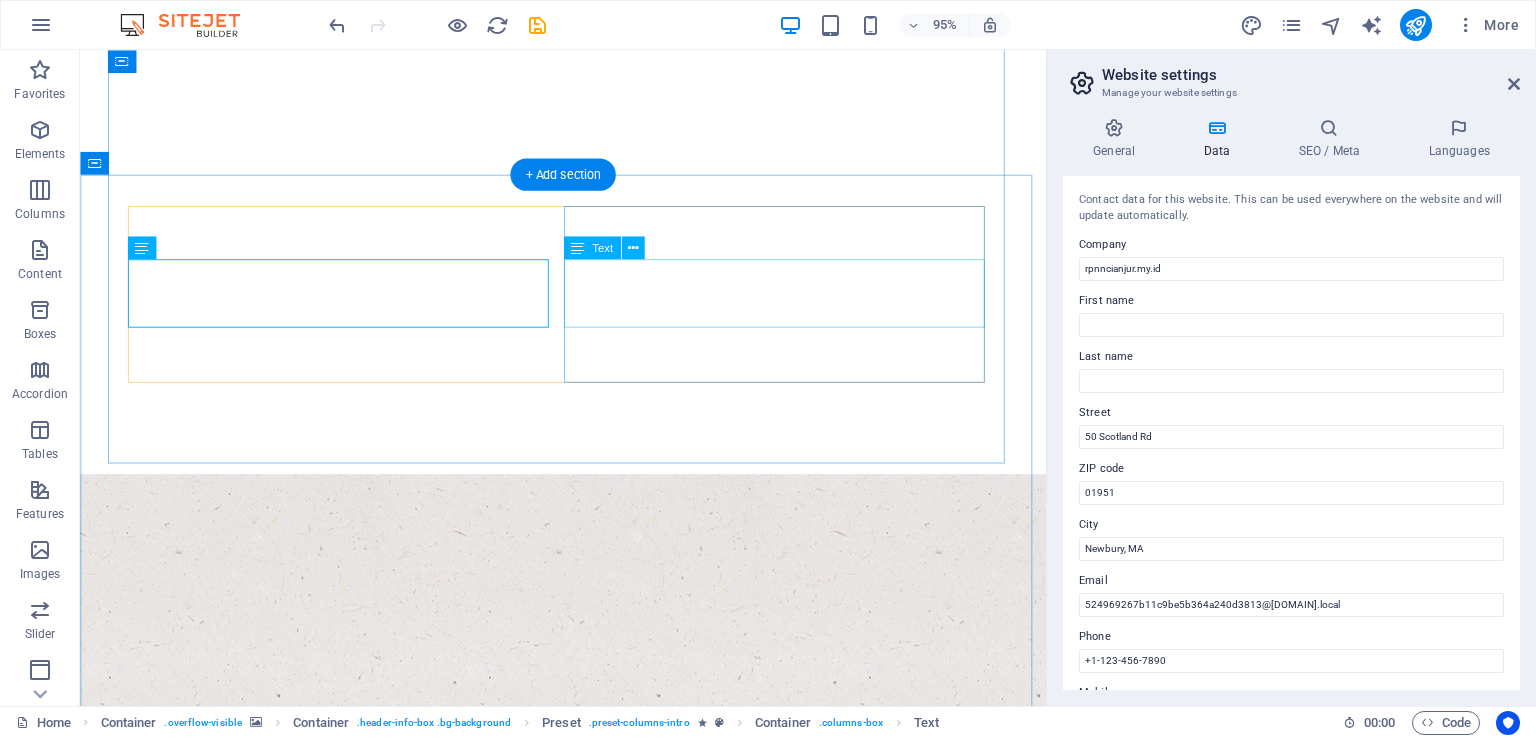 click on "Lorem ipsum dolor sit amet, consetetur sadipscing elitr, sed diam nonumy eirmod tempor invidunt ut labore et dolore magna aliquyam erat, sed diam voluptua." at bounding box center (589, 1961) 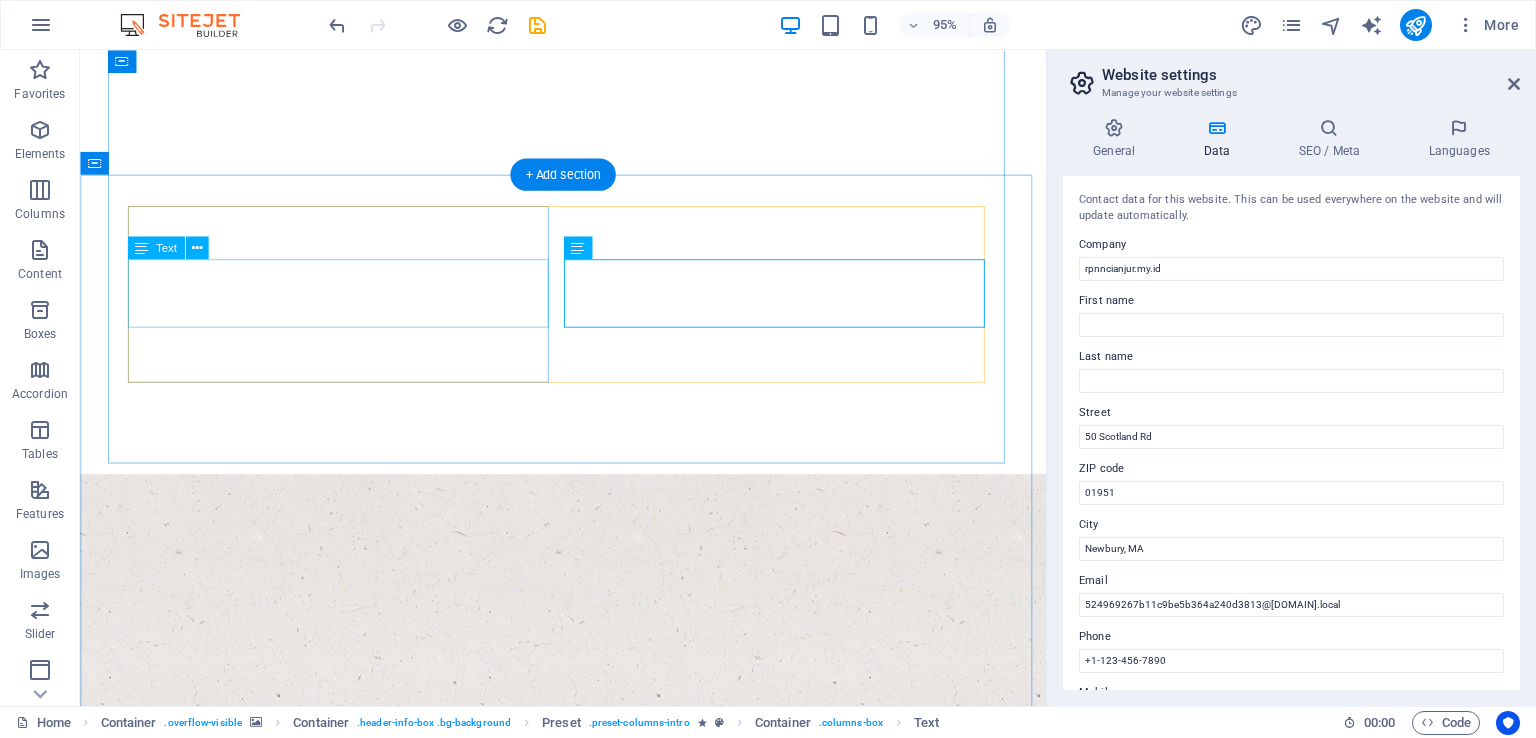 click on "Lorem ipsum dolor sit amet, consetetur sadipscing elitr, sed diam nonumy eirmod tempor invidunt ut labore et dolore magna aliquyam erat, sed diam voluptua." at bounding box center [589, 1791] 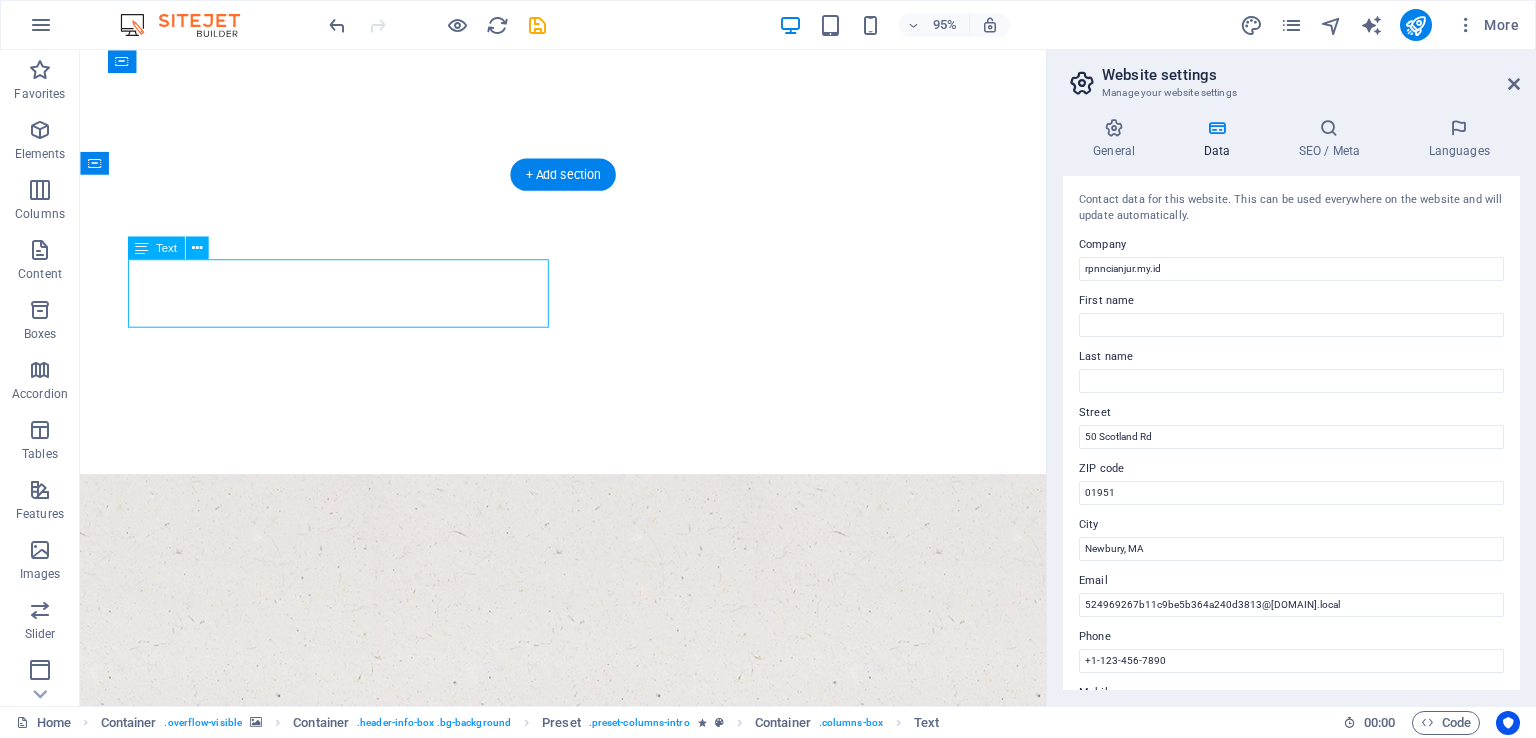 click on "Lorem ipsum dolor sit amet, consetetur sadipscing elitr, sed diam nonumy eirmod tempor invidunt ut labore et dolore magna aliquyam erat, sed diam voluptua." at bounding box center (589, 1791) 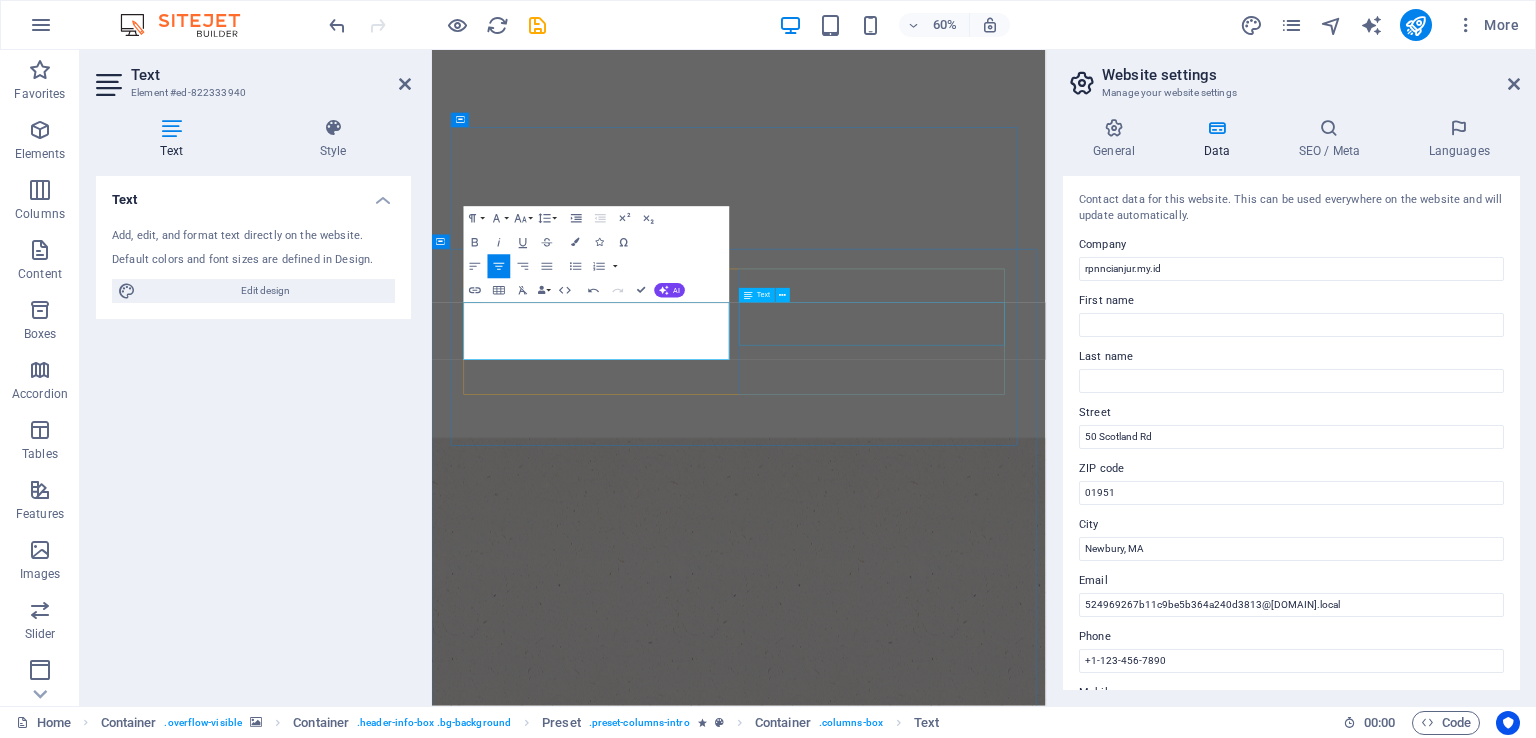 click on "Lorem ipsum dolor sit amet, consetetur sadipscing elitr, sed diam nonumy eirmod tempor invidunt ut labore et dolore magna aliquyam erat, sed diam voluptua." at bounding box center (944, 2186) 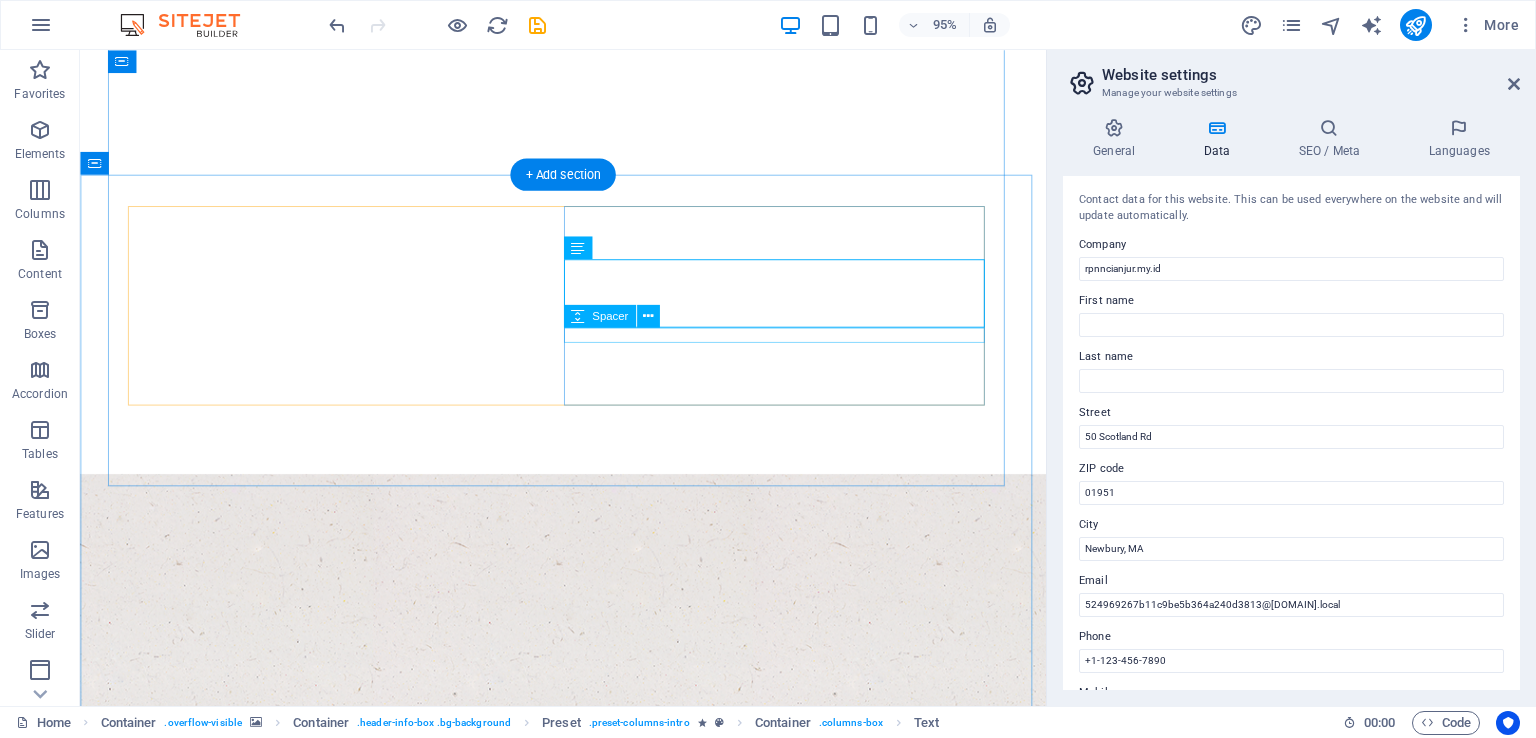 click at bounding box center [589, 2017] 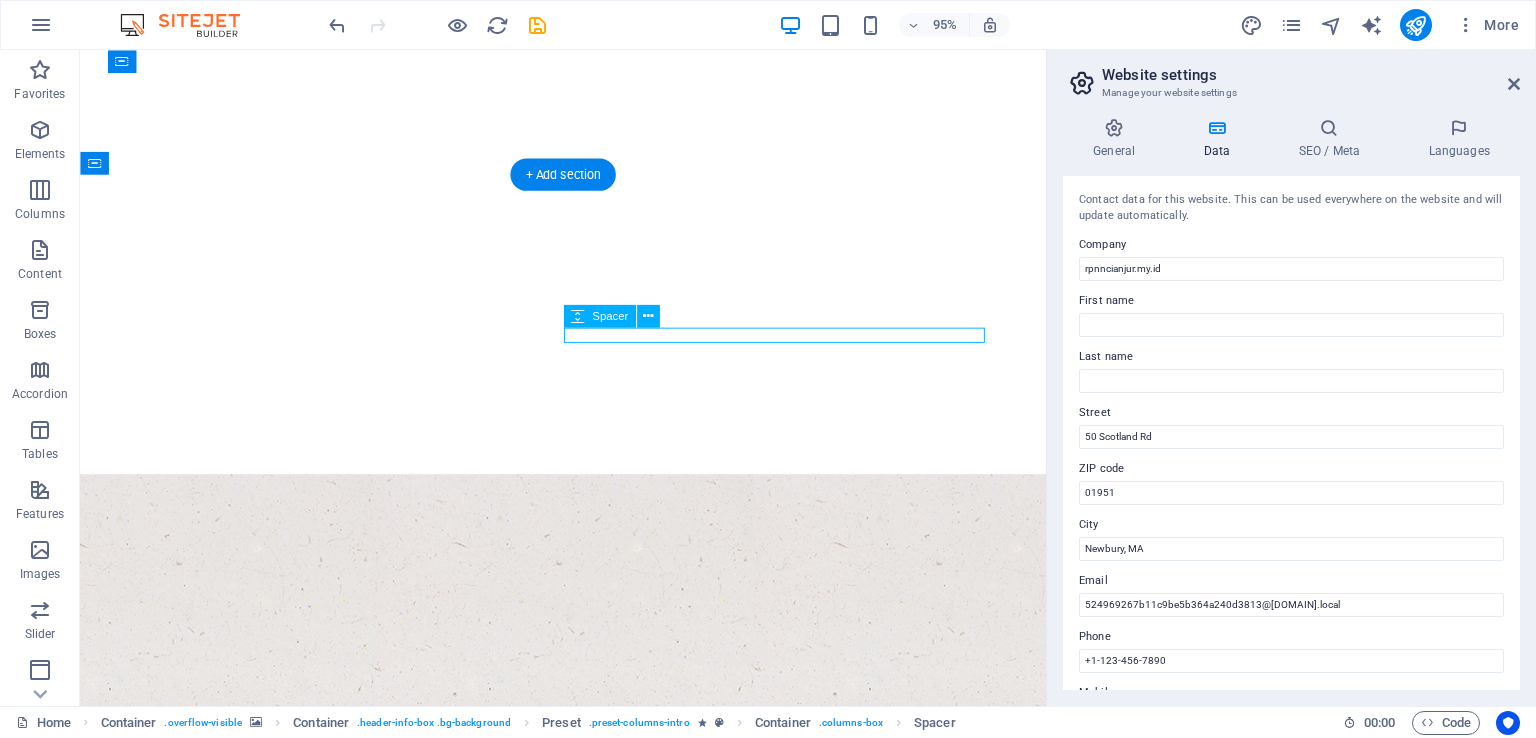 click at bounding box center [589, 2017] 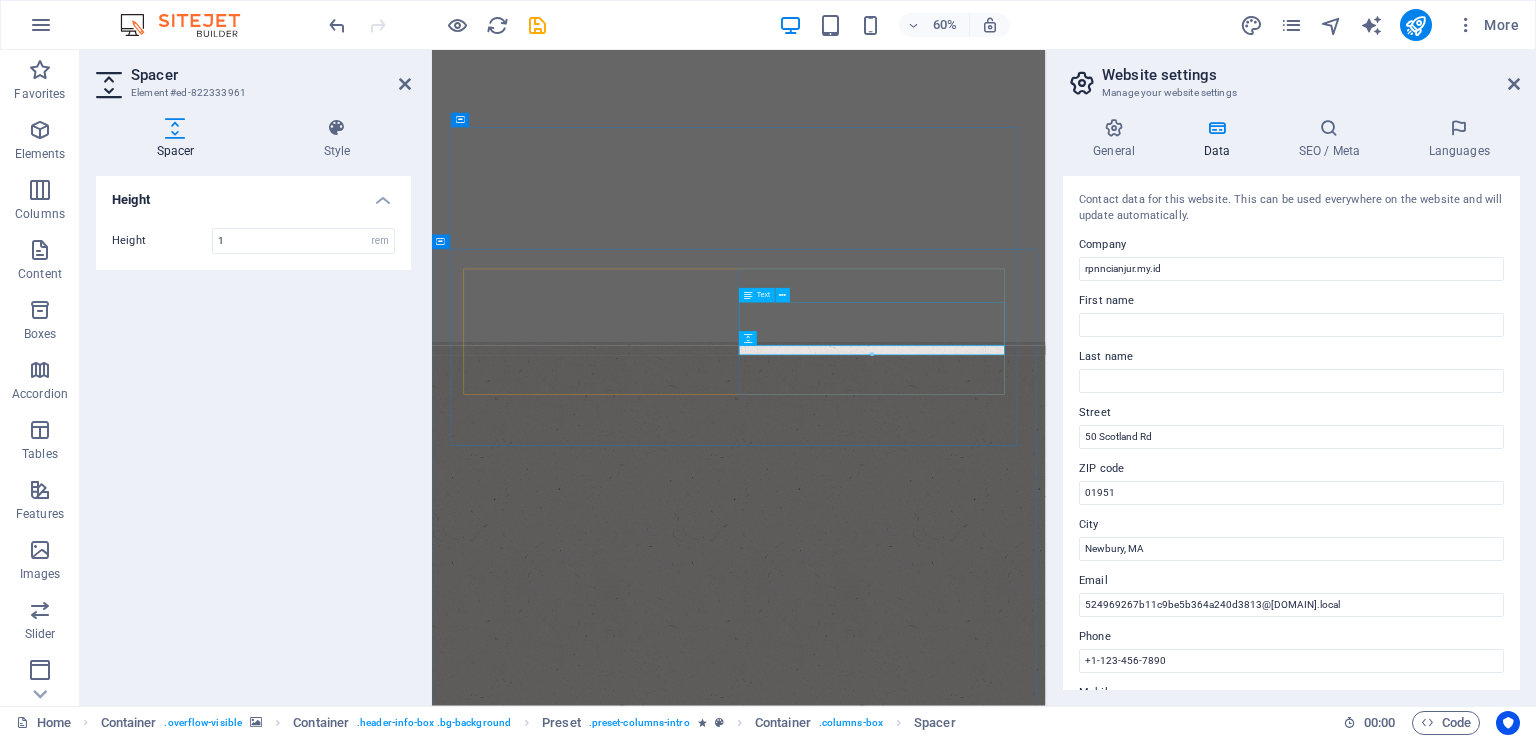 click on "Lorem ipsum dolor sit amet, consetetur sadipscing elitr, sed diam nonumy eirmod tempor invidunt ut labore et dolore magna aliquyam erat, sed diam voluptua." at bounding box center (944, 2027) 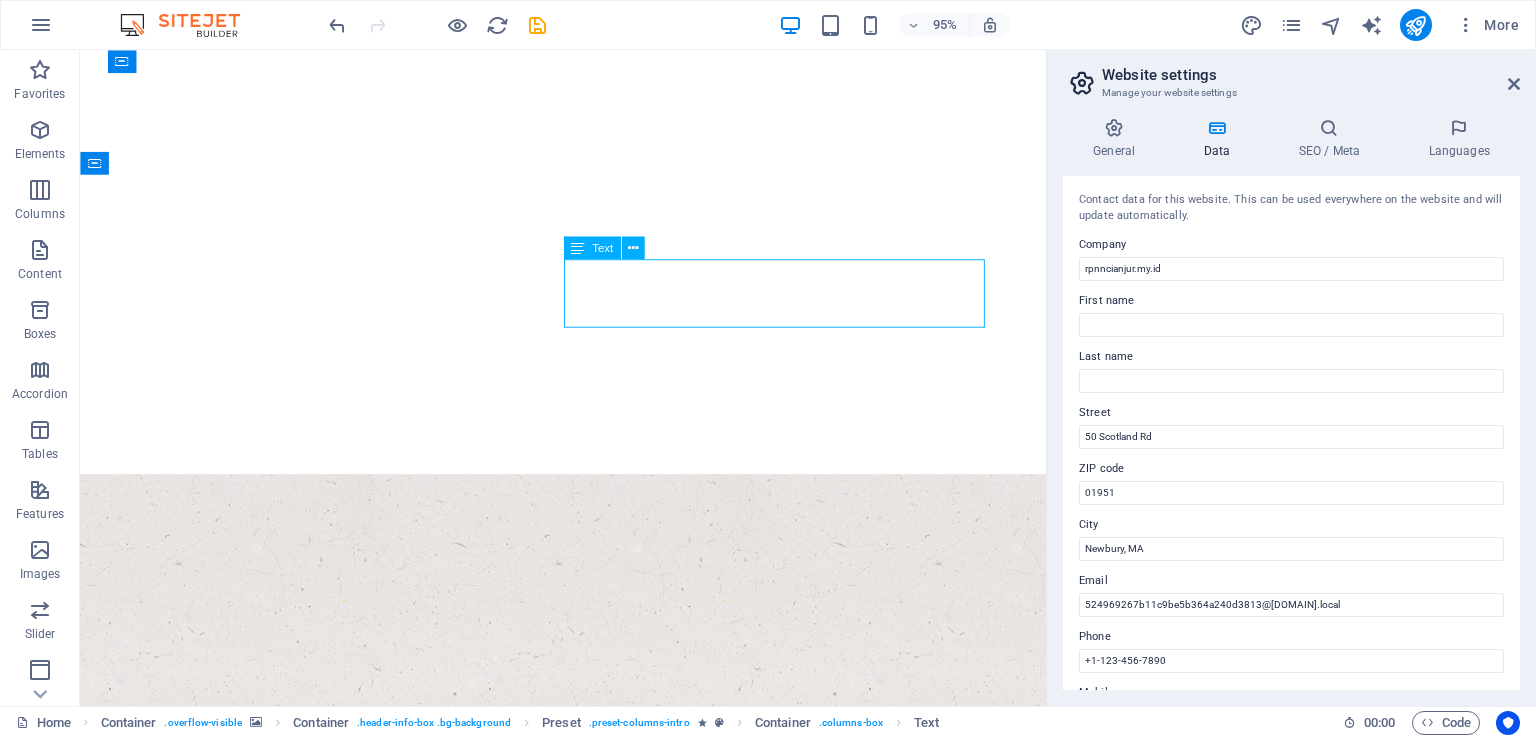click on "Lorem ipsum dolor sit amet, consetetur sadipscing elitr, sed diam nonumy eirmod tempor invidunt ut labore et dolore magna aliquyam erat, sed diam voluptua." at bounding box center [589, 1985] 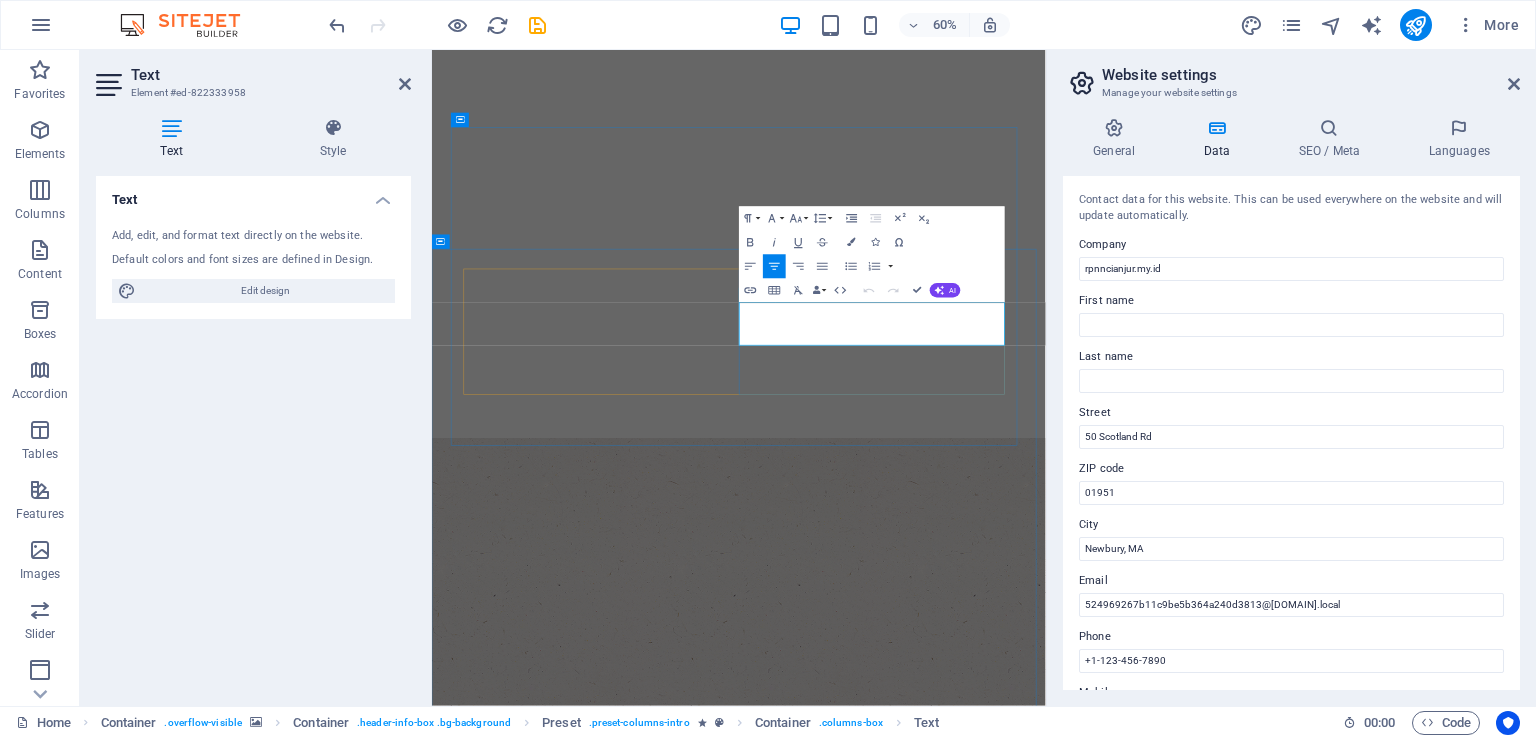 click on "Lorem ipsum dolor sit amet, consetetur sadipscing elitr, sed diam nonumy eirmod tempor invidunt ut labore et dolore magna aliquyam erat, sed diam voluptua." at bounding box center (944, 2186) 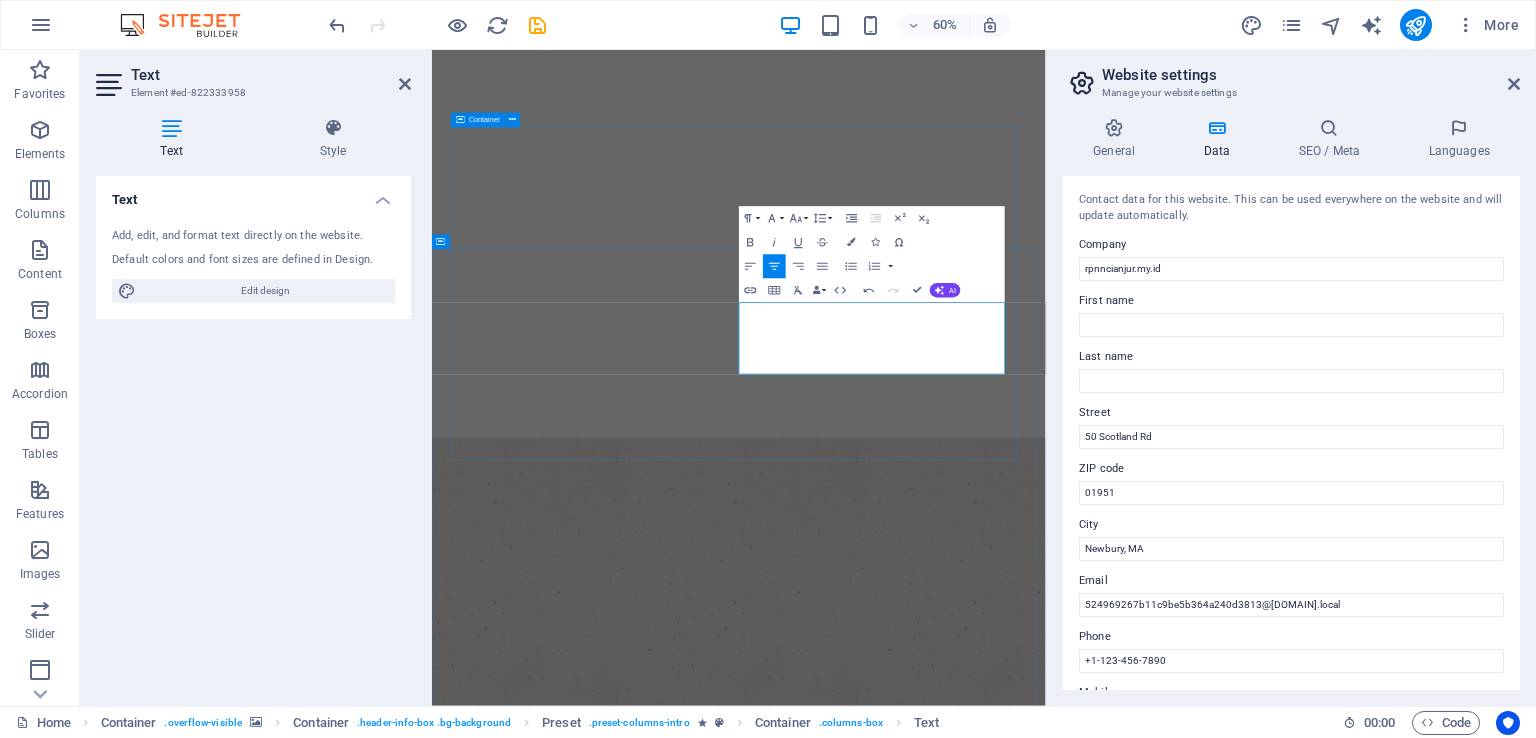 click on "welcome to RPNN [CITY] What is RPNN RPNN stands for Rumah Petani dan Nelayan Nusantara. It is an organization of society formed to fight for the welfare of farmers and fishermen throughout [COUNTRY]. learn more Best Quality Products RPNN is a movement that acts as a strategic partner of the government and a home for farmers and fishermen to gather and strengthen each other, in order to realize food sovereignty and improve their welfare. our Products" at bounding box center (944, 2050) 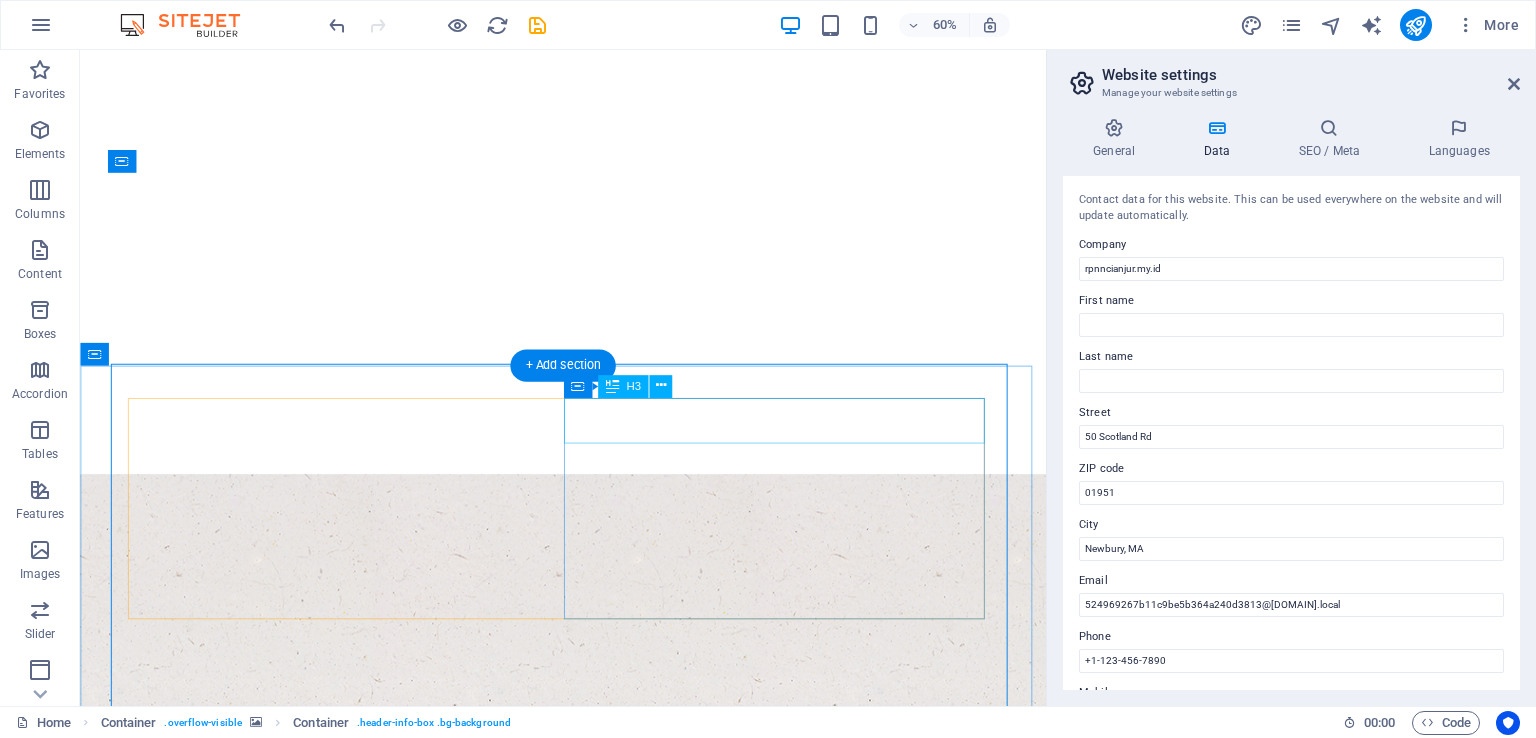 scroll, scrollTop: 212, scrollLeft: 0, axis: vertical 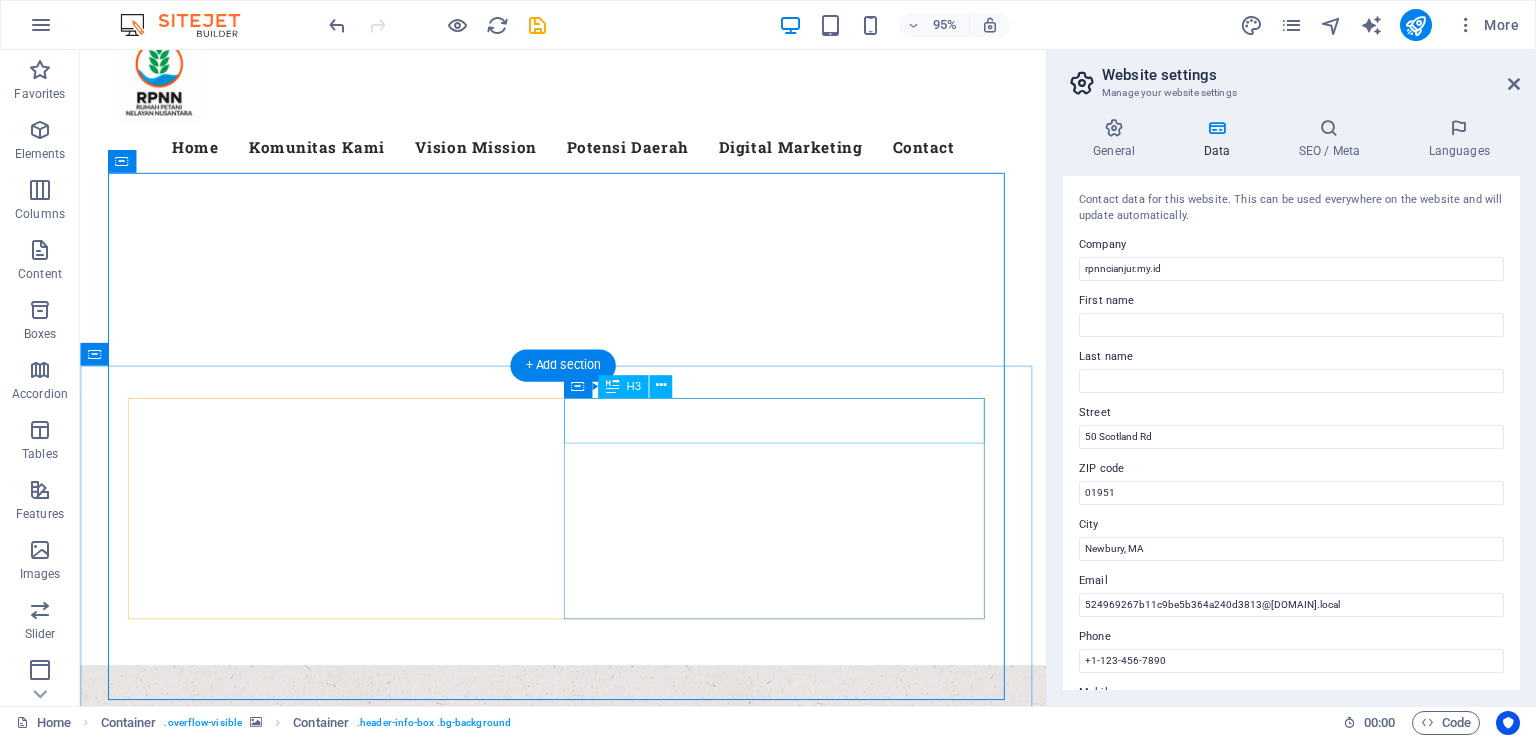 click on "Best Quality Products" at bounding box center (589, 2154) 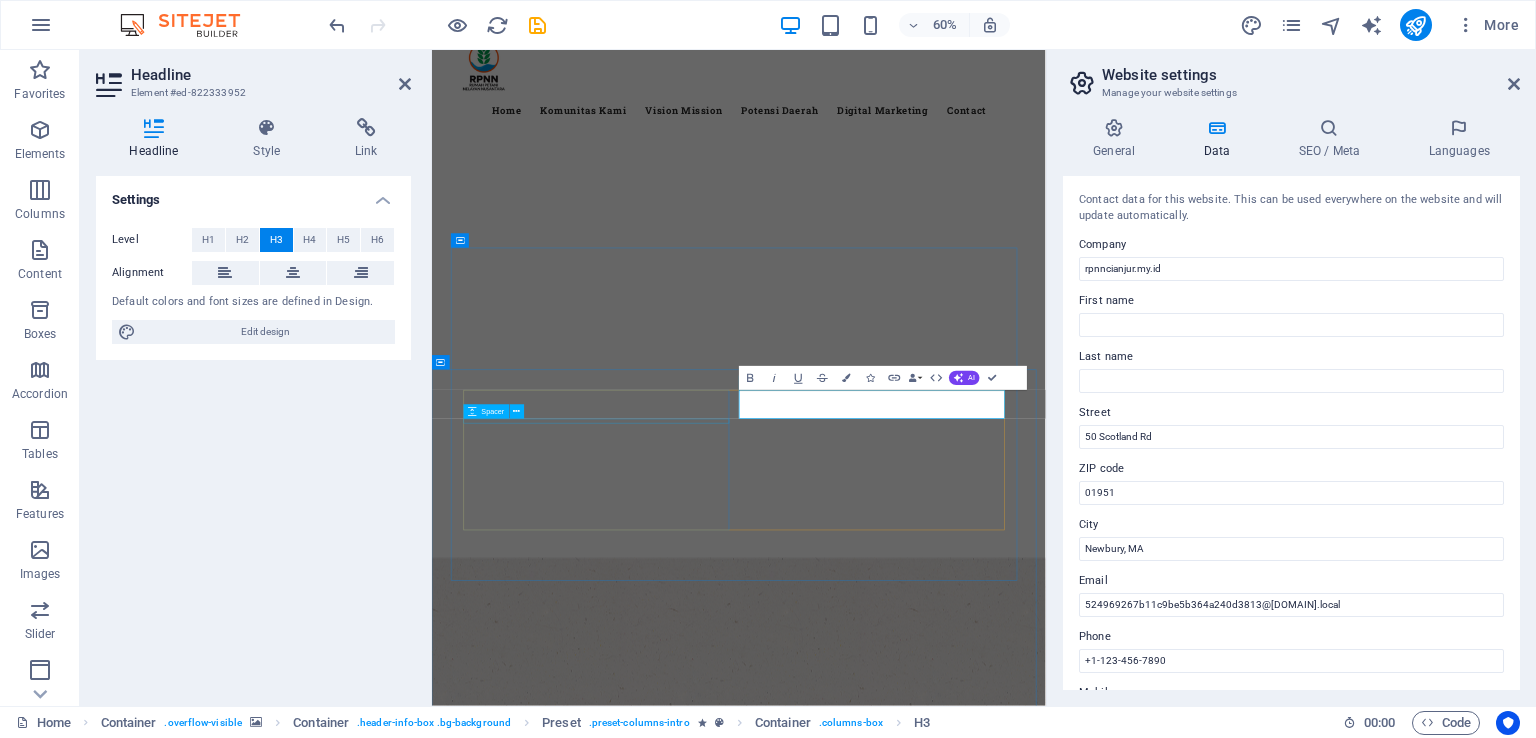 type 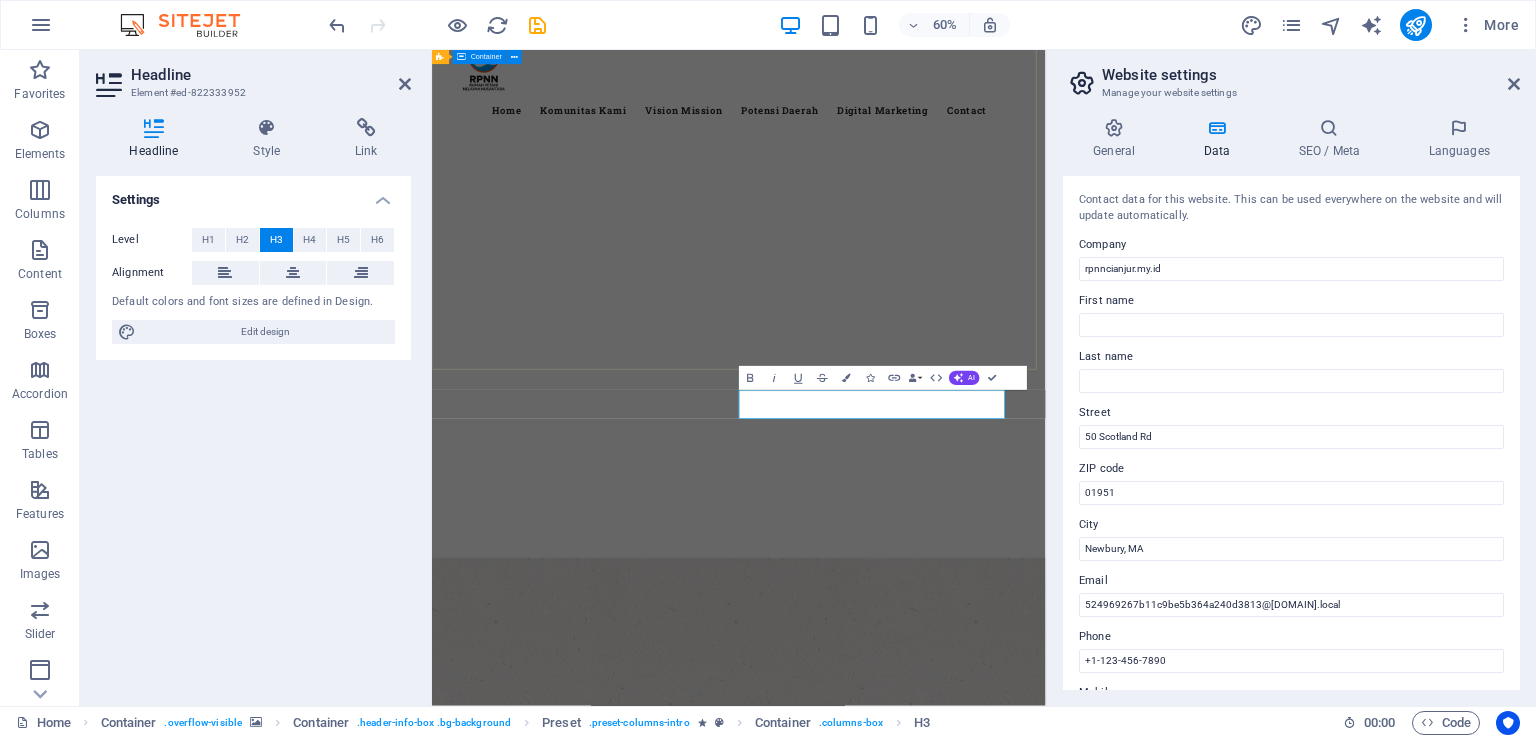 click at bounding box center (943, 818) 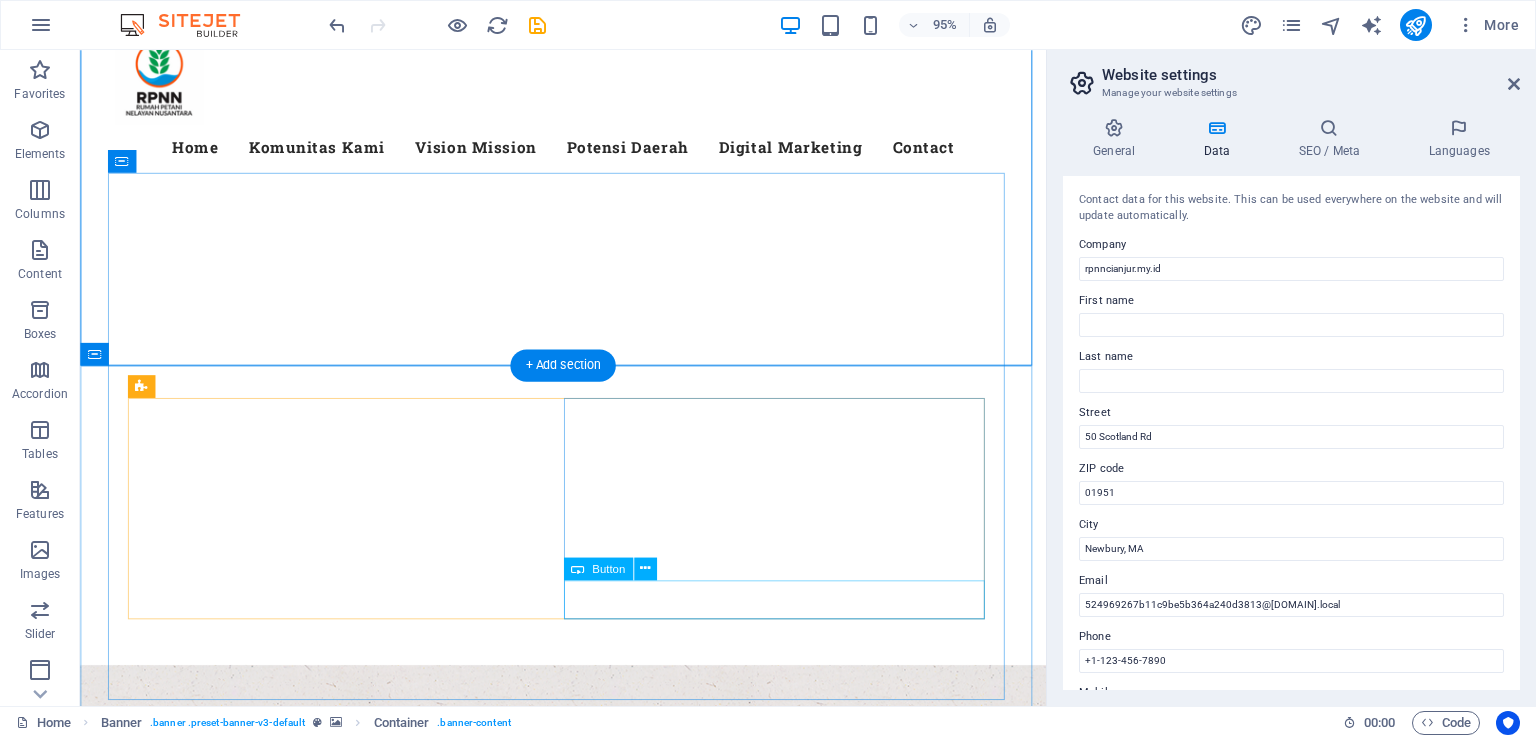 click on "our Products" at bounding box center [589, 2271] 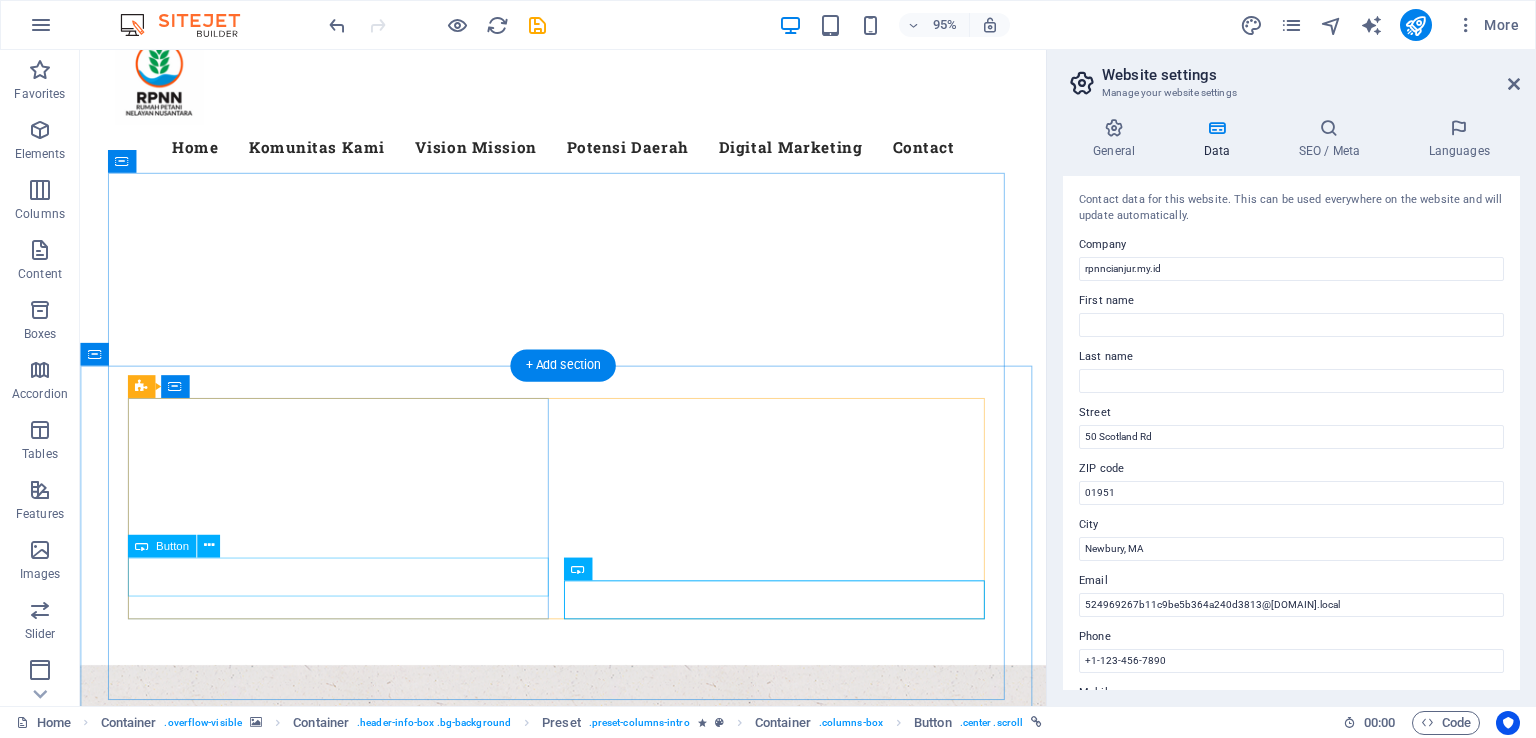 click on "learn more" at bounding box center (589, 2101) 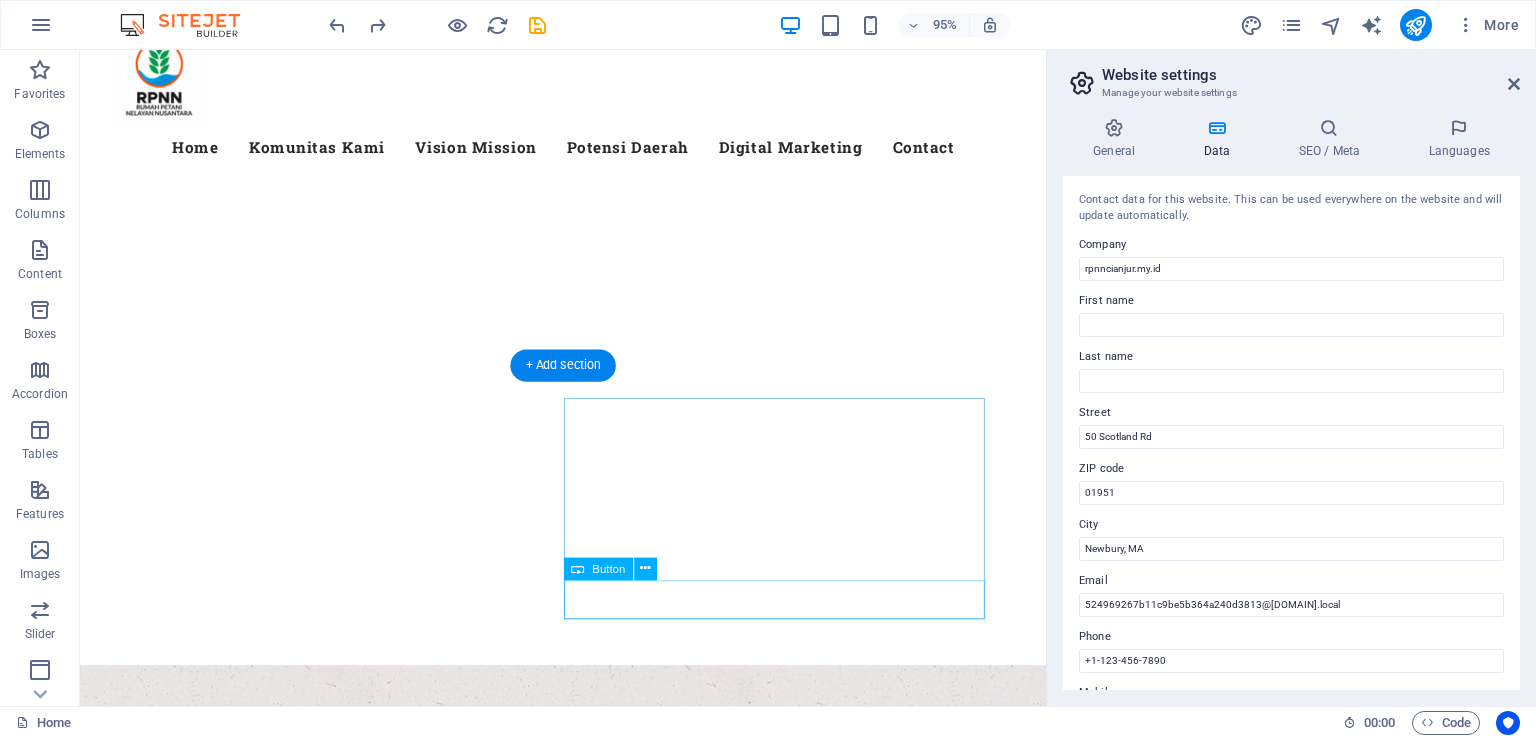 click on "our Products" at bounding box center [589, 2271] 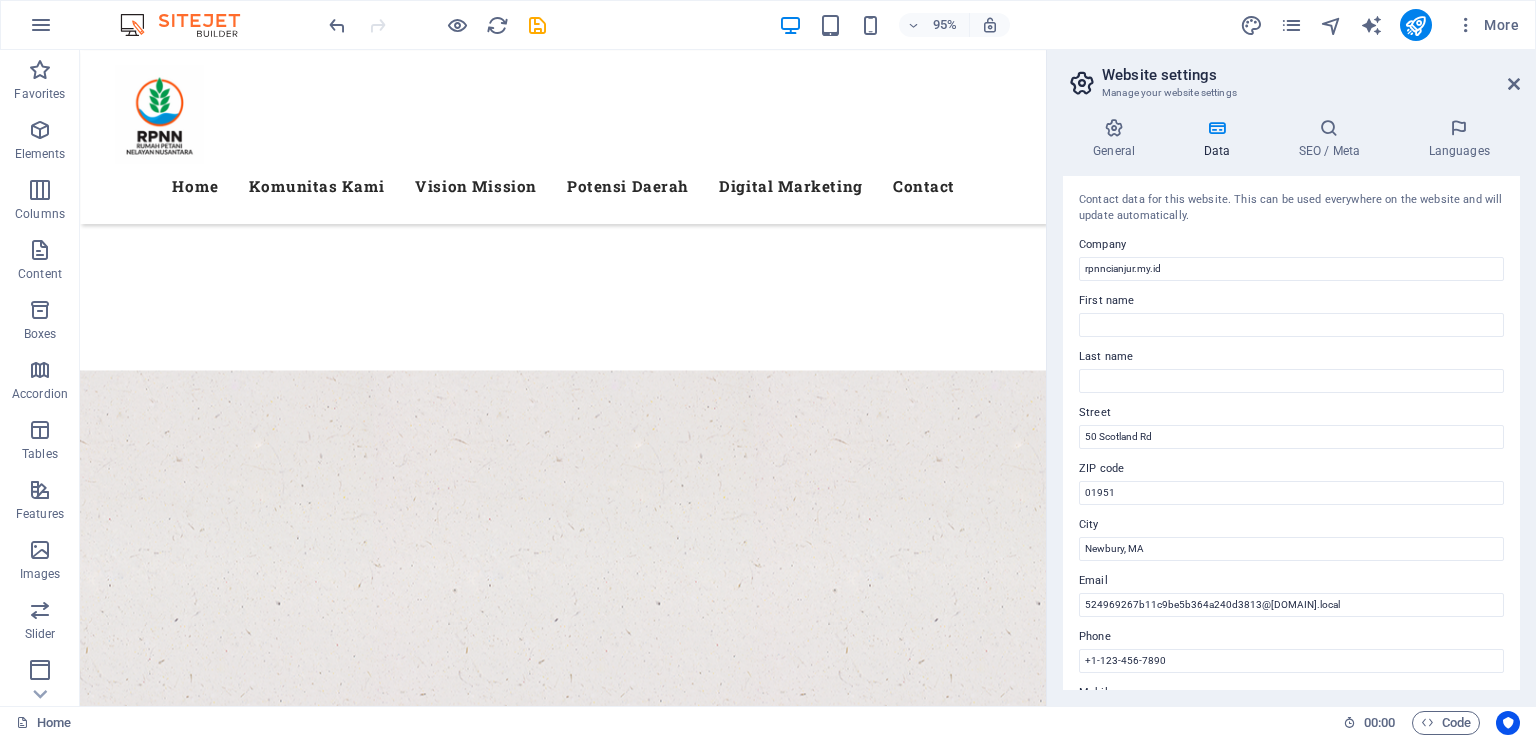 scroll, scrollTop: 753, scrollLeft: 0, axis: vertical 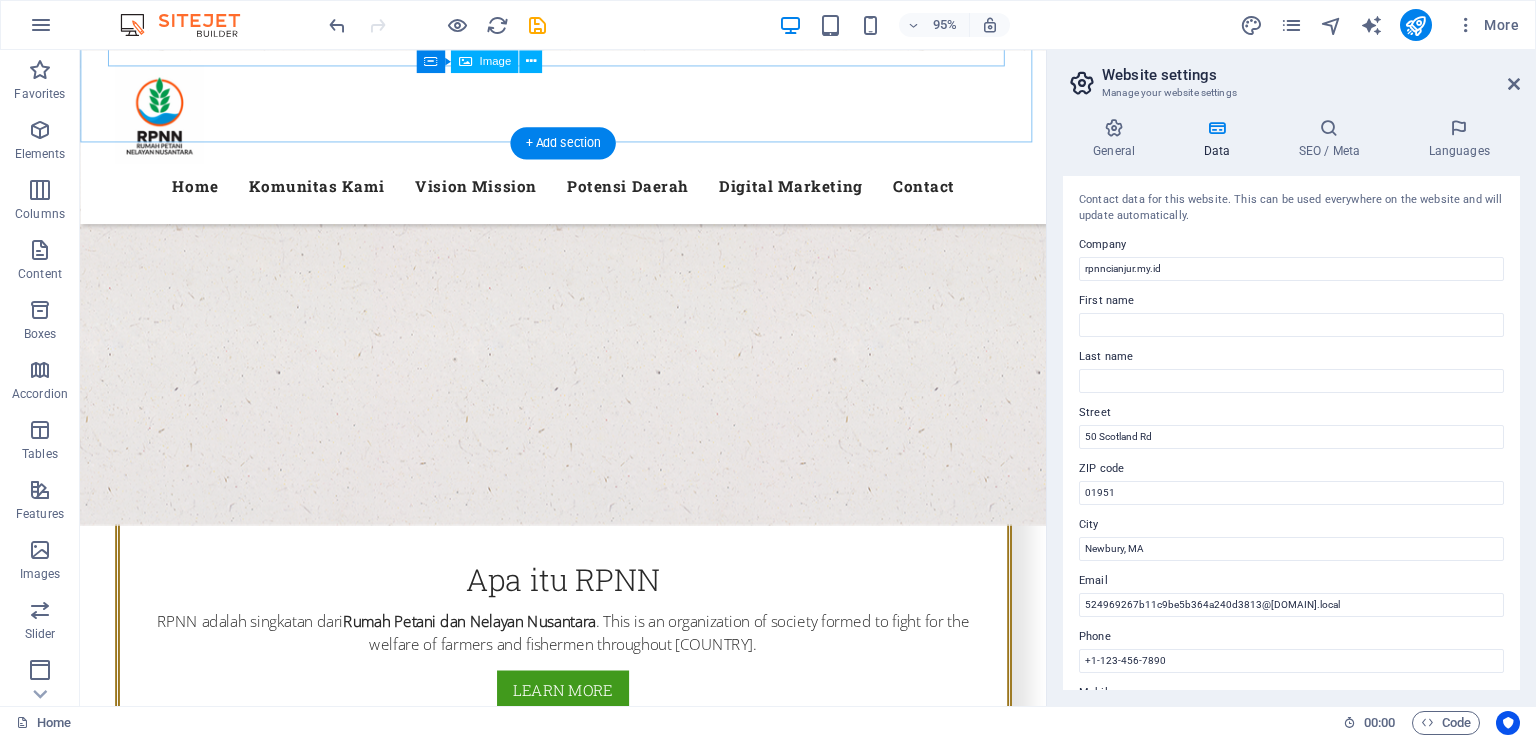click on "Lorem ipsum dolor sit amet, consetetur sadipscing elitr, sed diam nonumy eirmod tempor invidunt ut labore et dolore magna aliquyam erat, sed diam voluptua. At vero eos et accusam et justo duo dolores et ea rebum. Stet clita kasd gubergren, no sea takimata sanctus est Lorem ipsum dolor sit amet. Lorem ipsum dolor sit amet, consetetur sadipscing elitr, sed diam nonumy eirmod tempor invidunt ut labore et dolore magna aliquyam erat, sed diam voluptua.  At vero eos et accusam et justo duo dolores et ea rebum. Stet clita kasd gubergren, no sea takimata sanctus est Lorem ipsum dolor sit amet. Lorem ipsum dolor sit amet, consetetur sadipscing elitr, sed diam nonumy eirmod tempor invidunt ut labore et dolore magna aliquyam erat, sed diam voluptua. At vero eos et accusam et justo duo dolores et ea rebum. Stet clita kasd gubergren, no sea takimata sanctus est Lorem ipsum dolor sit amet." at bounding box center (589, 4155) 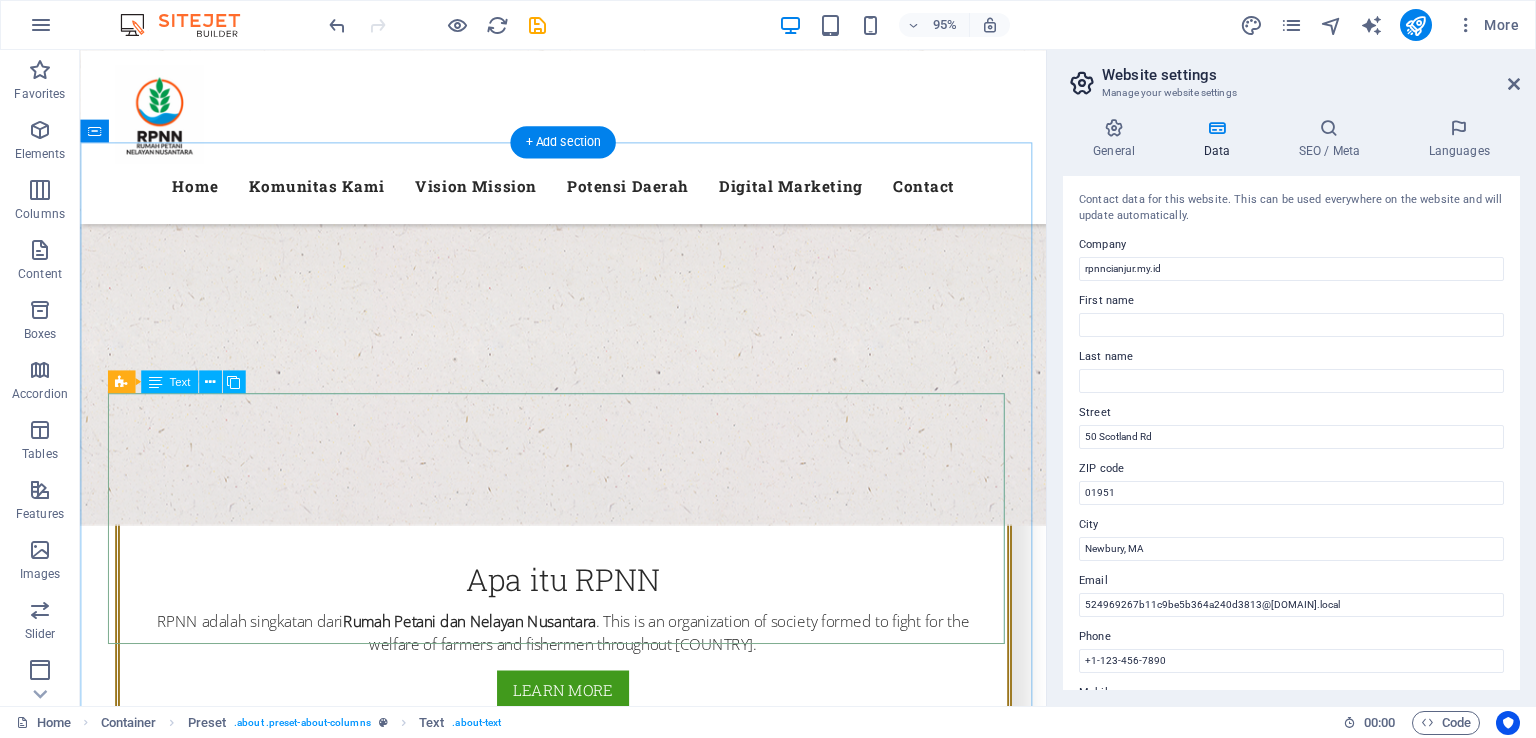 click on "Lorem ipsum dolor sit amet, consetetur sadipscing elitr, sed diam nonumy eirmod tempor invidunt ut labore et dolore magna aliquyam erat, sed diam voluptua. At vero eos et accusam et justo duo dolores et ea rebum. Stet clita kasd gubergren, no sea takimata sanctus est Lorem ipsum dolor sit amet. Lorem ipsum dolor sit amet, consetetur sadipscing elitr, sed diam nonumy eirmod tempor invidunt ut labore et dolore magna aliquyam erat, sed diam voluptua.  At vero eos et accusam et justo duo dolores et ea rebum. Stet clita kasd gubergren, no sea takimata sanctus est Lorem ipsum dolor sit amet. Lorem ipsum dolor sit amet, consetetur sadipscing elitr, sed diam nonumy eirmod tempor invidunt ut labore et dolore magna aliquyam erat, sed diam voluptua. At vero eos et accusam et justo duo dolores et ea rebum. Stet clita kasd gubergren, no sea takimata sanctus est Lorem ipsum dolor sit amet." at bounding box center [589, 4155] 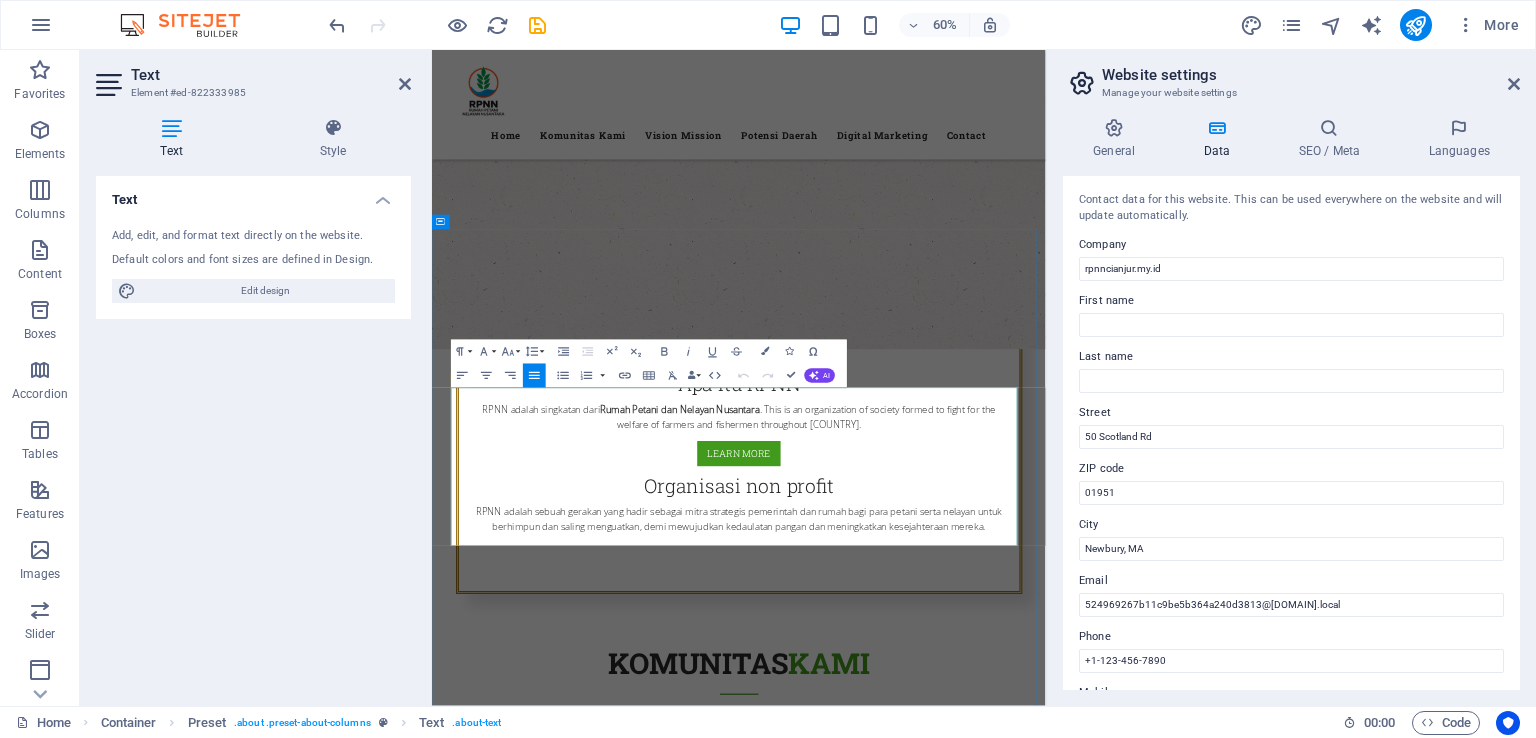 click on "Lorem ipsum dolor sit amet, consetetur sadipscing elitr, sed diam nonumy eirmod tempor invidunt ut labore et dolore magna aliquyam erat, sed diam voluptua. At vero eos et accusam et justo duo dolores et ea rebum. Stet clita kasd gubergren, no sea takimata sanctus est Lorem ipsum dolor sit amet. Lorem ipsum dolor sit amet, consetetur sadipscing elitr, sed diam nonumy eirmod tempor invidunt ut labore et dolore magna aliquyam erat, sed diam voluptua." at bounding box center [700, 4119] 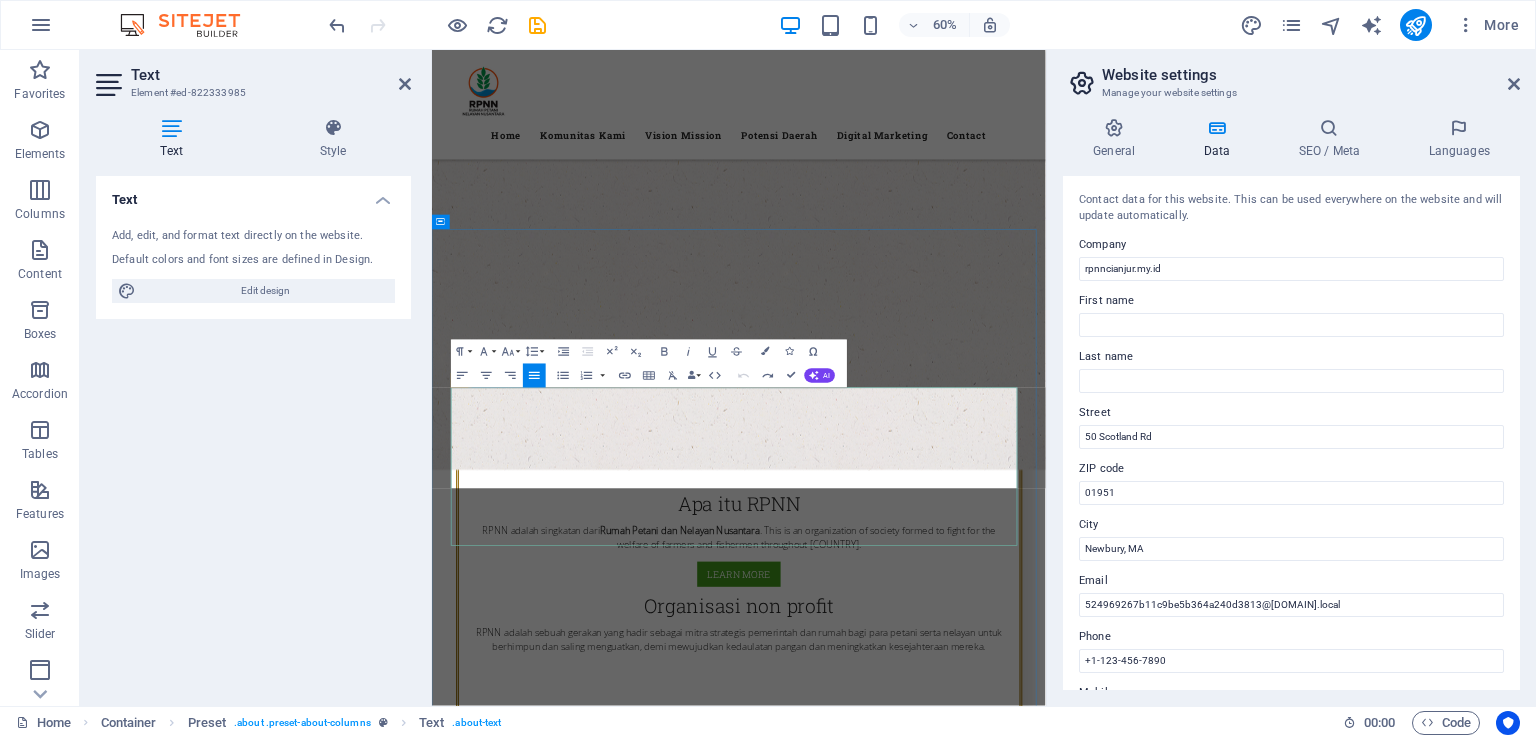 scroll, scrollTop: 11114, scrollLeft: 2, axis: both 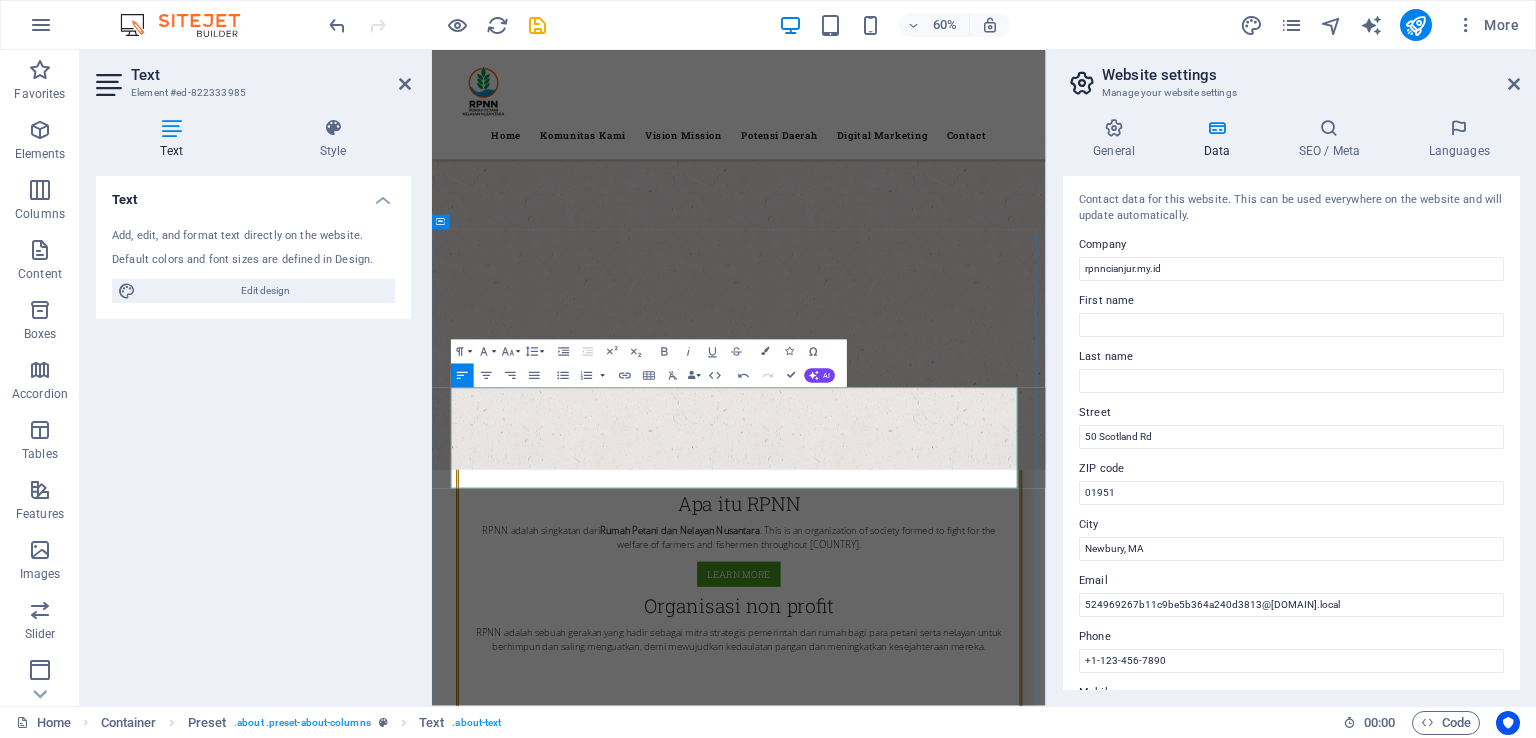 click on "Policy Oversight: RPNN aims to oversee and ensure government policies are in favor of the welfare of farmers and fishermen." at bounding box center (700, 4248) 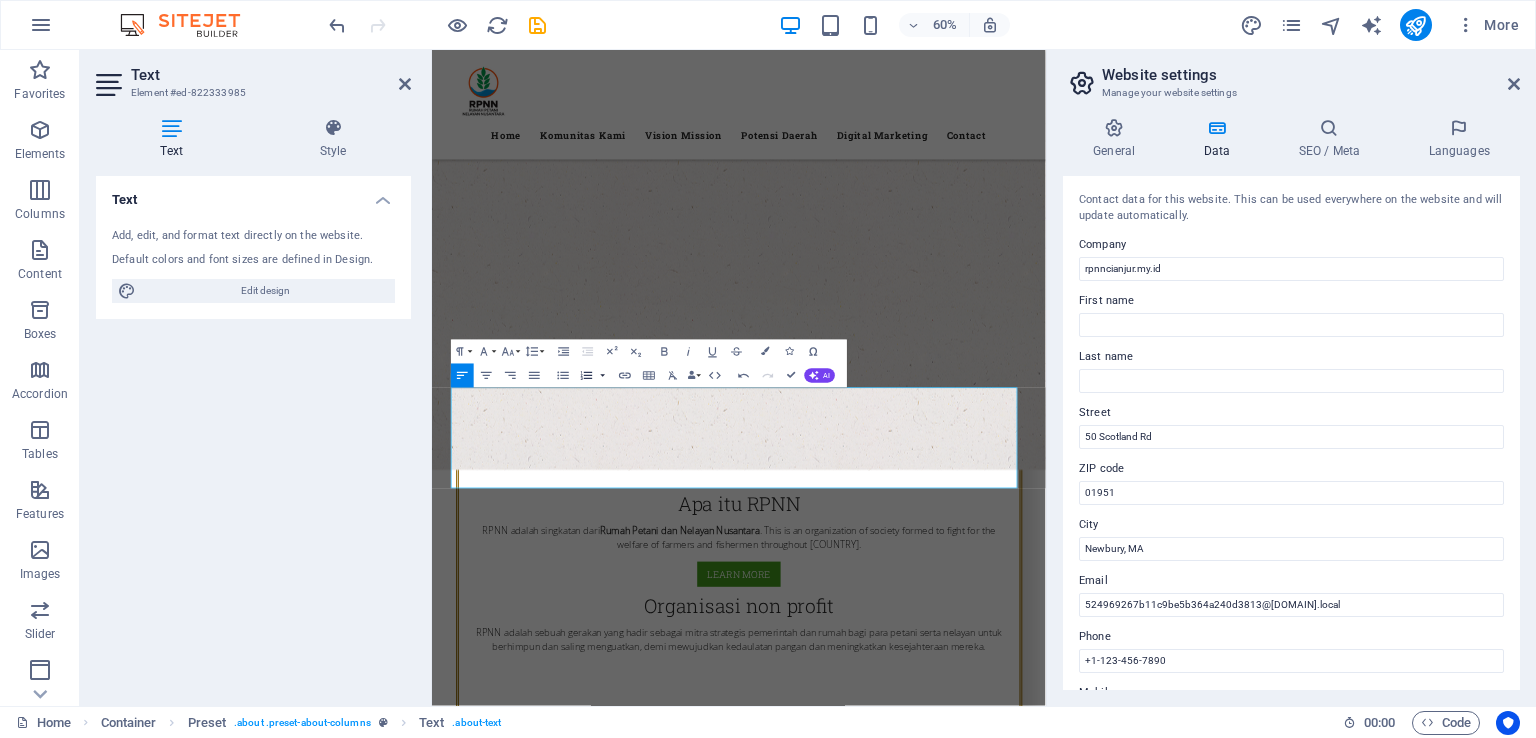 click at bounding box center [603, 376] 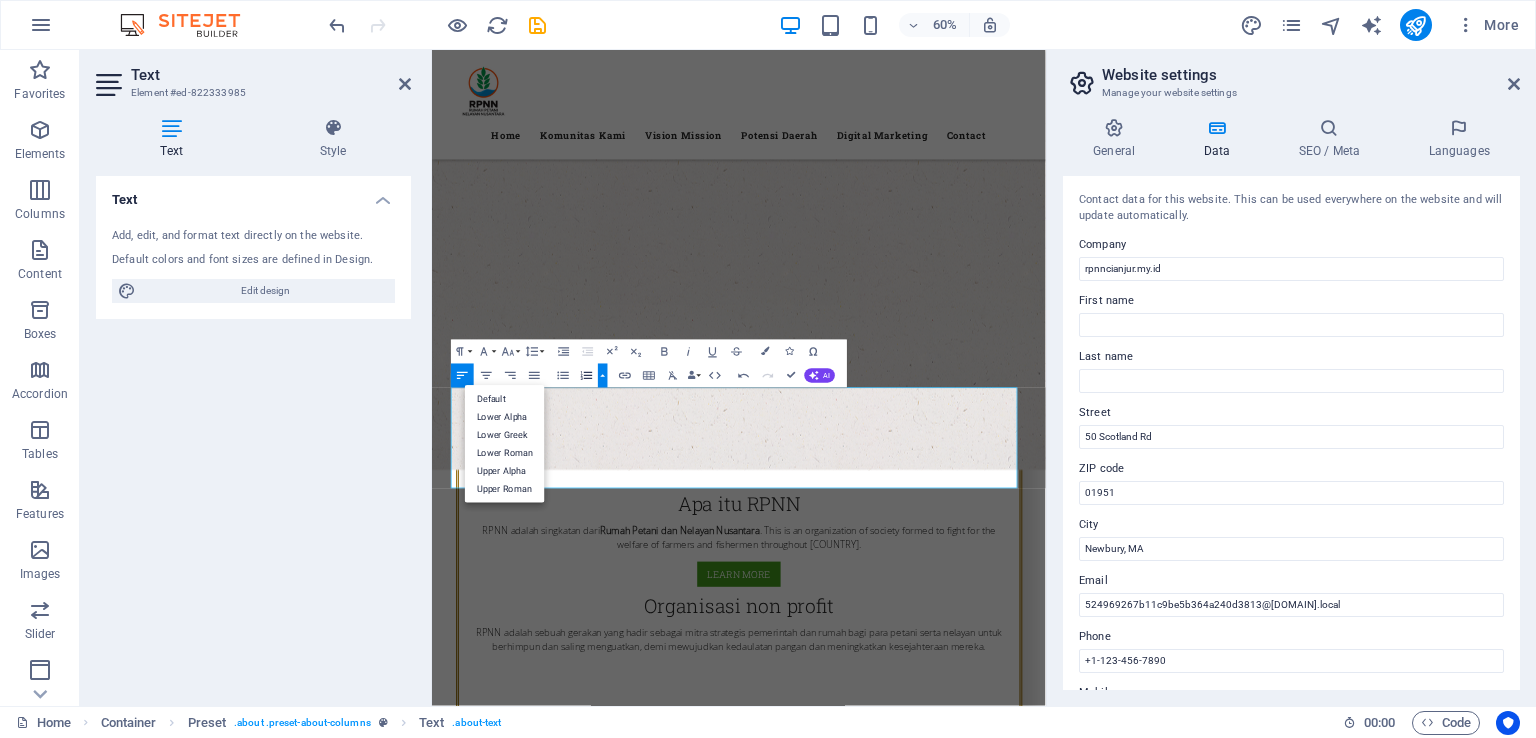 click 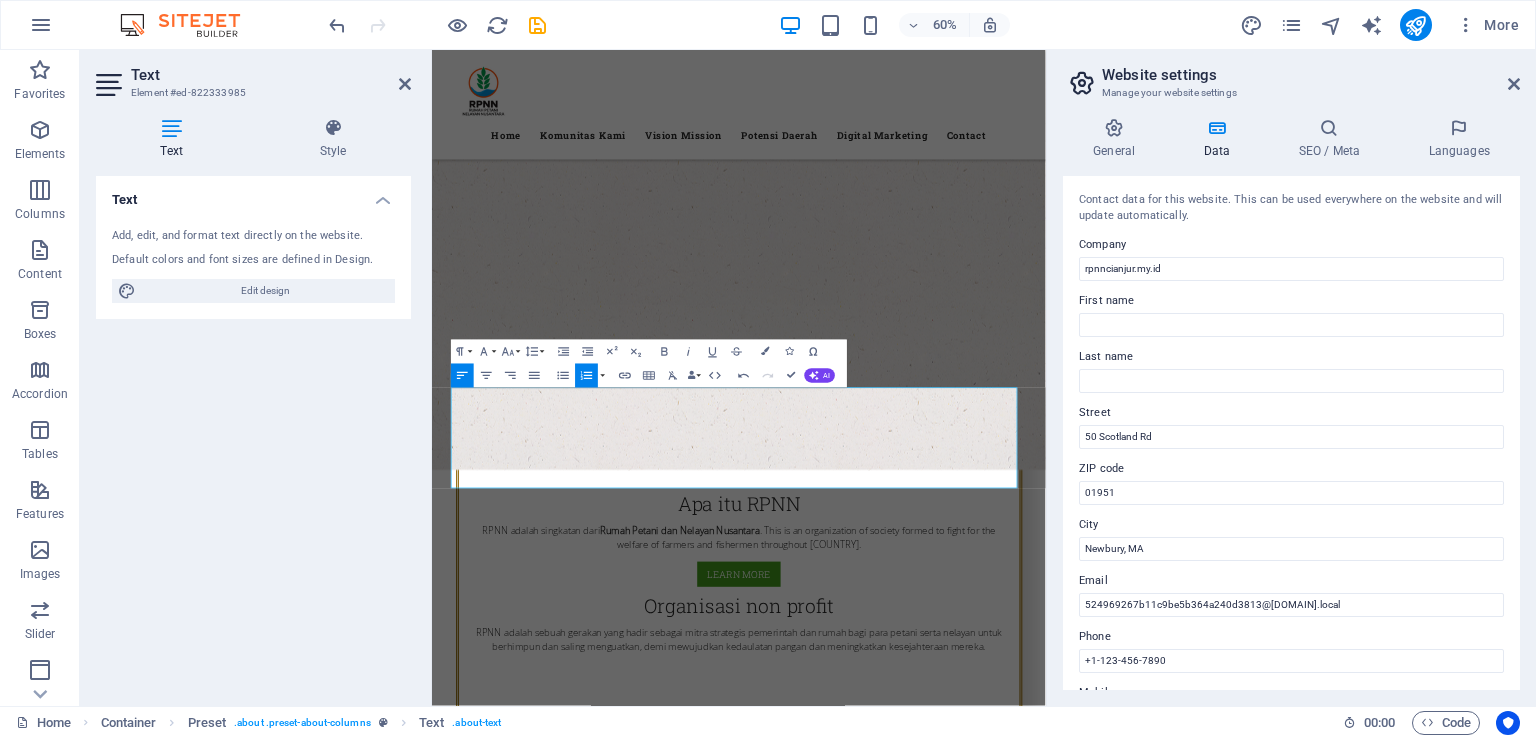 click 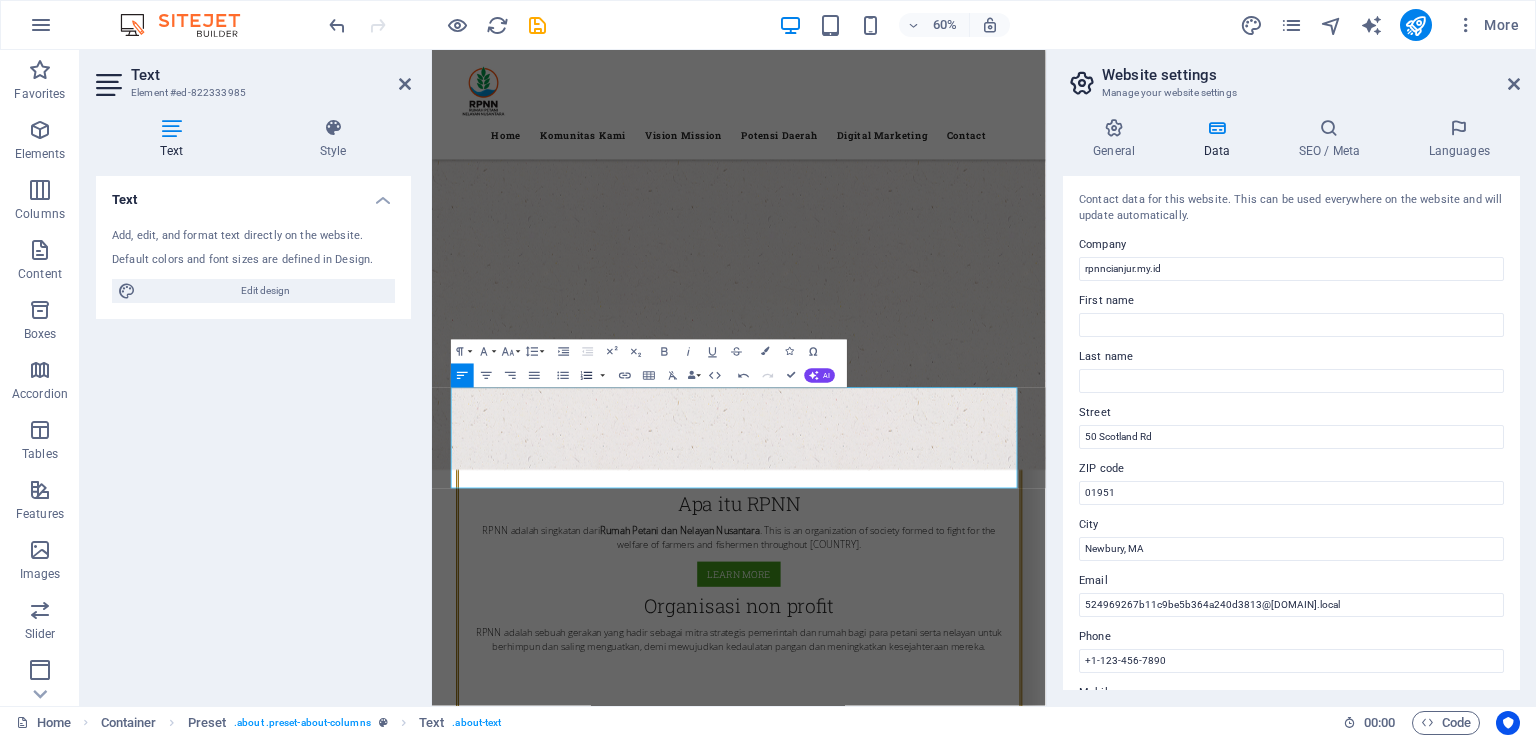click 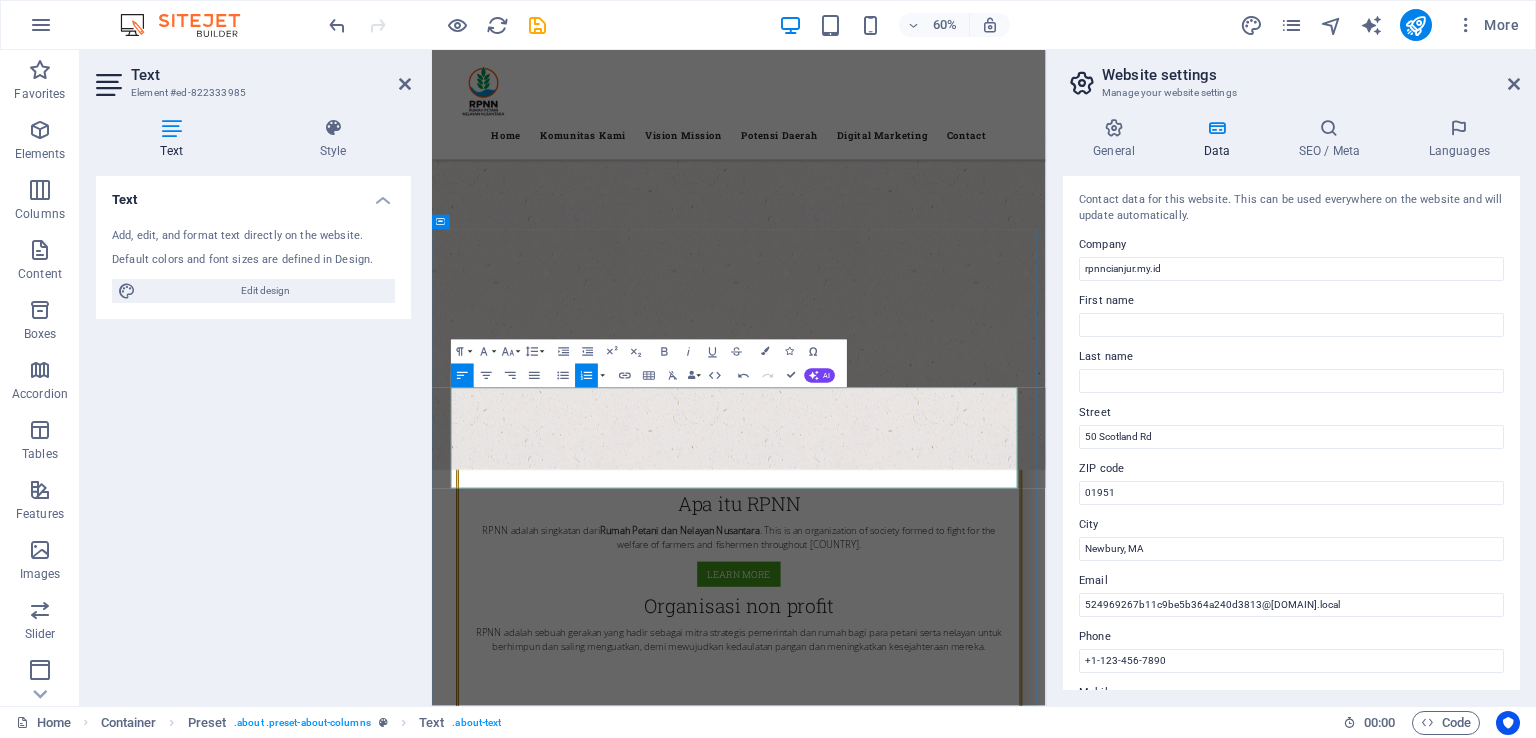 click on "Wadah Aspirasi: Organisasi ini menjadi wadah bagi para petani dan nelayan untuk menyalurkan aspirasi, ide, dan gagasan mereka kepada pemerintah dan pihak terkait lainnya." at bounding box center [700, 4332] 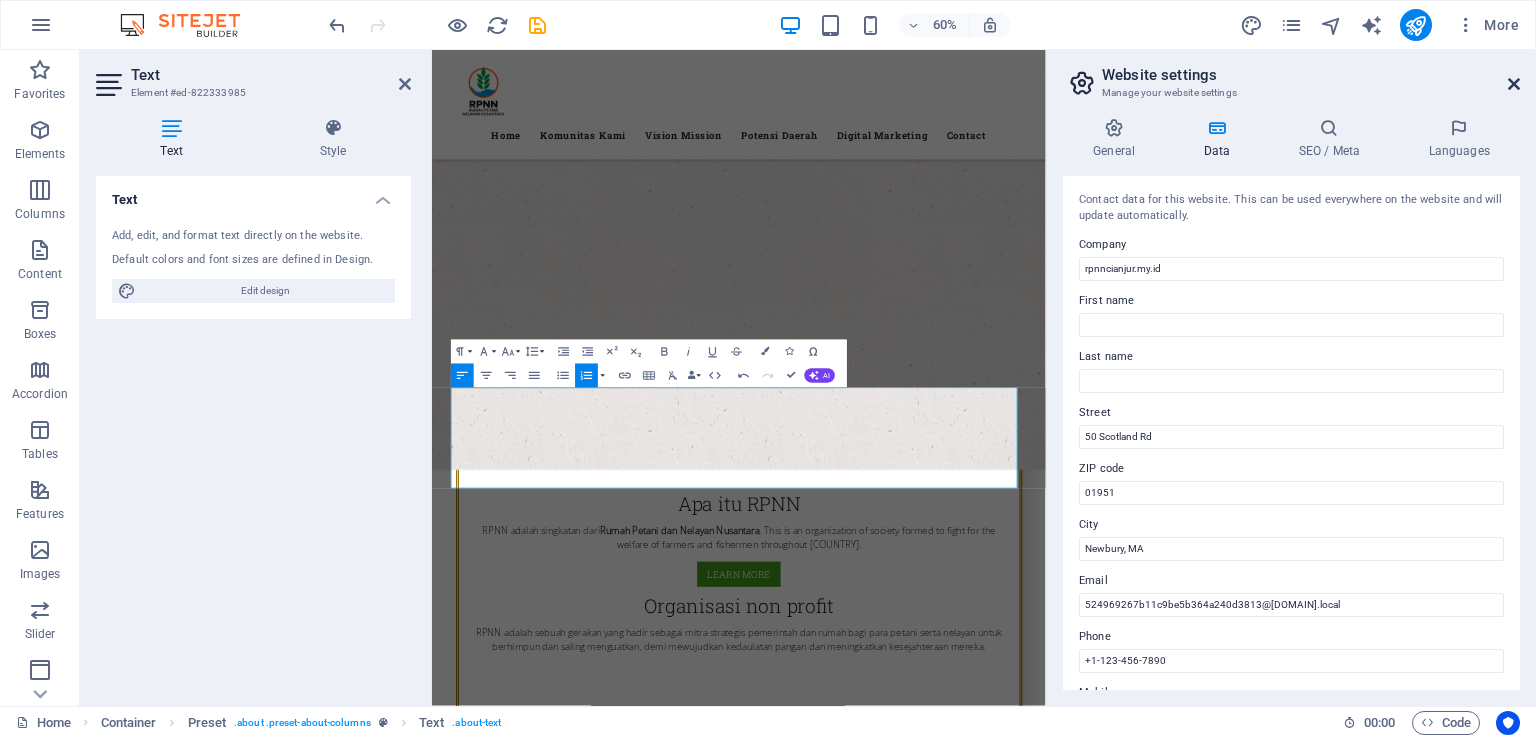 click at bounding box center (1514, 84) 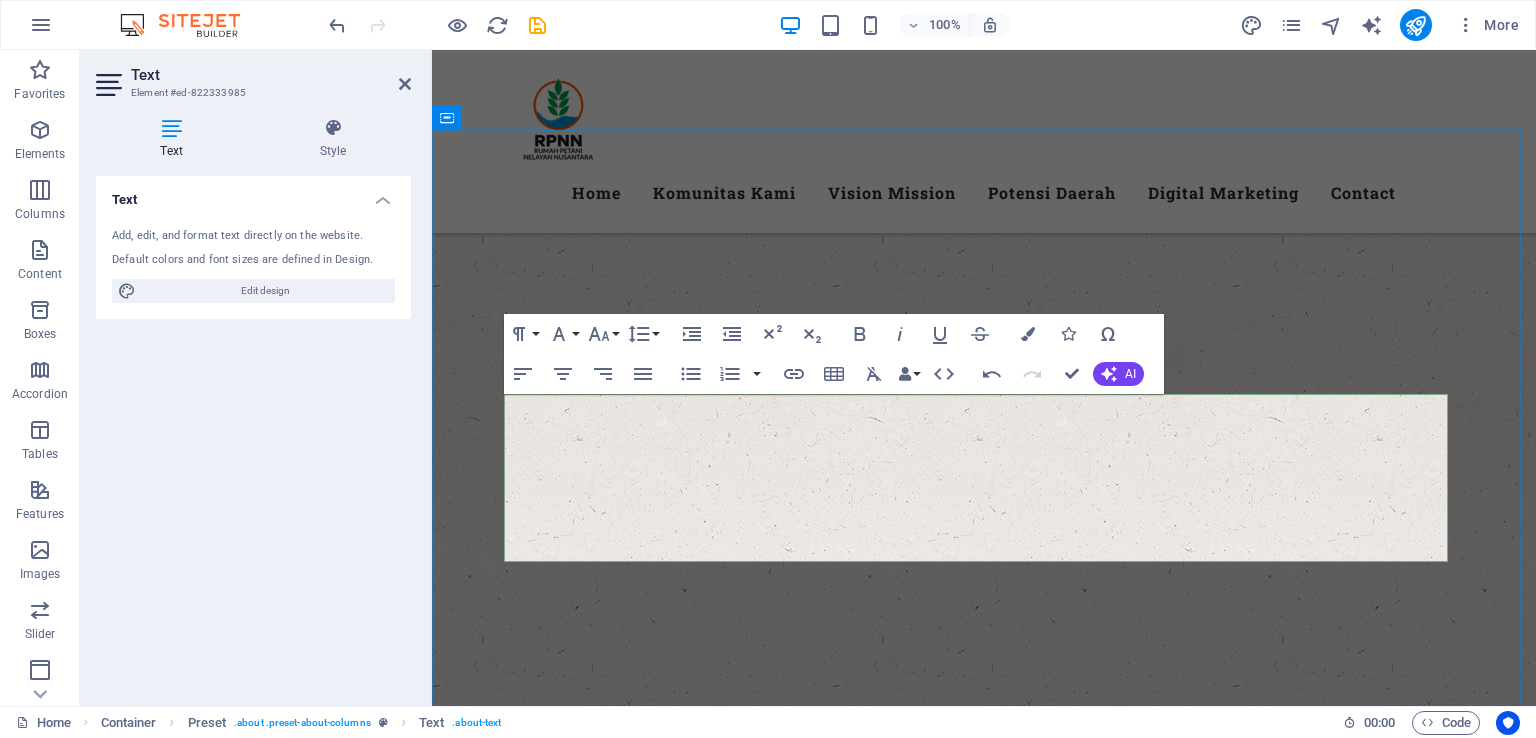 click on "Policy Oversight: RPNN aims to oversee and ensure government policies are in favor of the welfare of farmers and fishermen." at bounding box center (740, 4260) 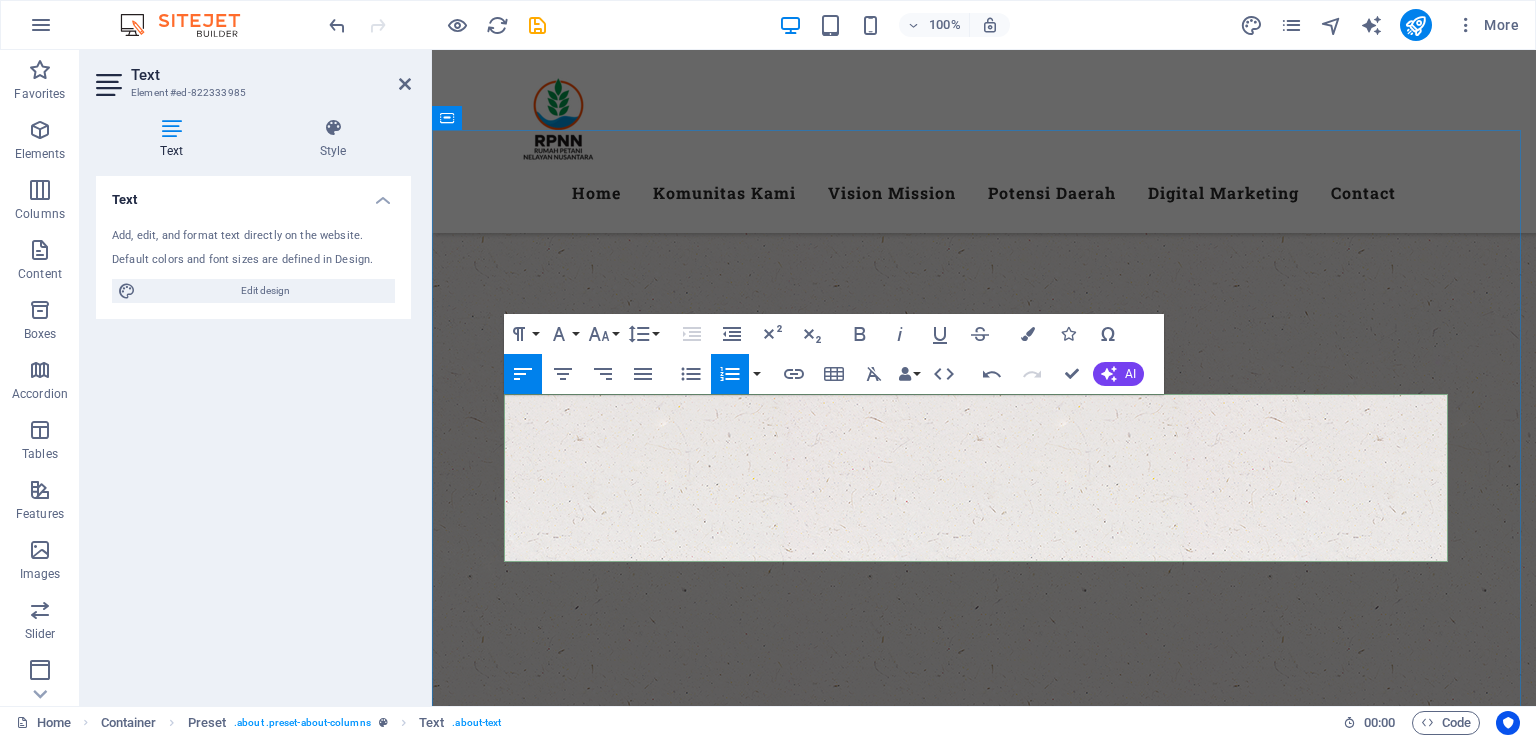drag, startPoint x: 646, startPoint y: 411, endPoint x: 1130, endPoint y: 509, distance: 493.82184 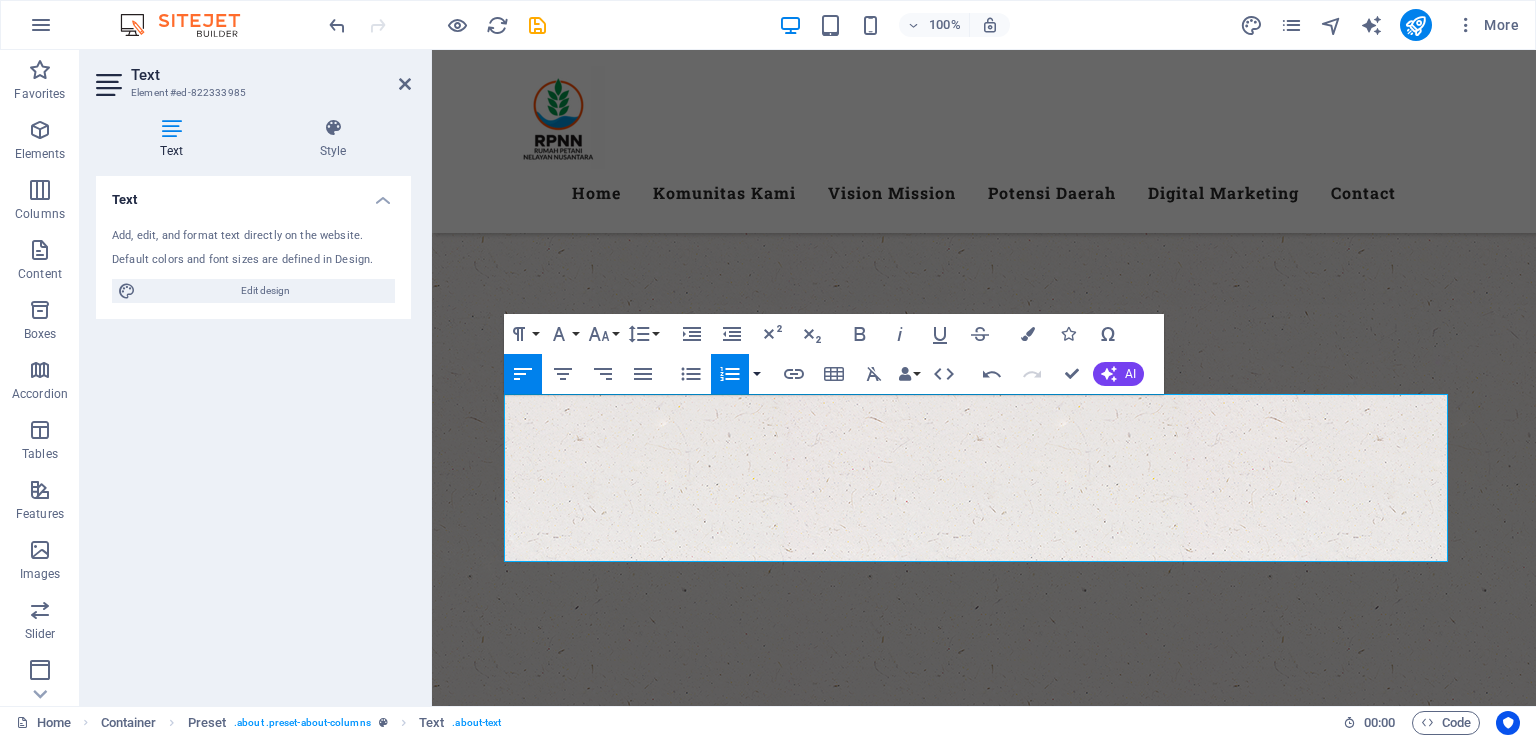 click at bounding box center (757, 374) 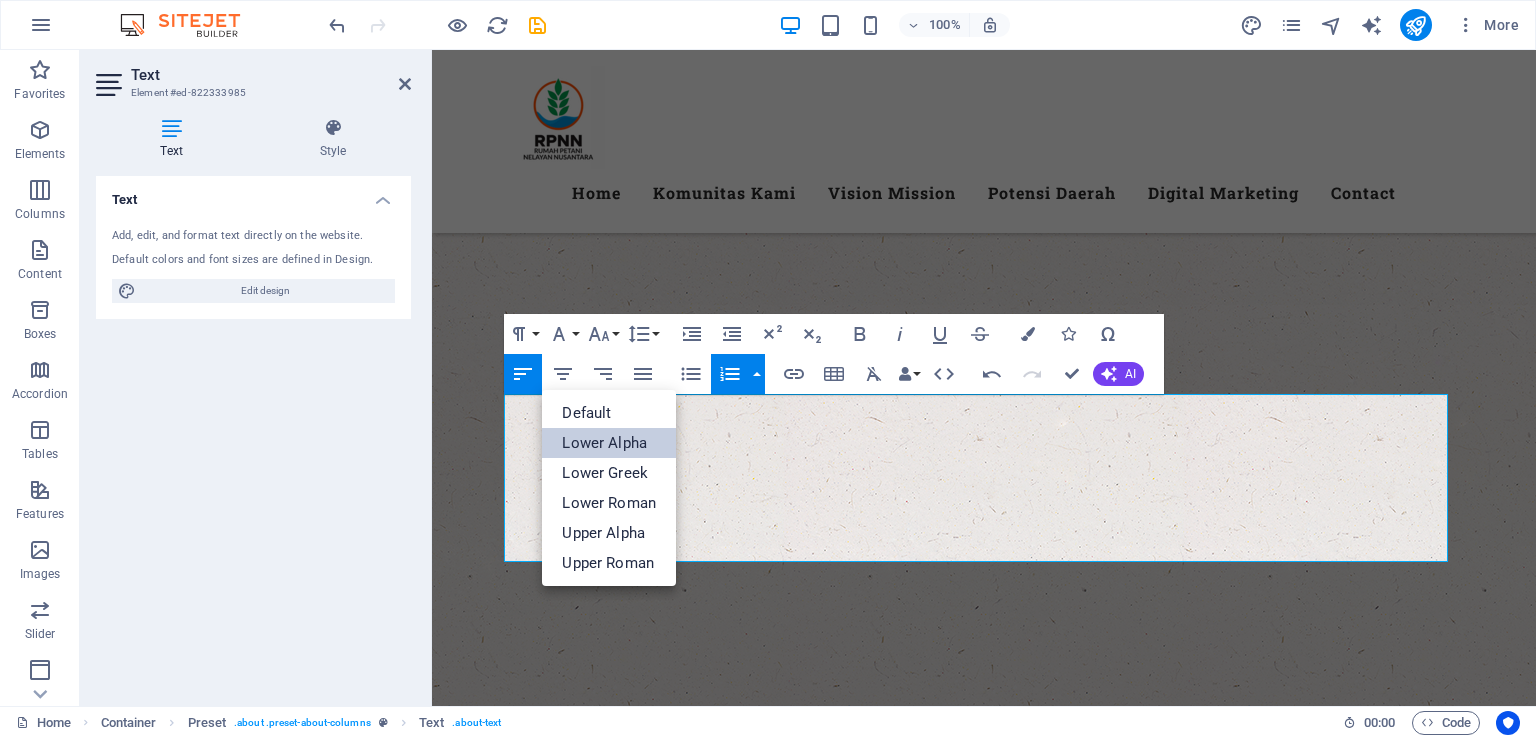 click on "Lower Alpha" at bounding box center [609, 443] 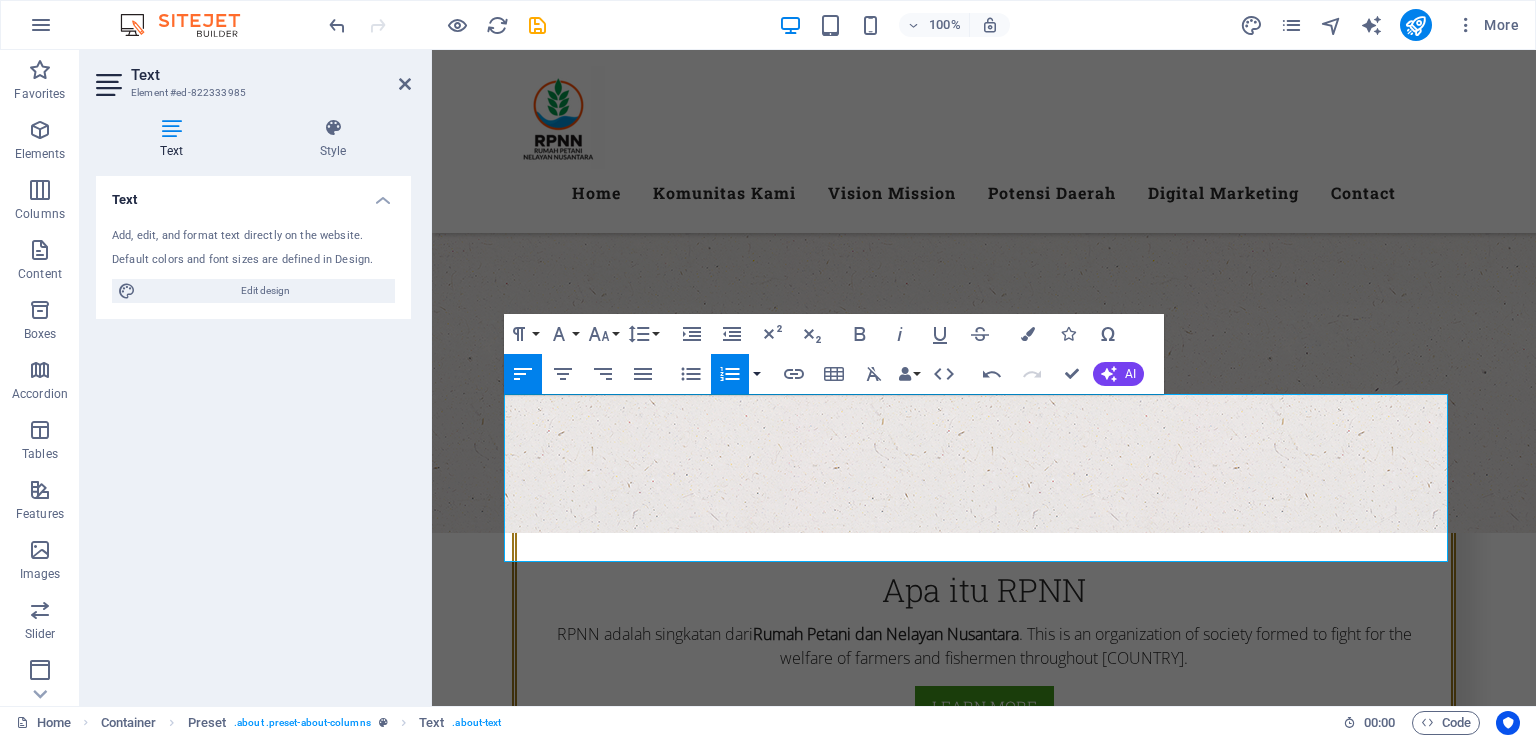 click at bounding box center (757, 374) 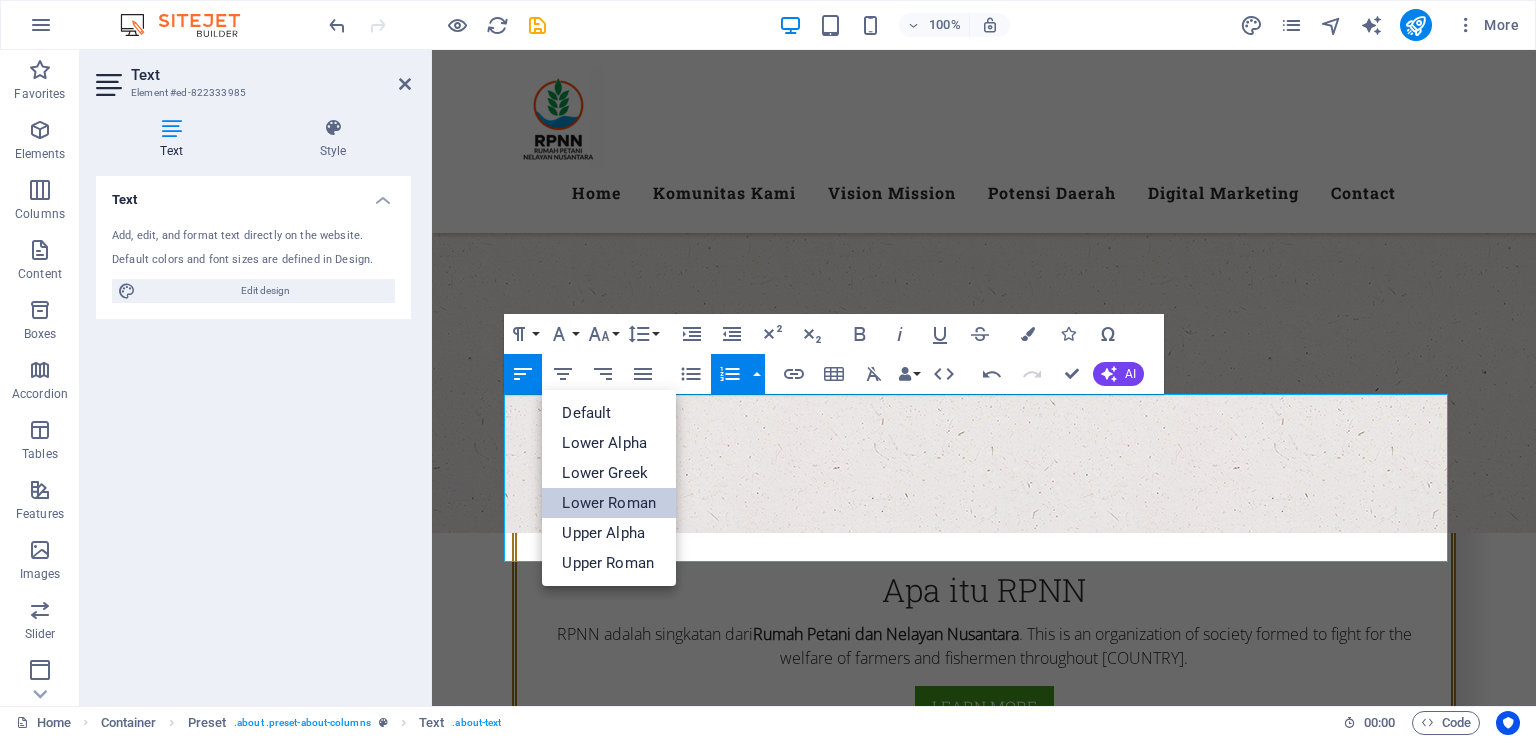 click on "Lower Roman" at bounding box center [609, 503] 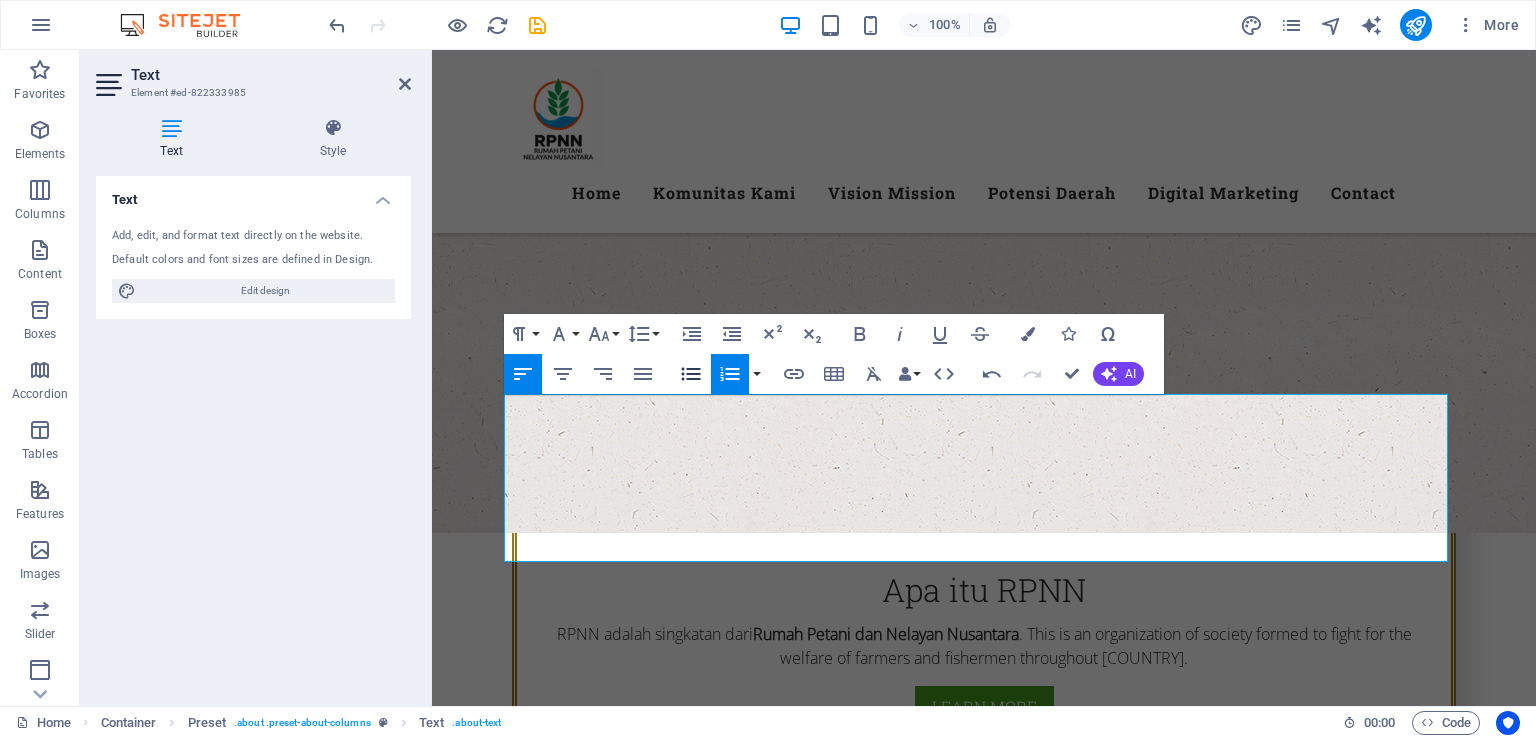 click 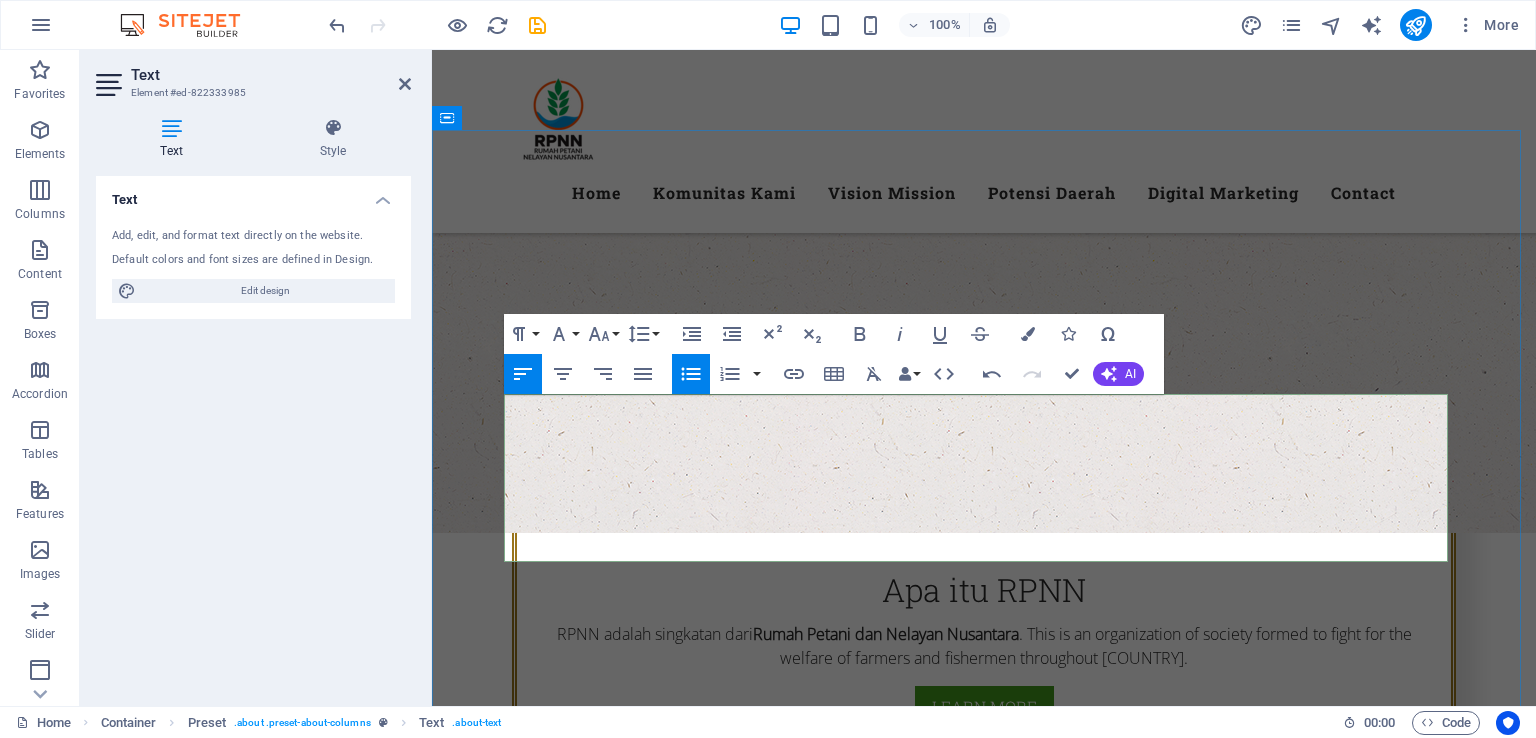 click on "Policy Oversight: RPNN aims to oversee and ensure government policies are in favor of the welfare of farmers and fishermen." at bounding box center (748, 4042) 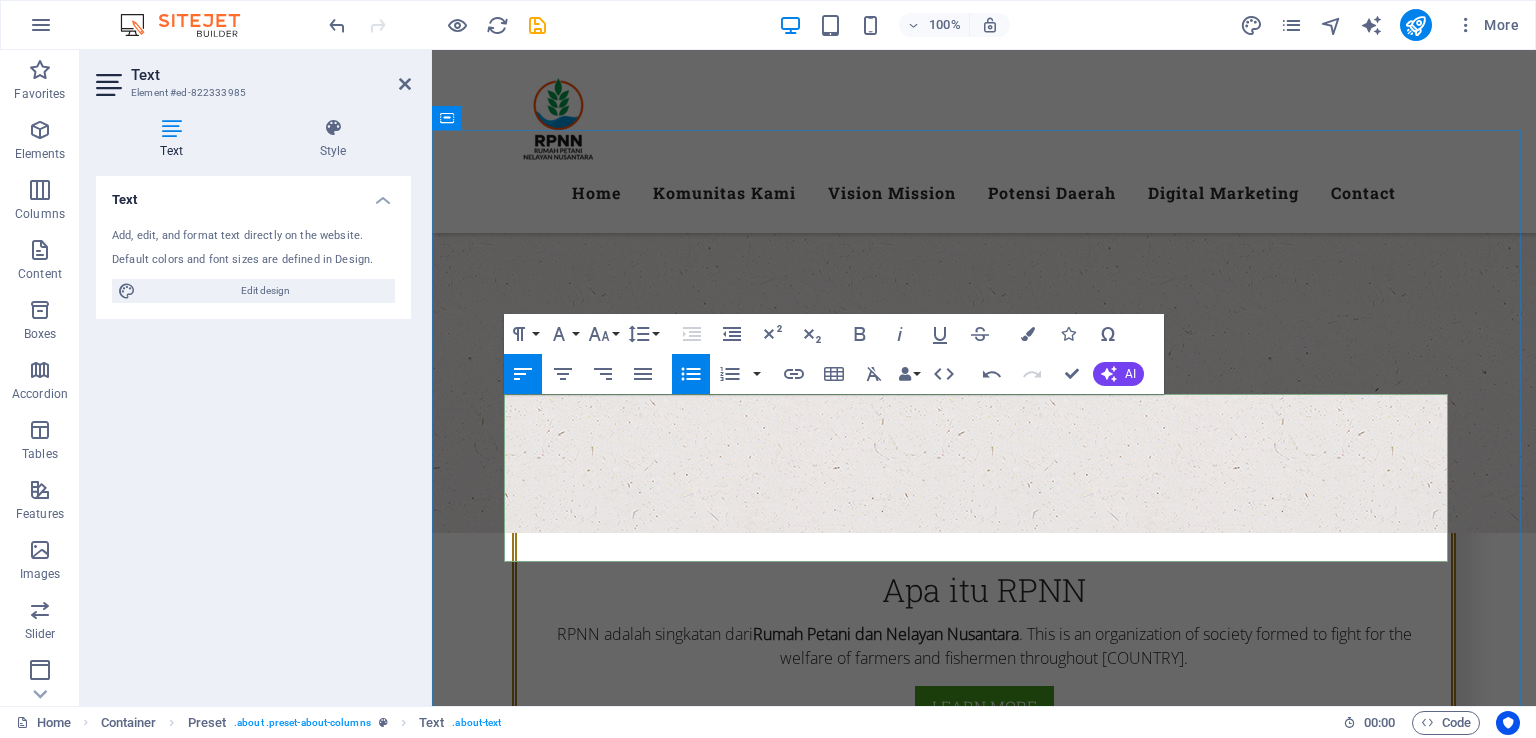 drag, startPoint x: 520, startPoint y: 405, endPoint x: 669, endPoint y: 405, distance: 149 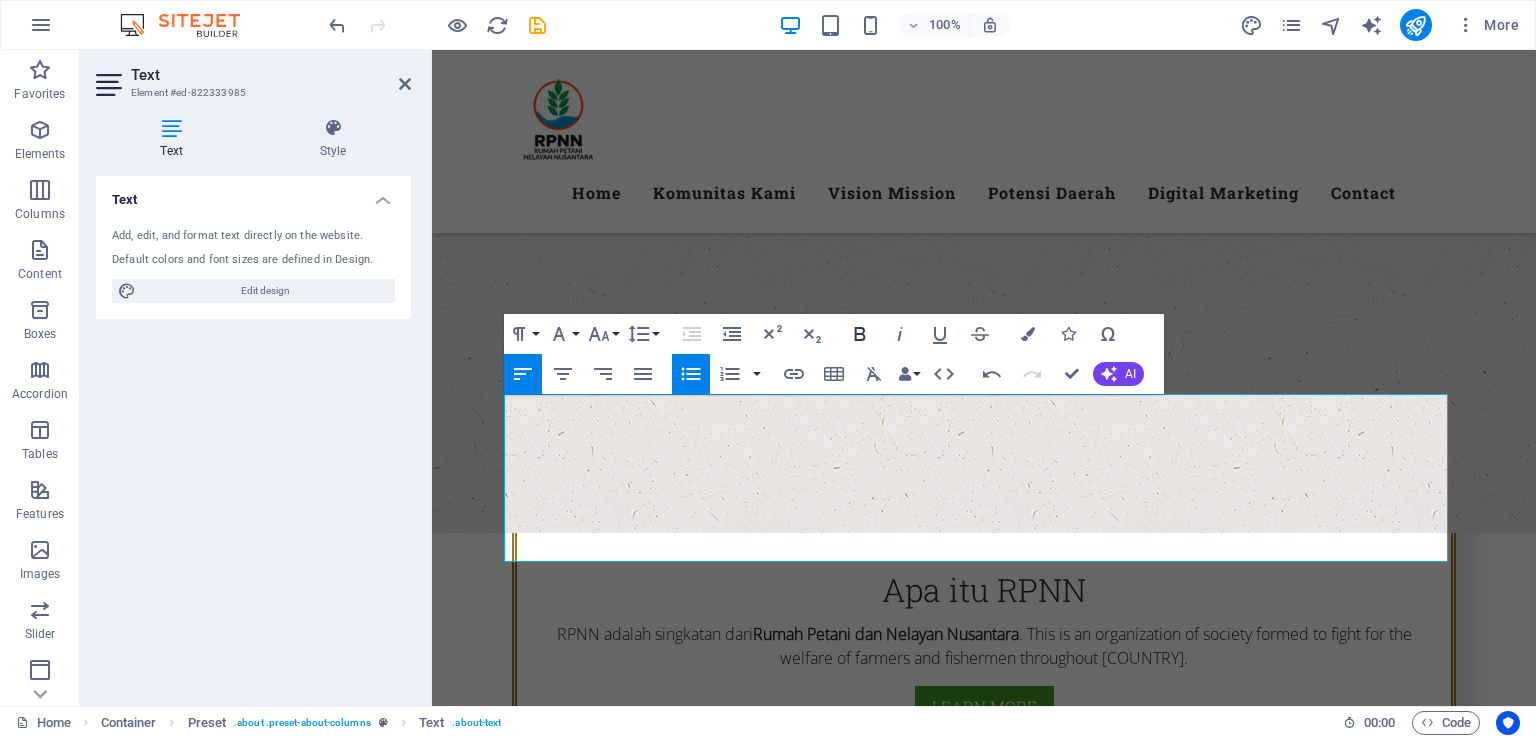 click 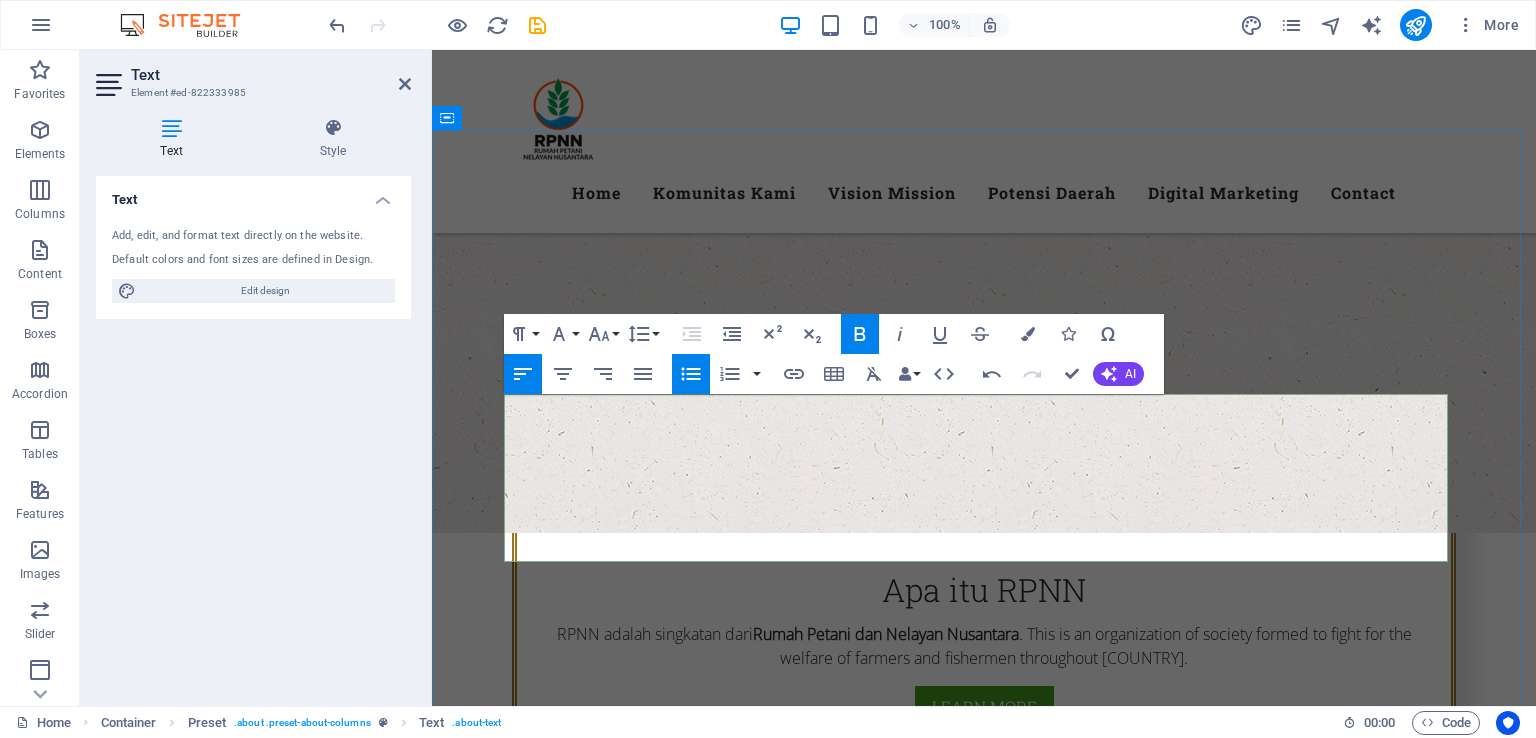 drag, startPoint x: 524, startPoint y: 473, endPoint x: 640, endPoint y: 485, distance: 116.61904 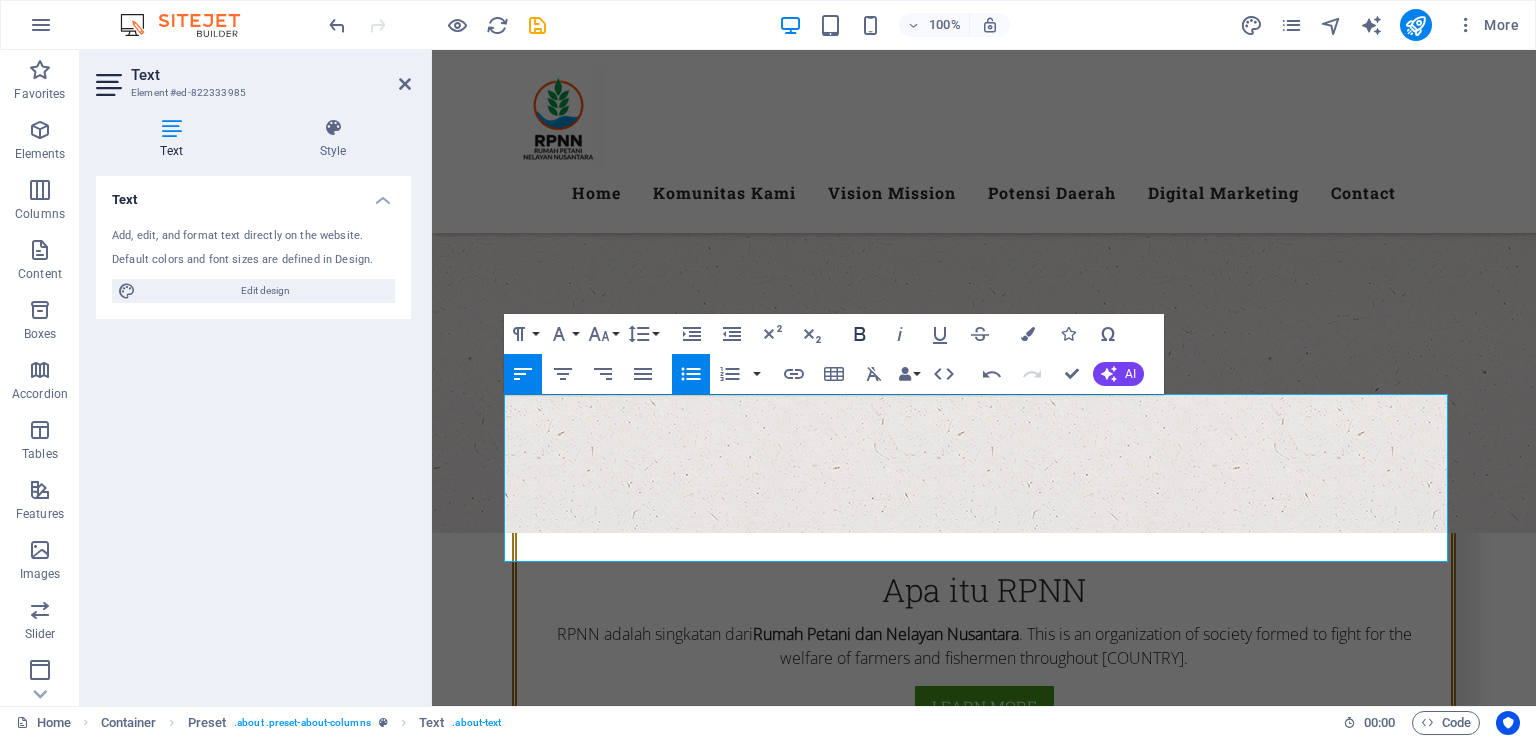 click 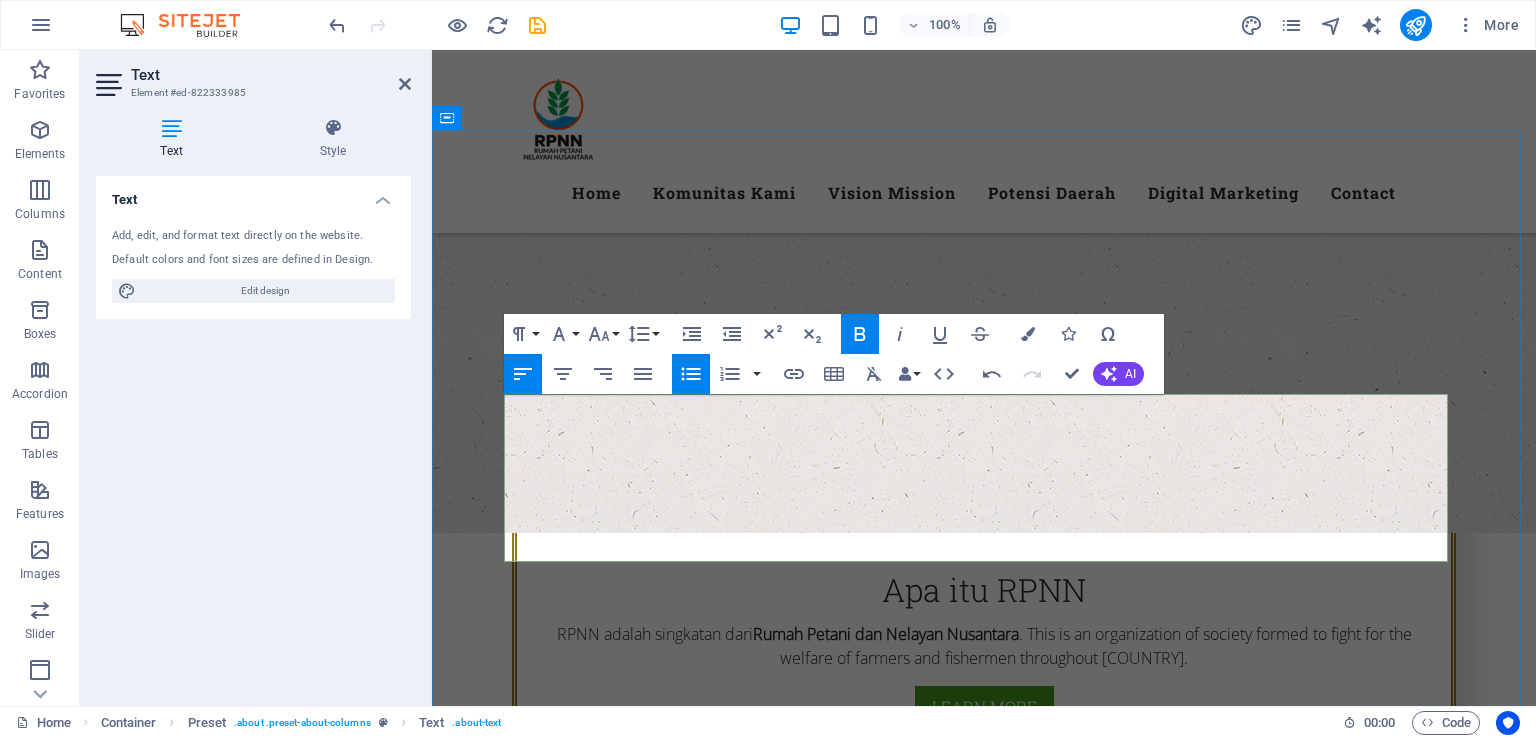drag, startPoint x: 1010, startPoint y: 410, endPoint x: 1203, endPoint y: 417, distance: 193.1269 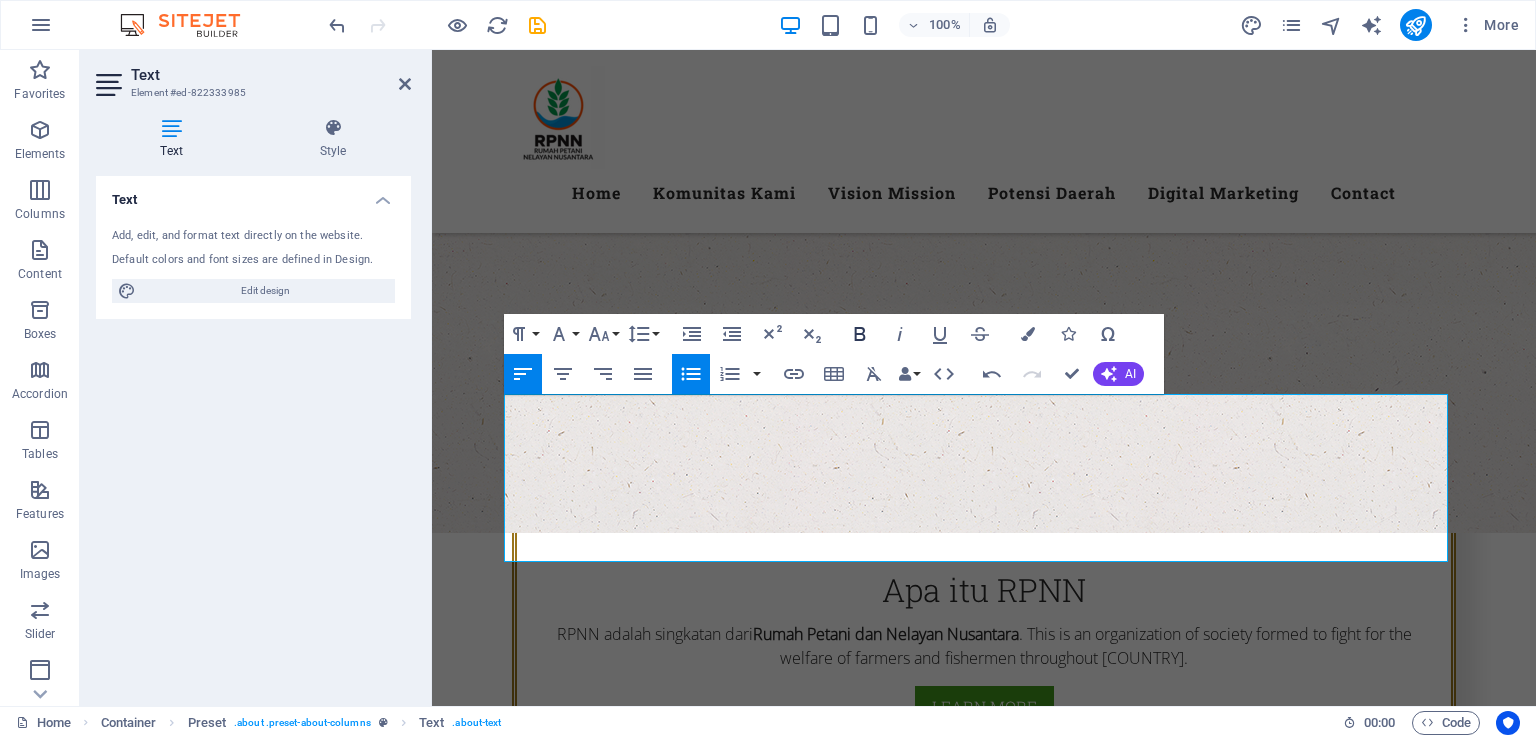 click 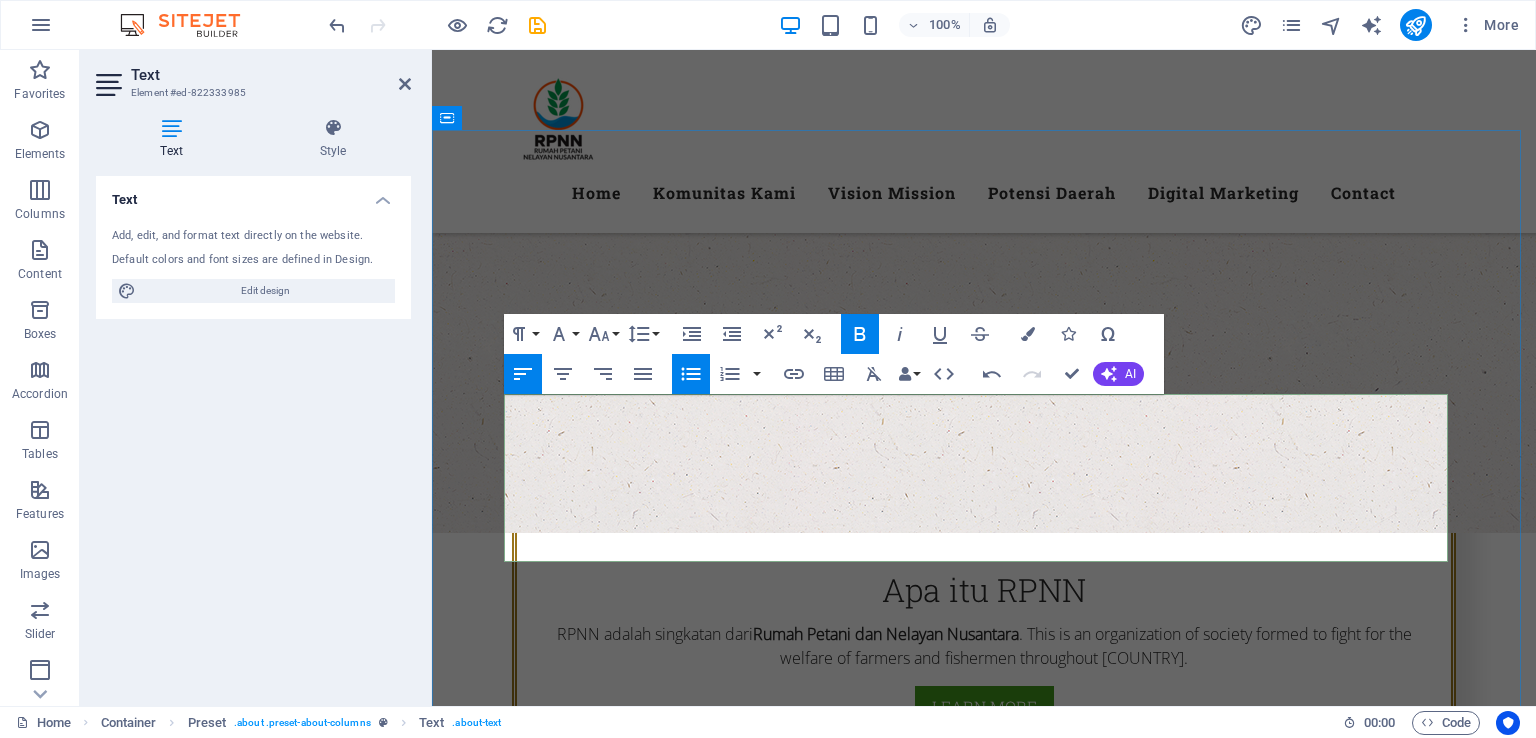 drag, startPoint x: 1010, startPoint y: 479, endPoint x: 1174, endPoint y: 481, distance: 164.01219 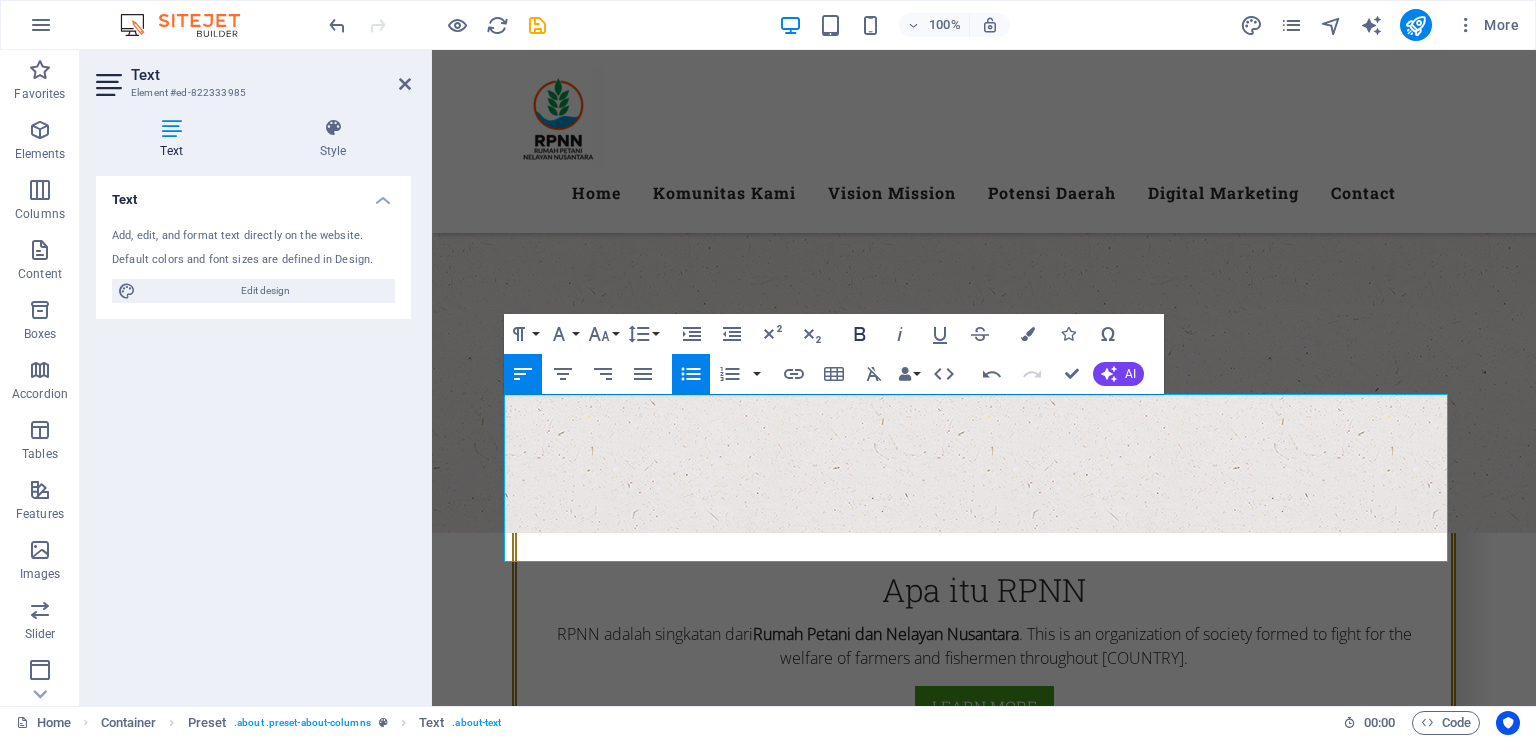 click 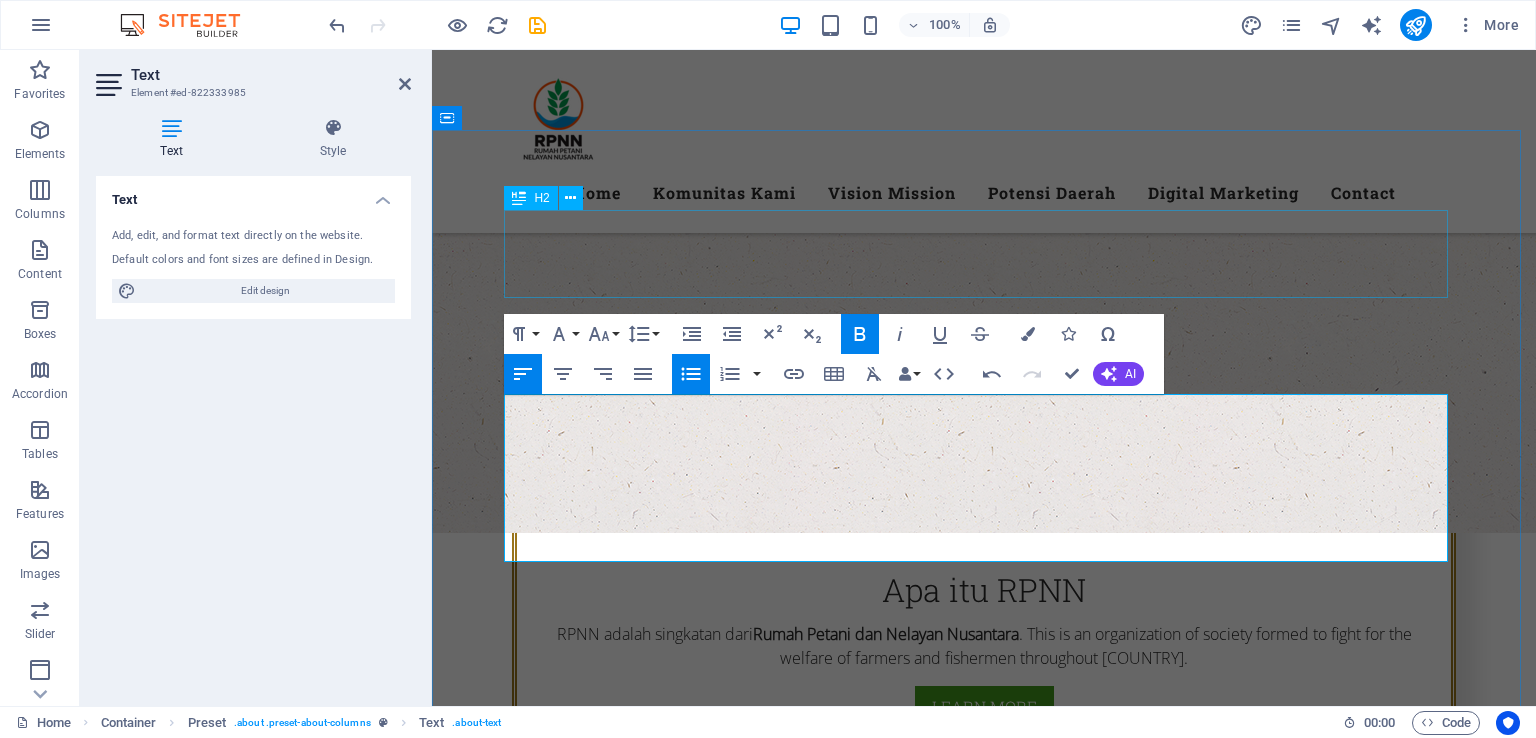 click on "VISION MISSION" at bounding box center [984, 3866] 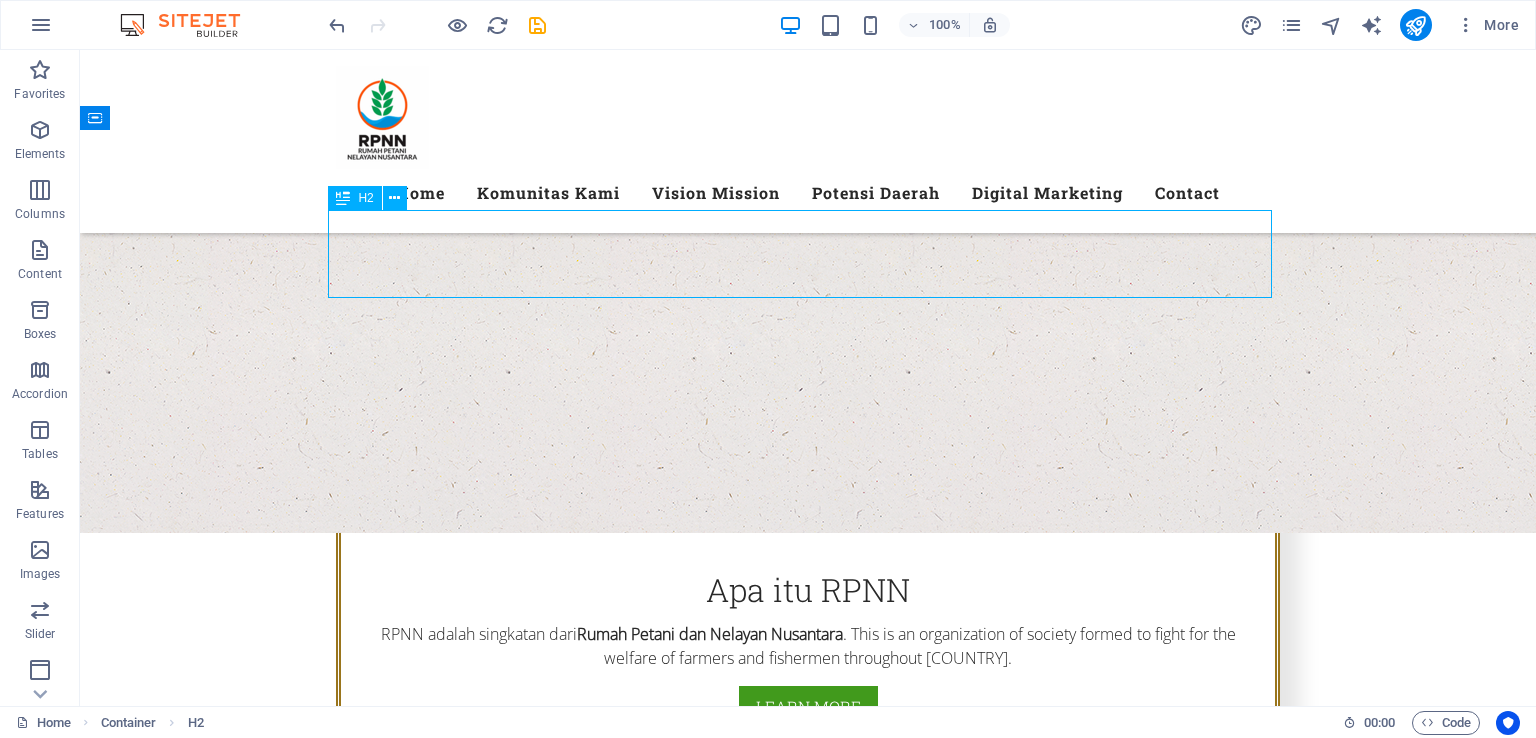 click on "VISION MISSION" at bounding box center (808, 3866) 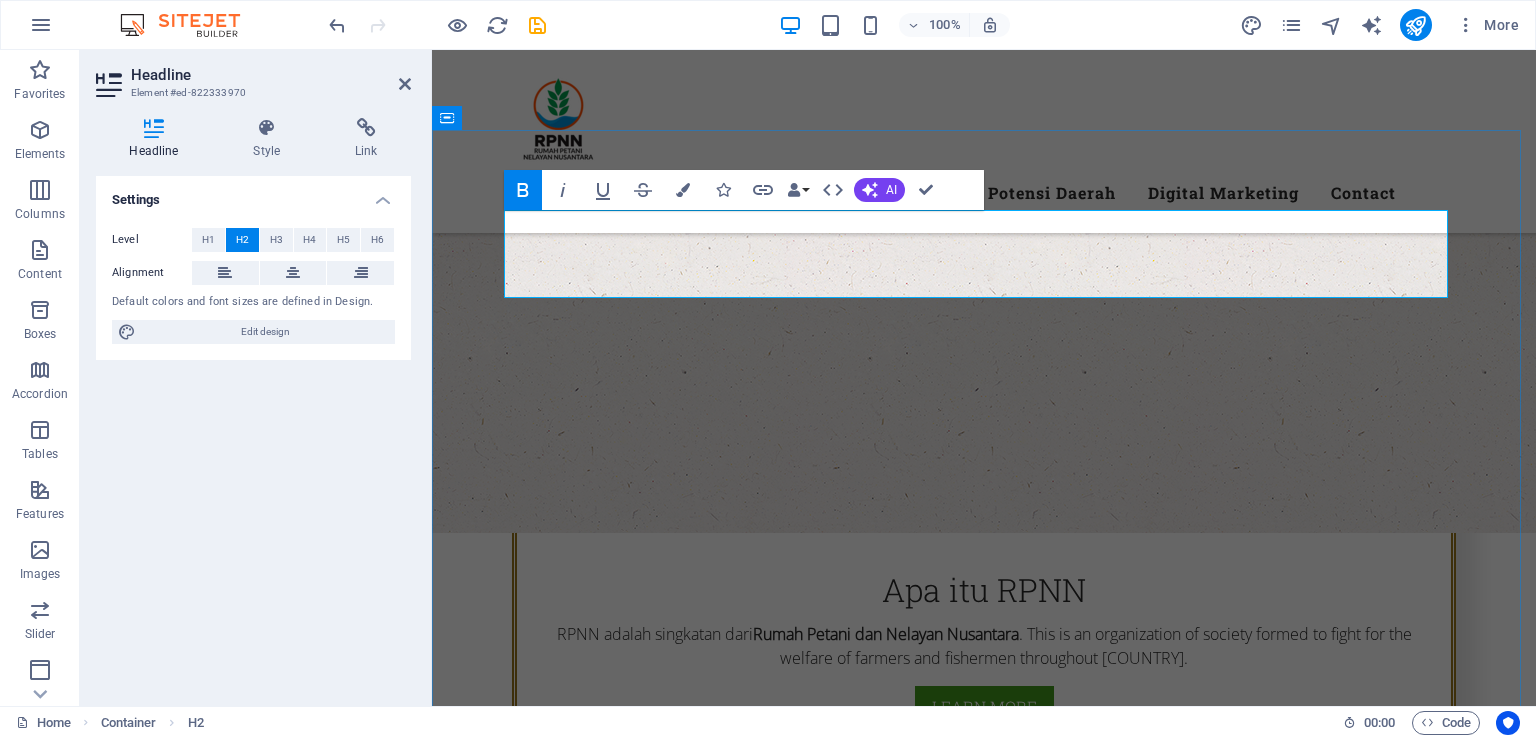 click on "VISI" at bounding box center (928, 3857) 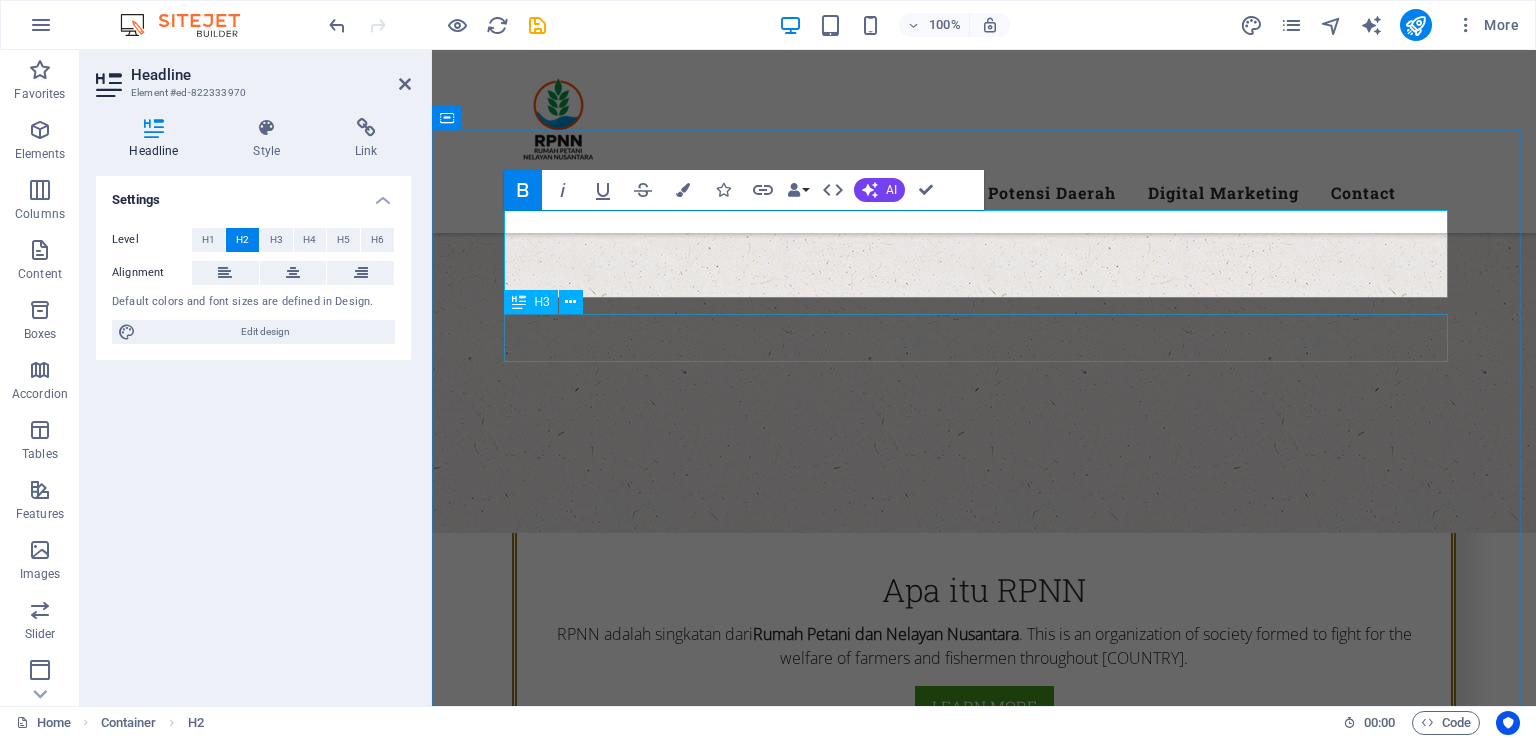 click on "Premium Quality of Veggies and Fruit" at bounding box center (984, 3950) 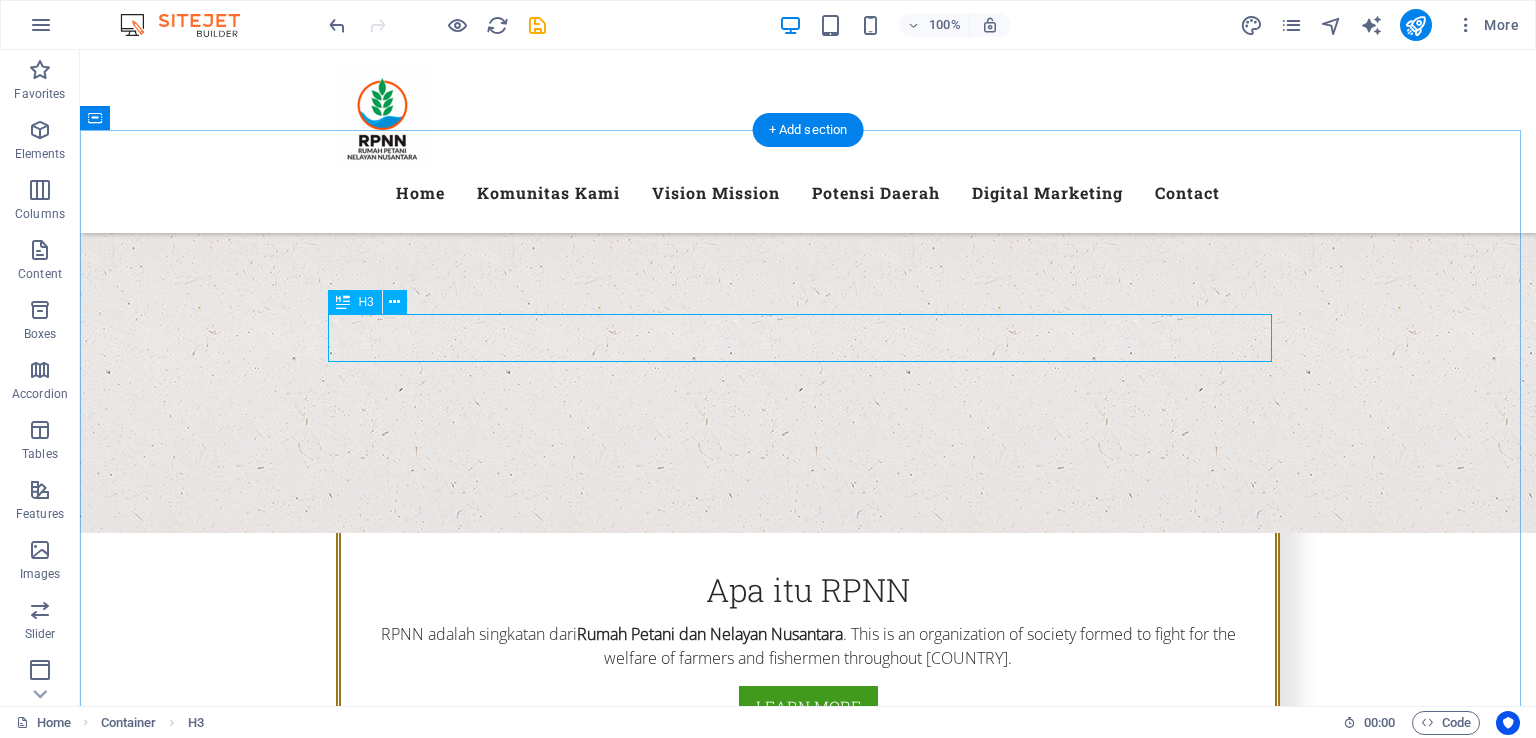 click on "Premium Quality of Veggies and Fruit" at bounding box center (808, 3950) 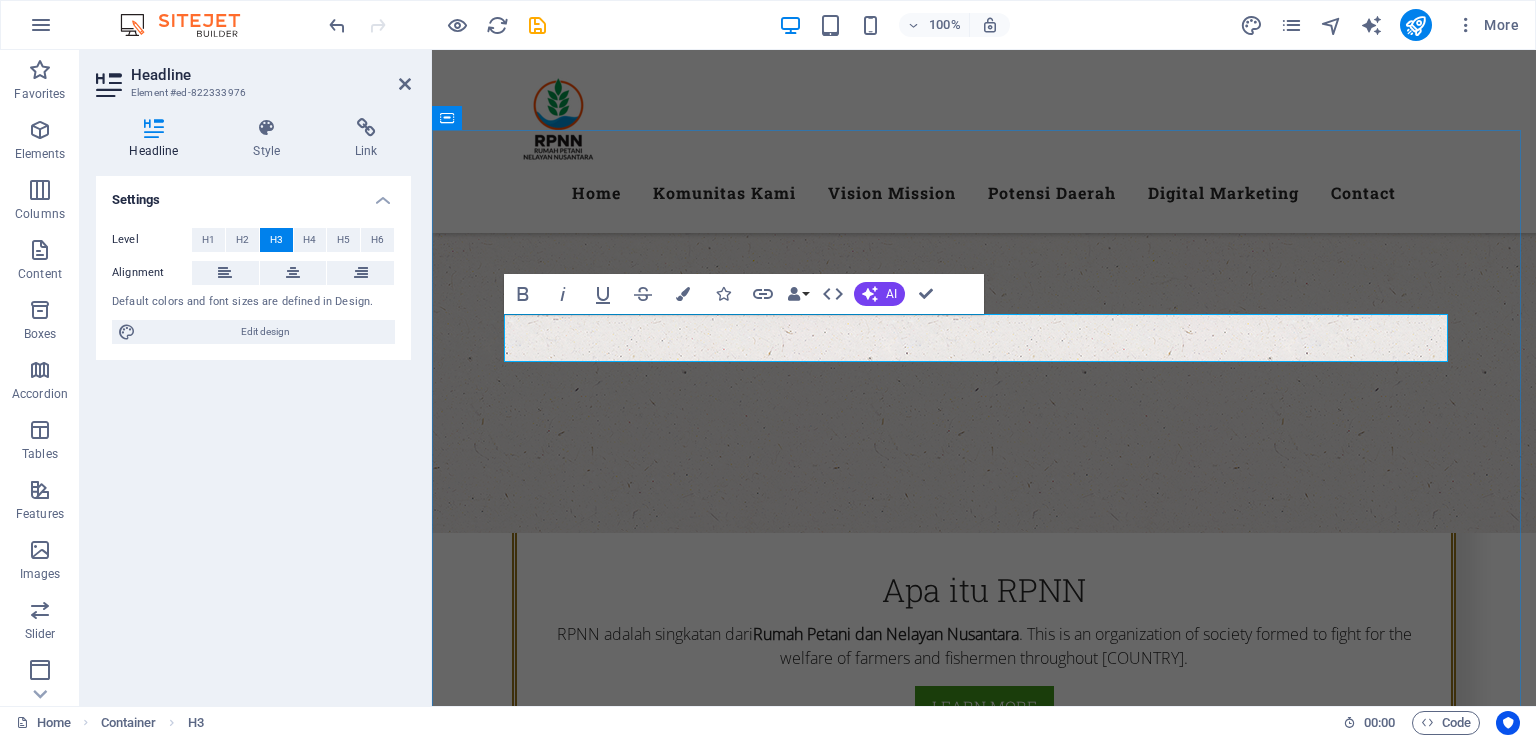 type 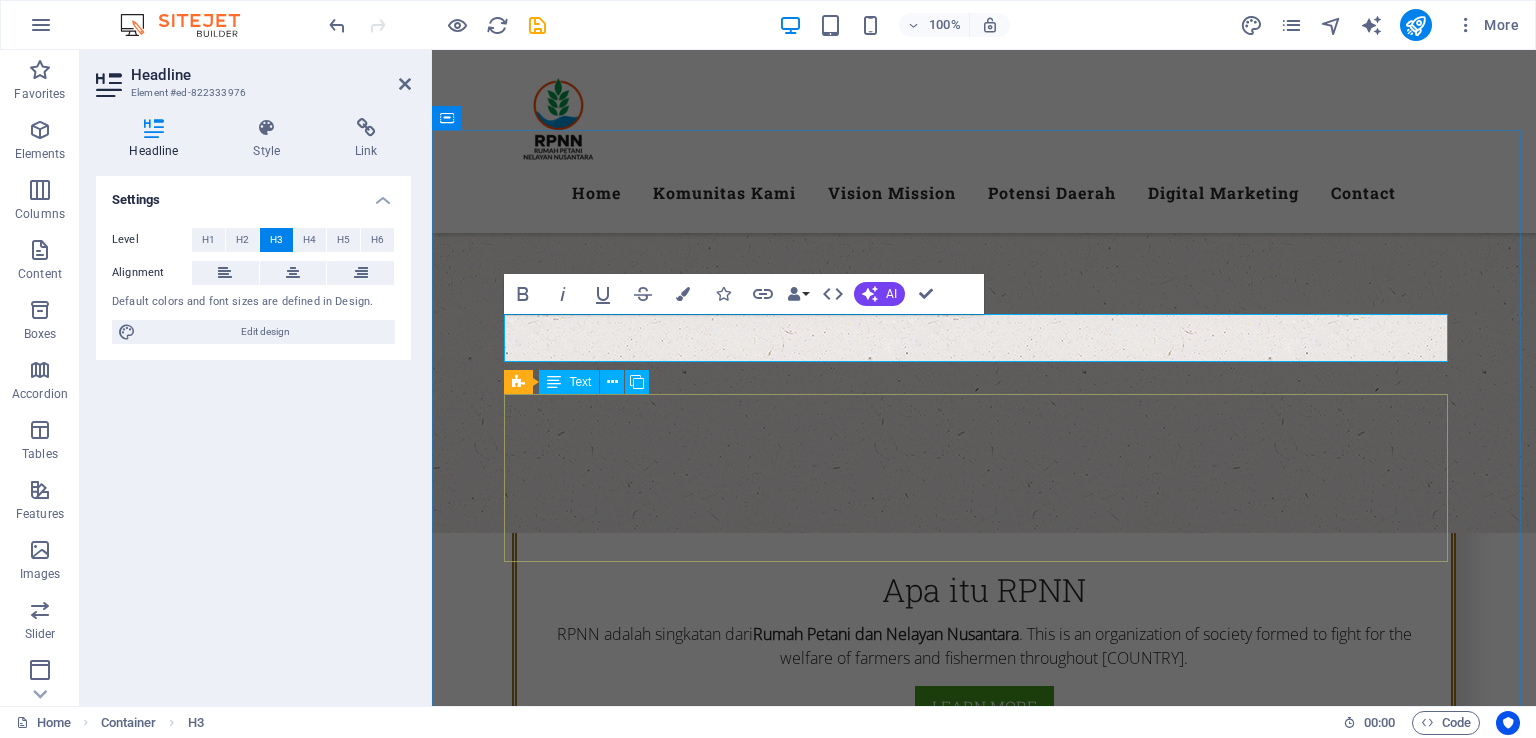 click on "Policy Oversight: RPNN aims to oversee and ensure government policies are in favor of the welfare of farmers and fishermen. Aspirations Forum: This organization serves as a forum for farmers and fishermen to channel their aspirations, ideas, and thoughts to the government and other related parties. Developing Networks: RPNN strives to develop its network in various regions to strengthen the position of farmers and fishermen. Collaboration and Synergy: They invite various parties, including the government and other stakeholders, to collaborate in advancing the agricultural and fisheries sectors in [COUNTRY]." at bounding box center (984, 4091) 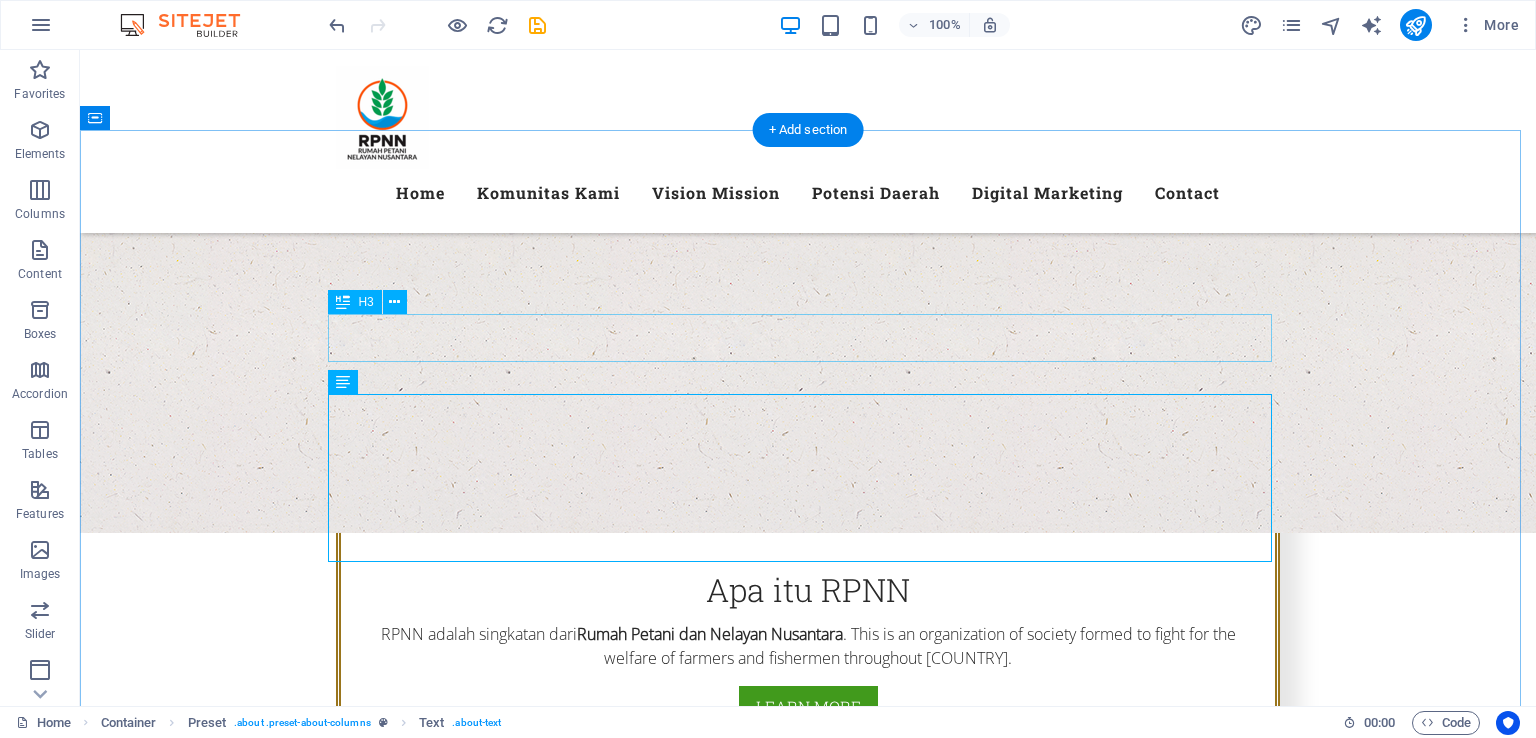 click on "Tujuan dan Peran RPNN" at bounding box center [808, 3950] 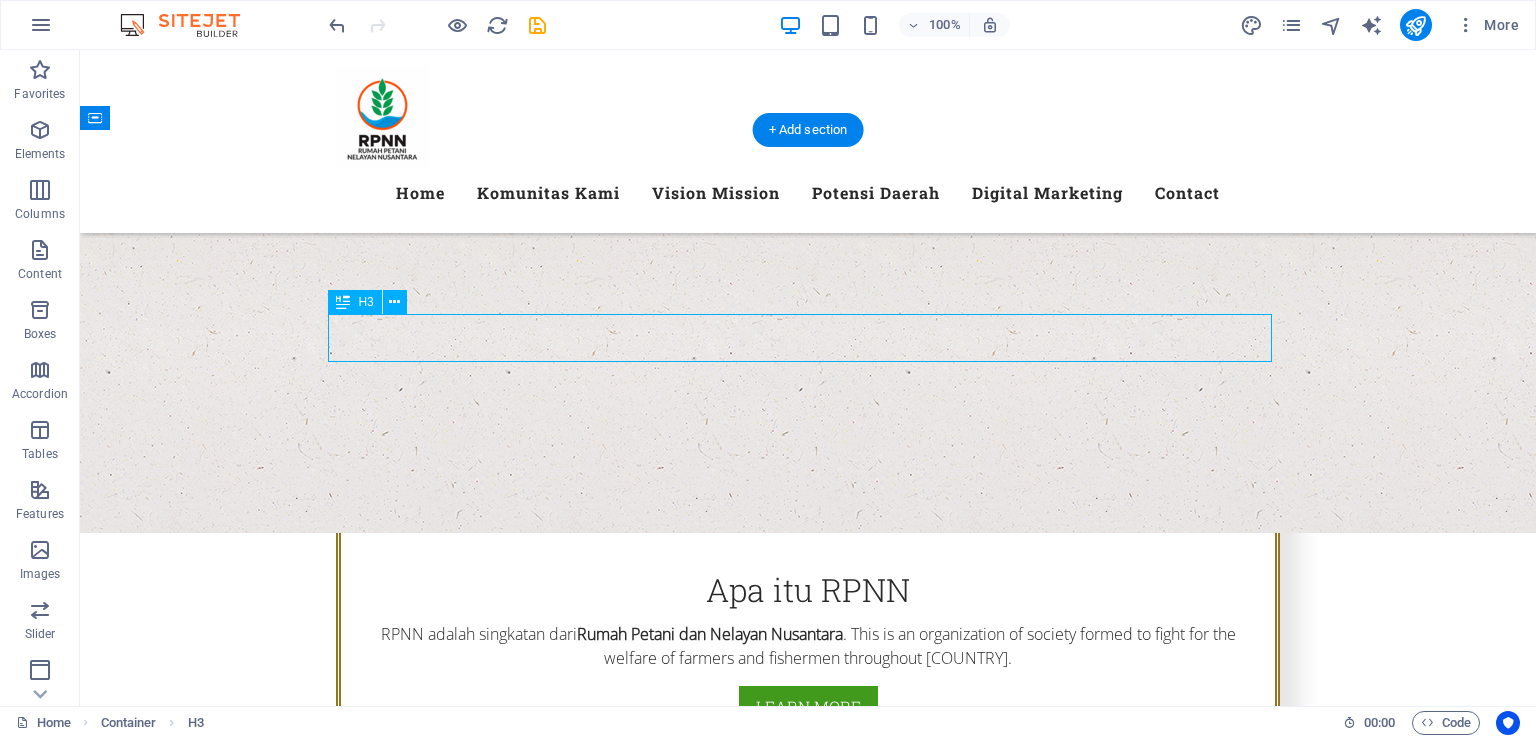 click on "Tujuan dan Peran RPNN" at bounding box center [808, 3950] 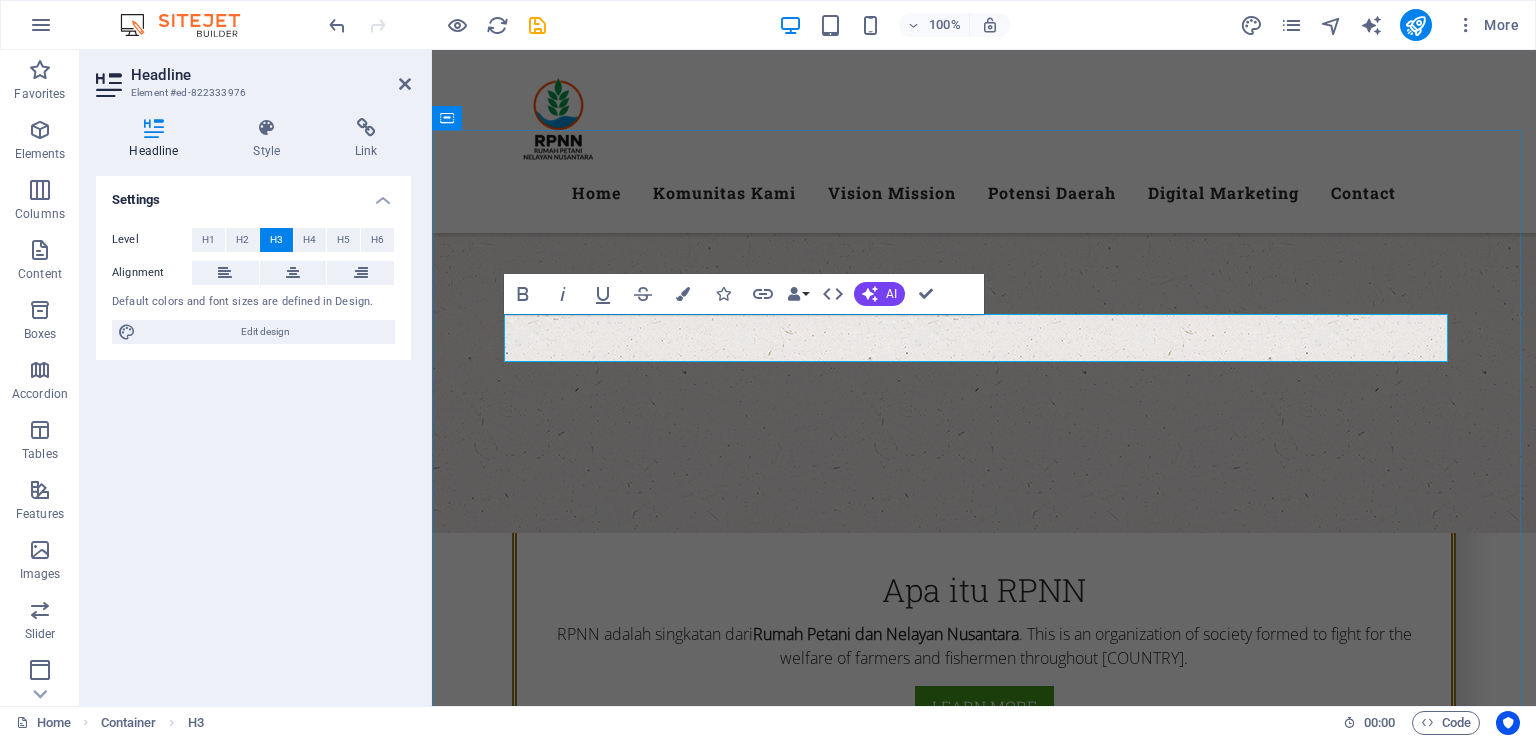 click on "Tujuan dan Peran RPNN" at bounding box center [984, 3950] 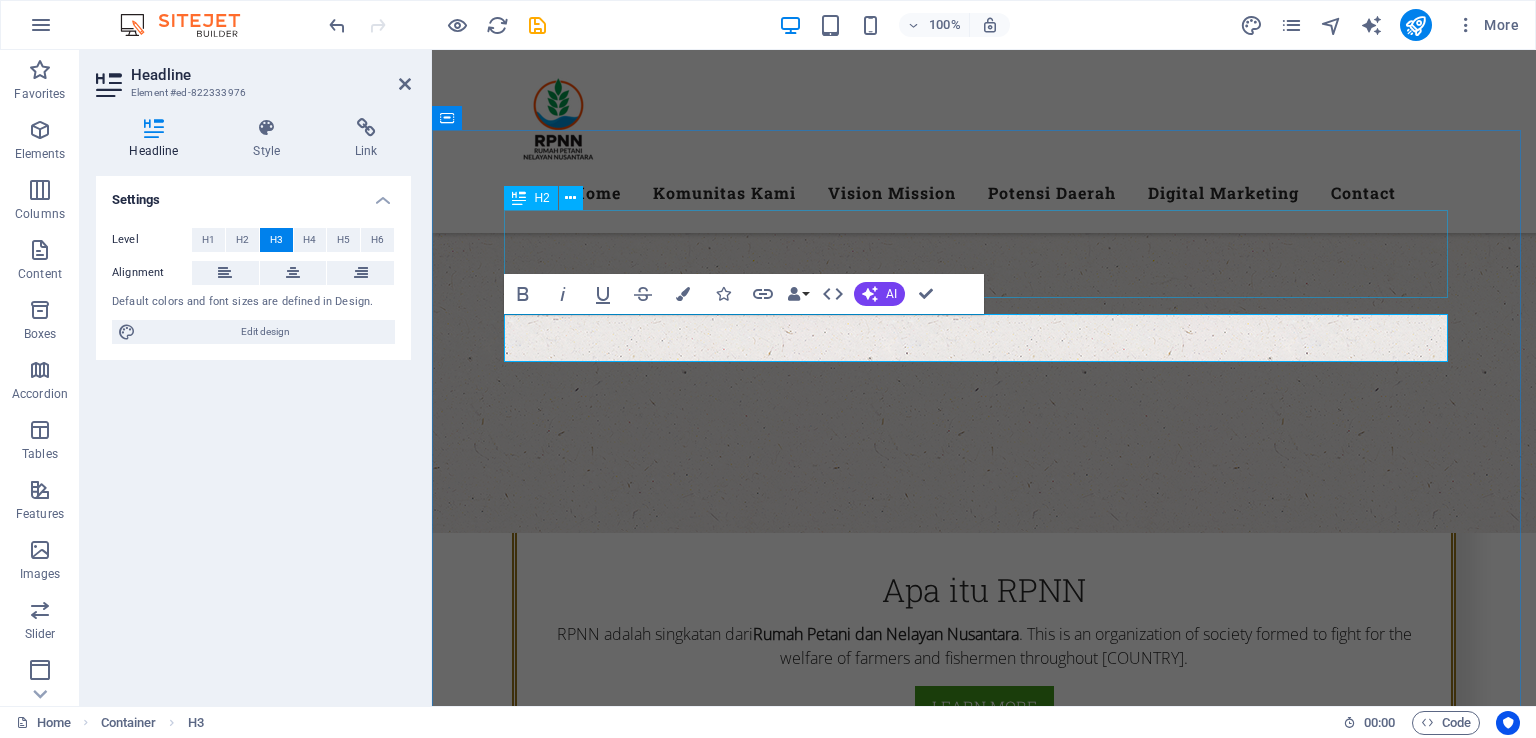 click on "purpose & role" at bounding box center (984, 3866) 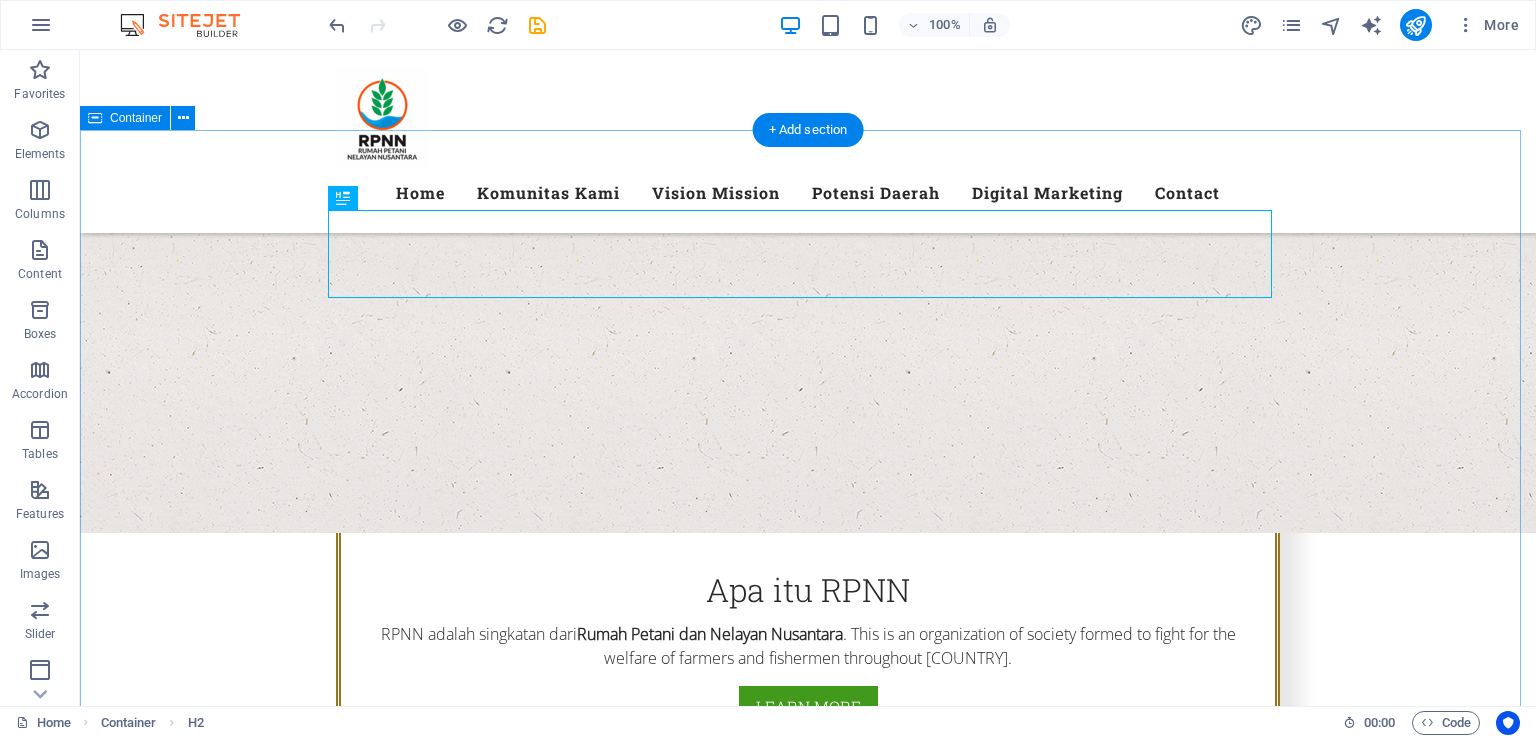 click on "tujuan &  peran Tujuan dan Peran Utama RPNN Mengawal Kebijakan:  RPNN bertujuan untuk mengawal dan memastikan kebijakan pemerintah berpihak pada kesejahteraan petani dan nelayan. Wadah Aspirasi:  Organisasi ini menjadi wadah bagi para petani dan nelayan untuk menyalurkan aspirasi, ide, dan gagasan mereka kepada pemerintah dan pihak terkait lainnya. Mengembangkan Jaringan:  RPNN berupaya mengembangkan jaringannya di berbagai daerah untuk memperkuat posisi petani dan nelayan. Kolaborasi dan Sinergi:  Mereka mengajak berbagai pihak, termasuk pemerintah dan pemangku kepentingan lainnya, untuk berkolaborasi dalam memajukan sektor pertanian dan perikanan di Indonesia. Premium Quality Lorem ipsum dolor sit amet, consectetur adipisicing elit. Veritatis, dolorem! Fresh Vegetables Lorem ipsum dolor sit amet, consectetur adipisicing elit. Veritatis, dolorem! Best Farmers Lorem ipsum dolor sit amet, consectetur adipisicing elit. Veritatis, dolorem! Organic Agriculture" at bounding box center (808, 4425) 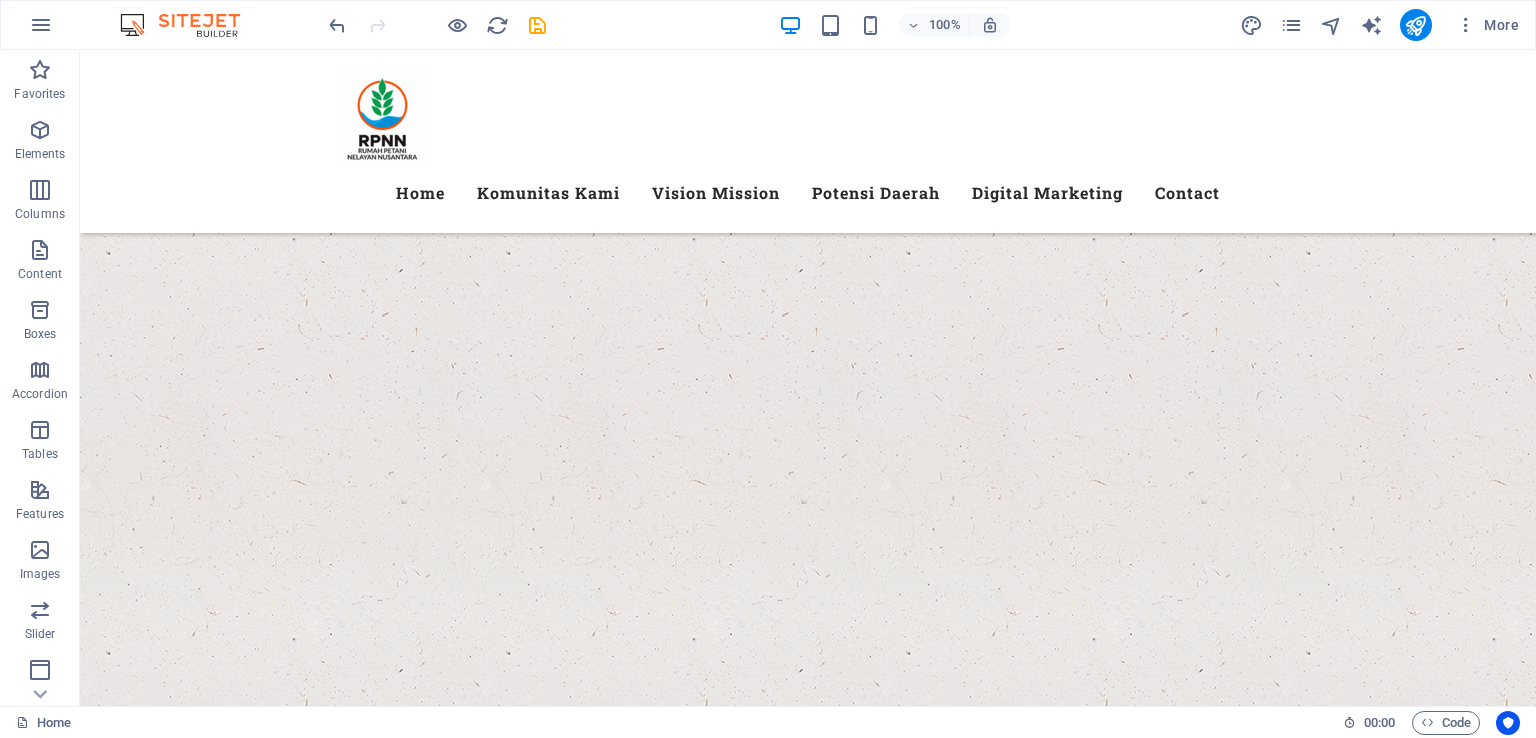 scroll, scrollTop: 836, scrollLeft: 0, axis: vertical 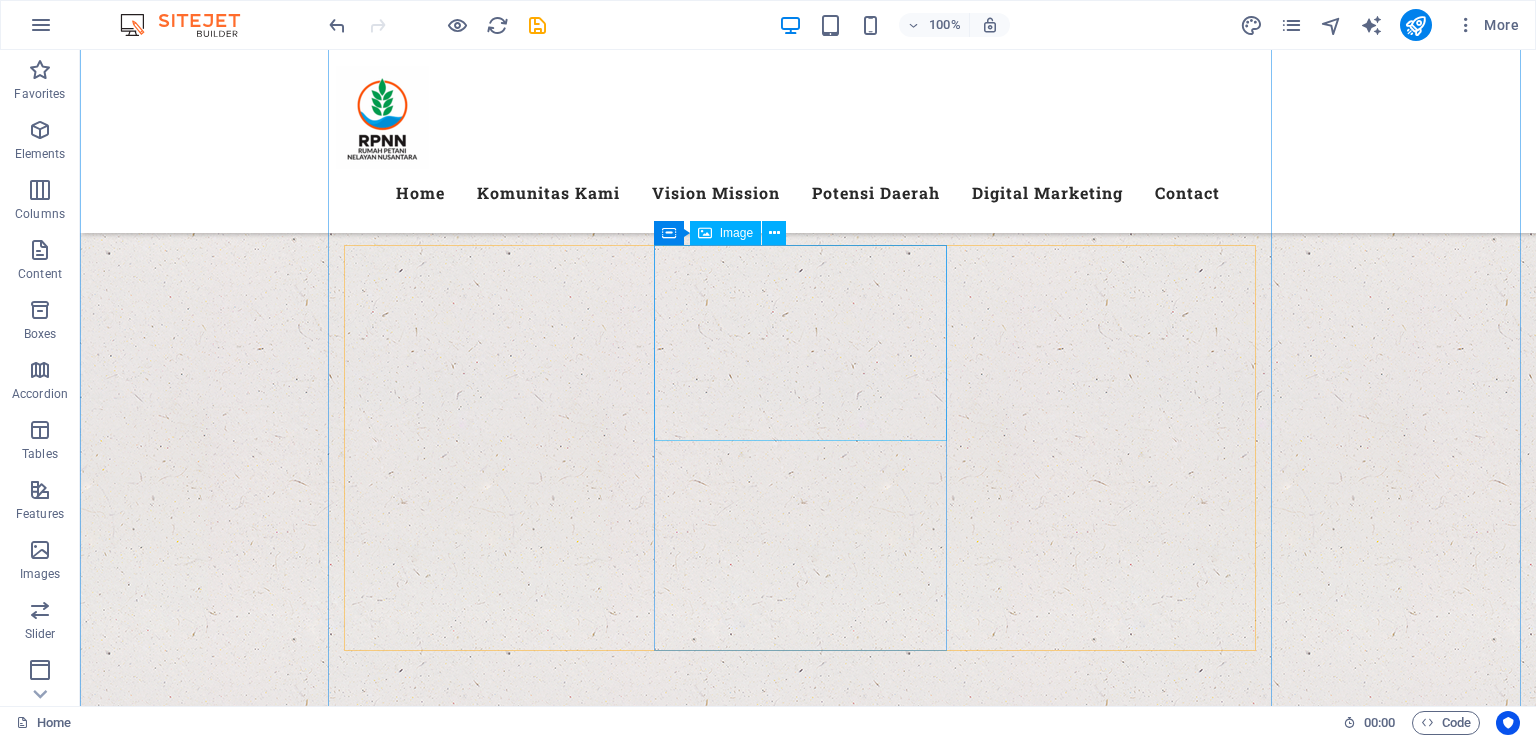click at bounding box center (808, 3017) 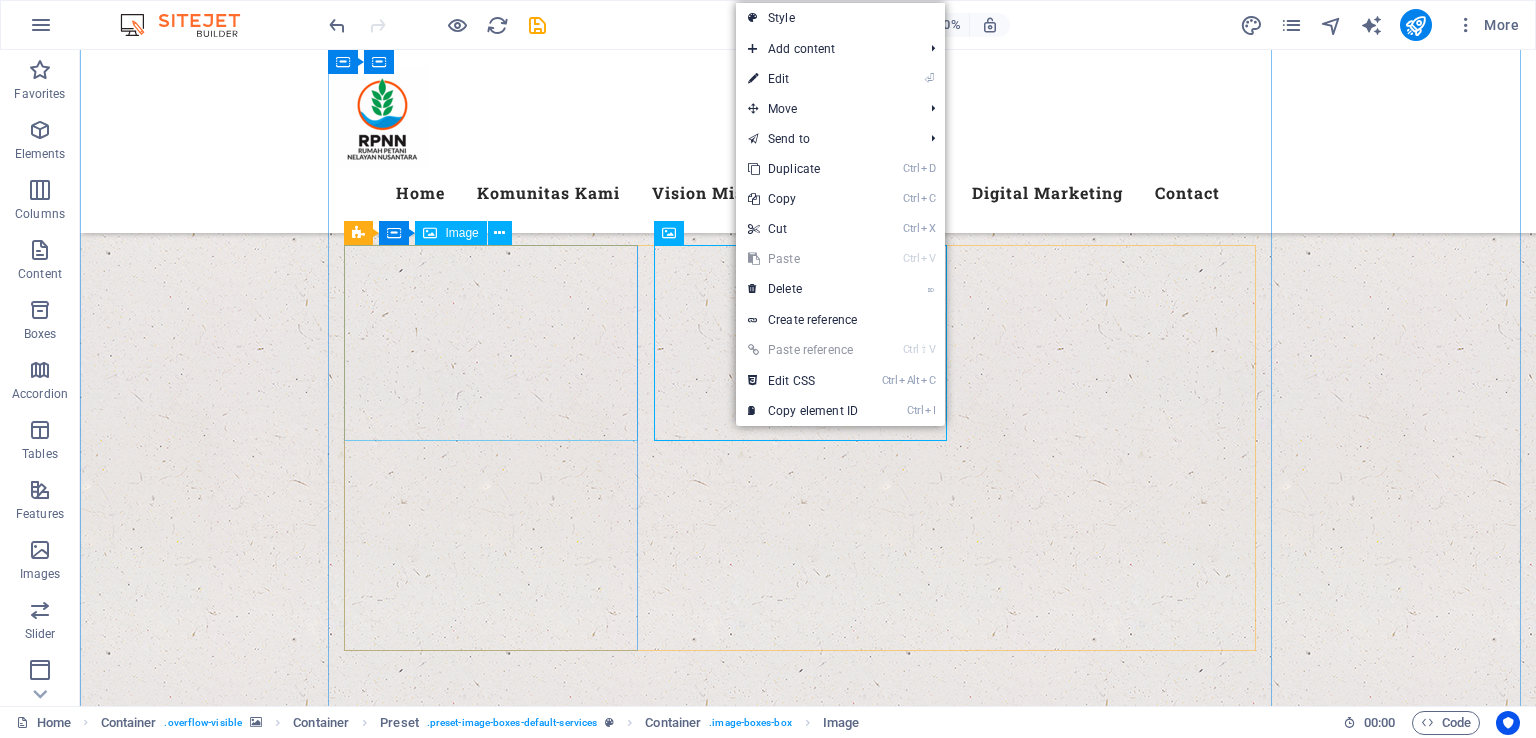 click at bounding box center (808, 2238) 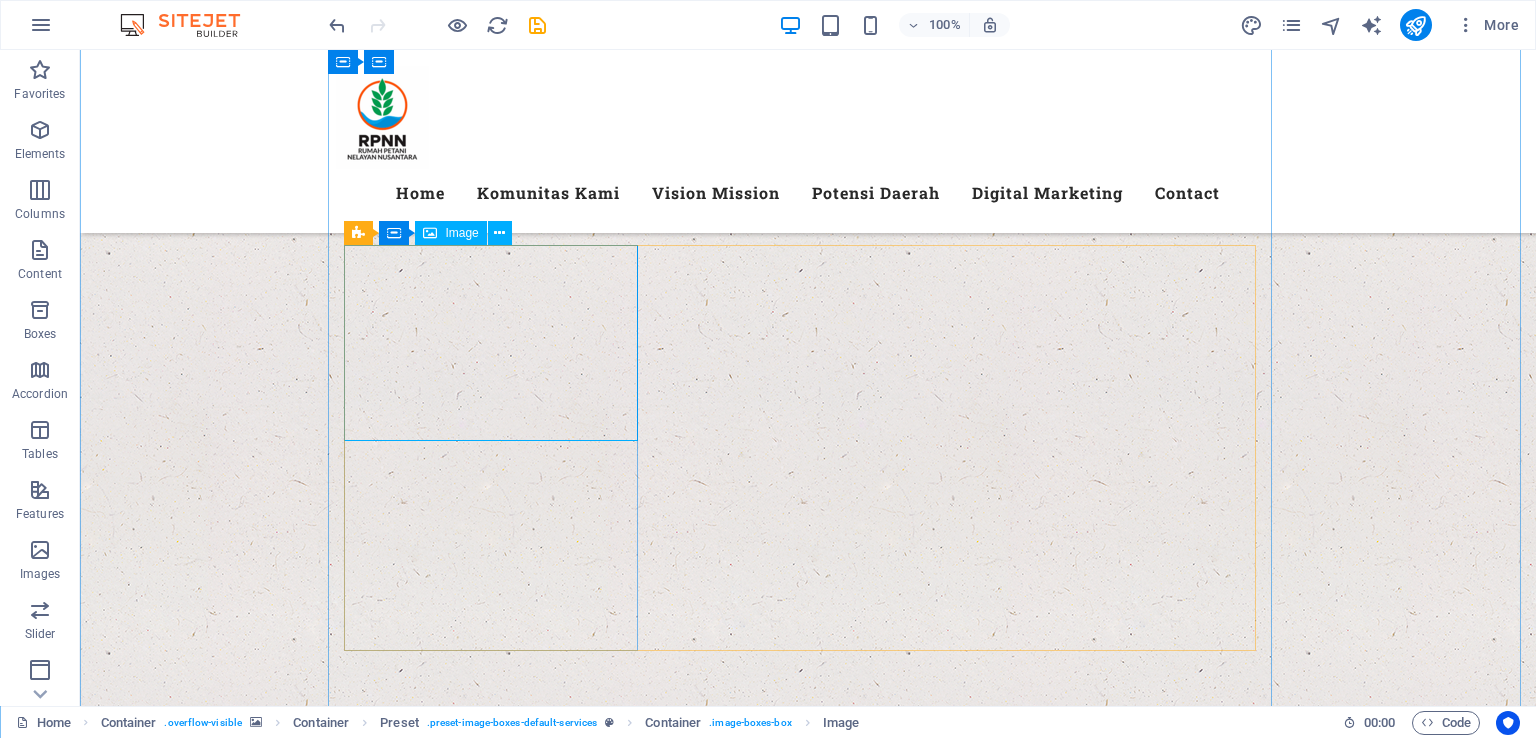 click on "Image" at bounding box center (461, 233) 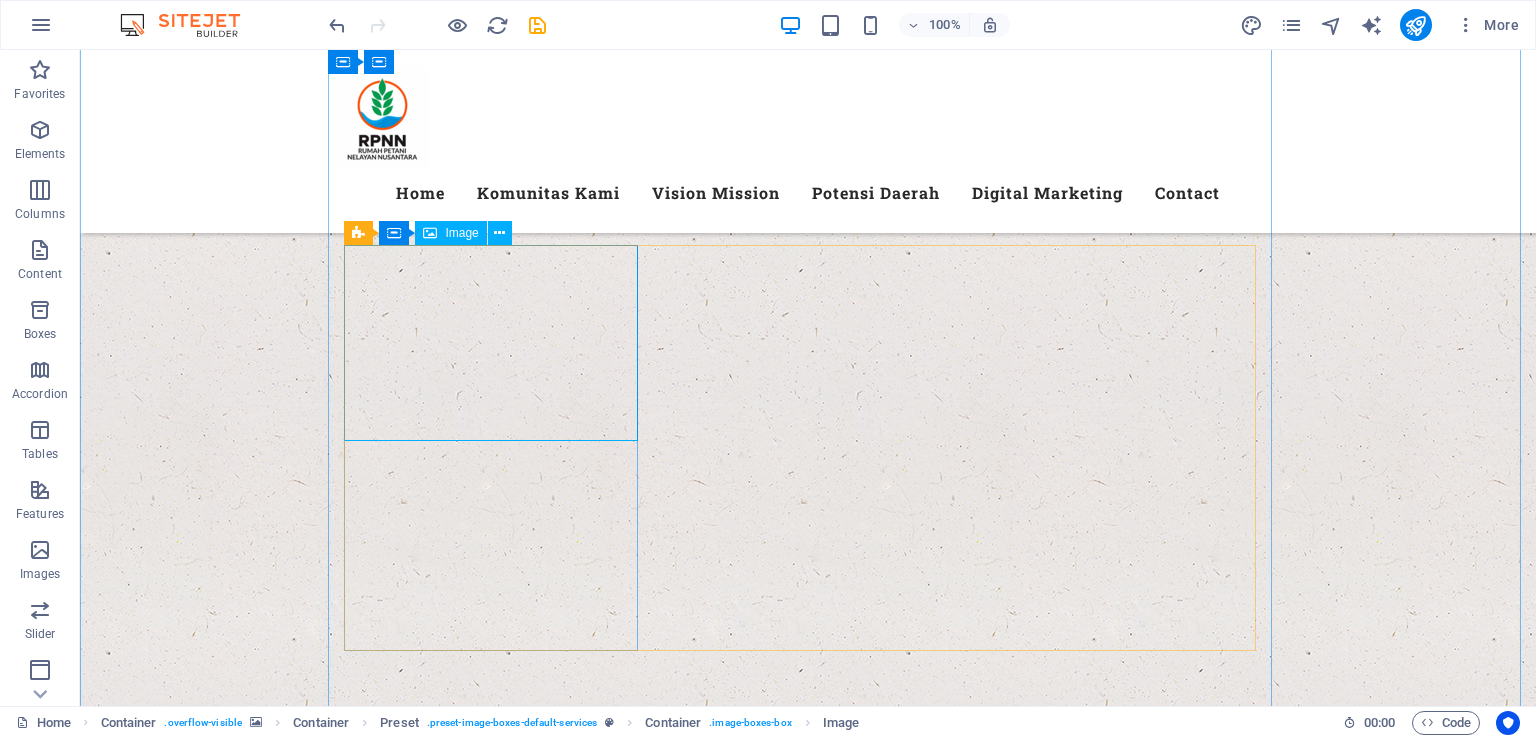 click on "Image" at bounding box center (461, 233) 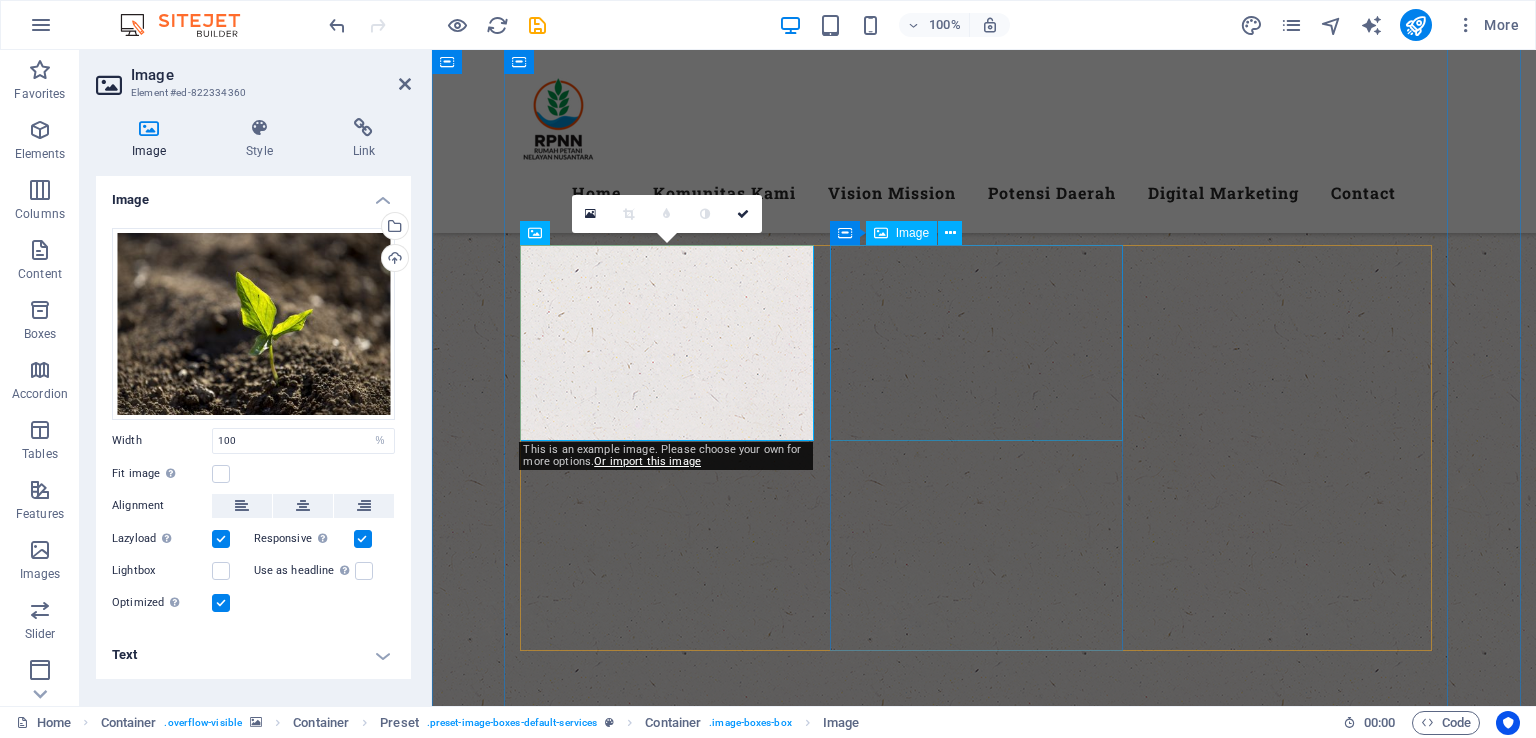 click at bounding box center [984, 3017] 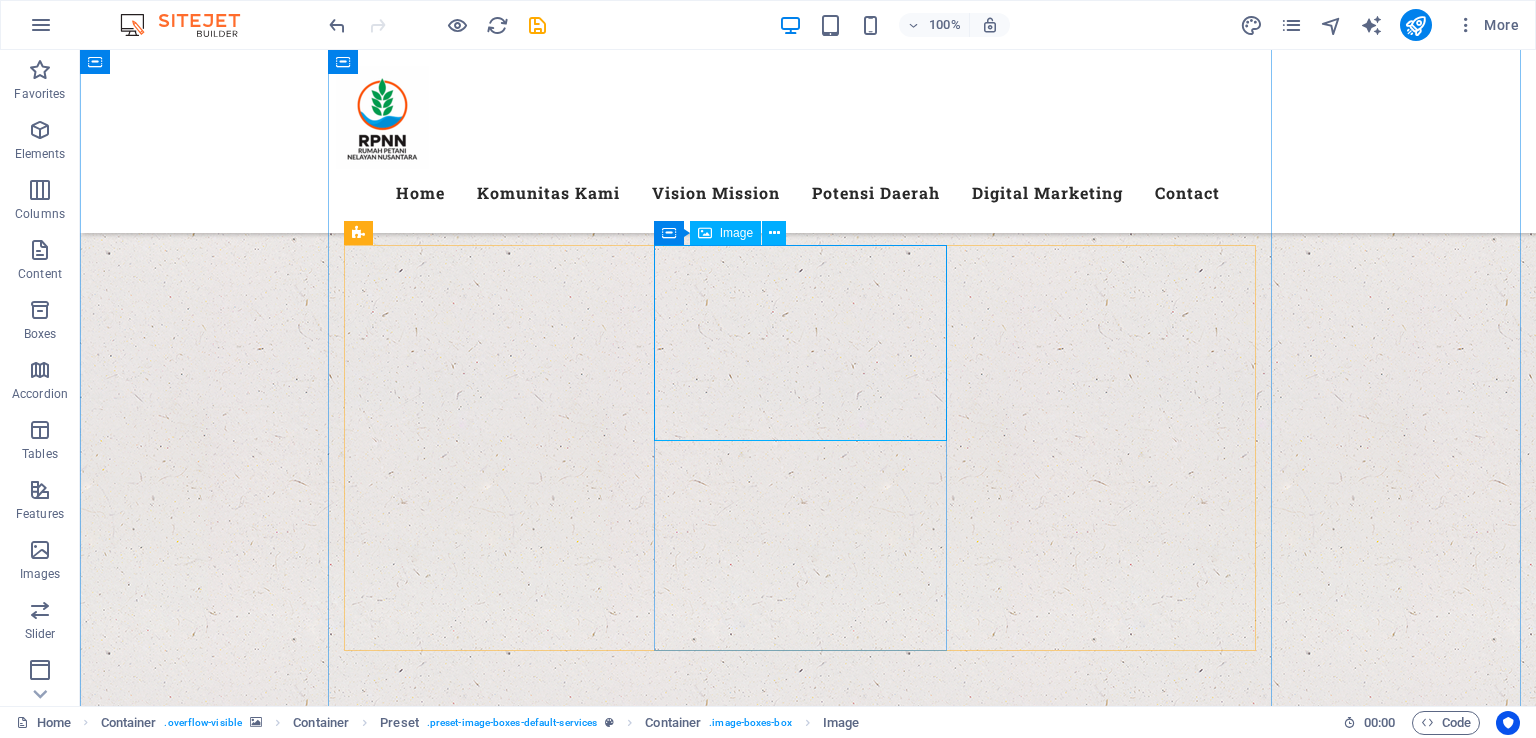 click on "Image" at bounding box center (736, 233) 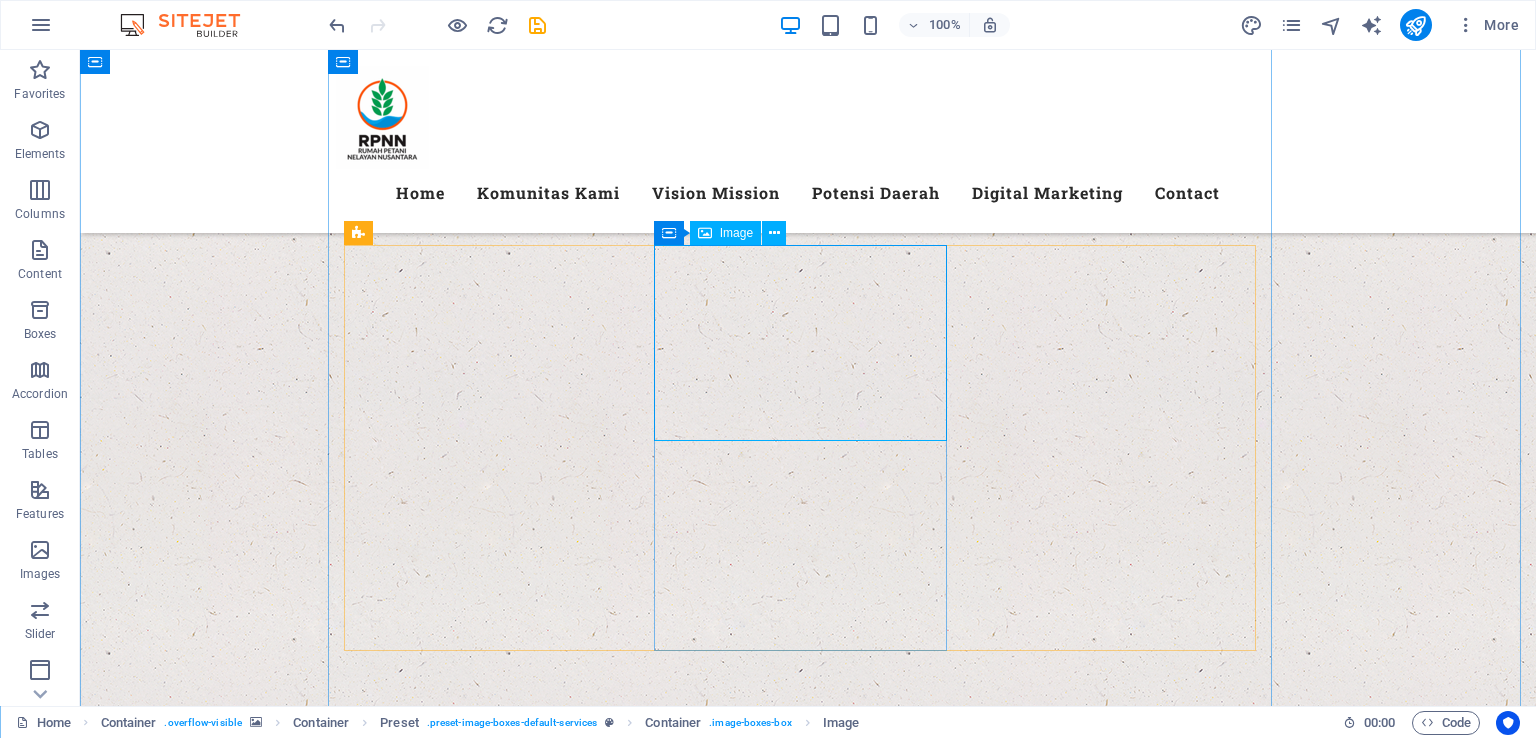 click on "Image" at bounding box center [736, 233] 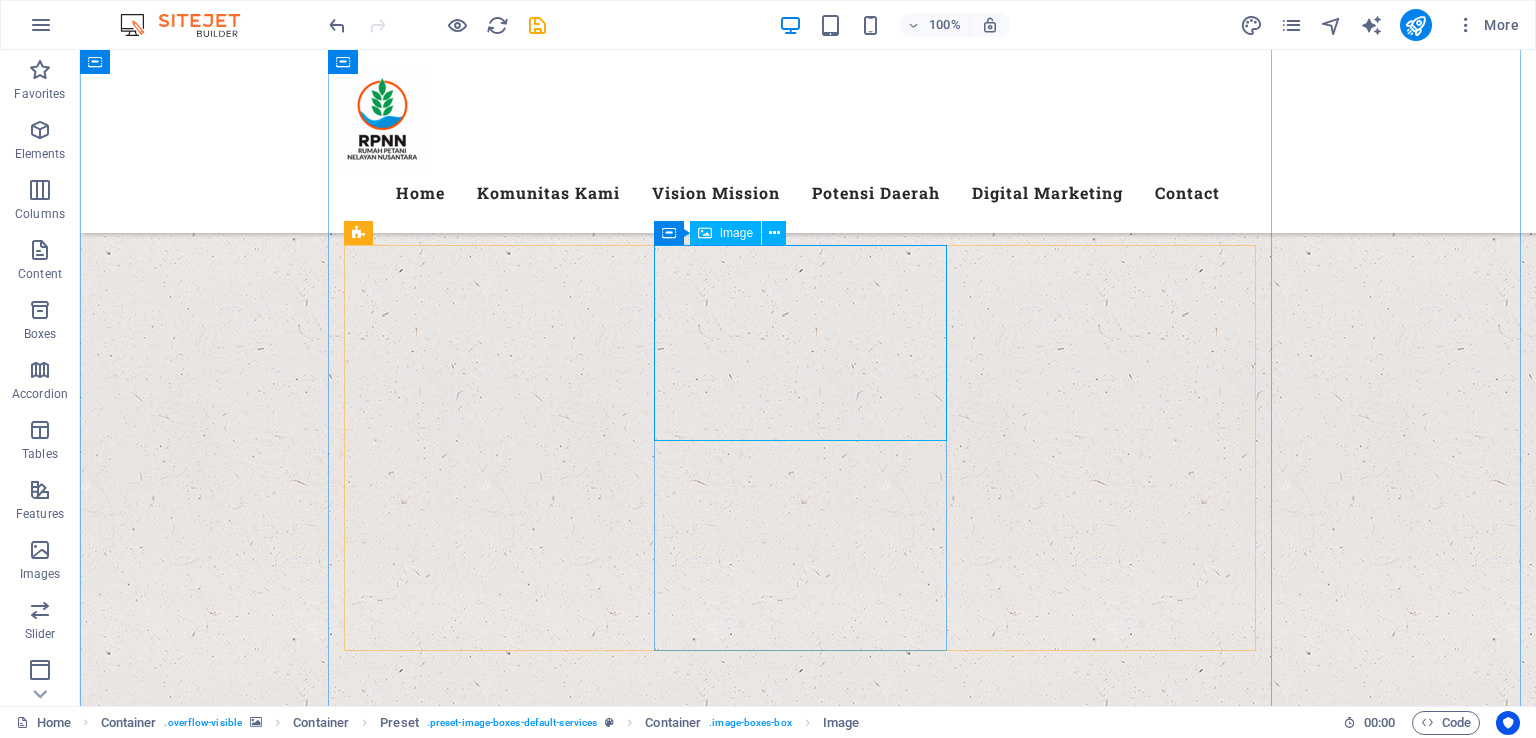 click on "Image" at bounding box center (725, 233) 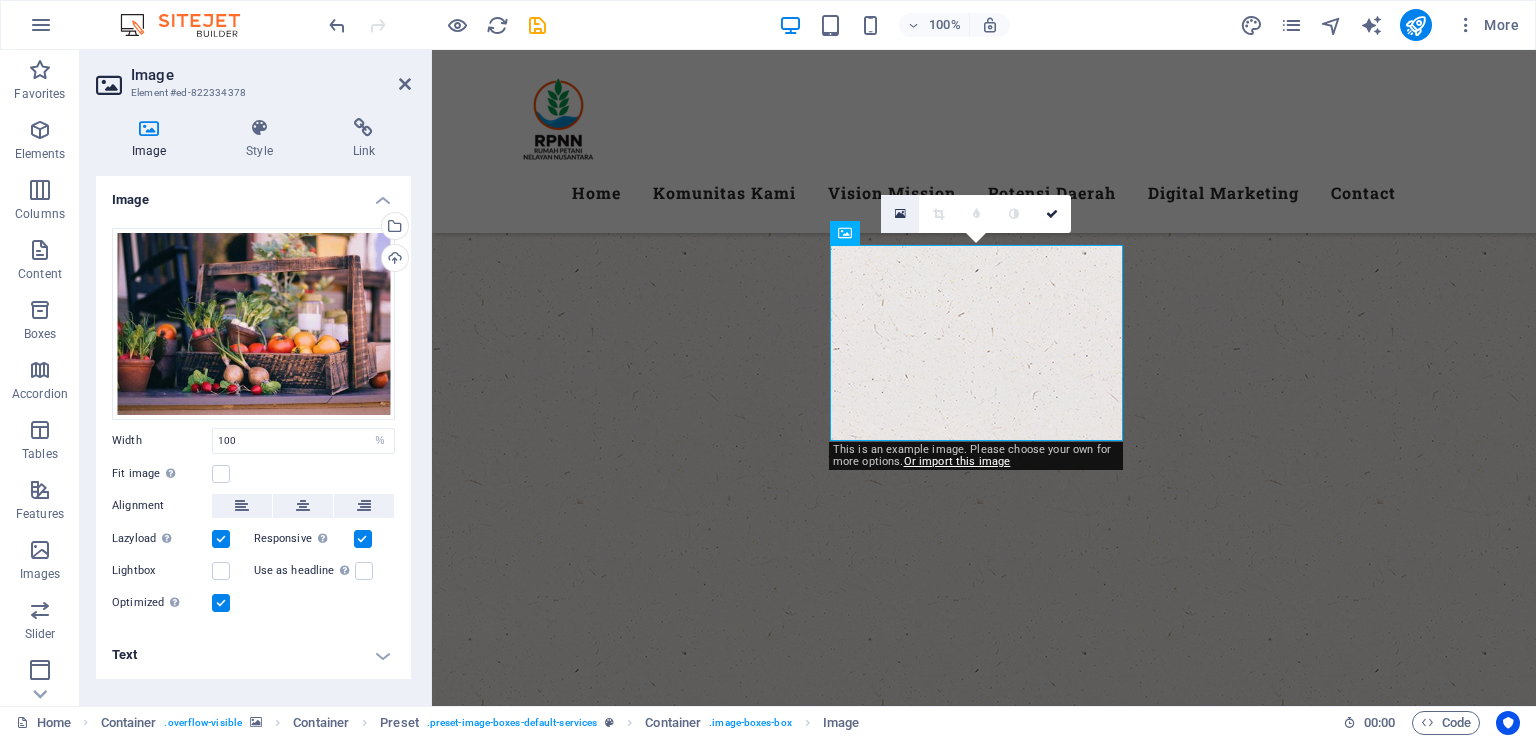 click at bounding box center [900, 214] 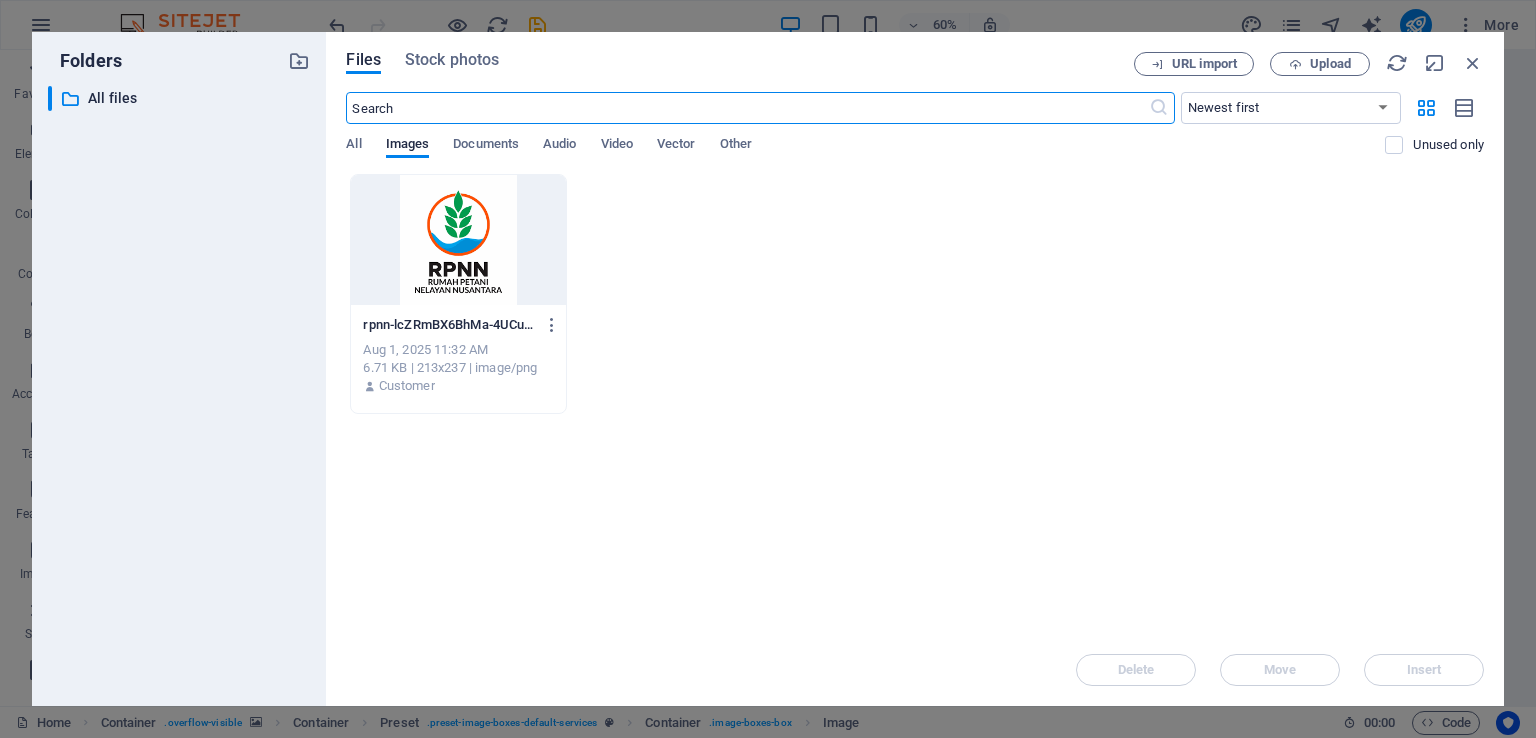 scroll, scrollTop: 1055, scrollLeft: 0, axis: vertical 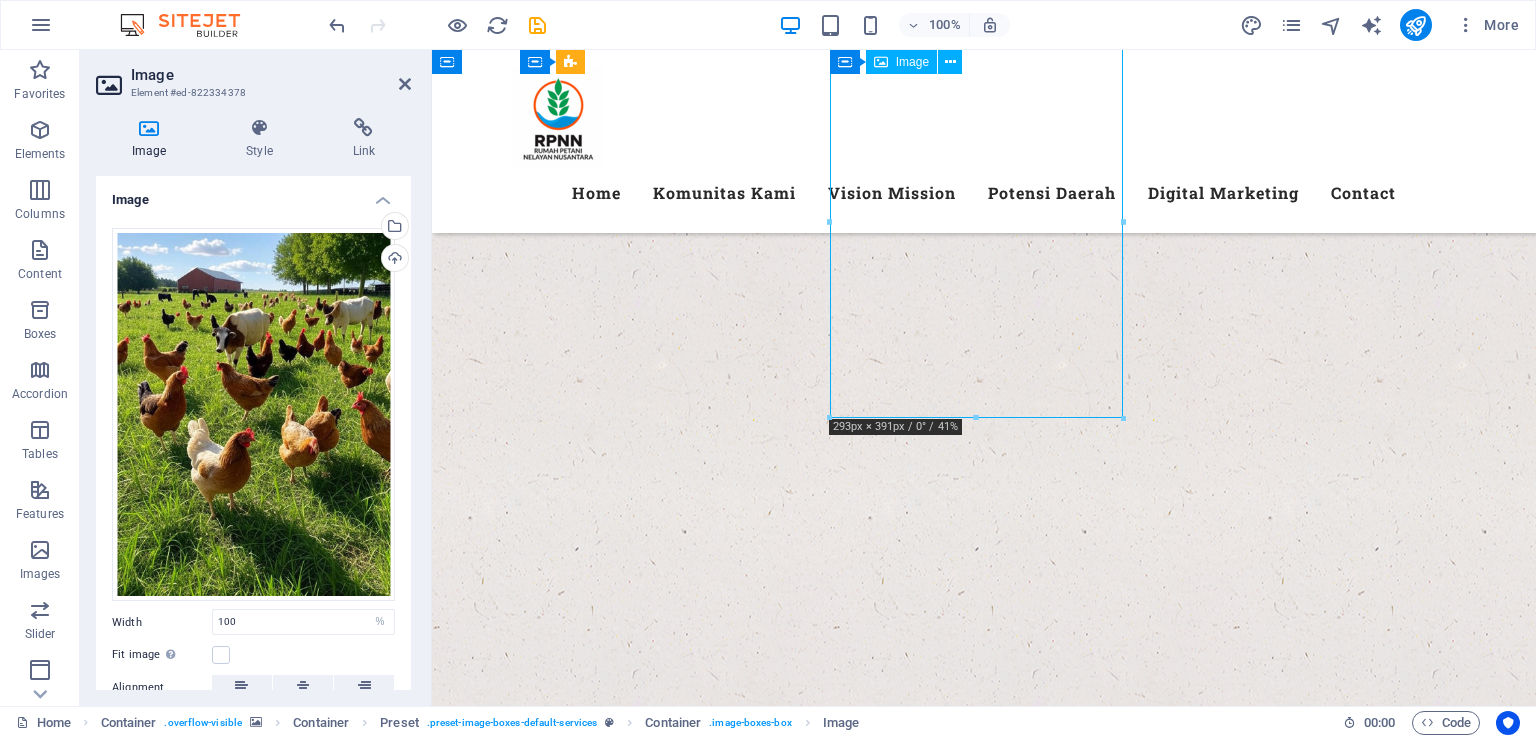 drag, startPoint x: 989, startPoint y: 314, endPoint x: 989, endPoint y: 382, distance: 68 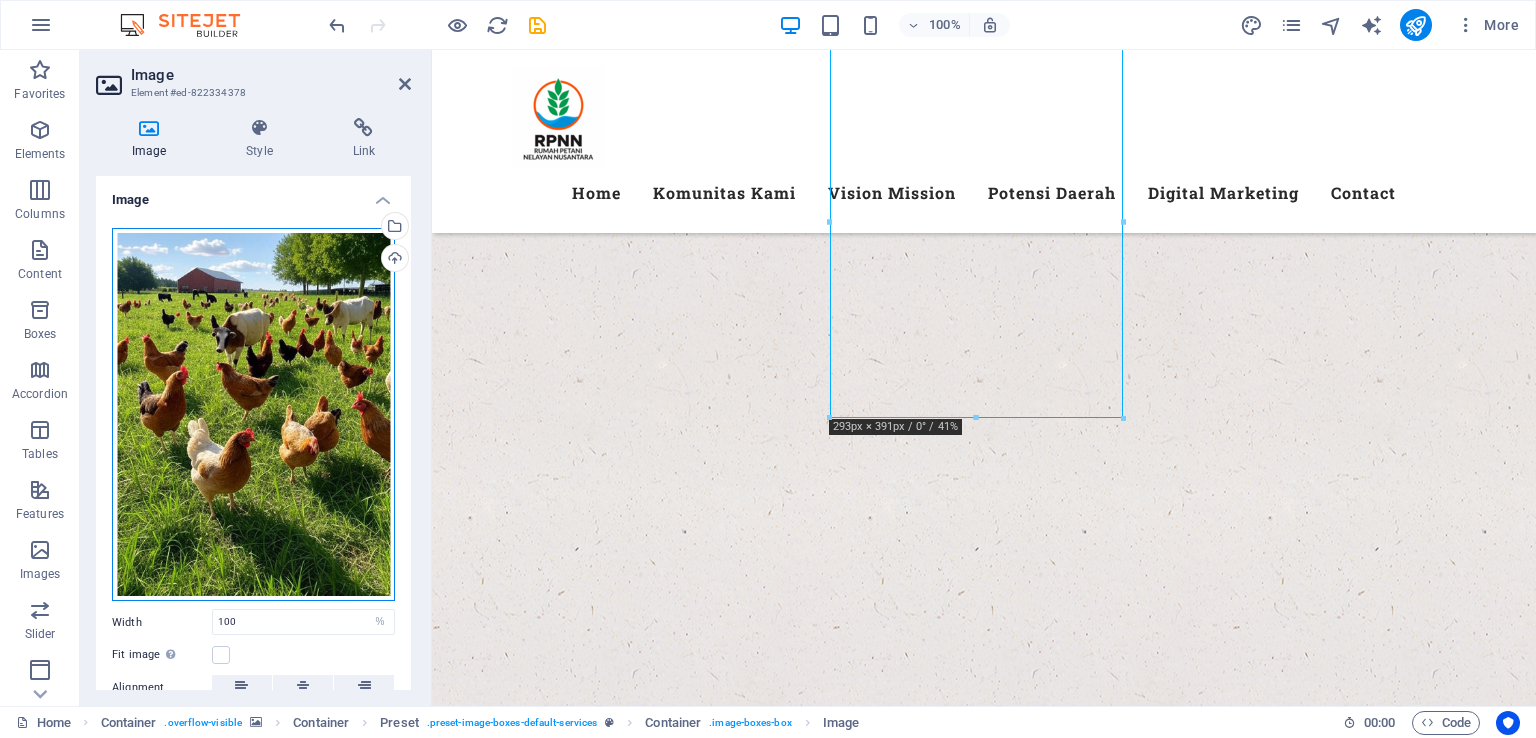click on "Drag files here, click to choose files or select files from Files or our free stock photos & videos" at bounding box center [253, 415] 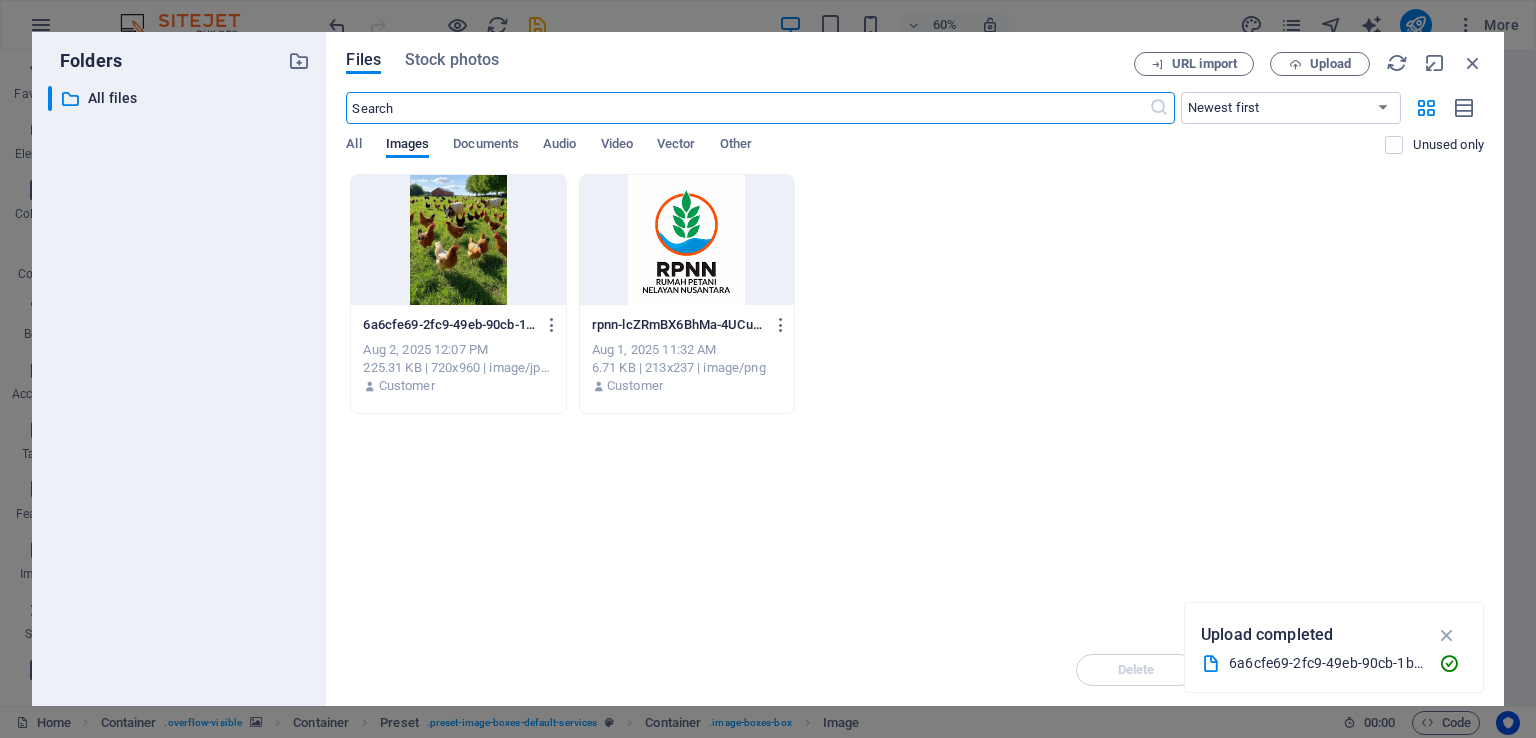 click at bounding box center (458, 240) 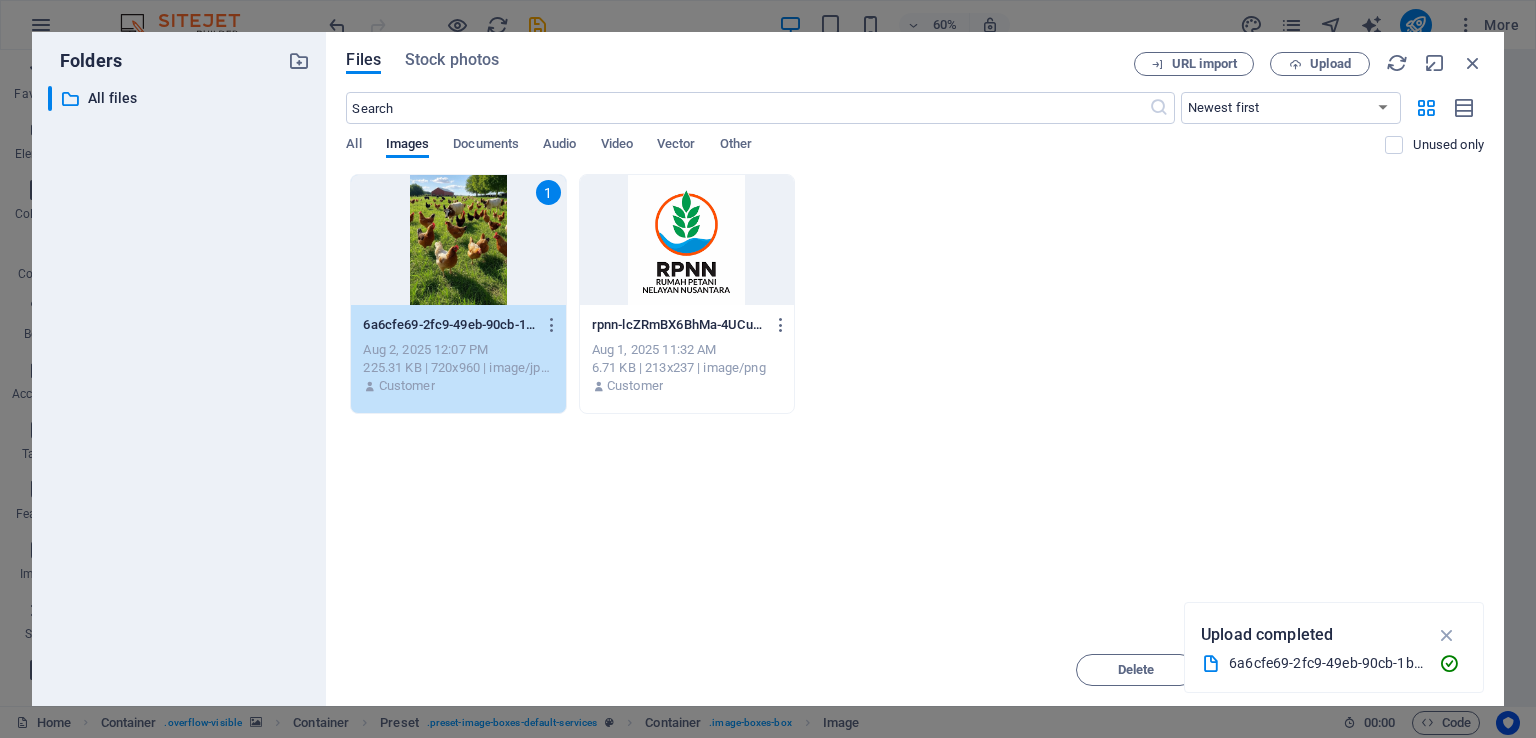 click on "1" at bounding box center (458, 240) 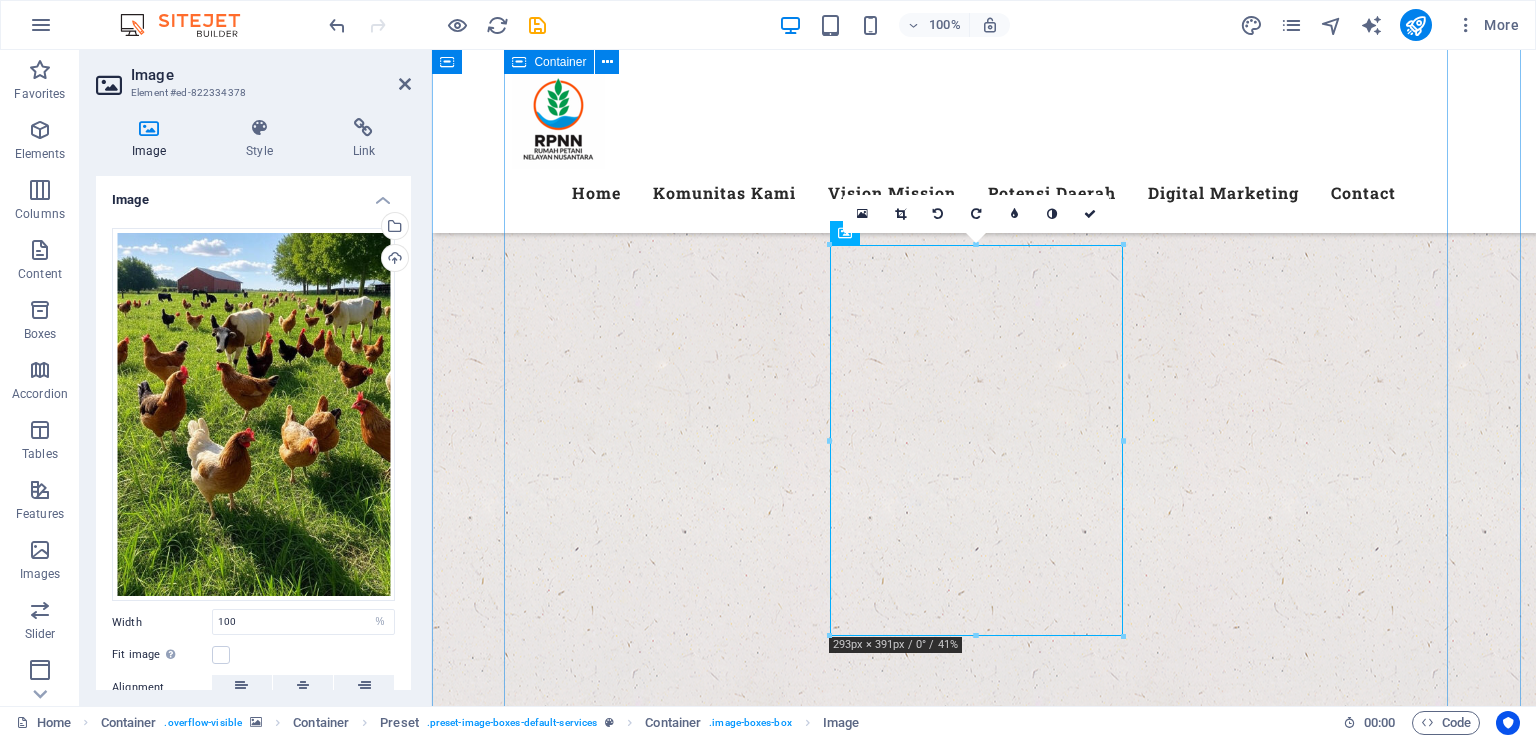 scroll, scrollTop: 836, scrollLeft: 0, axis: vertical 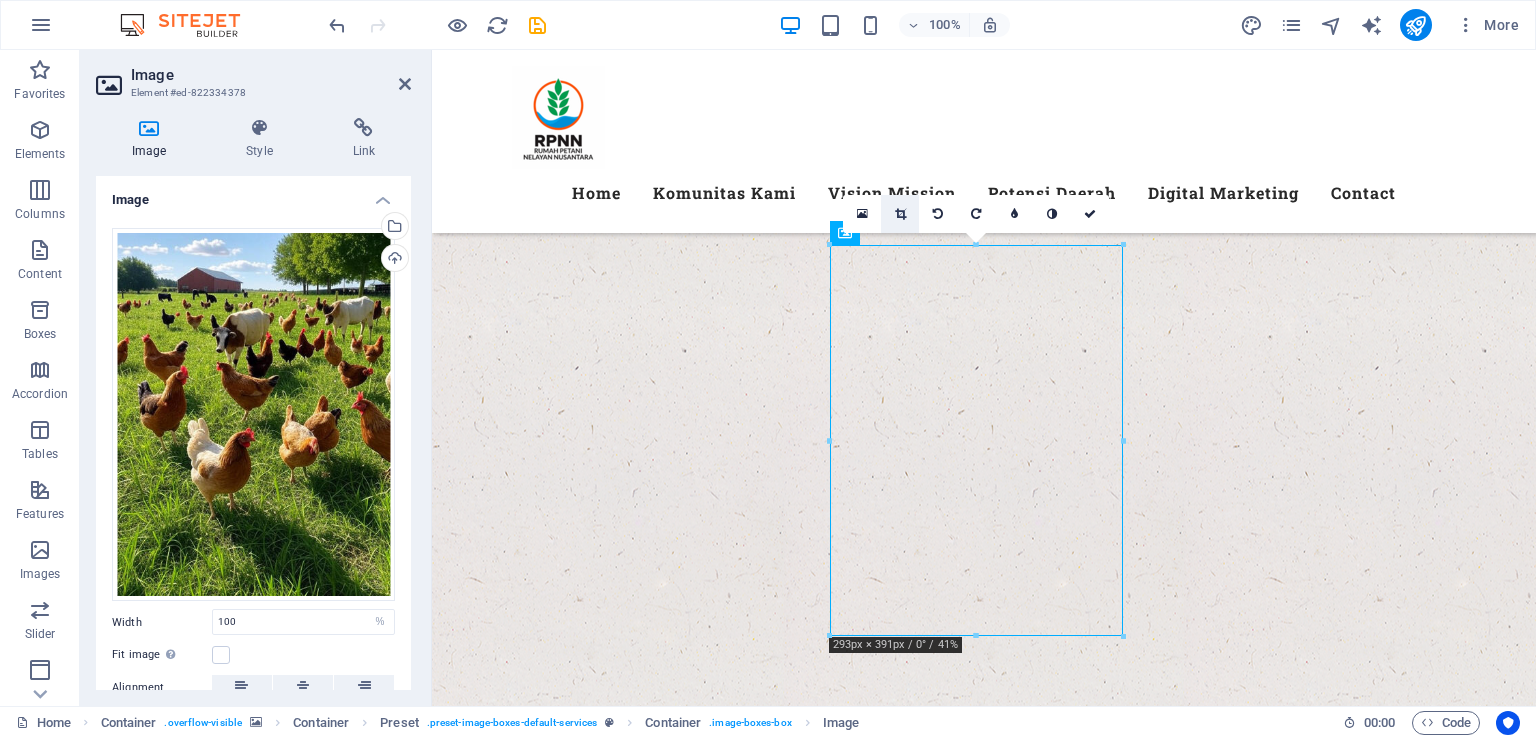 click at bounding box center (900, 214) 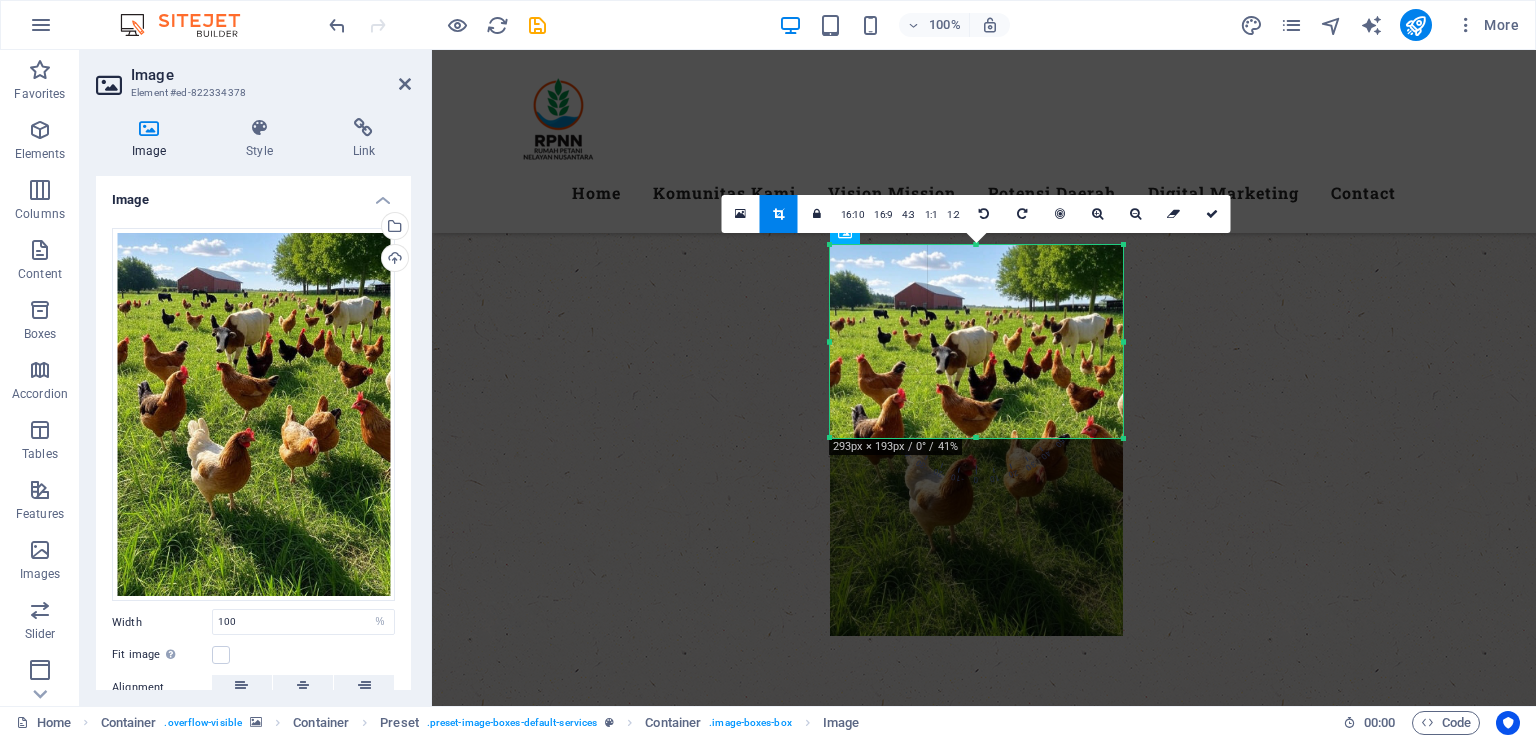 drag, startPoint x: 979, startPoint y: 635, endPoint x: 992, endPoint y: 437, distance: 198.42632 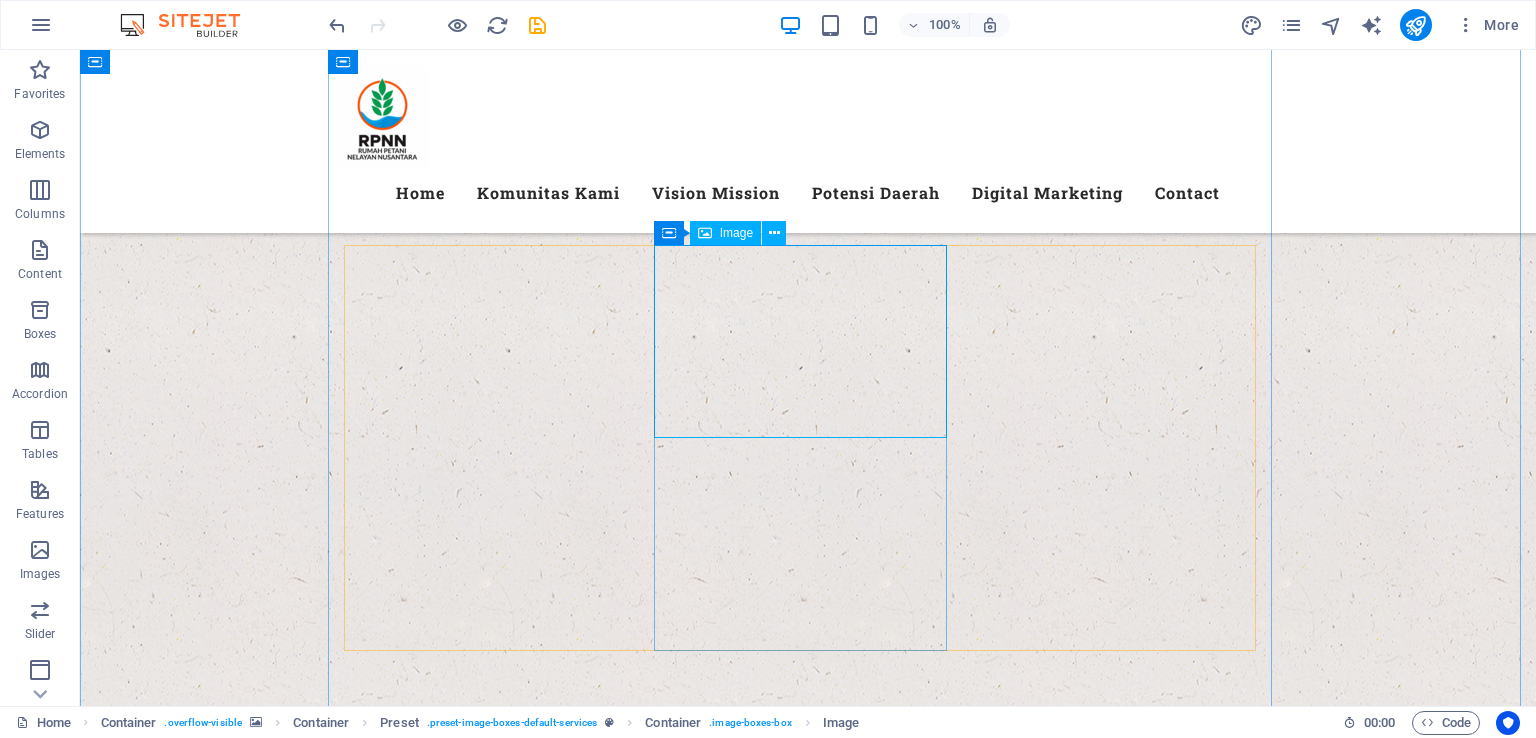 click at bounding box center [808, 3207] 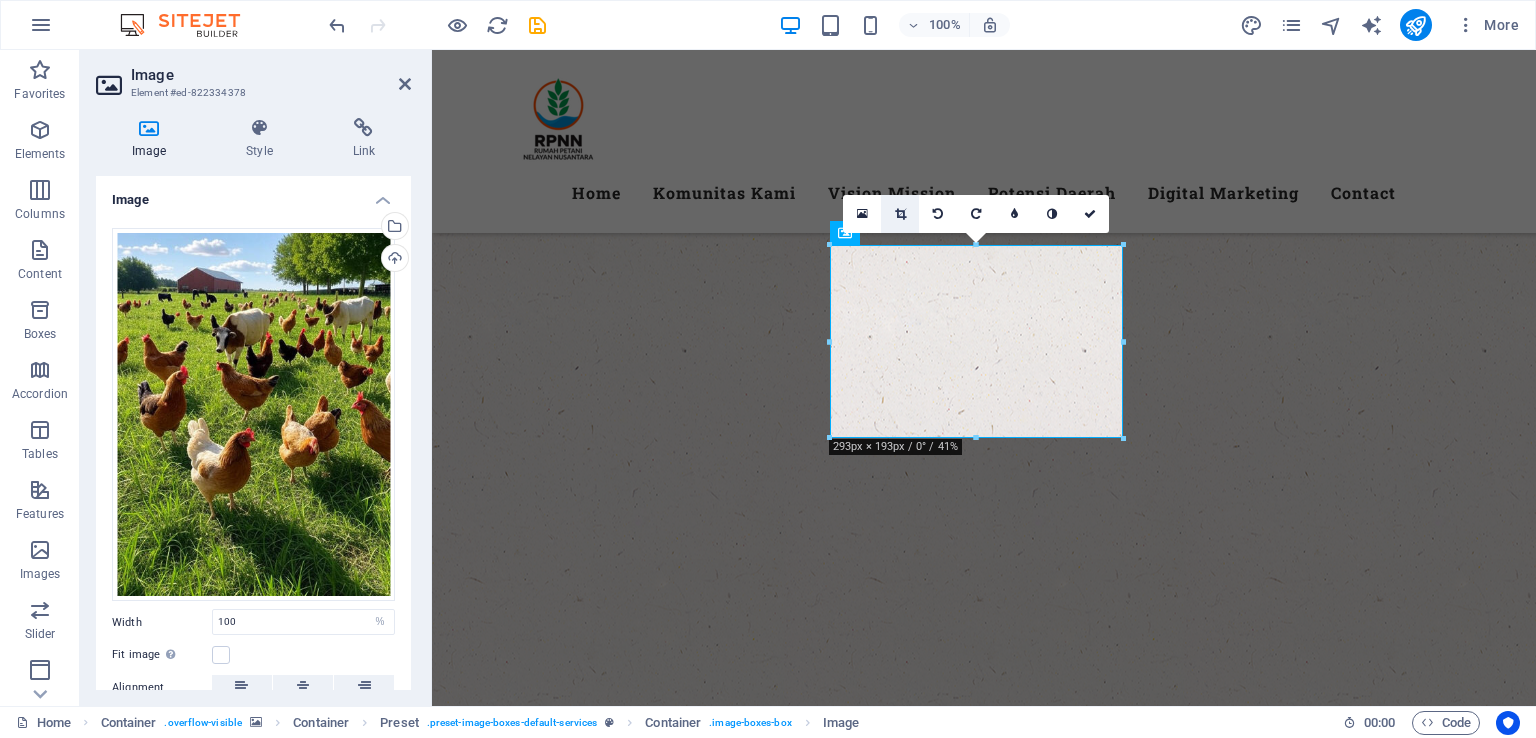 click at bounding box center [900, 214] 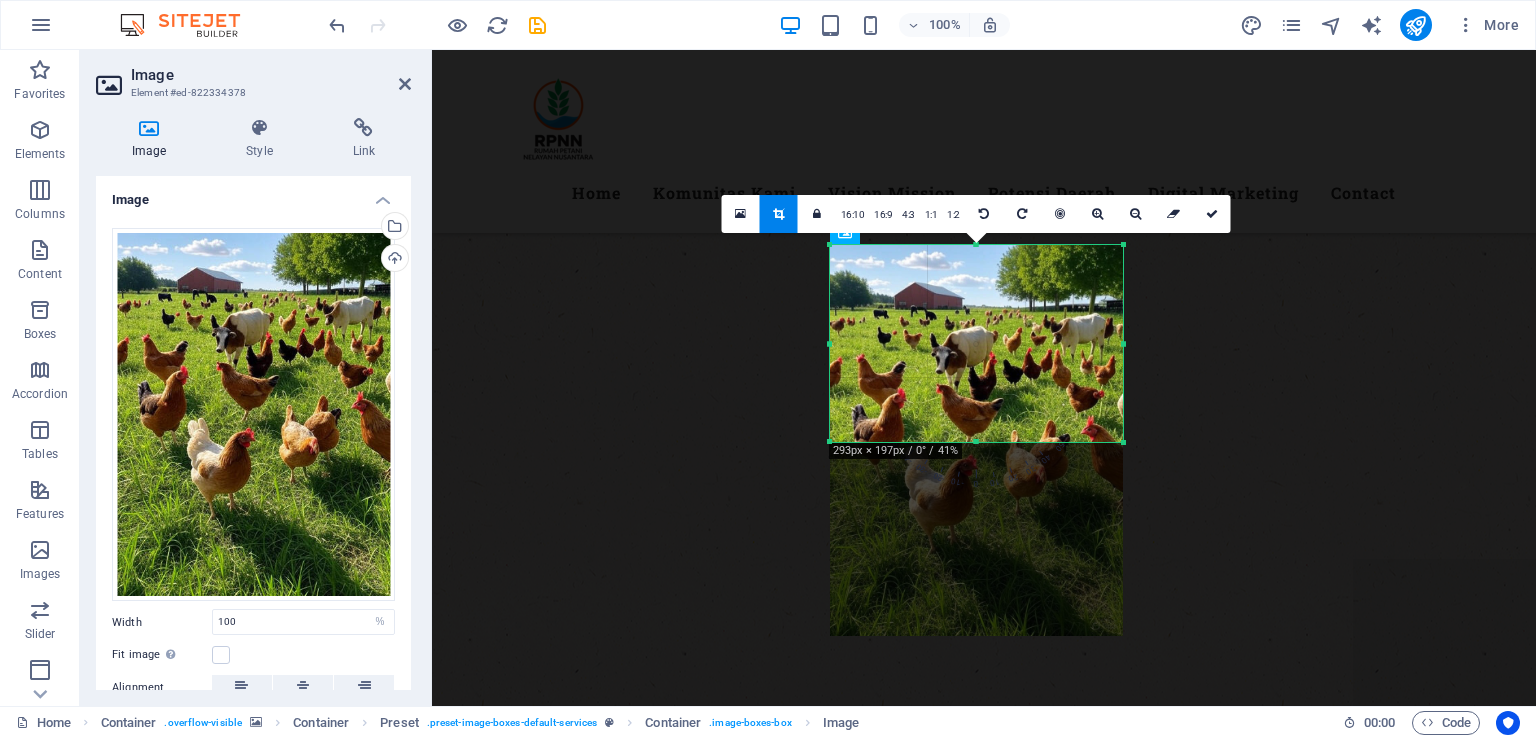 click at bounding box center (976, 442) 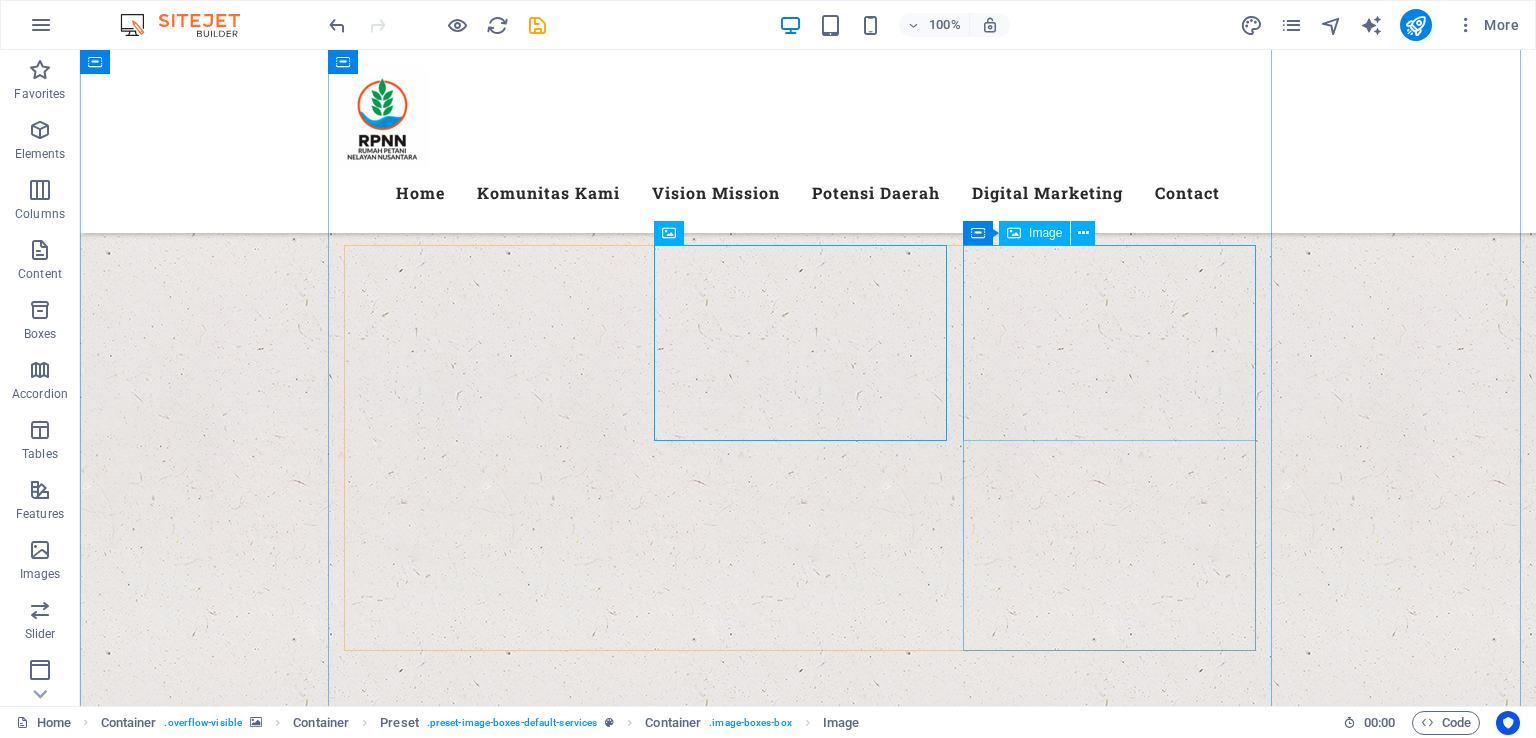 click at bounding box center [808, 3798] 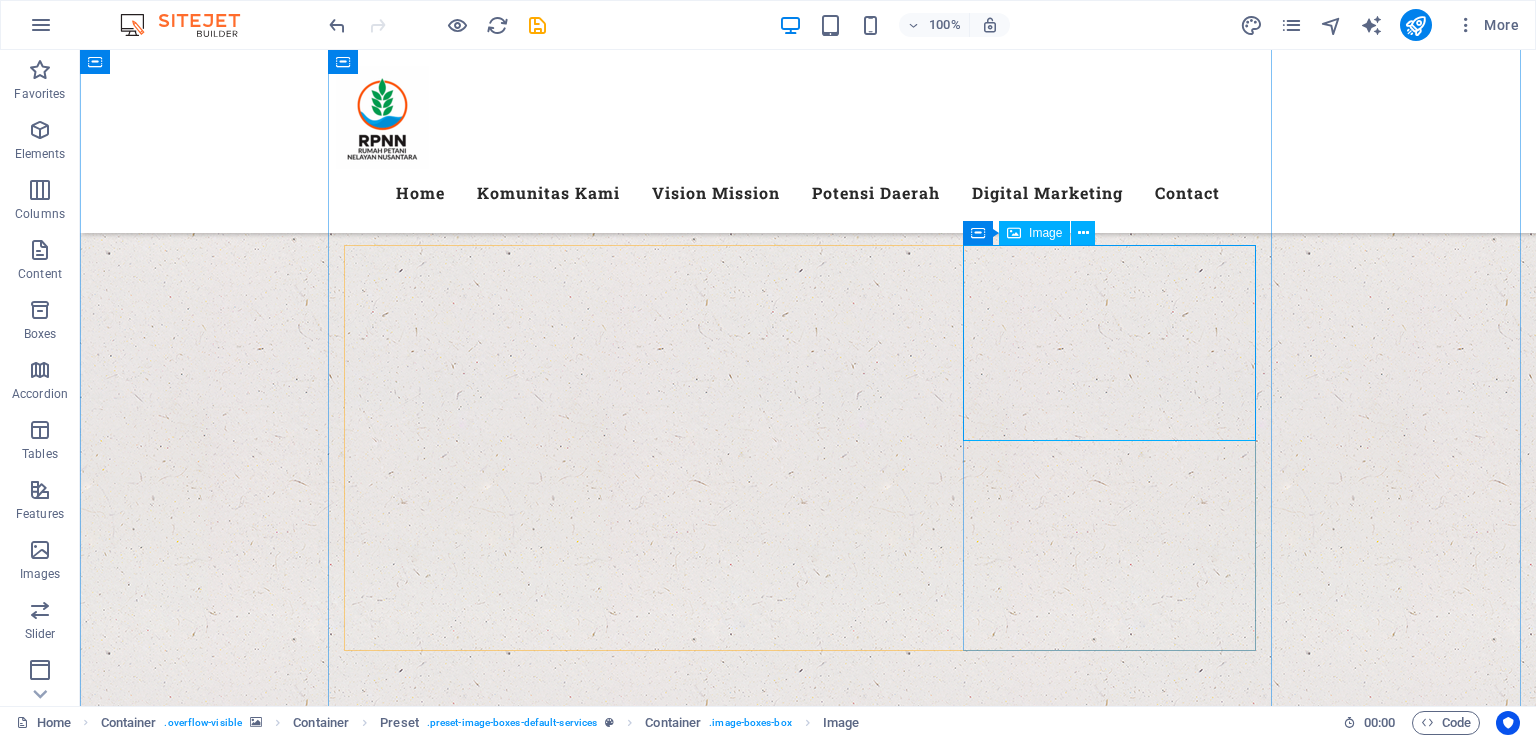 click on "Image" at bounding box center (1045, 233) 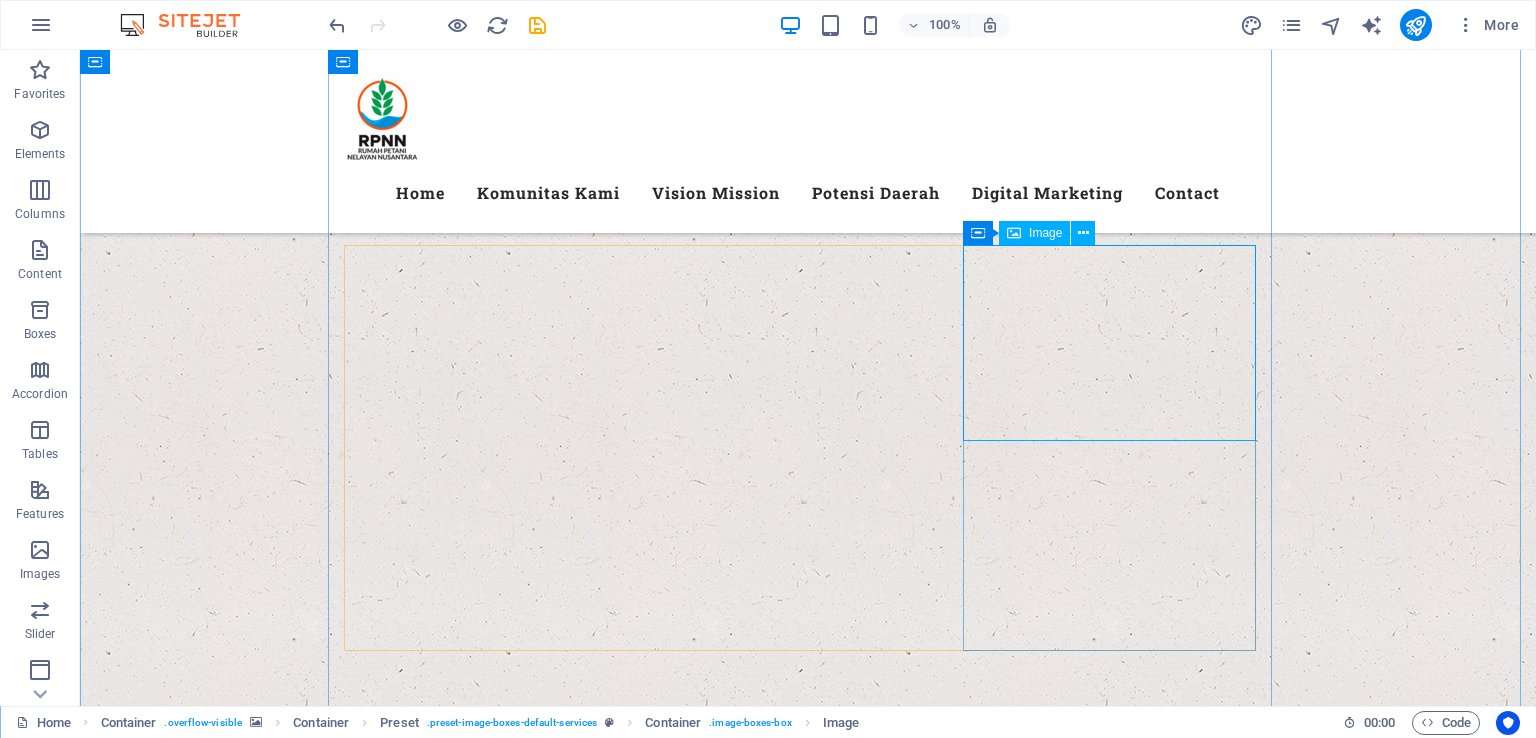 click at bounding box center [808, 3798] 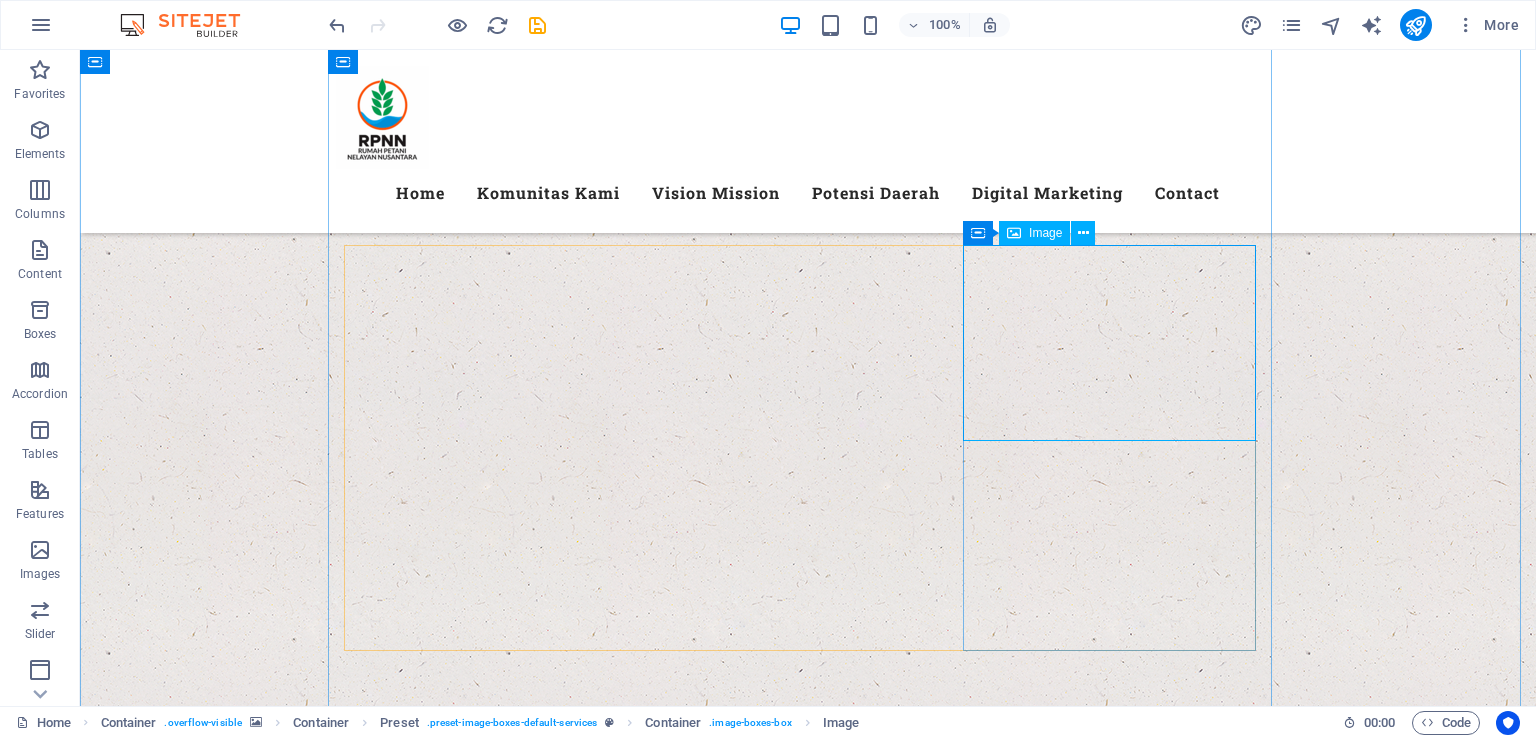 click on "Image" at bounding box center [1045, 233] 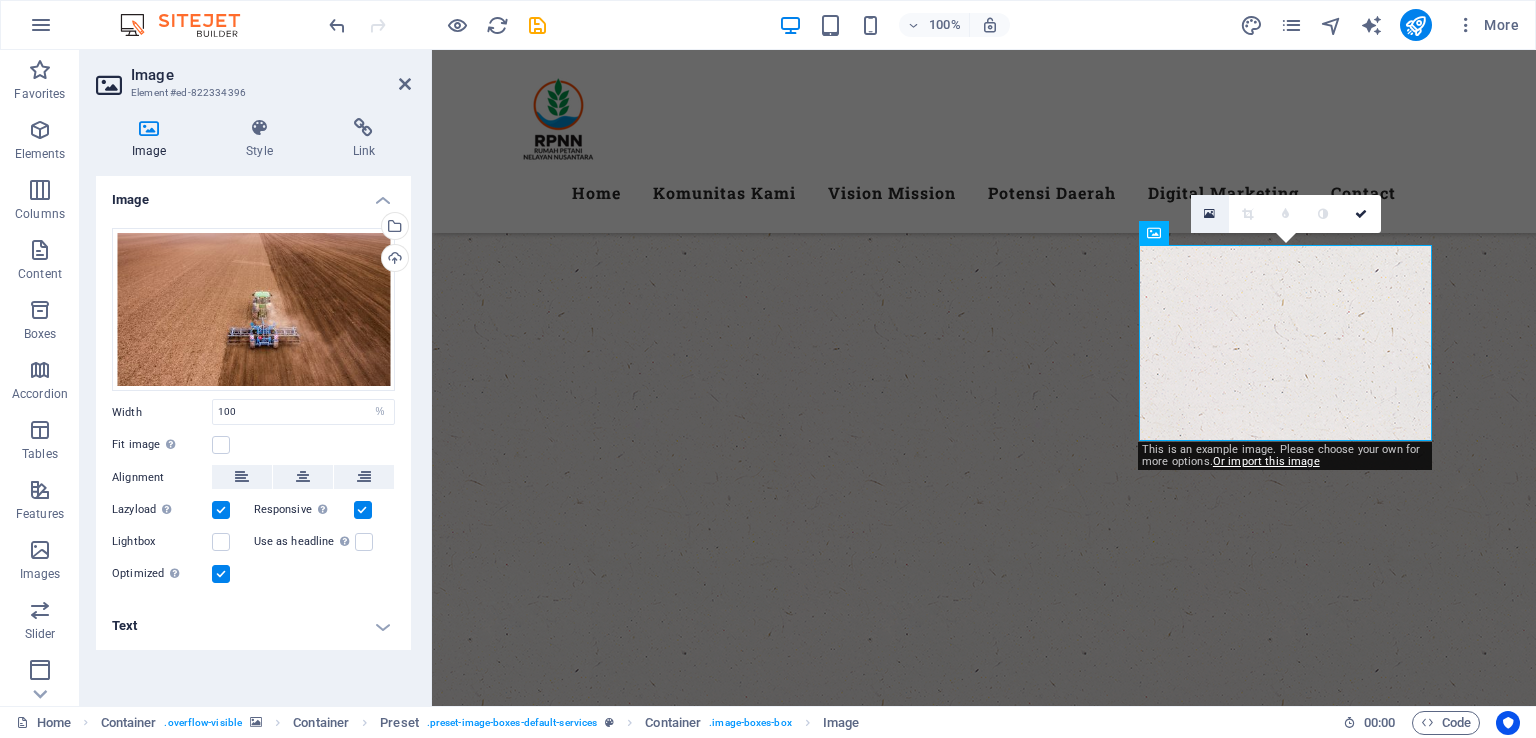 click at bounding box center (1210, 214) 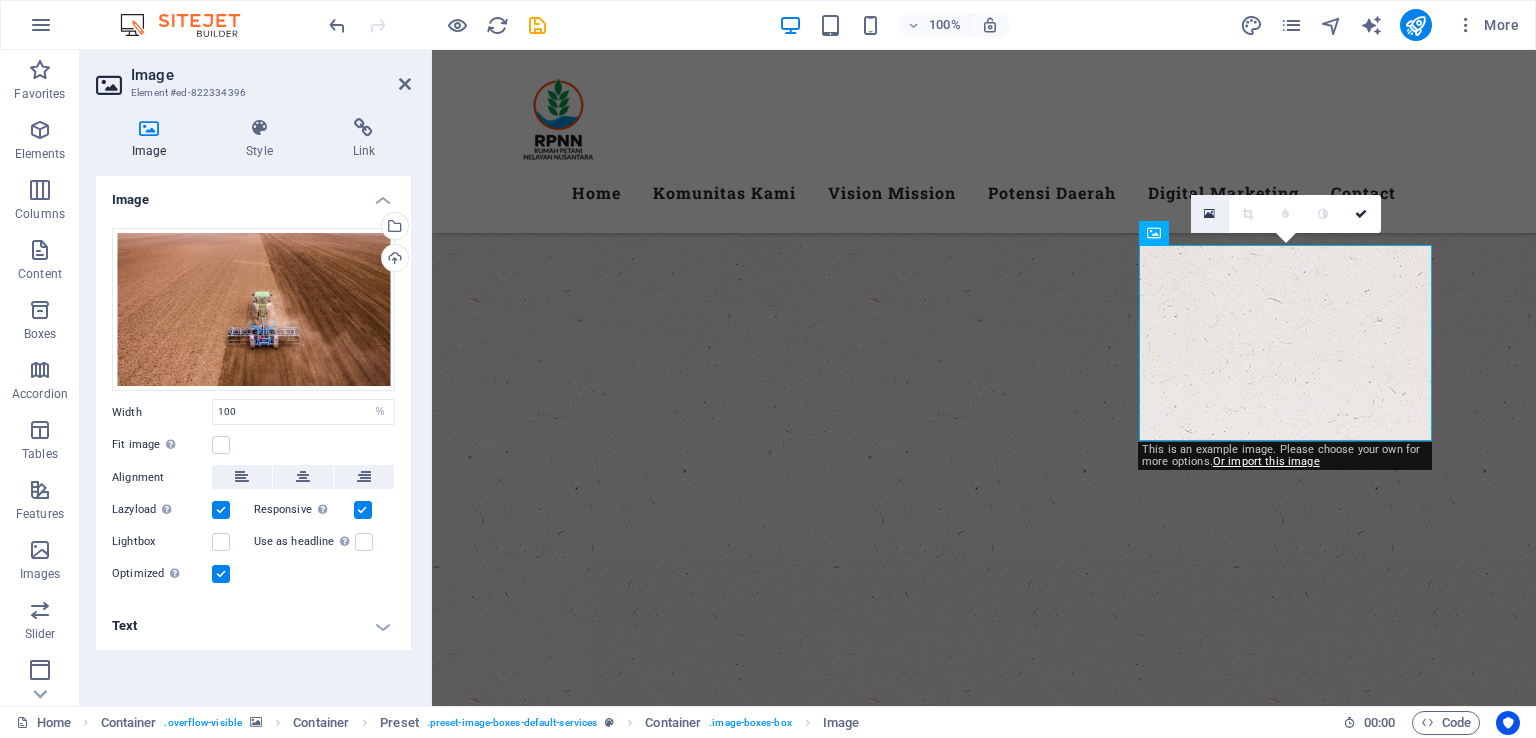 scroll, scrollTop: 1055, scrollLeft: 0, axis: vertical 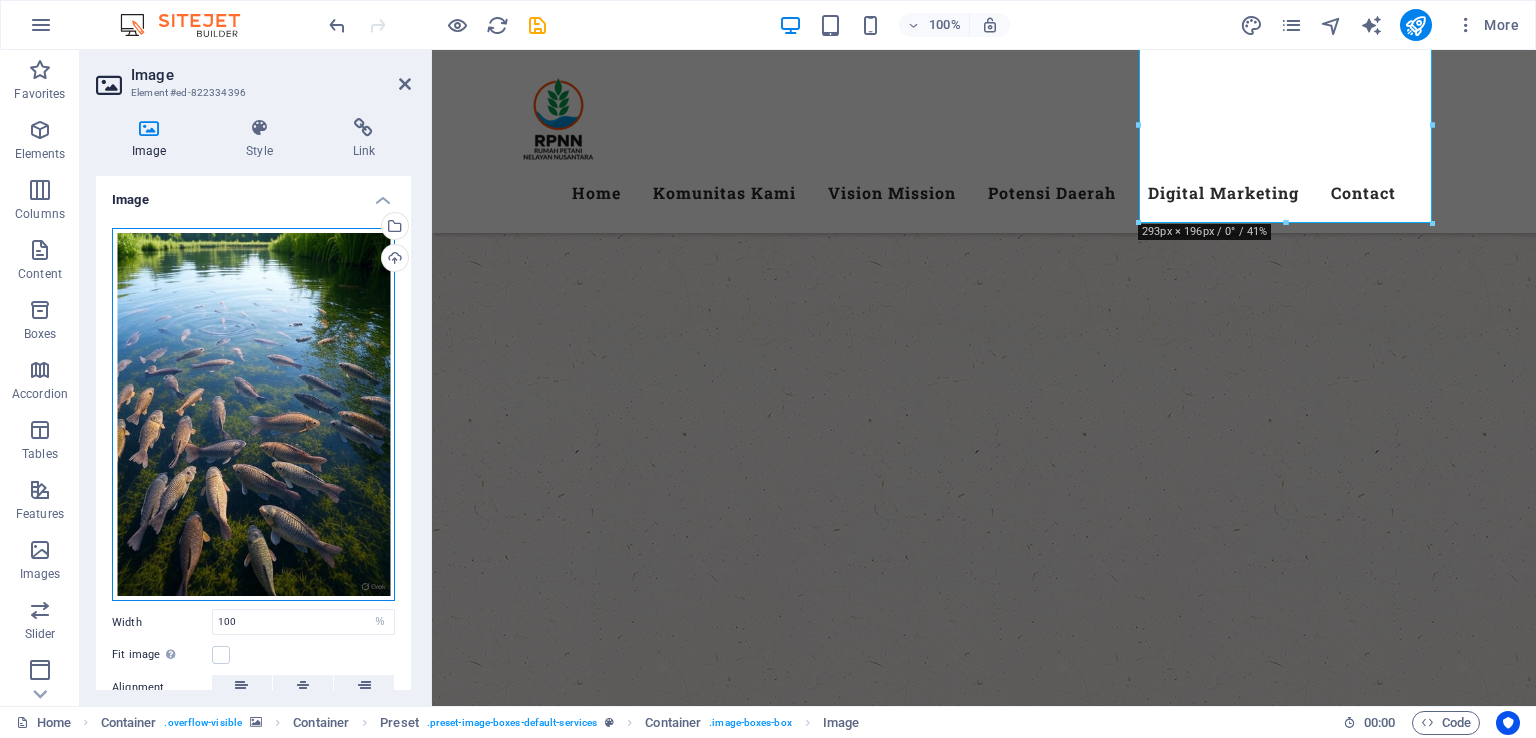click on "Drag files here, click to choose files or select files from Files or our free stock photos & videos" at bounding box center [253, 415] 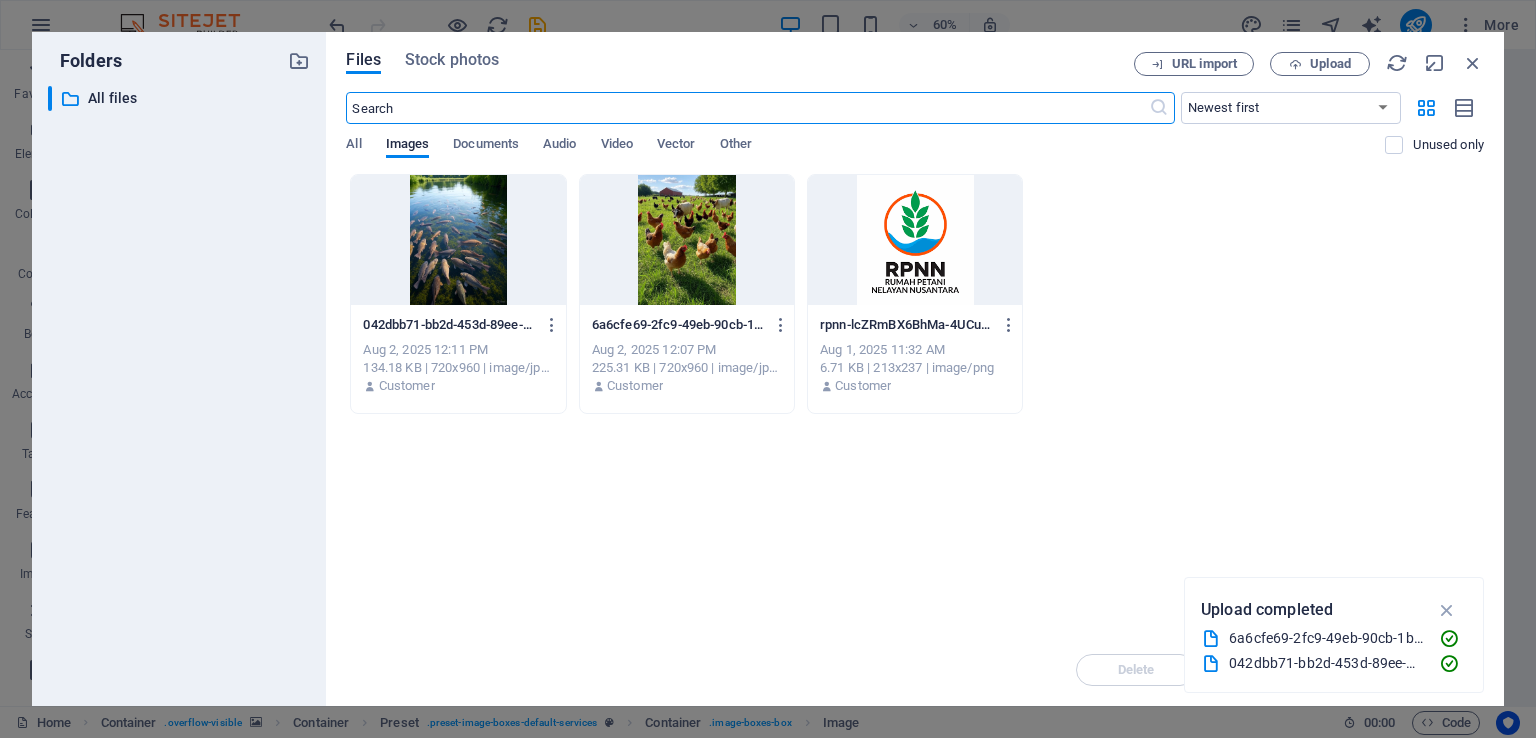 click at bounding box center (458, 240) 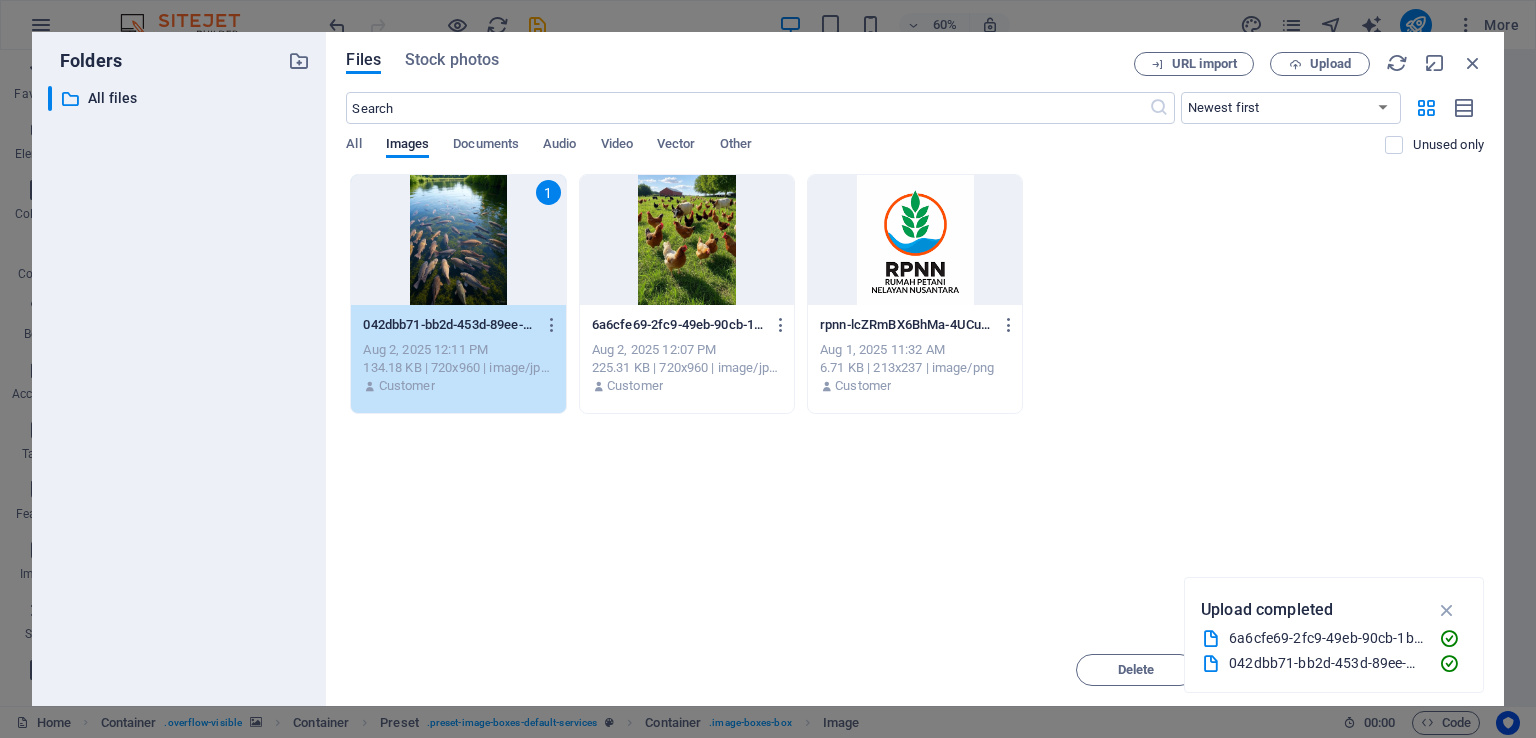 scroll, scrollTop: 836, scrollLeft: 0, axis: vertical 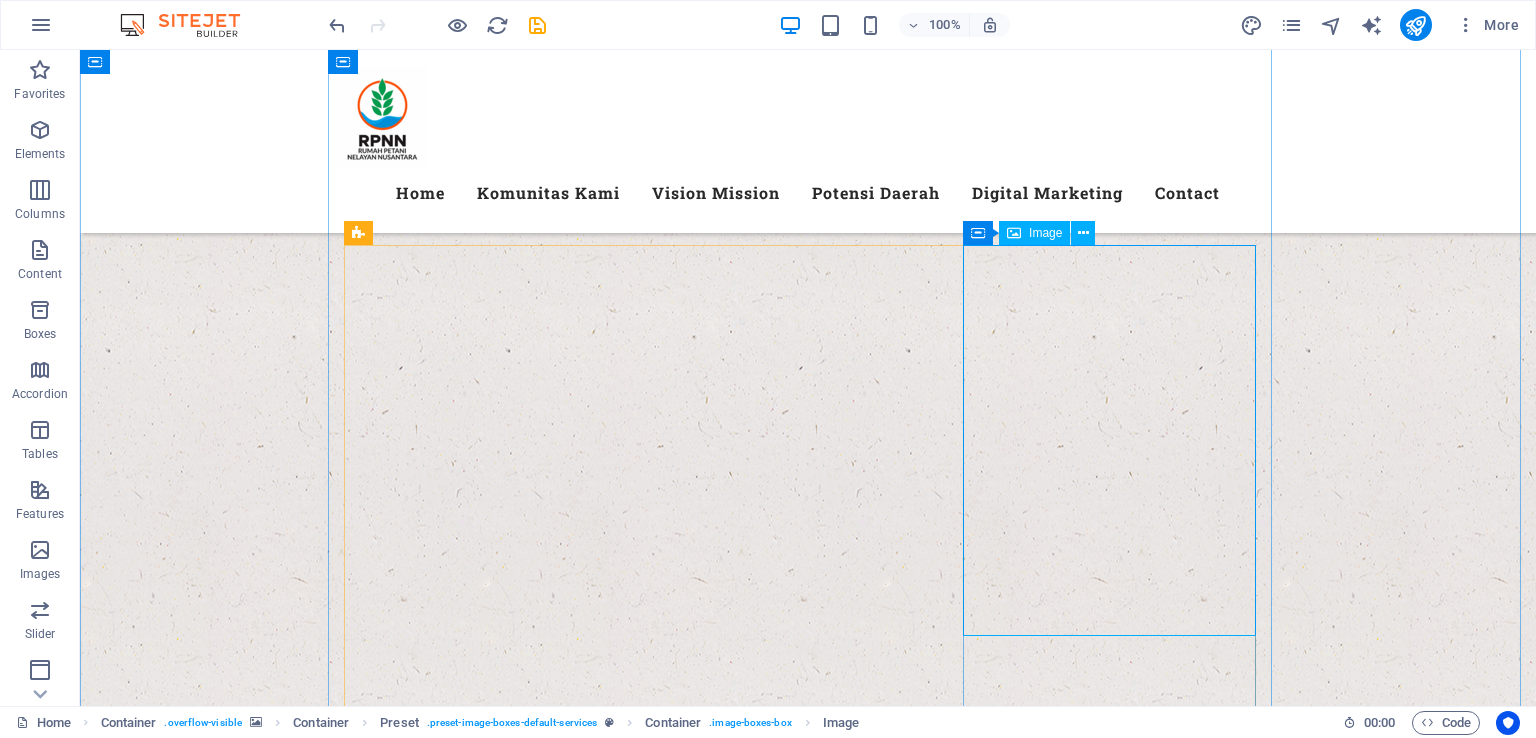 click at bounding box center [808, 4296] 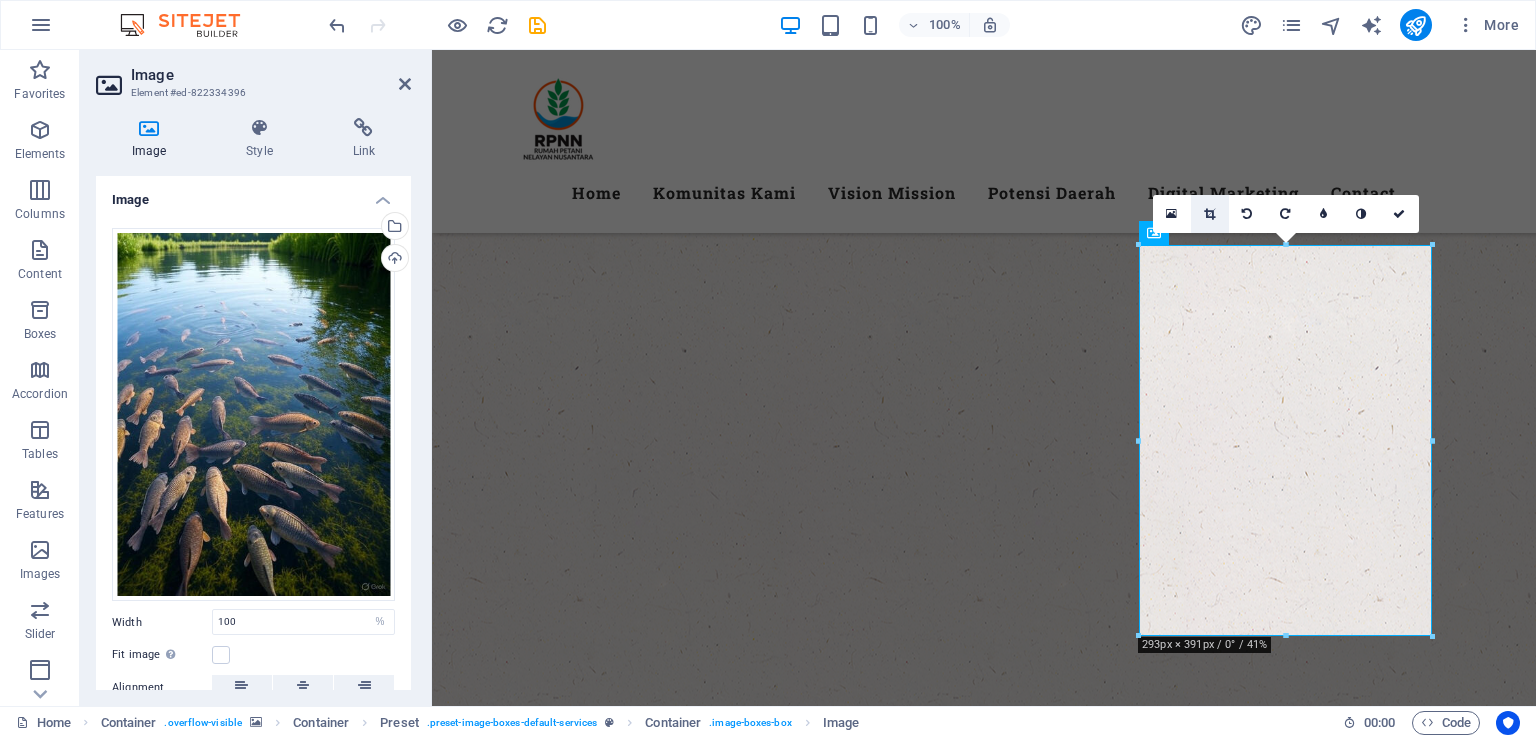 click at bounding box center (1209, 214) 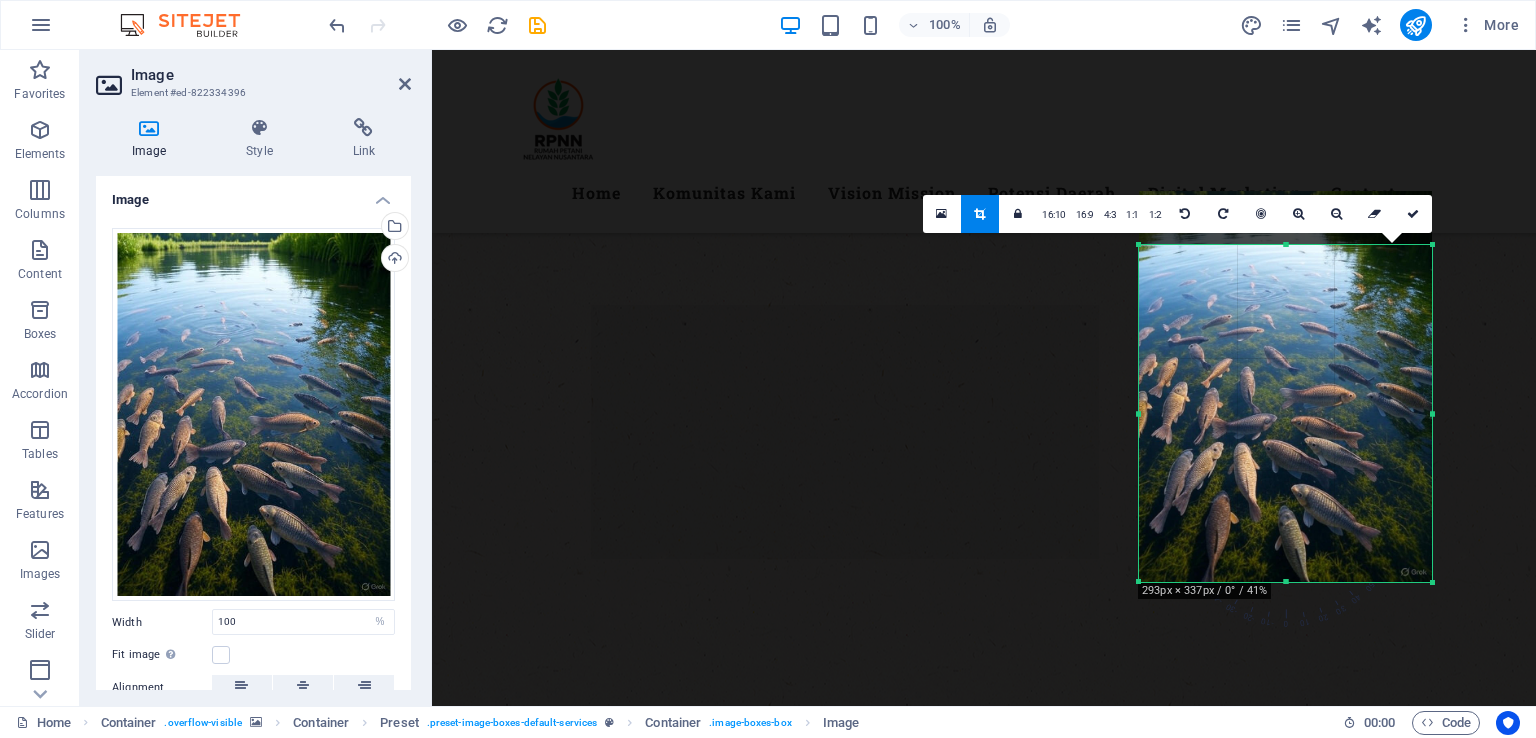 drag, startPoint x: 1286, startPoint y: 247, endPoint x: 1287, endPoint y: 301, distance: 54.00926 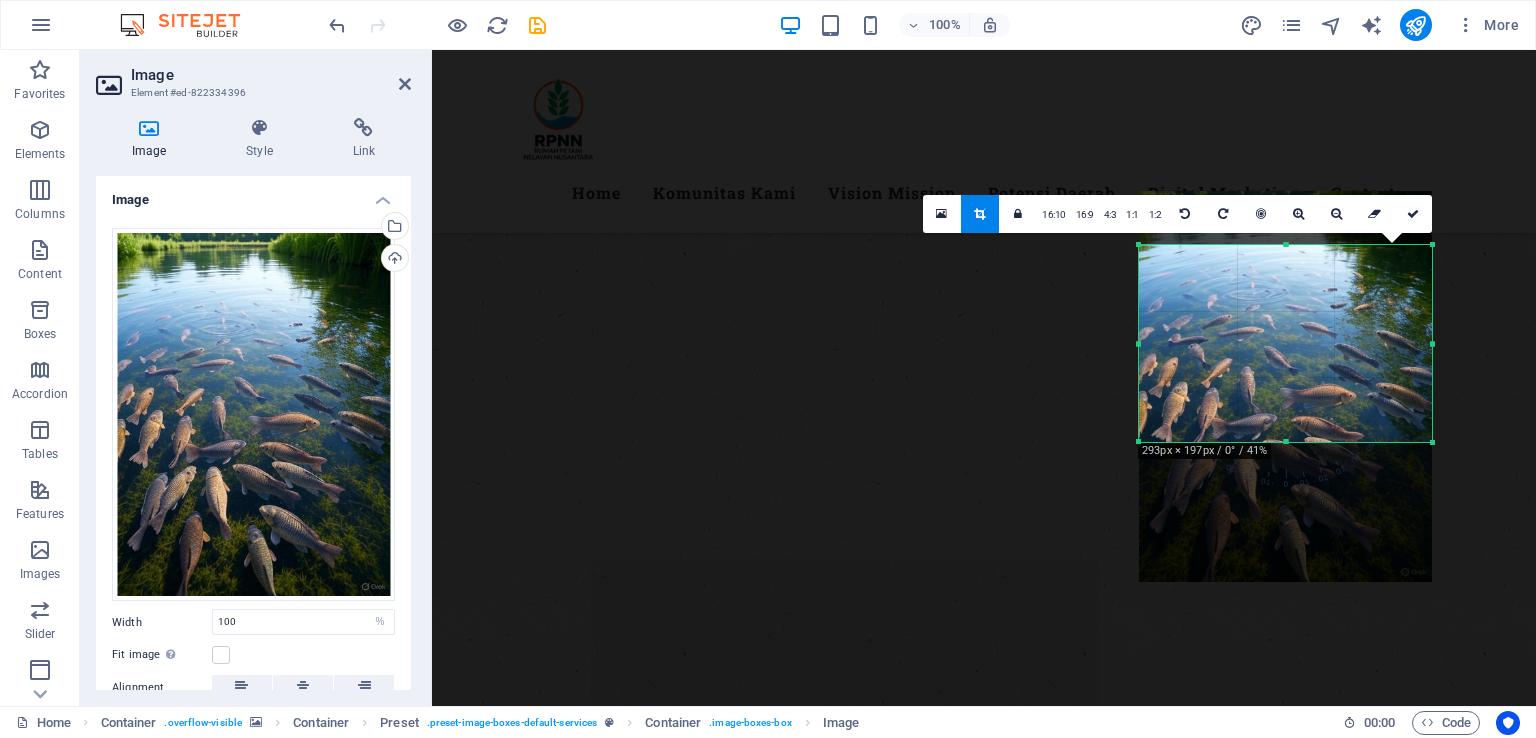 drag, startPoint x: 1282, startPoint y: 579, endPoint x: 1288, endPoint y: 439, distance: 140.12851 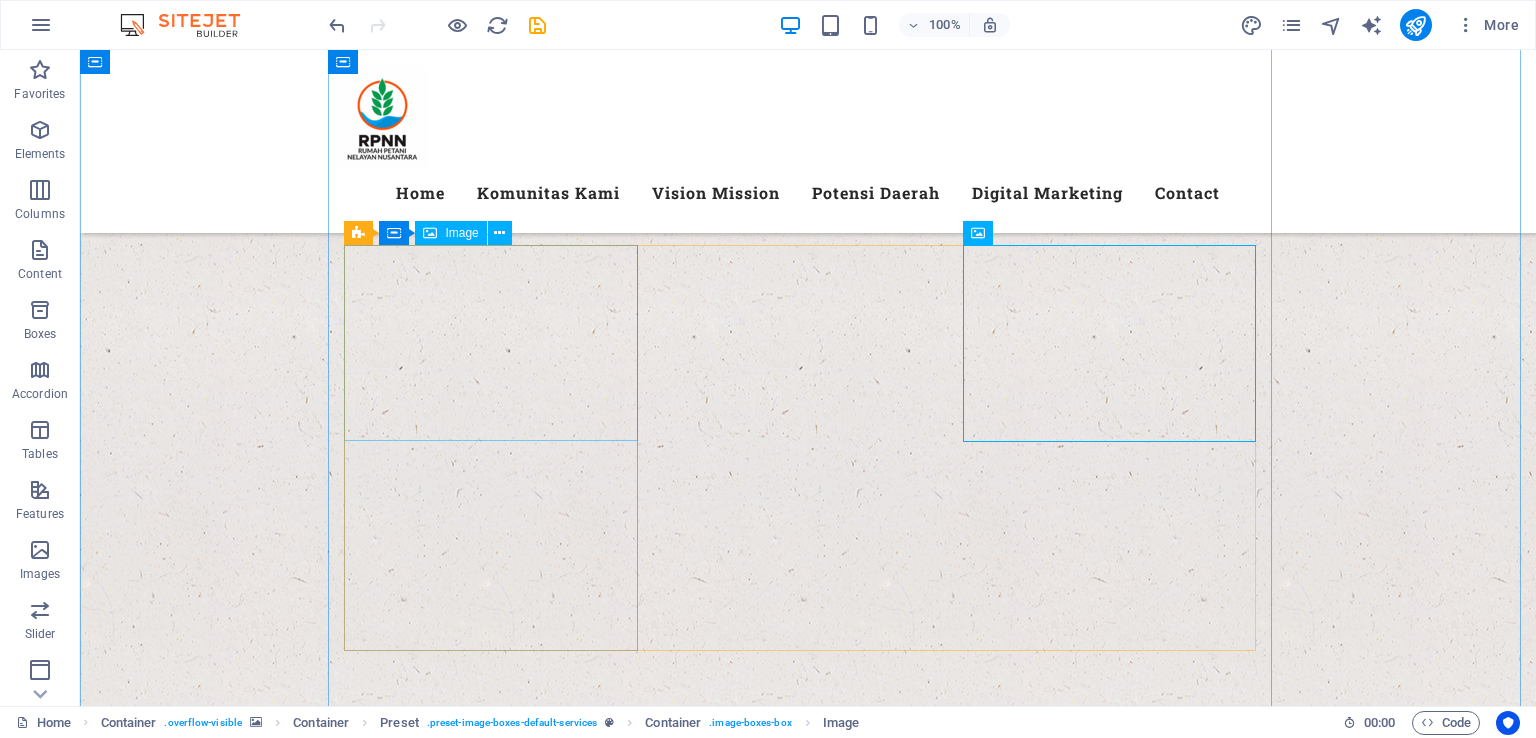 click at bounding box center [808, 2433] 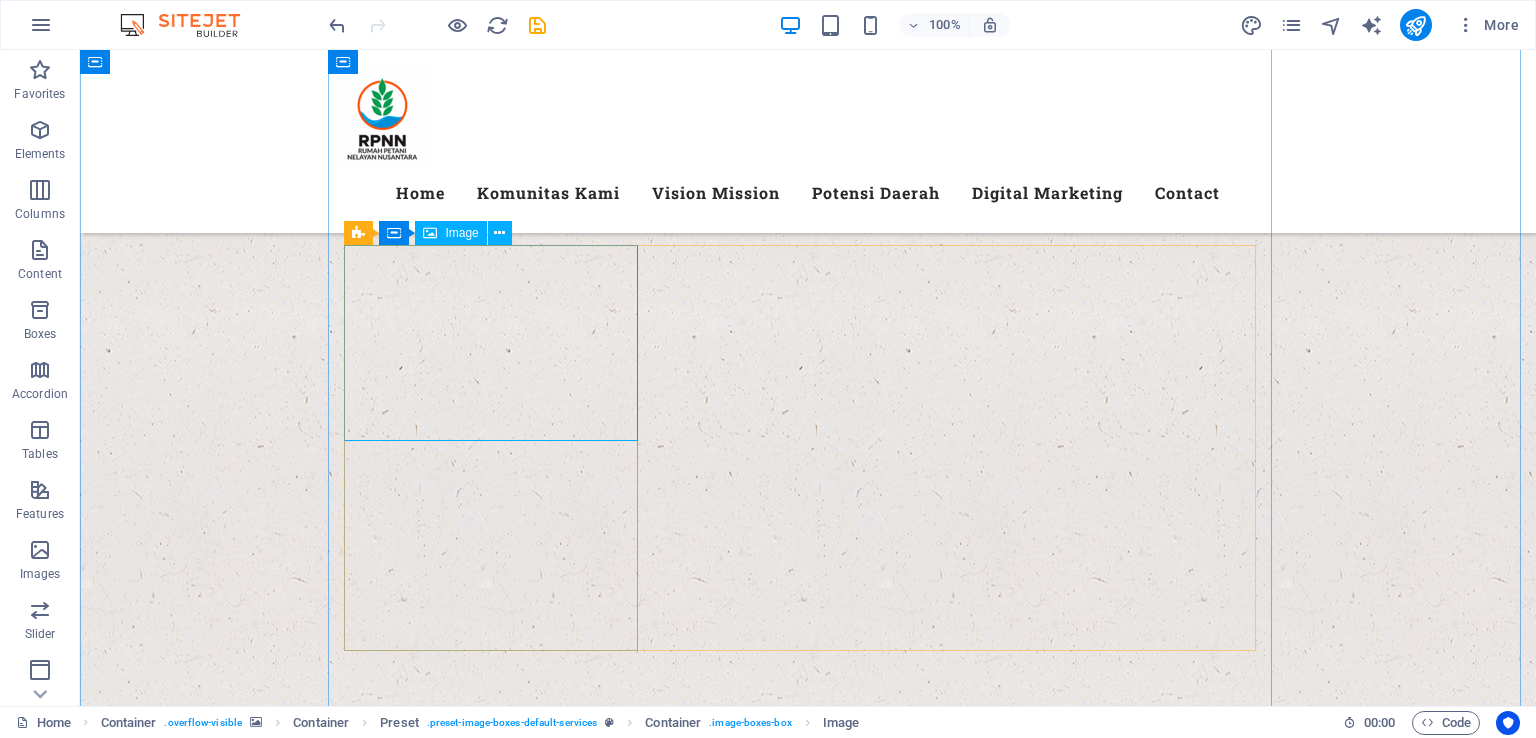 click on "Image" at bounding box center [461, 233] 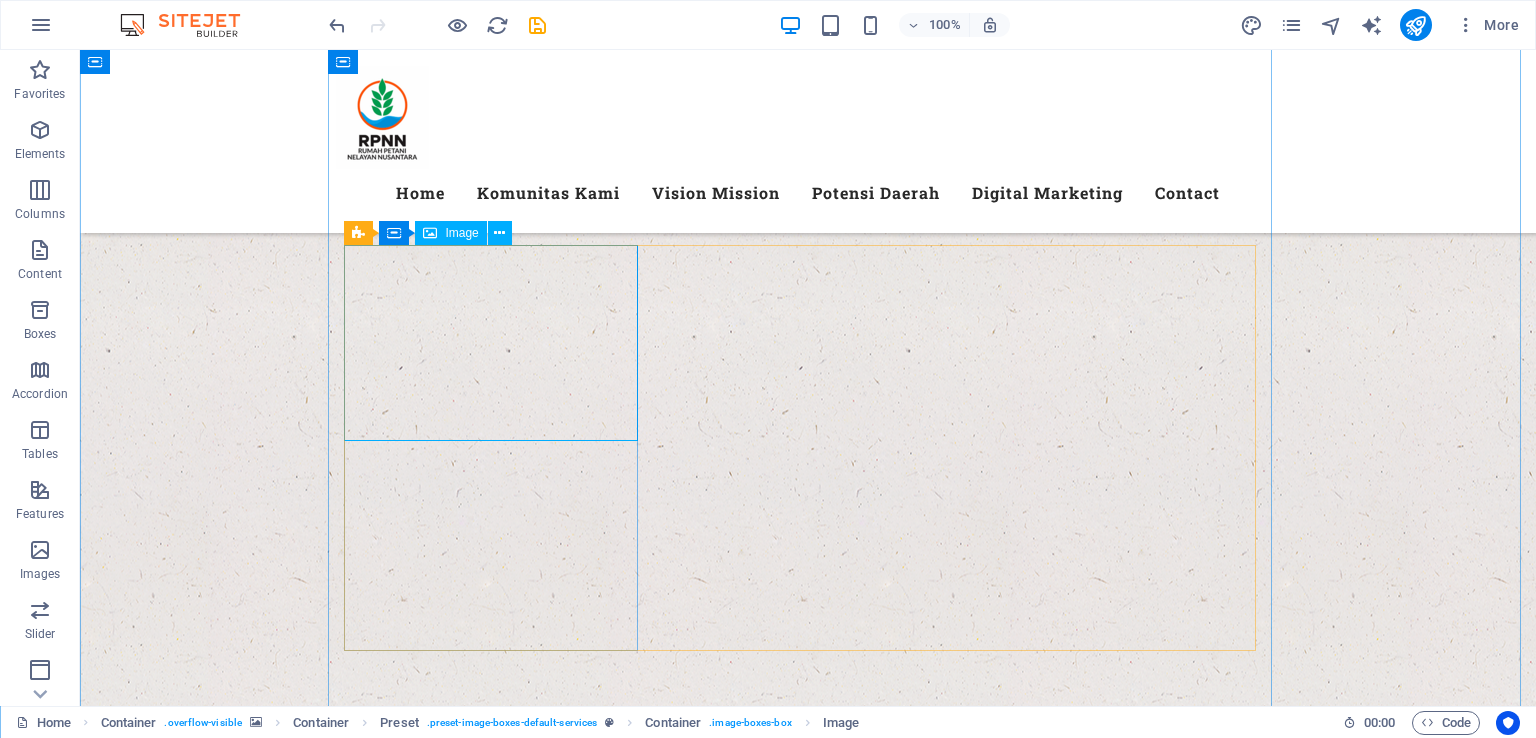 click at bounding box center (808, 2433) 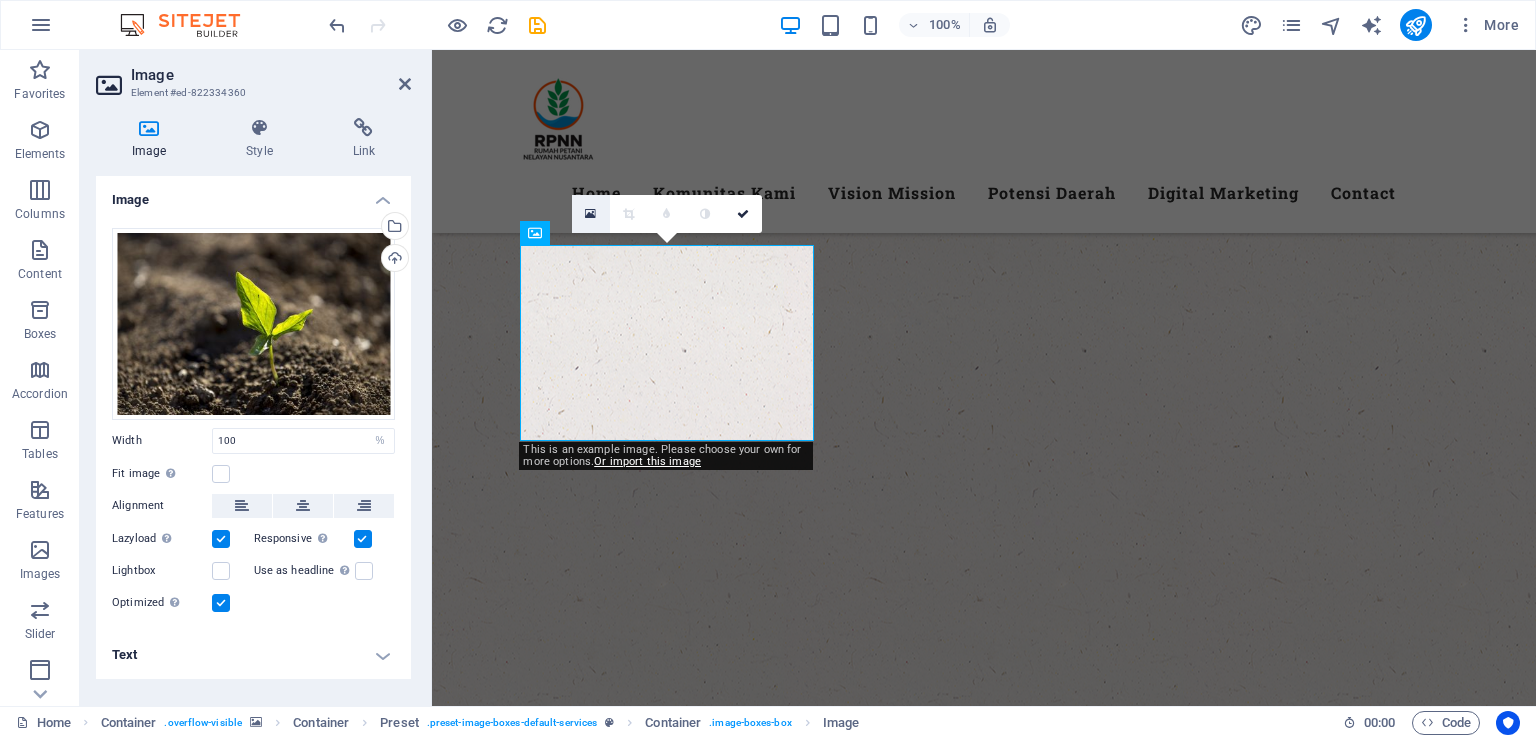 click at bounding box center [590, 214] 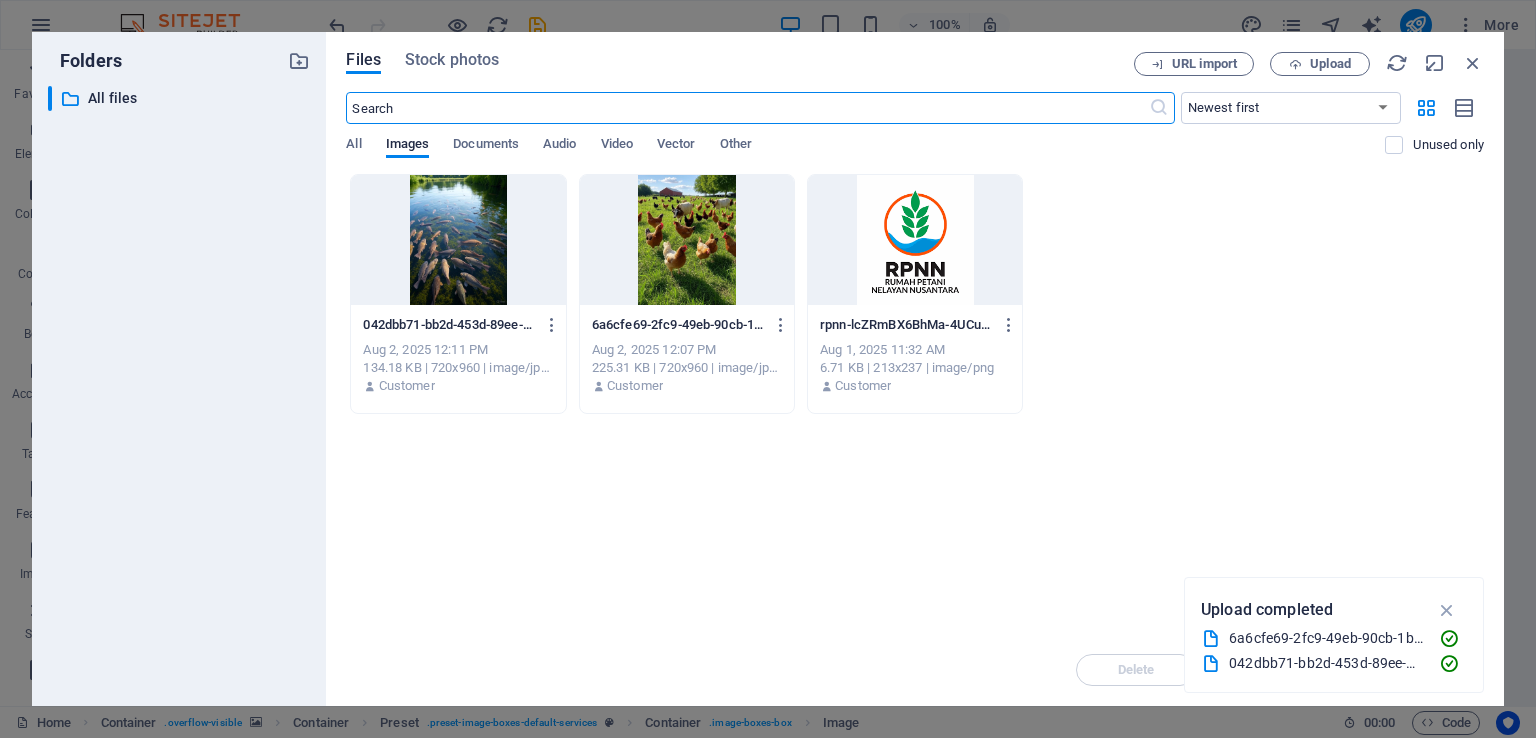 scroll, scrollTop: 1055, scrollLeft: 0, axis: vertical 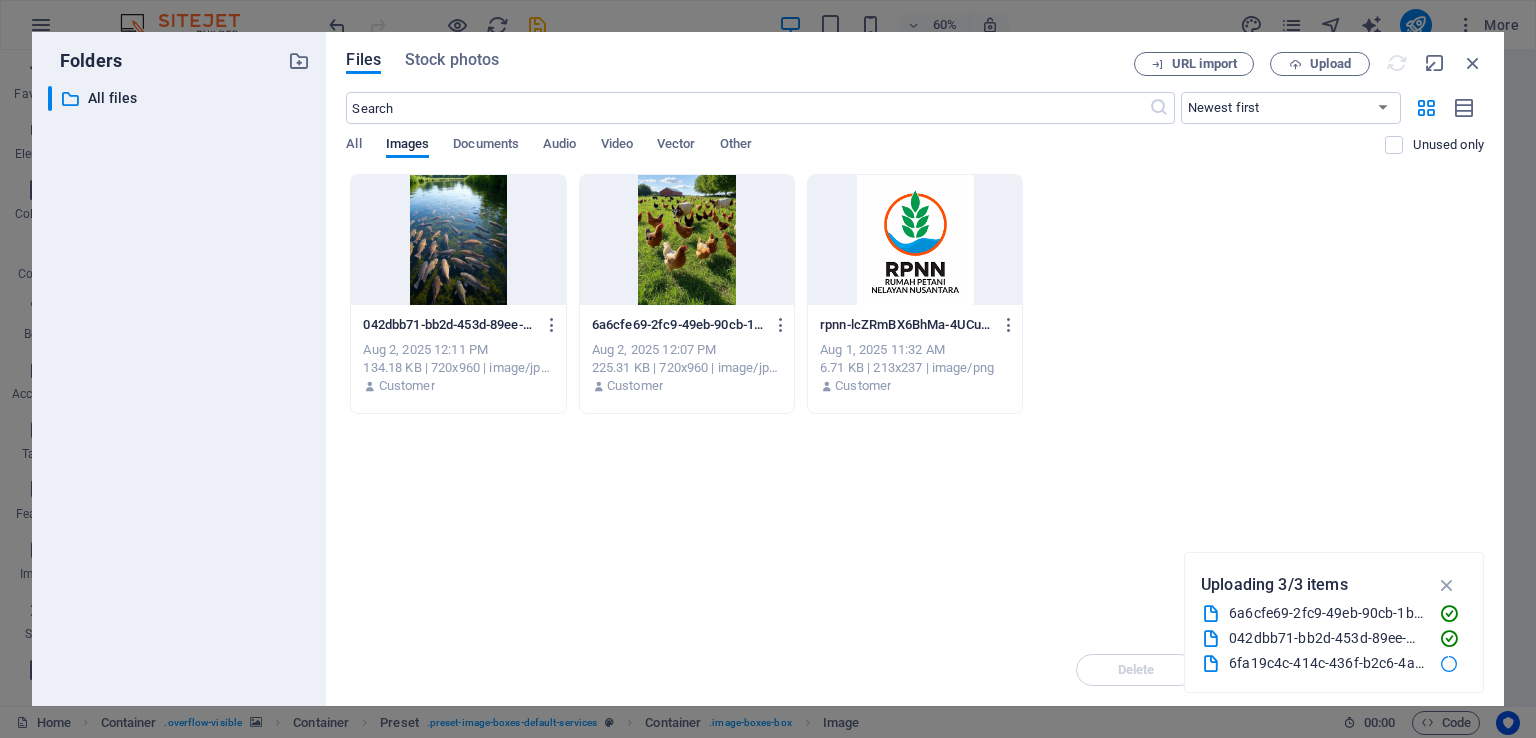 click on "Drop files here to upload them instantly 042dbb71-bb2d-453d-89ee-5add838e117e-Db-7kSyUYUj6Vm3HDNO4UA.jpg 042dbb71-bb2d-453d-89ee-5add838e117e-Db-7kSyUYUj6Vm3HDNO4UA.jpg Aug 2, 2025 12:11 PM 134.18 KB | 720x960 | image/jpeg Customer 6a6cfe69-2fc9-49eb-90cb-1b2358d42bb4-_frnHmDk244JPRTb5RiZkg.jpg 6a6cfe69-2fc9-49eb-90cb-1b2358d42bb4-_frnHmDk244JPRTb5RiZkg.jpg Aug 2, 2025 12:07 PM 225.31 KB | 720x960 | image/jpeg Customer rpnn-lcZRmBX6BhMa-4UCuMCL_g.png rpnn-lcZRmBX6BhMa-4UCuMCL_g.png Aug 1, 2025 11:32 AM 6.71 KB | 213x237 | image/png Customer" at bounding box center [915, 404] 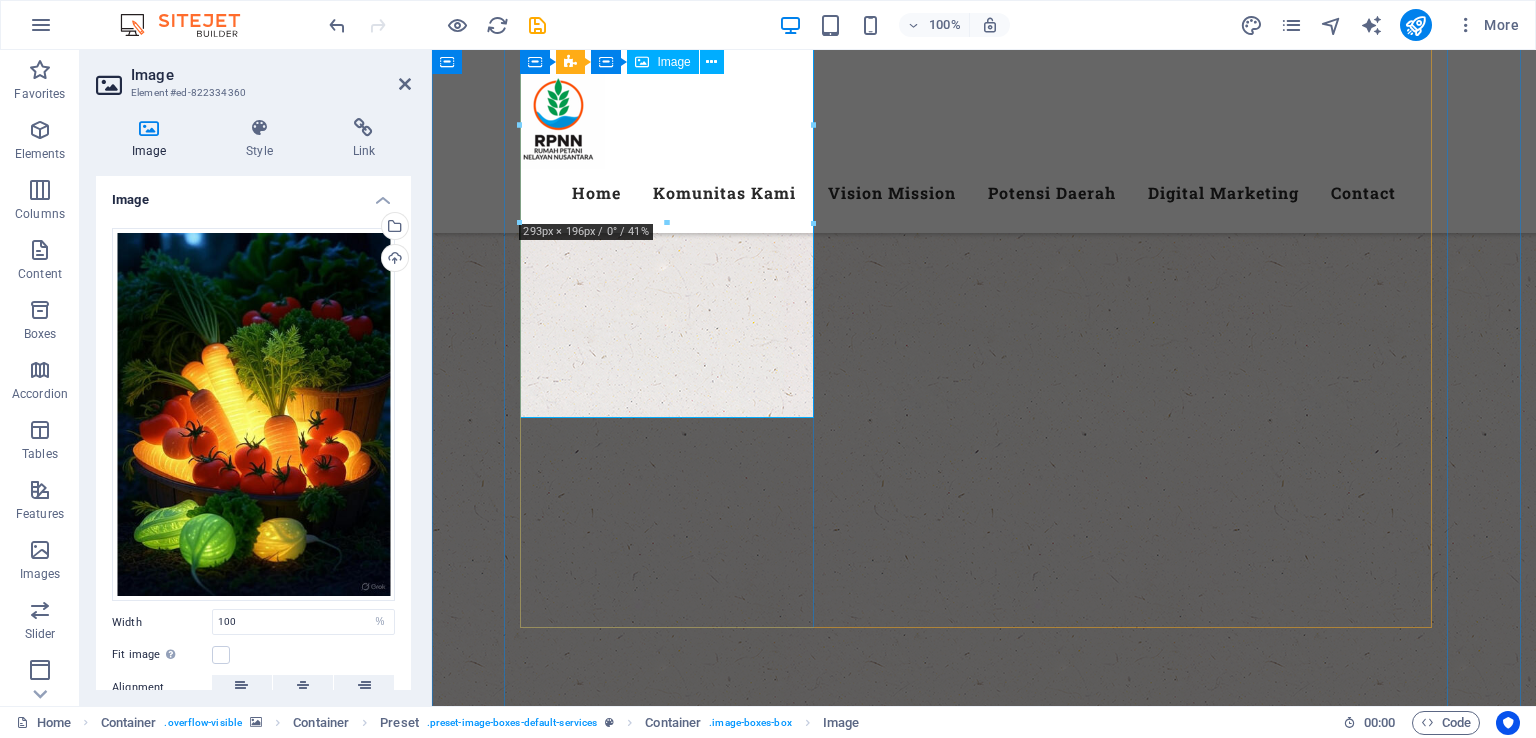 click at bounding box center (984, 2323) 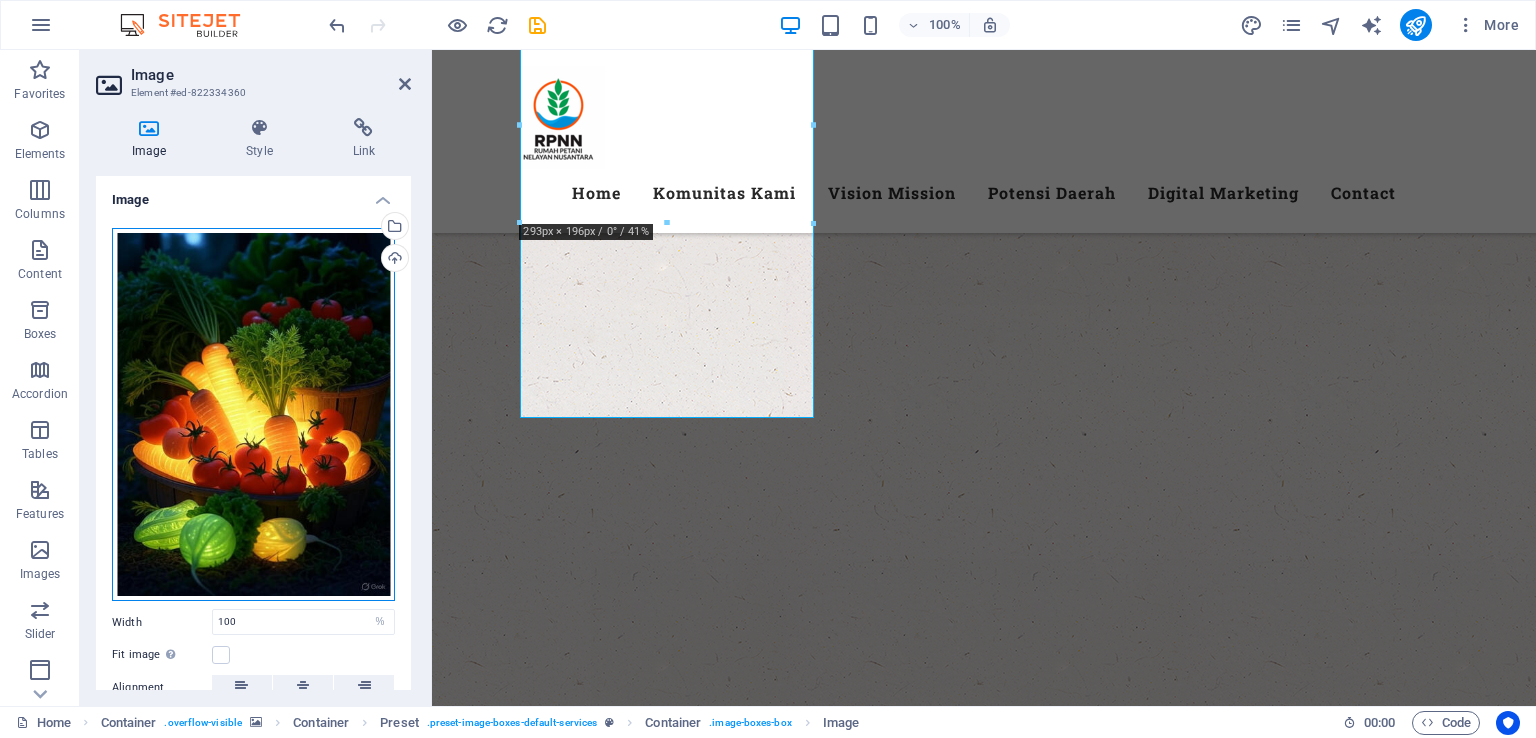click on "Drag files here, click to choose files or select files from Files or our free stock photos & videos" at bounding box center (253, 415) 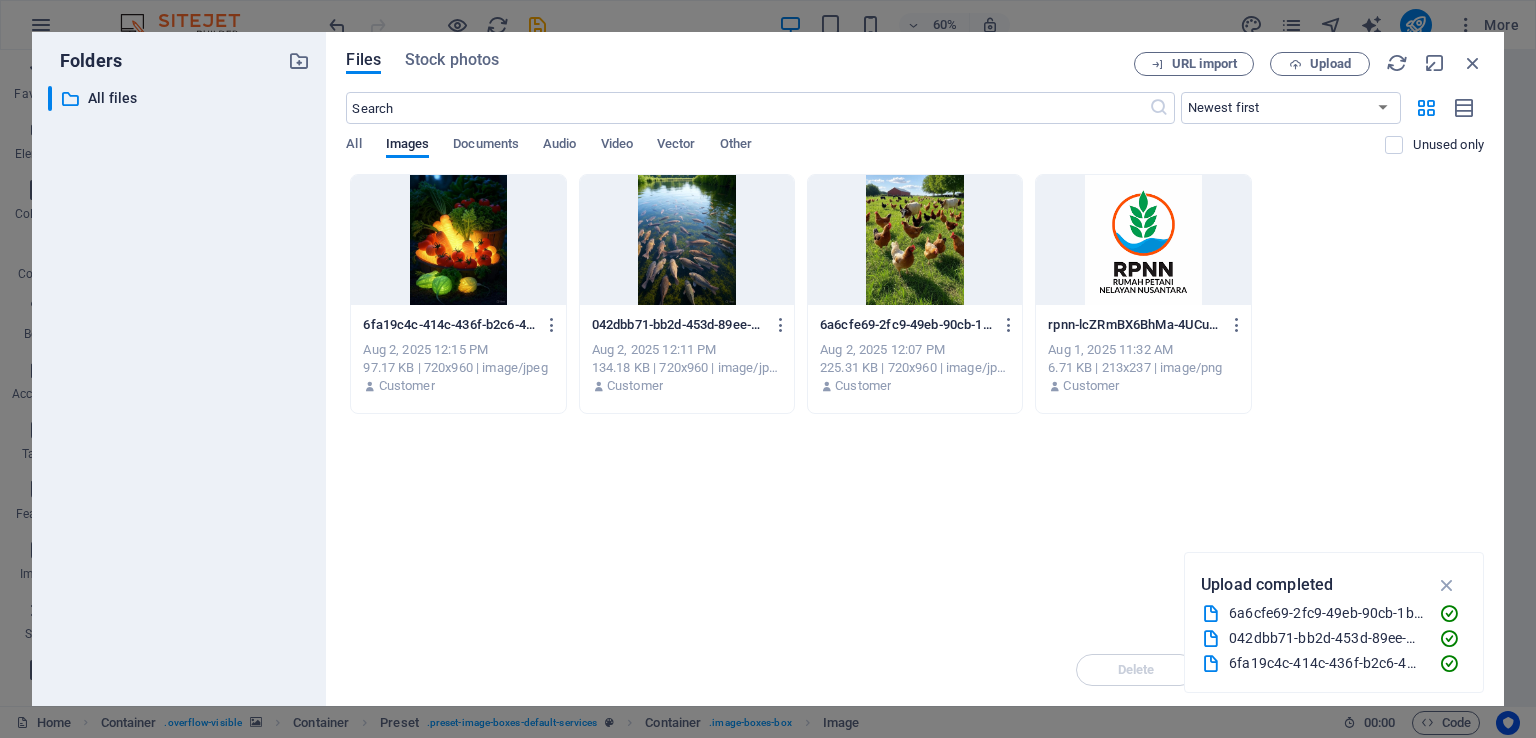 click at bounding box center [458, 240] 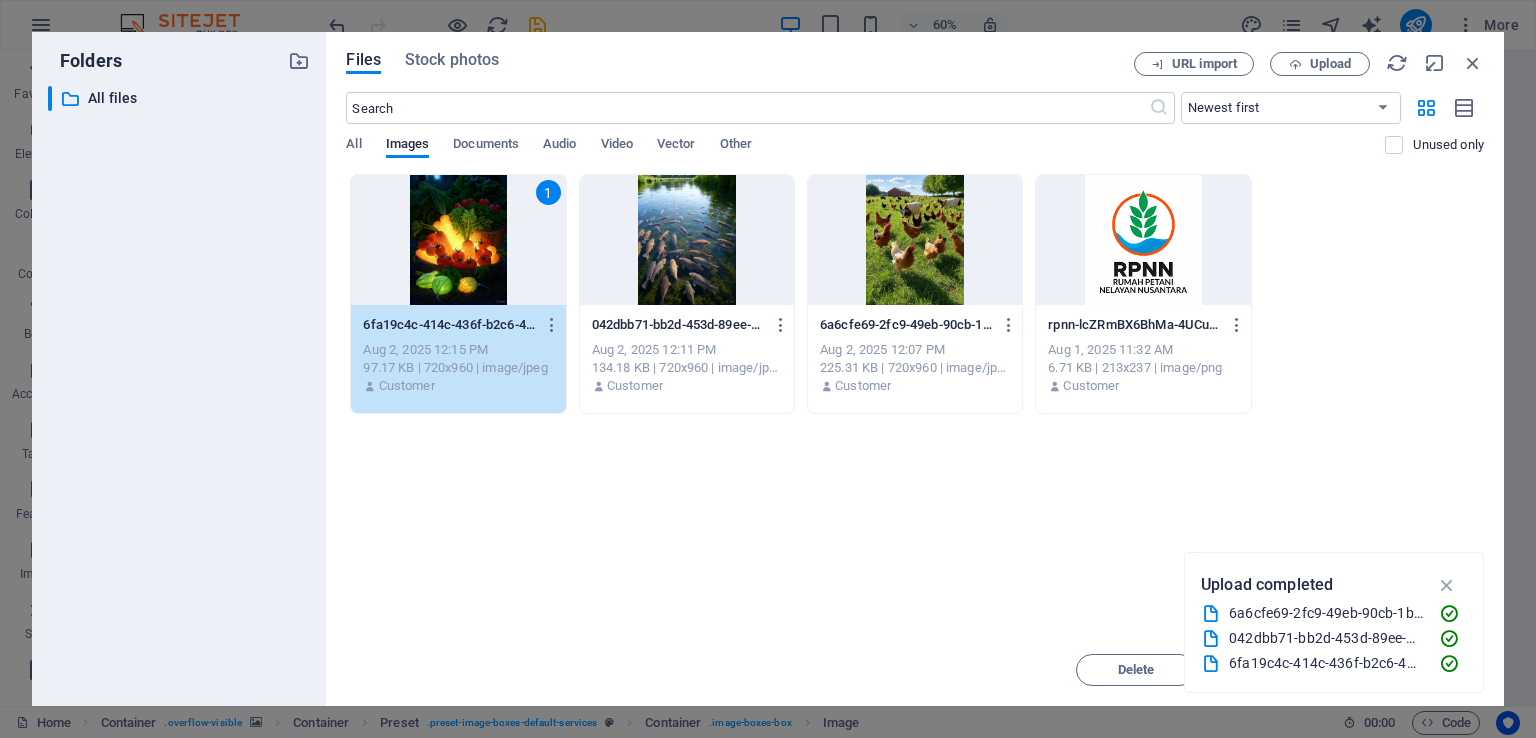 scroll, scrollTop: 836, scrollLeft: 0, axis: vertical 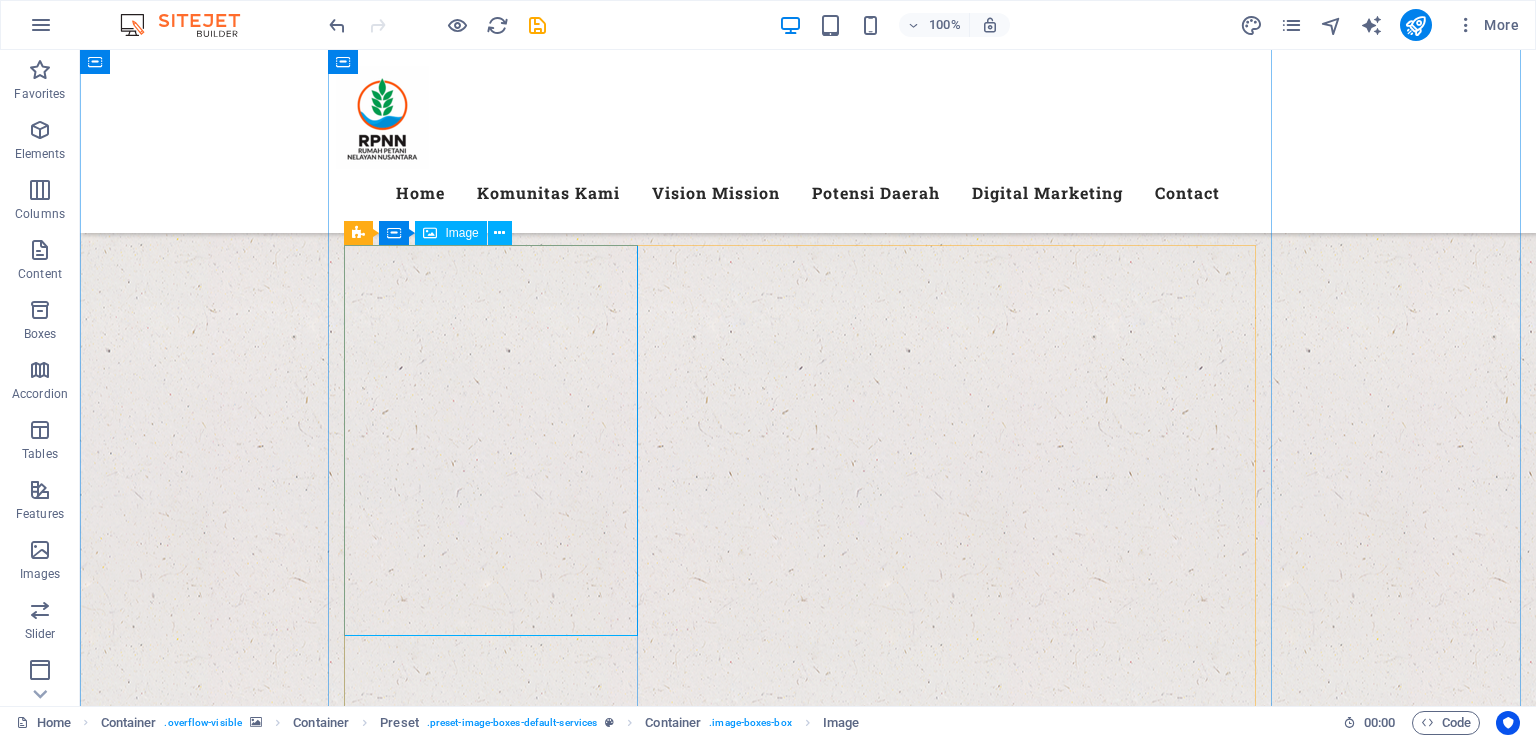click at bounding box center (808, 2737) 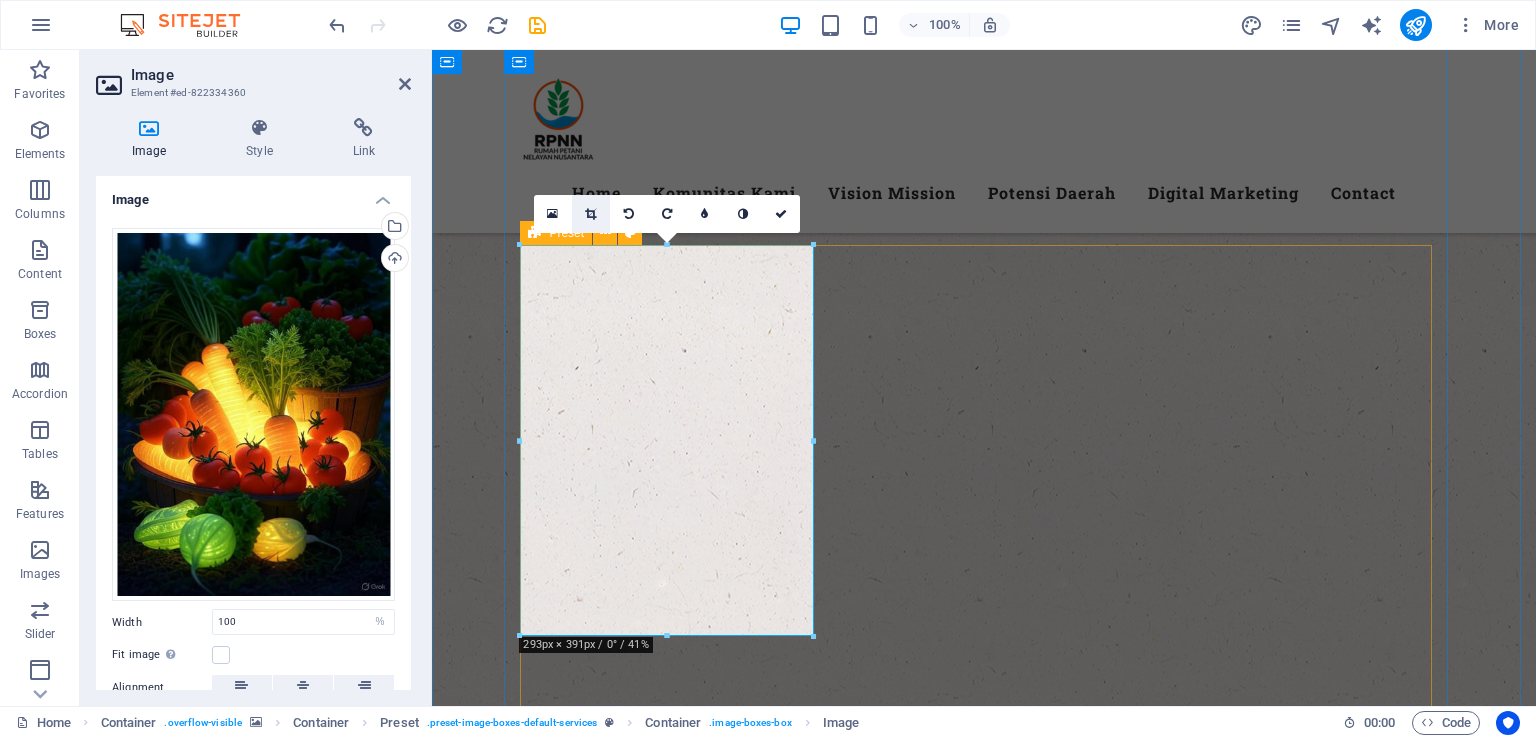 click at bounding box center [590, 214] 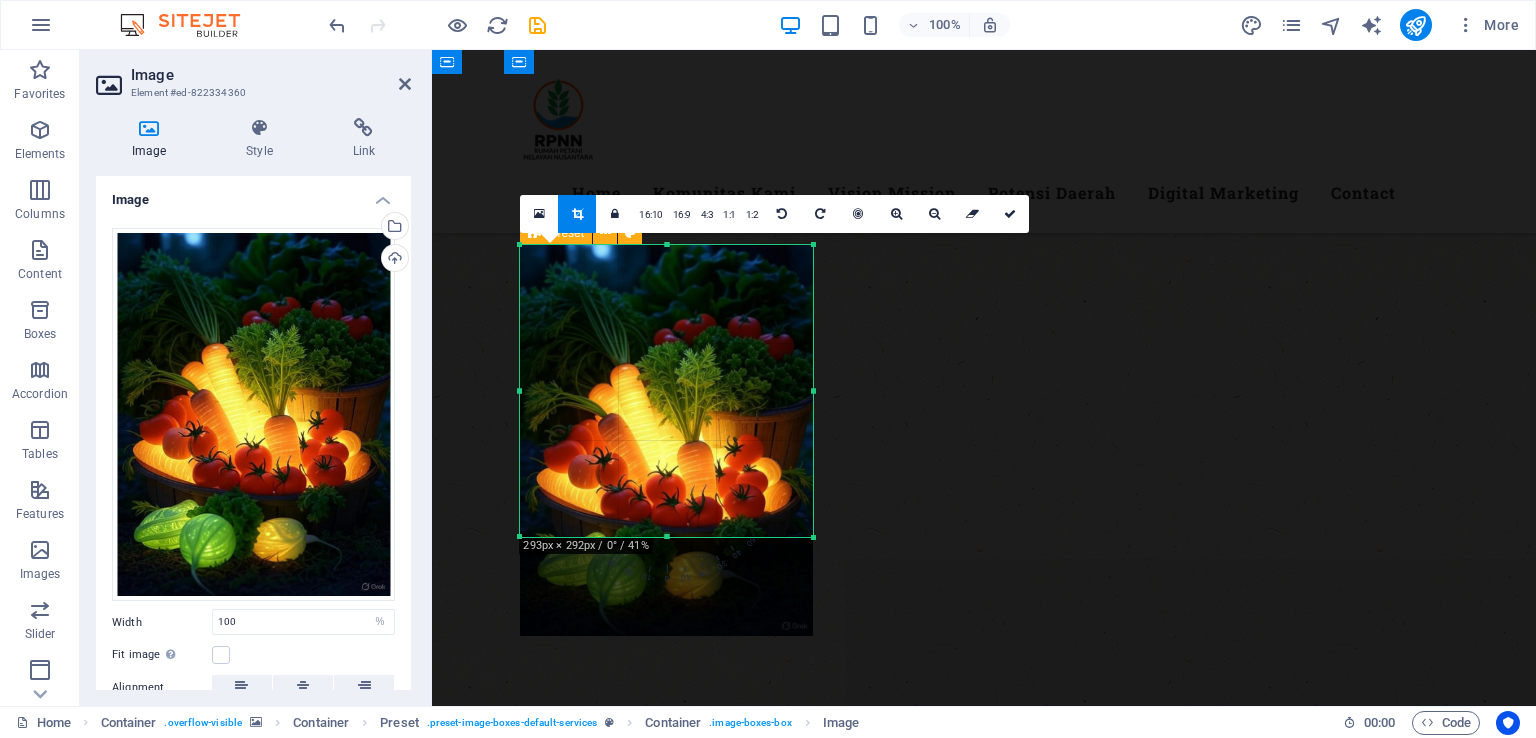 drag, startPoint x: 669, startPoint y: 633, endPoint x: 671, endPoint y: 534, distance: 99.0202 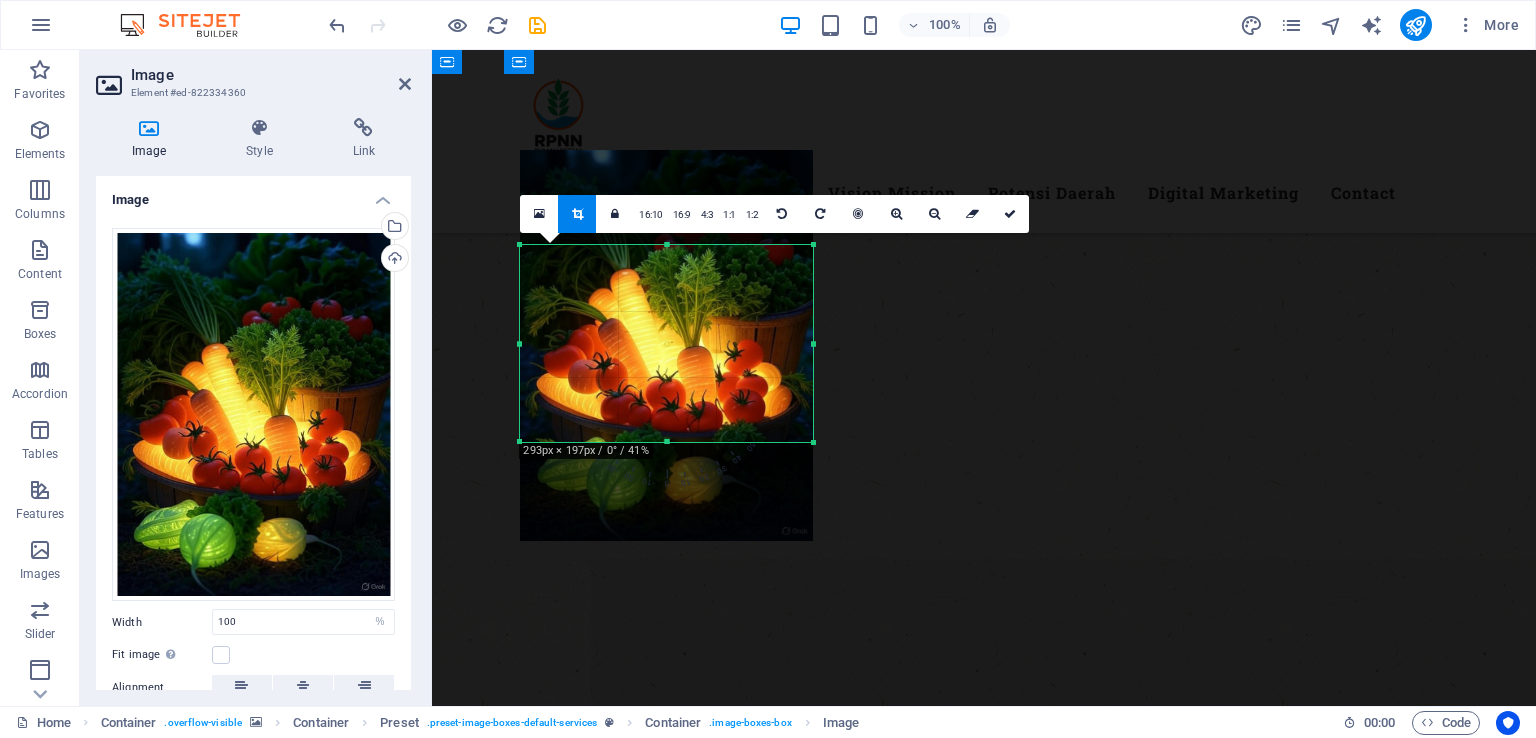 drag, startPoint x: 669, startPoint y: 244, endPoint x: 674, endPoint y: 339, distance: 95.131485 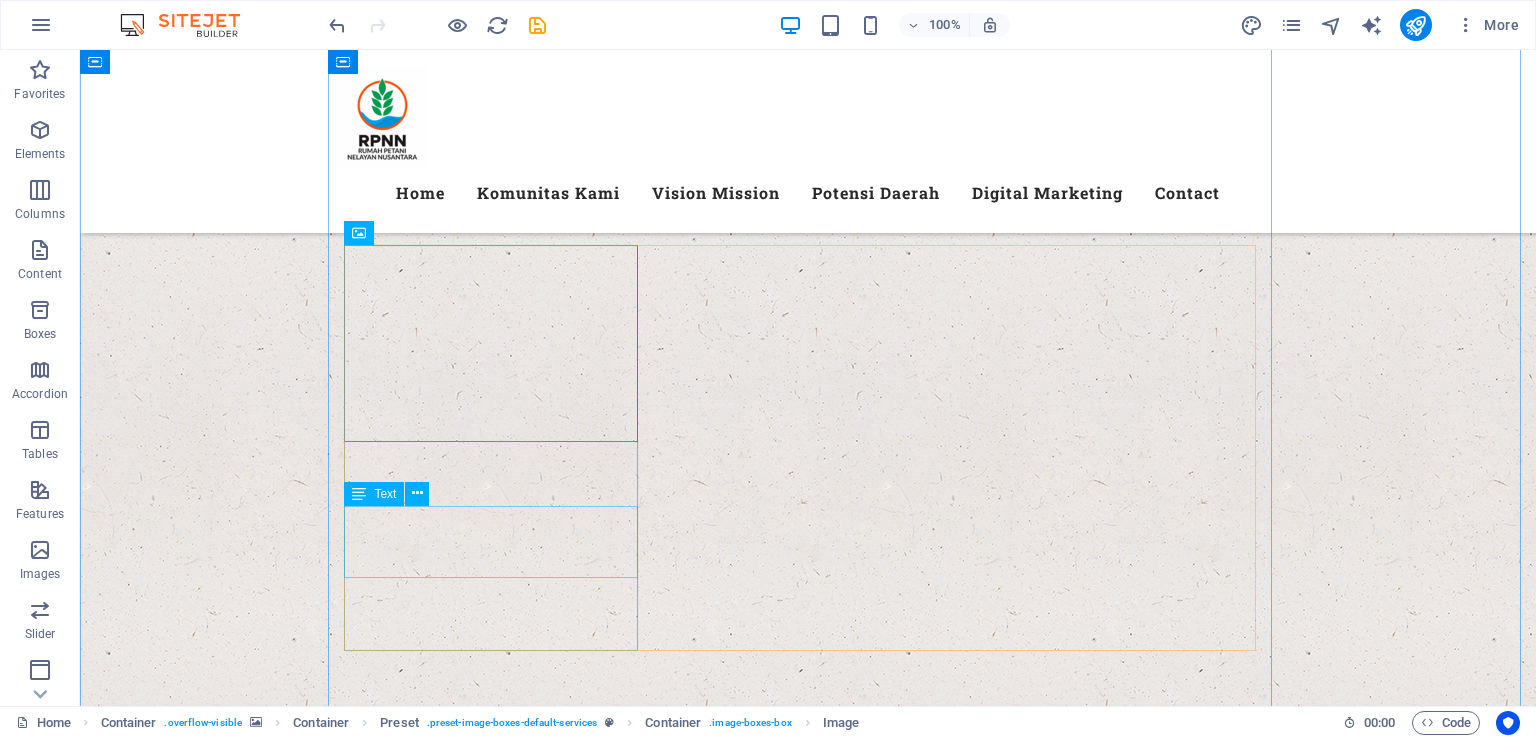 click on "Lorem ipsum dolor sit amet, consectetur adipisicing elit. Veritatis, dolorem!" at bounding box center [808, 2622] 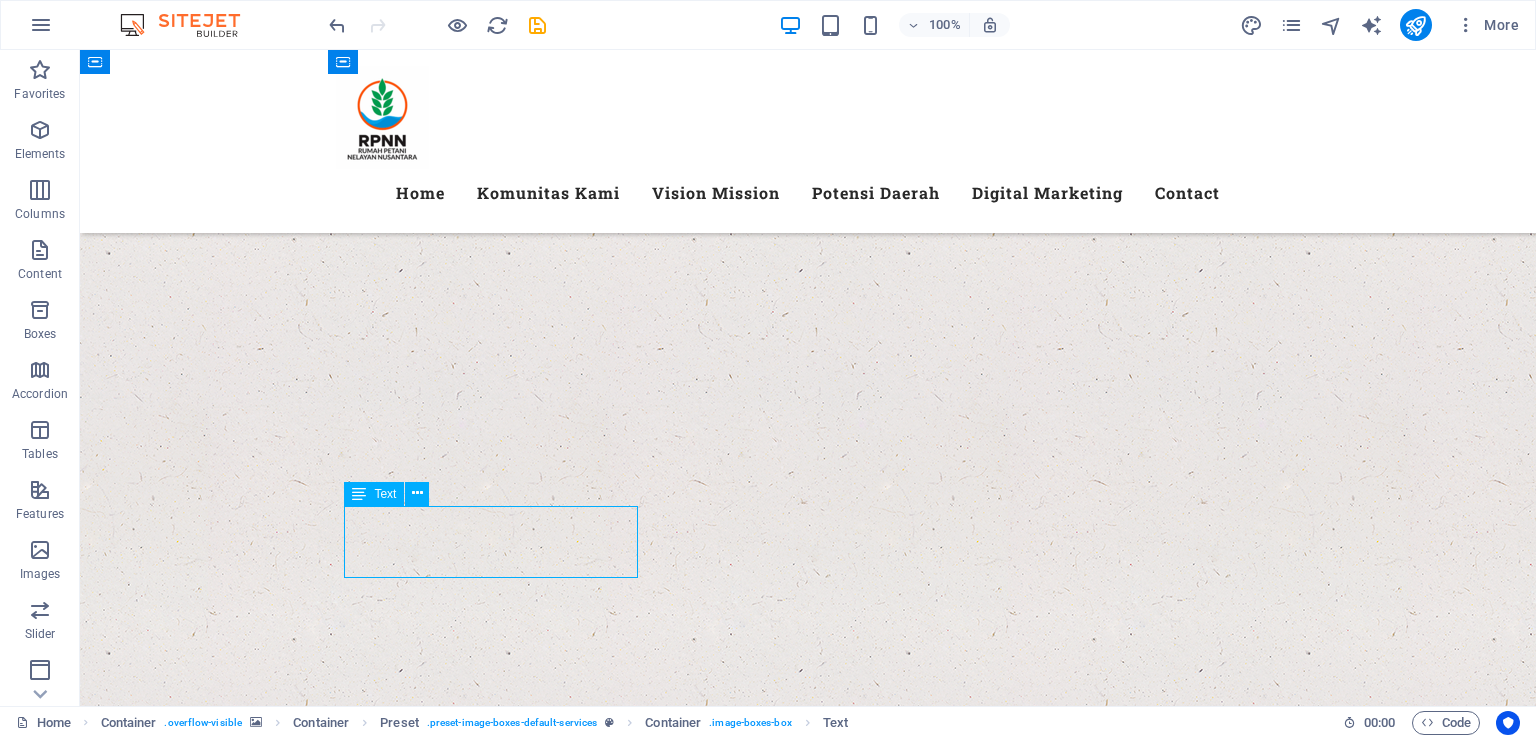 click on "Lorem ipsum dolor sit amet, consectetur adipisicing elit. Veritatis, dolorem!" at bounding box center [808, 2622] 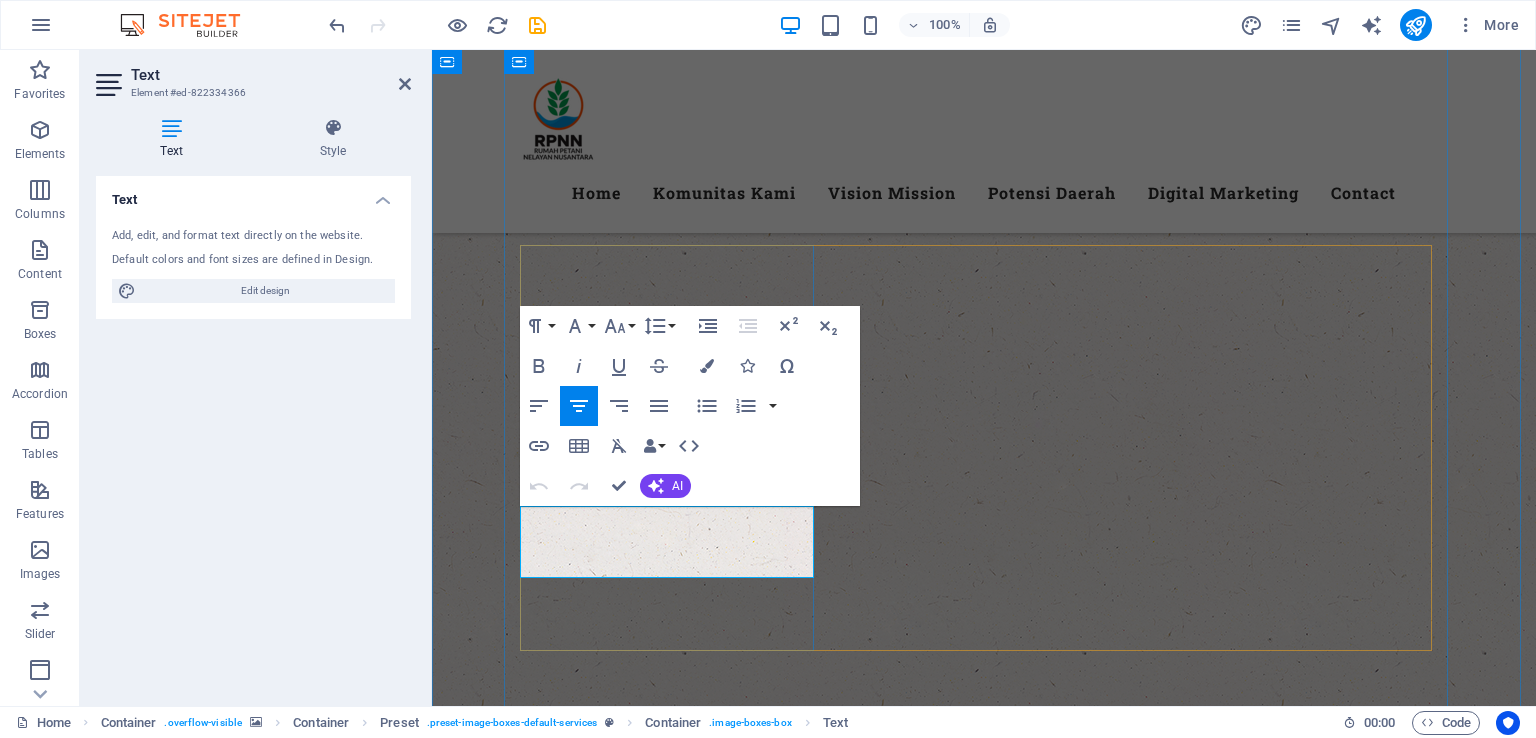 click on "Lorem ipsum dolor sit amet, consectetur adipisicing elit. Veritatis, dolorem!" at bounding box center (984, 2622) 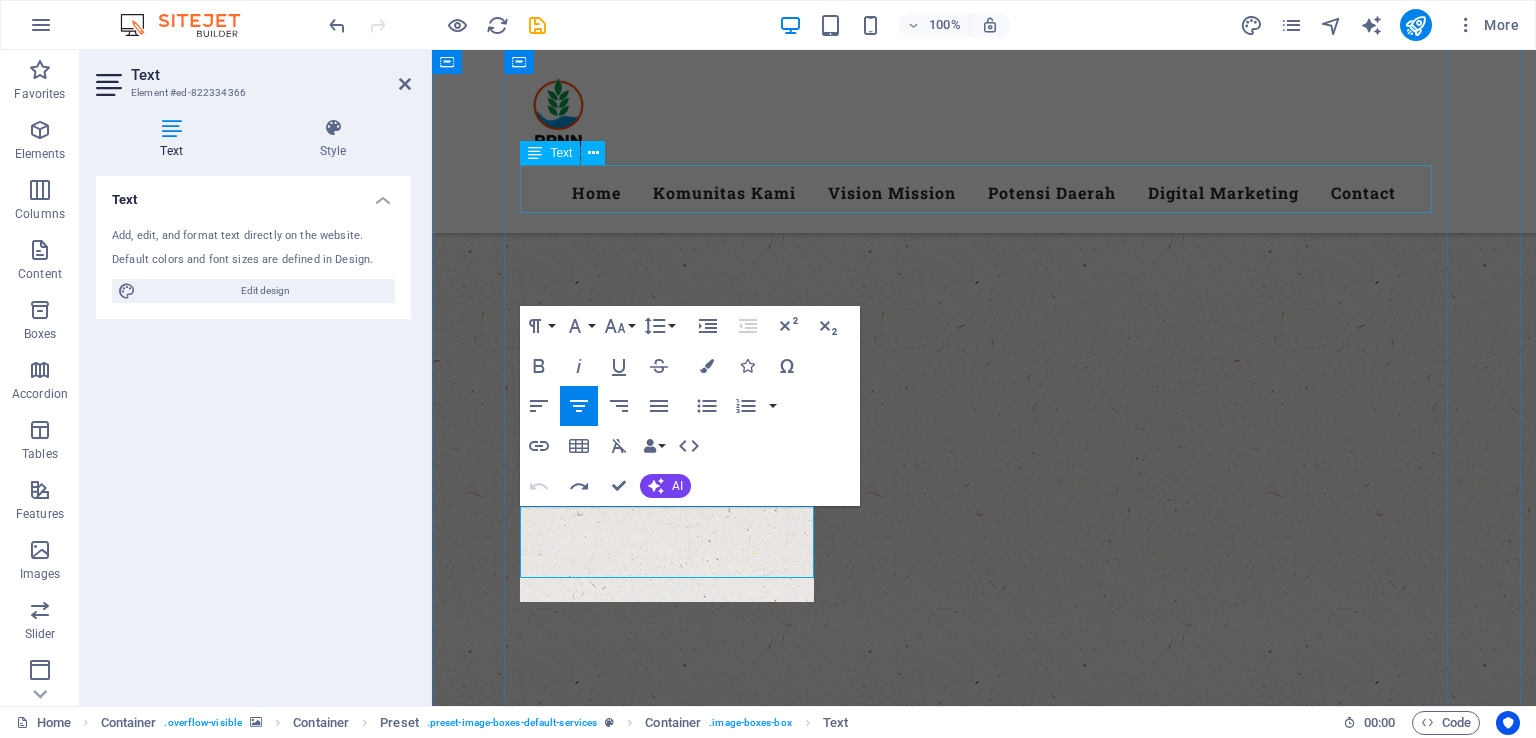 scroll, scrollTop: 1471, scrollLeft: 2, axis: both 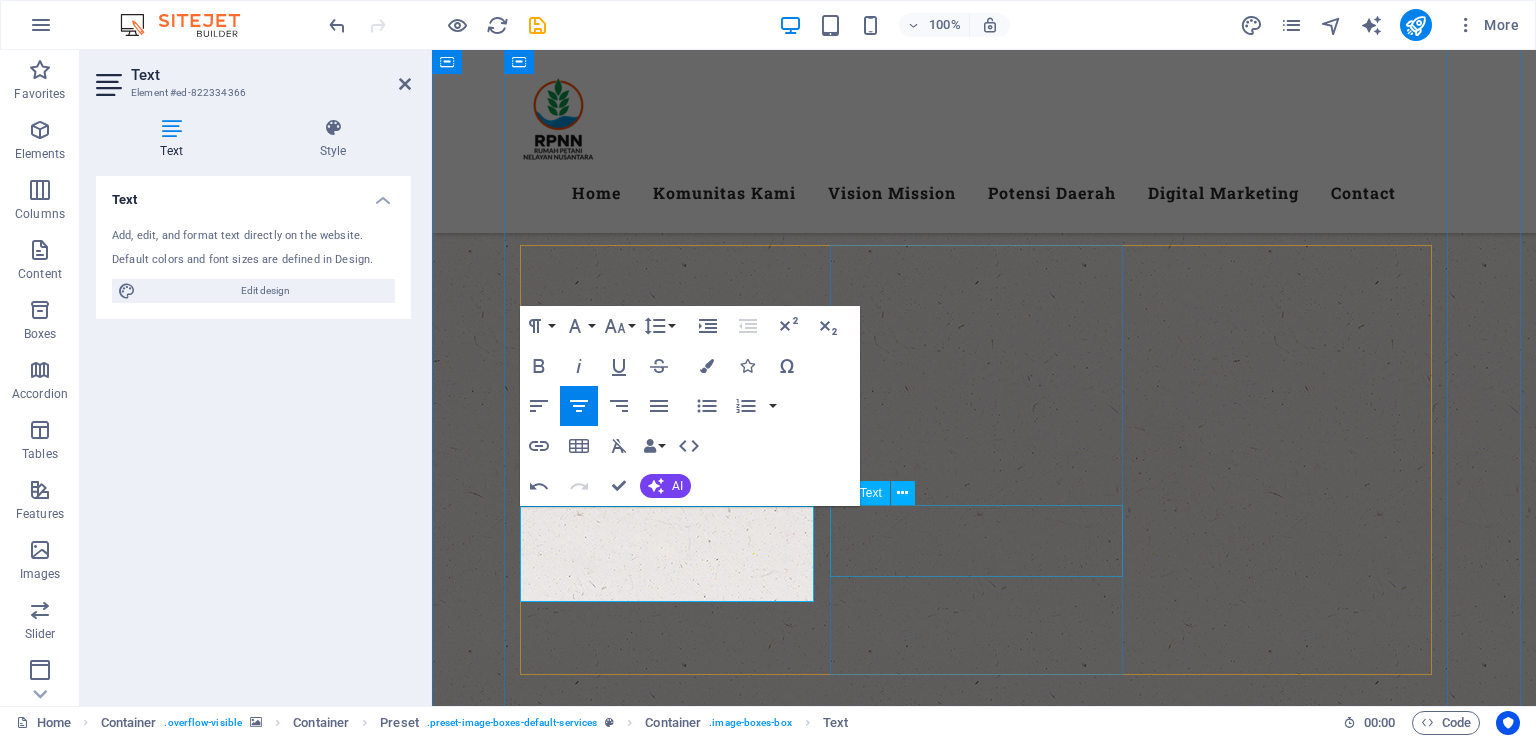 click on "Lorem ipsum dolor sit amet, consectetur adipisicing elit. Veritatis, dolorem!" at bounding box center [984, 3425] 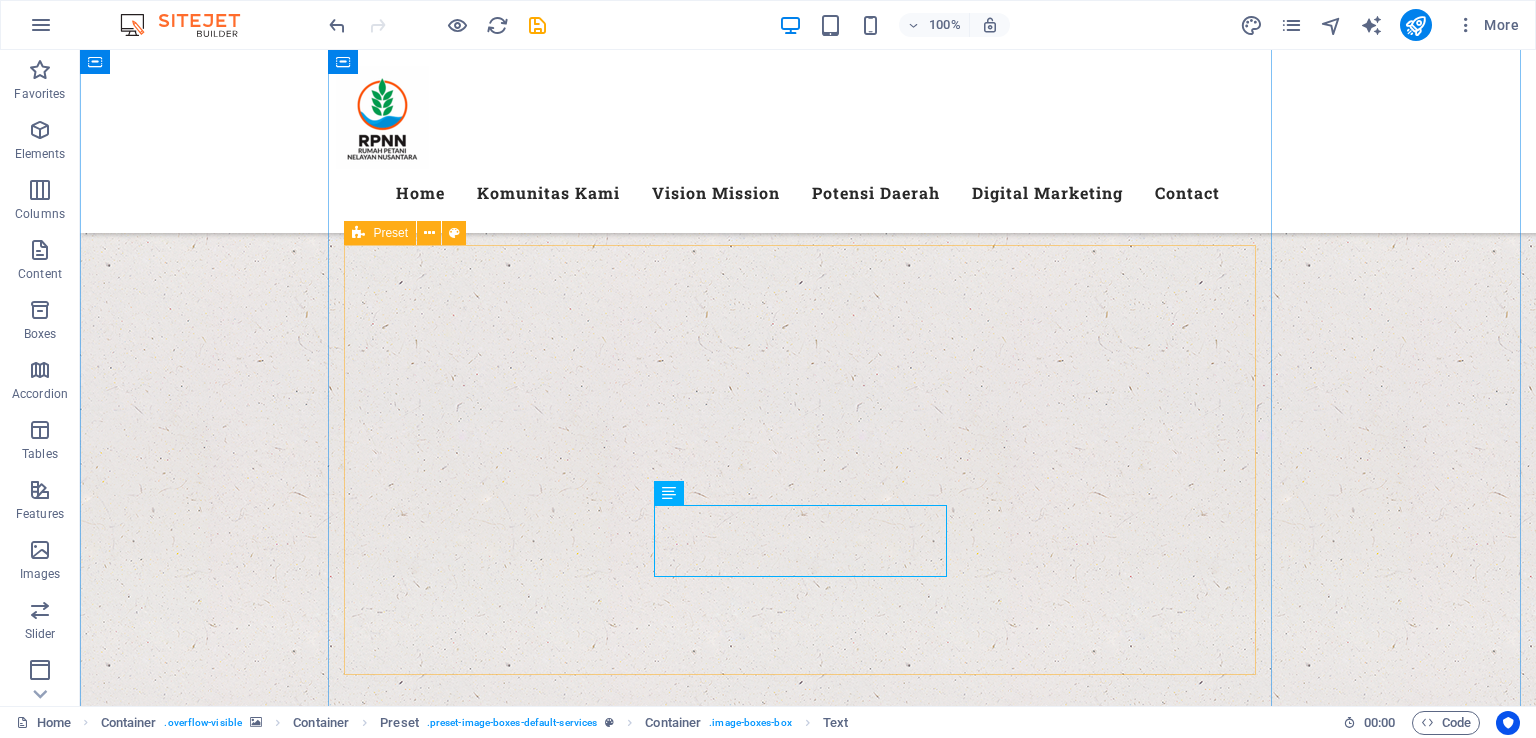 click on "Pertanian Kegiatan budidaya tanaman seperti sayuran, buah-buahan, dan padi untuk memenuhi kebutuhan pangan dan ekonomi Get a quote Peternakan Lorem ipsum dolor sit amet, consectetur adipisicing elit. Veritatis, dolorem! Get a quote Perikanan Lorem ipsum dolor sit amet, consectetur adipisicing elit. Veritatis, dolorem! Get a quote" at bounding box center [808, 3125] 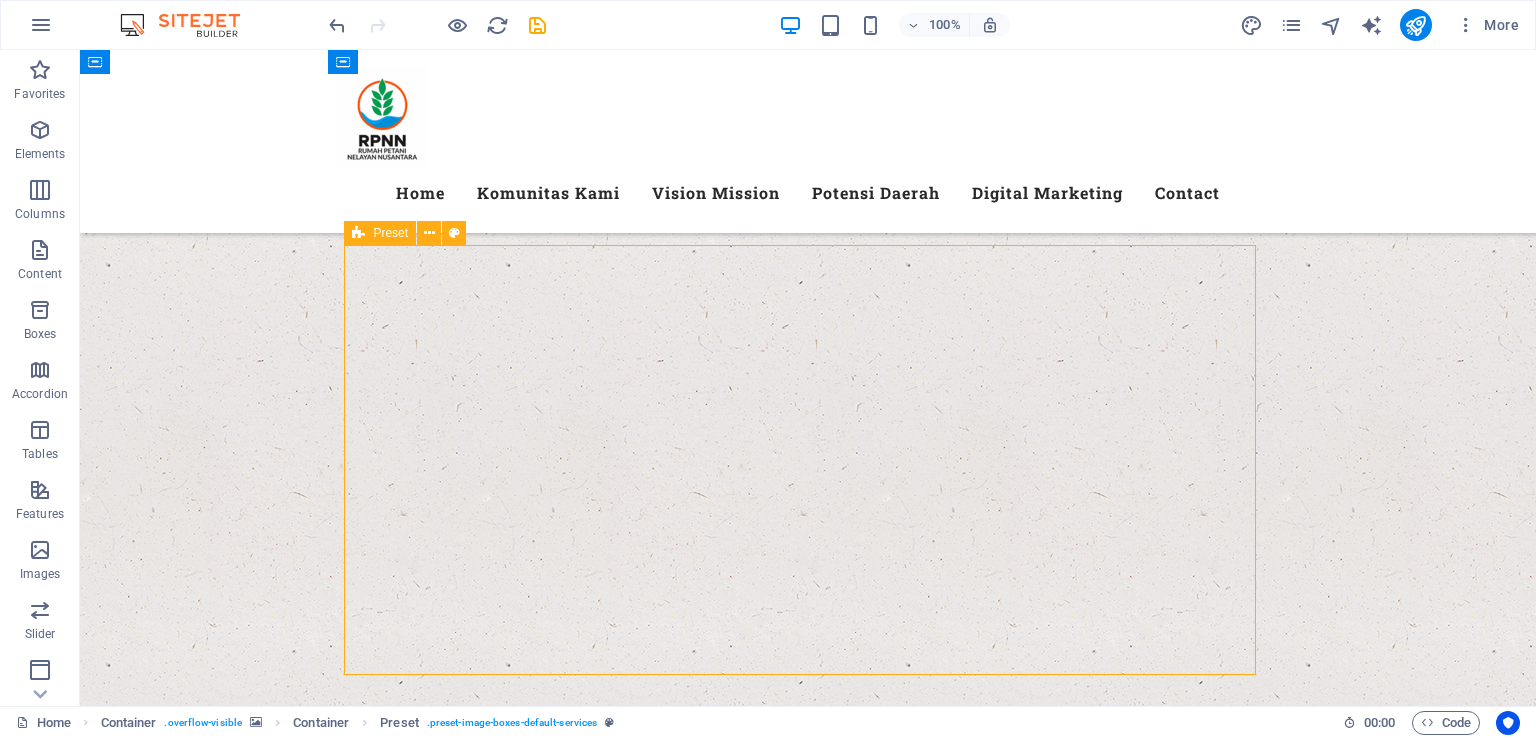 drag, startPoint x: 595, startPoint y: 540, endPoint x: 947, endPoint y: 540, distance: 352 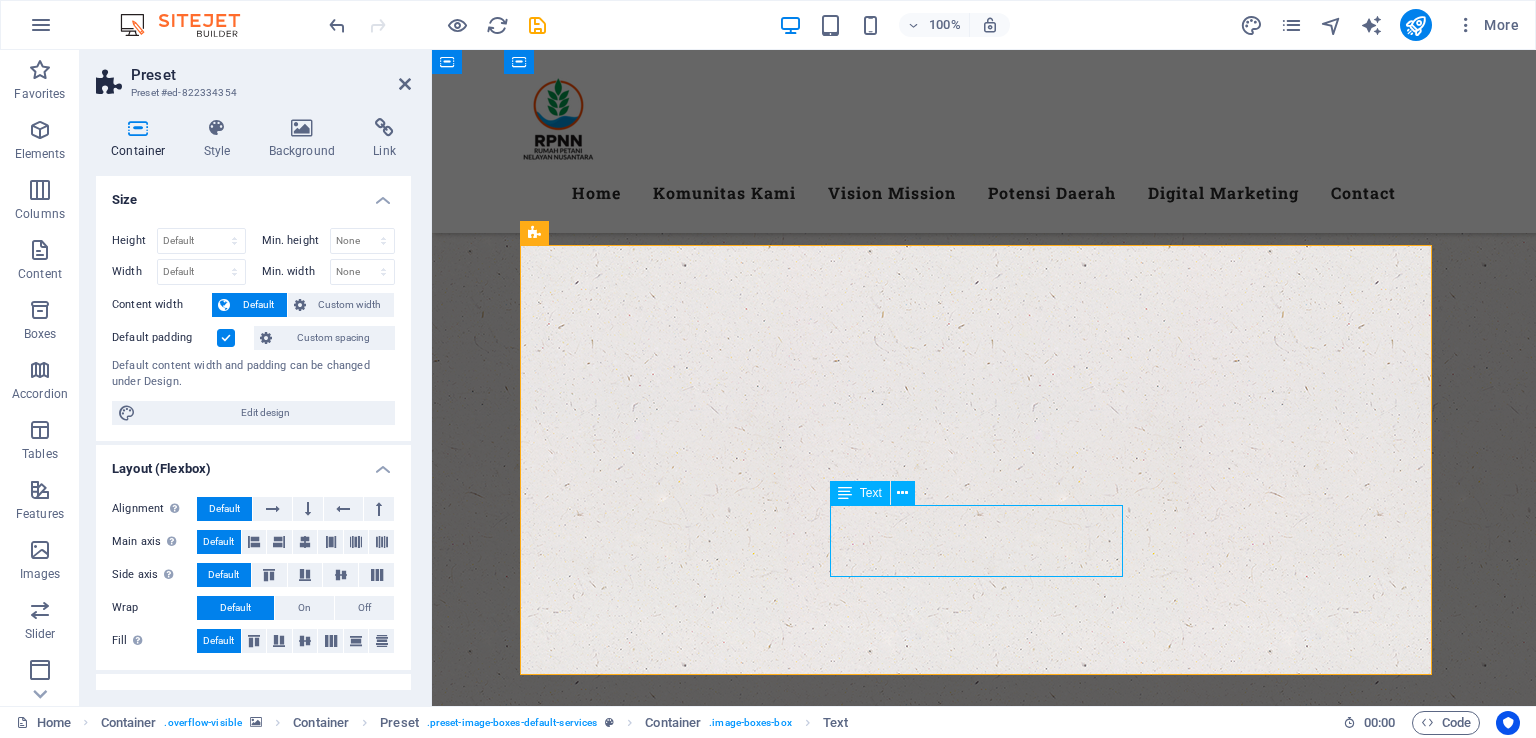 click on "Lorem ipsum dolor sit amet, consectetur adipisicing elit. Veritatis, dolorem!" at bounding box center [984, 3425] 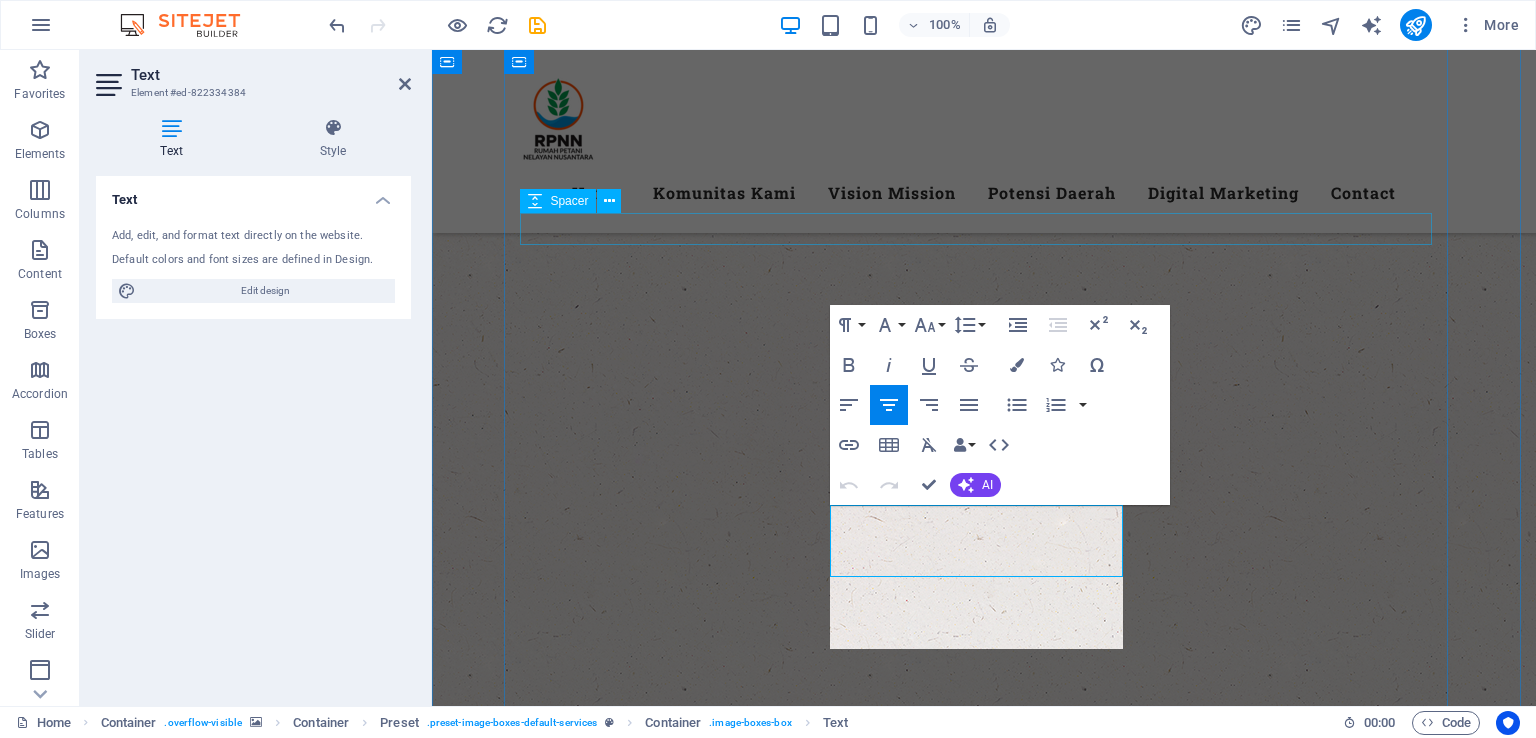 scroll, scrollTop: 2815, scrollLeft: 2, axis: both 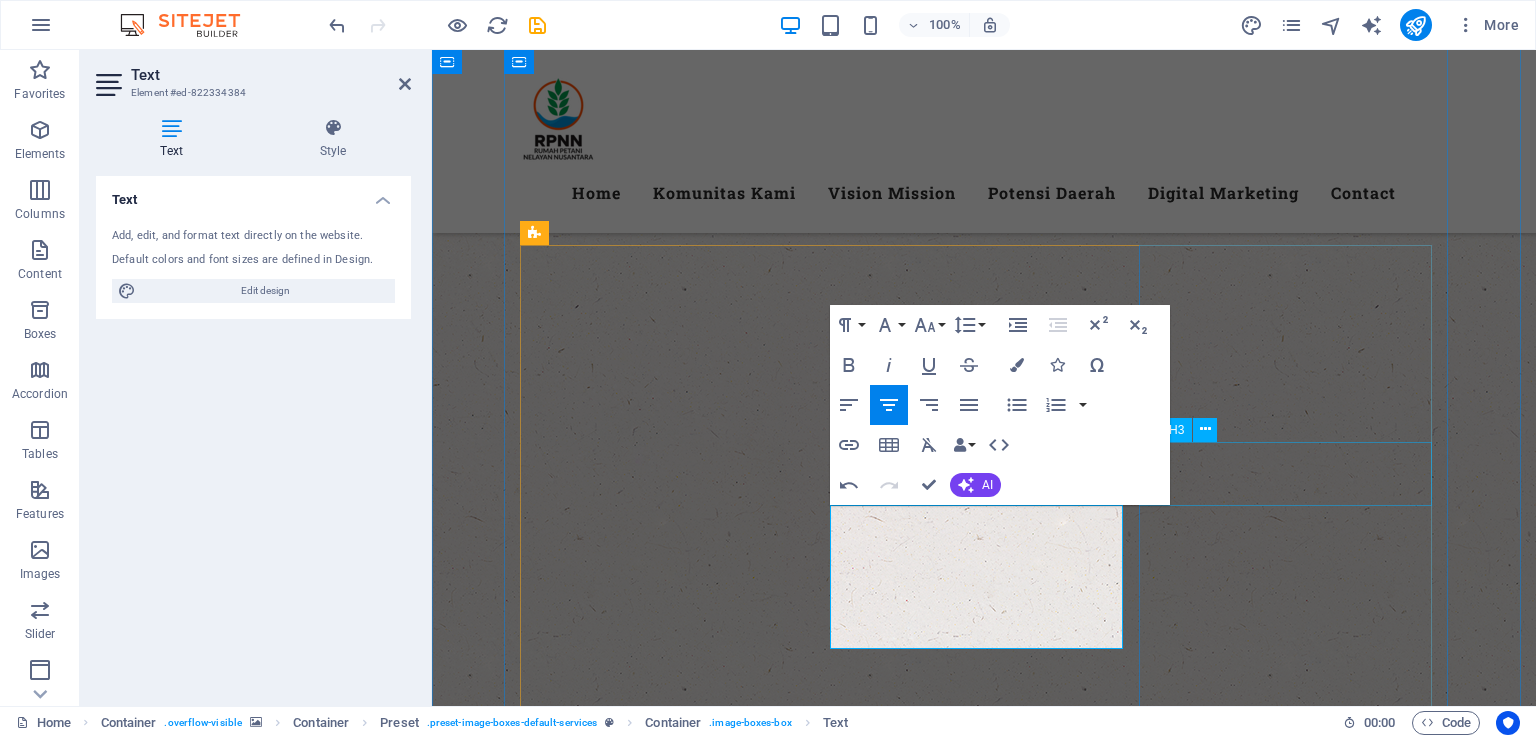 click on "Perikanan" at bounding box center [984, 4234] 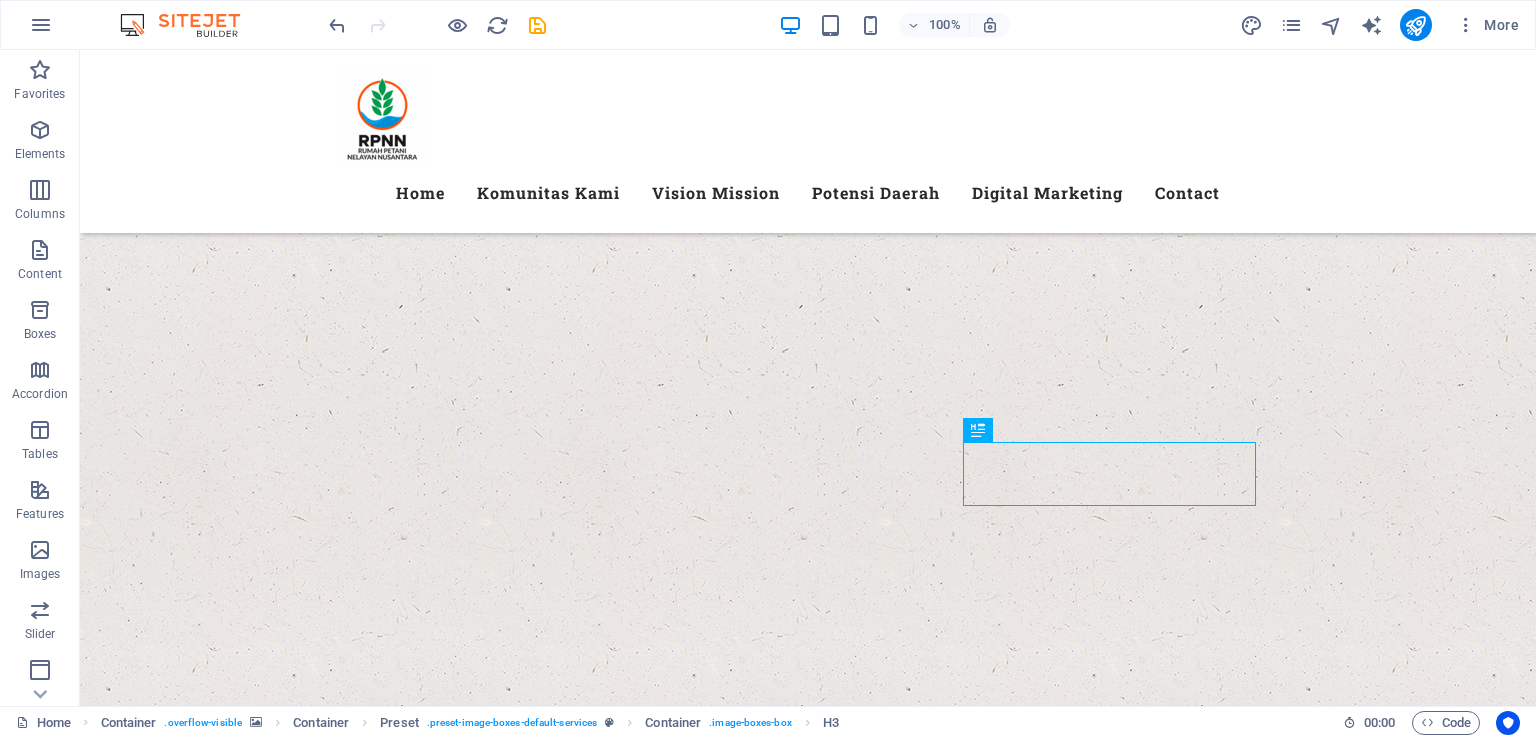 click at bounding box center [808, 647] 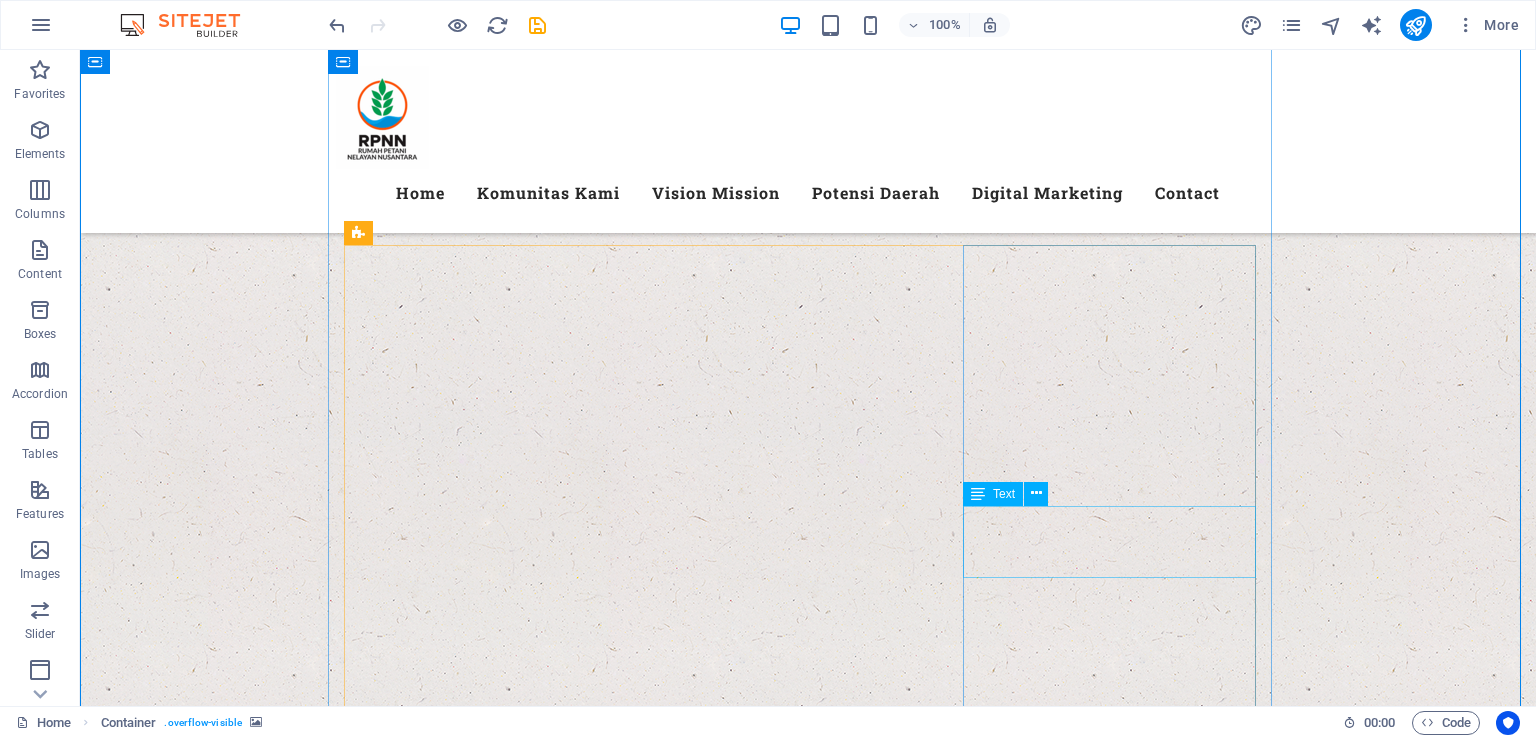 click on "Lorem ipsum dolor sit amet, consectetur adipisicing elit. Veritatis, dolorem!" at bounding box center (808, 4278) 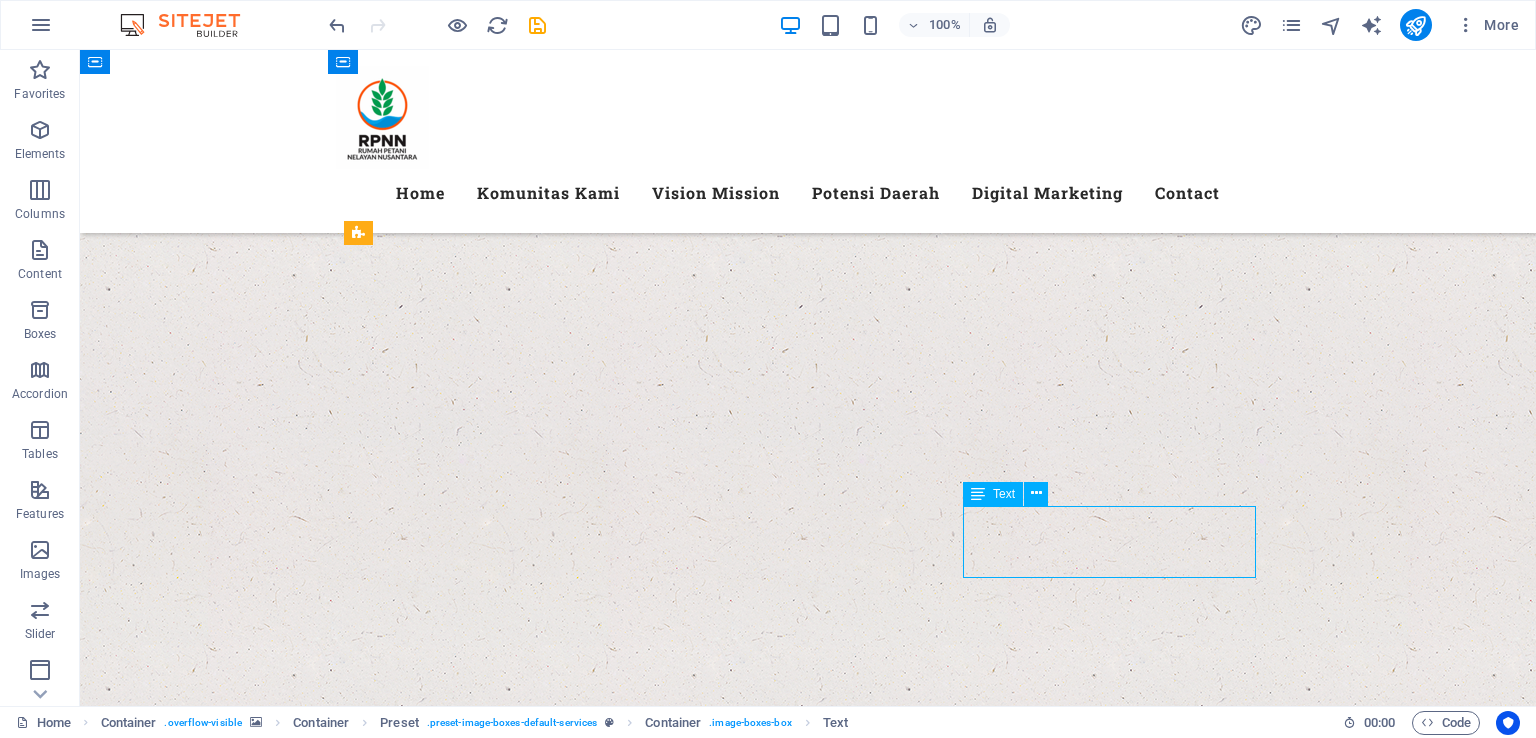 click on "Lorem ipsum dolor sit amet, consectetur adipisicing elit. Veritatis, dolorem!" at bounding box center (808, 4278) 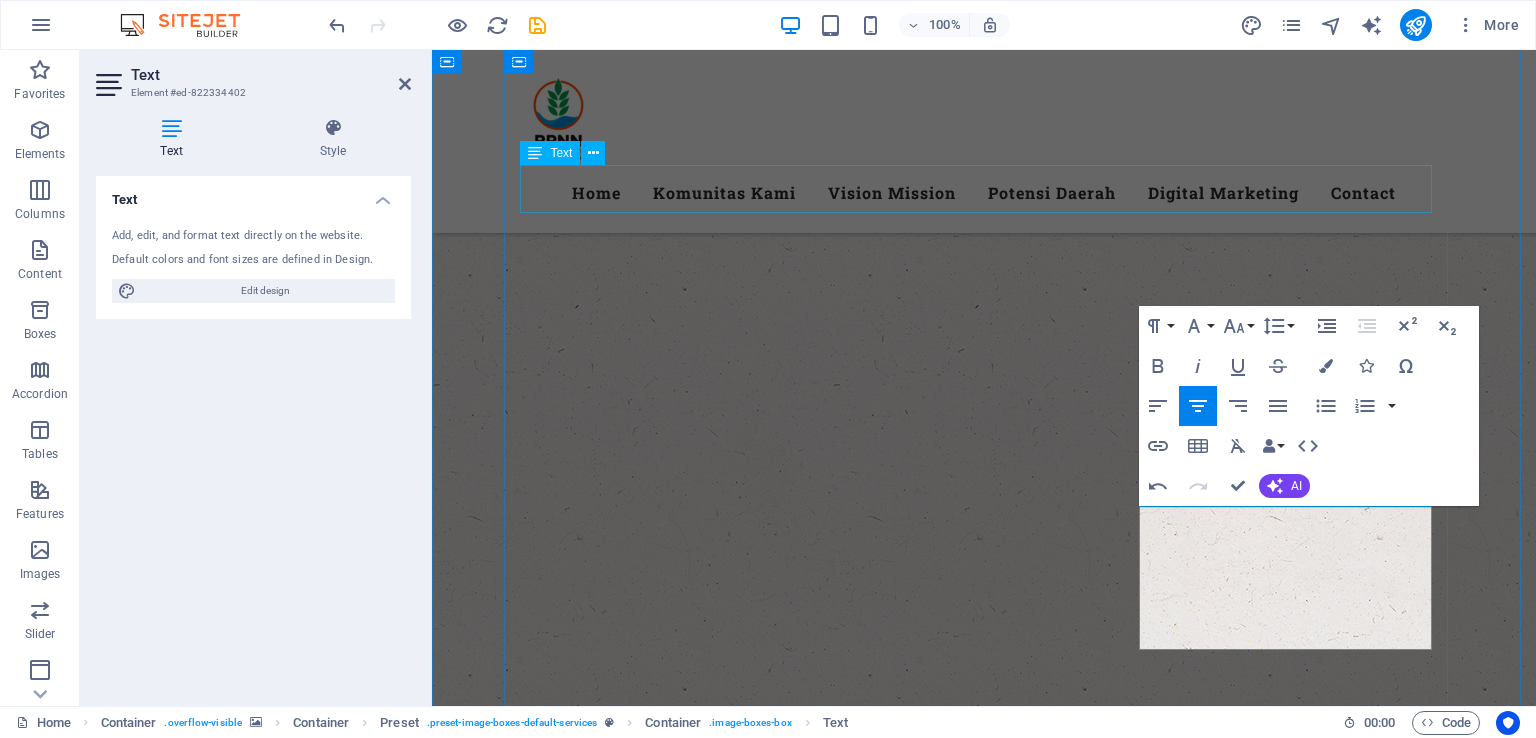 scroll, scrollTop: 2456, scrollLeft: 2, axis: both 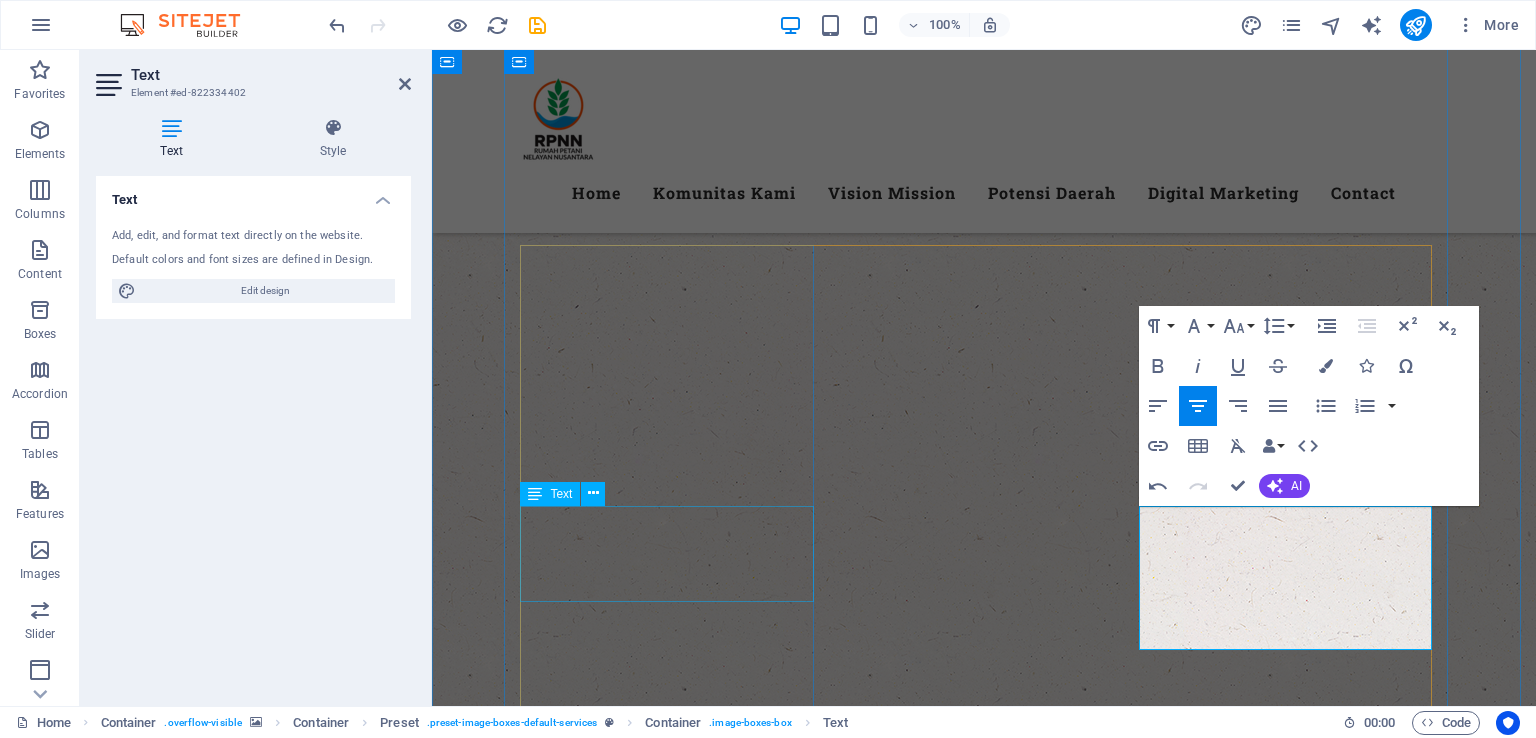 click on "Kegiatan budidaya tanaman seperti sayuran, buah-buahan, dan padi untuk memenuhi kebutuhan pangan dan ekonomi" at bounding box center (984, 2694) 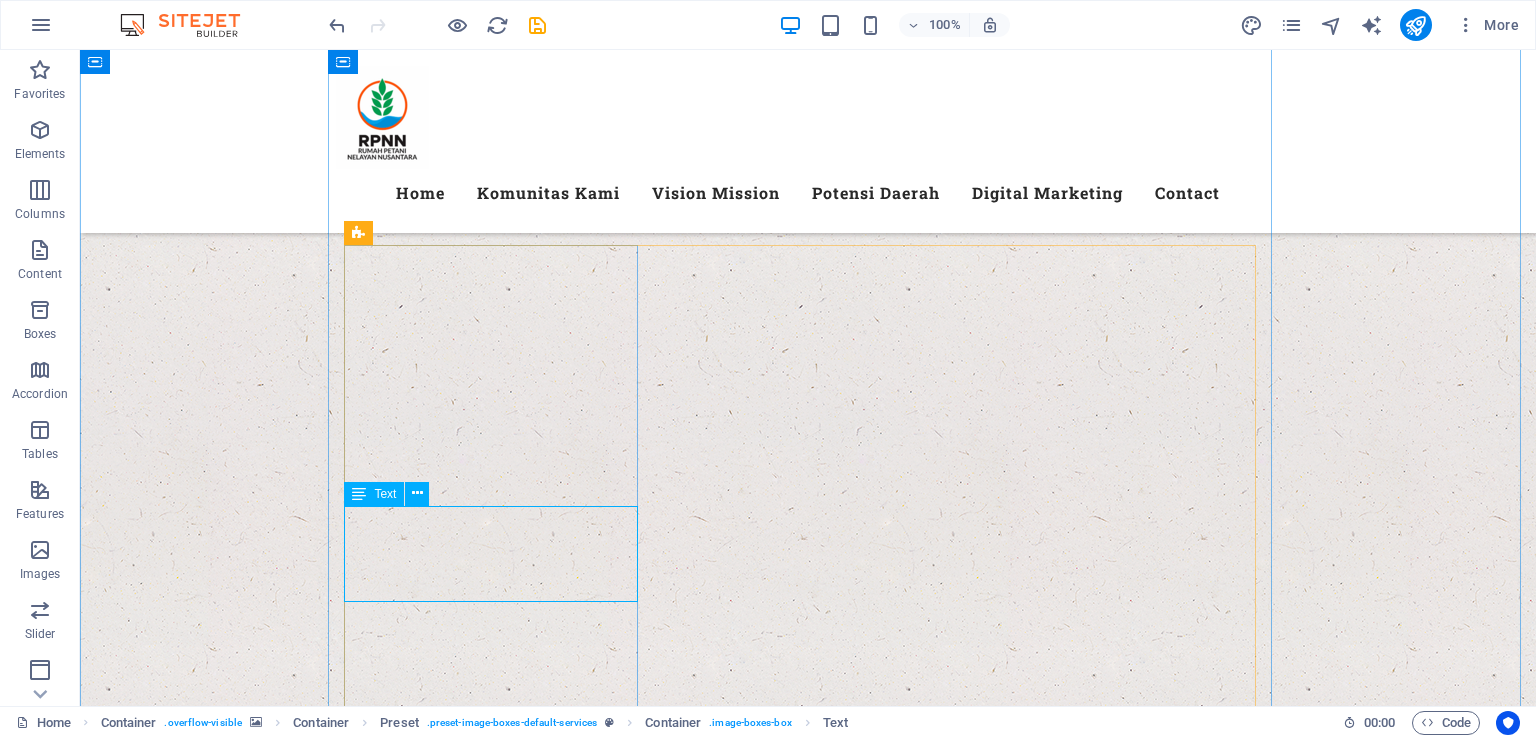 click on "Kegiatan budidaya tanaman seperti sayuran, buah-buahan, dan padi untuk memenuhi kebutuhan pangan dan ekonomi" at bounding box center (808, 2694) 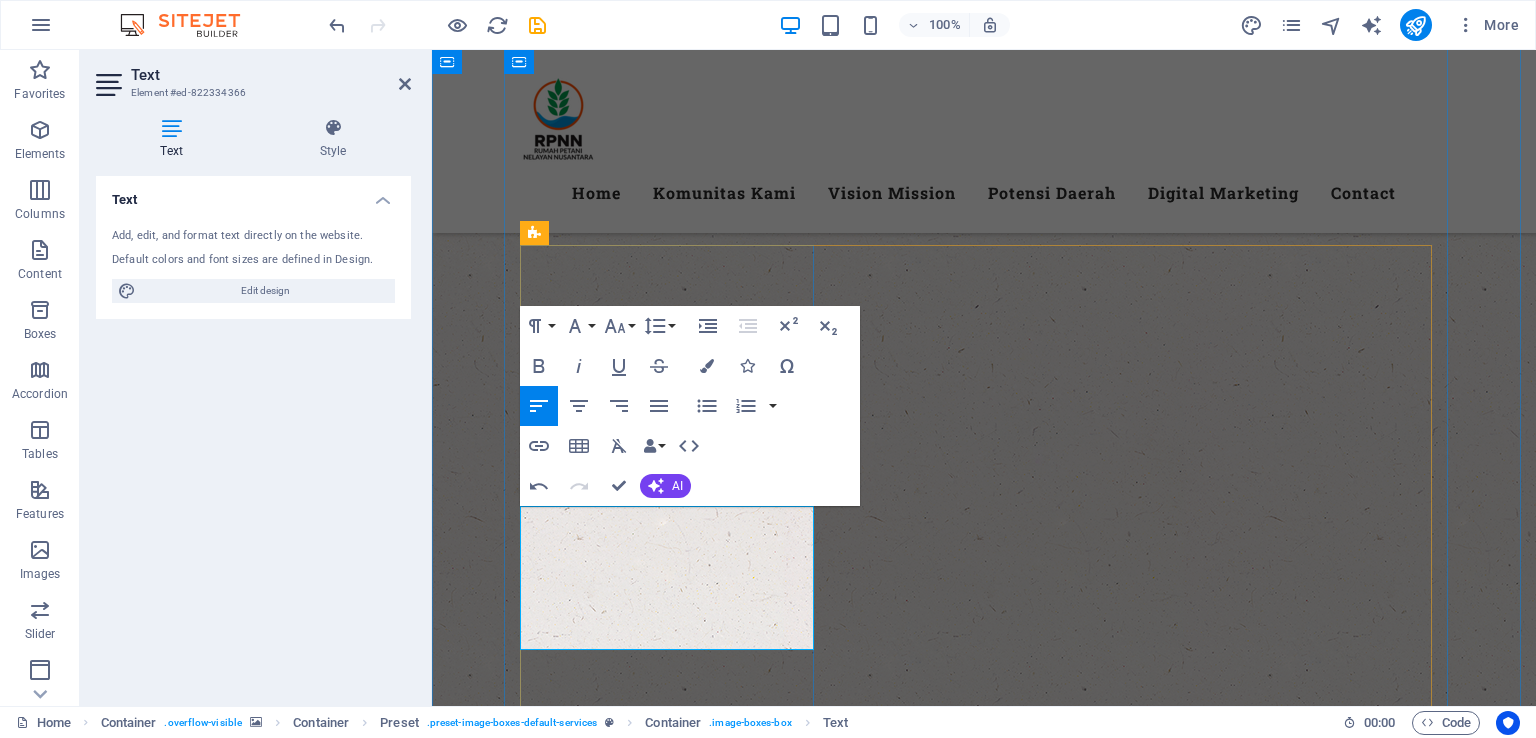 type 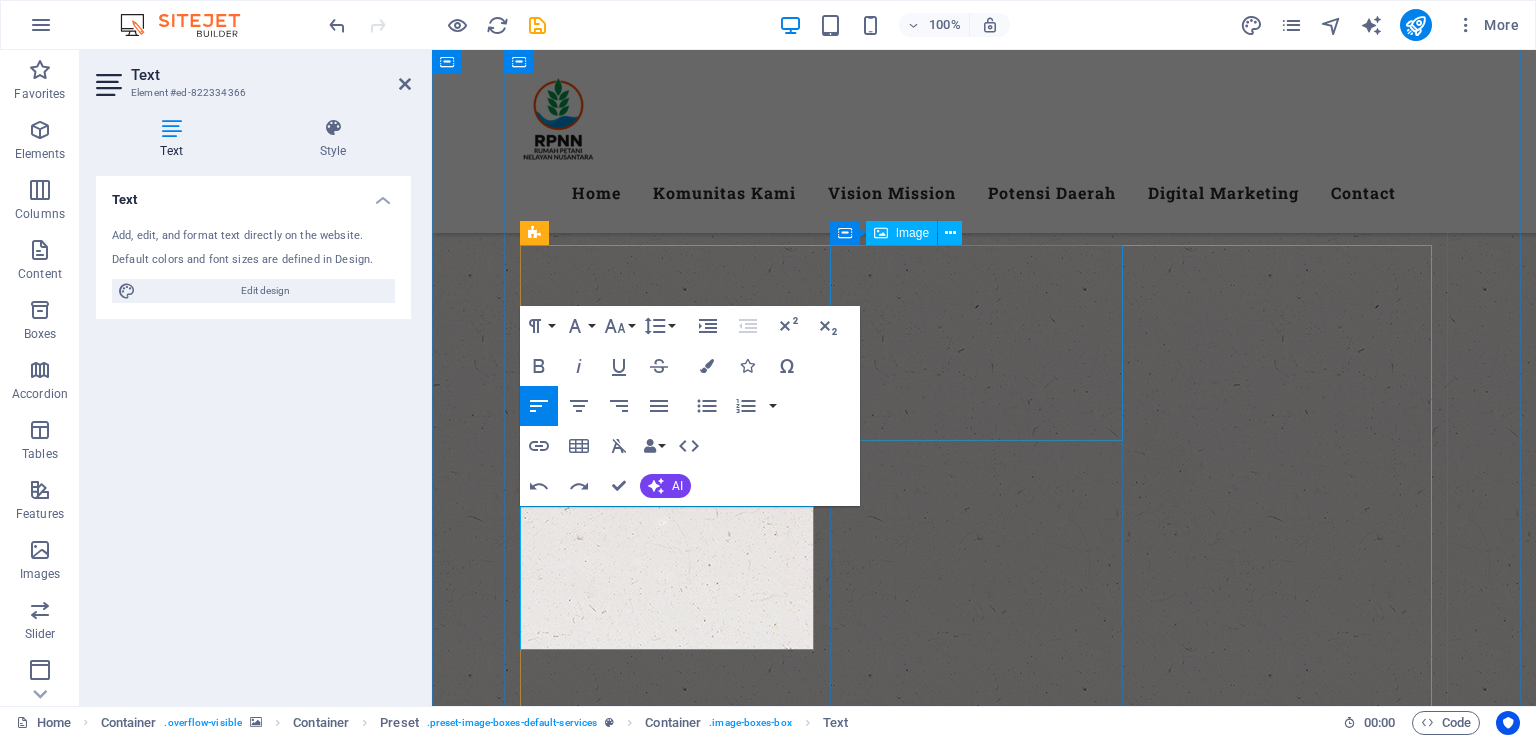 click at bounding box center [984, 3117] 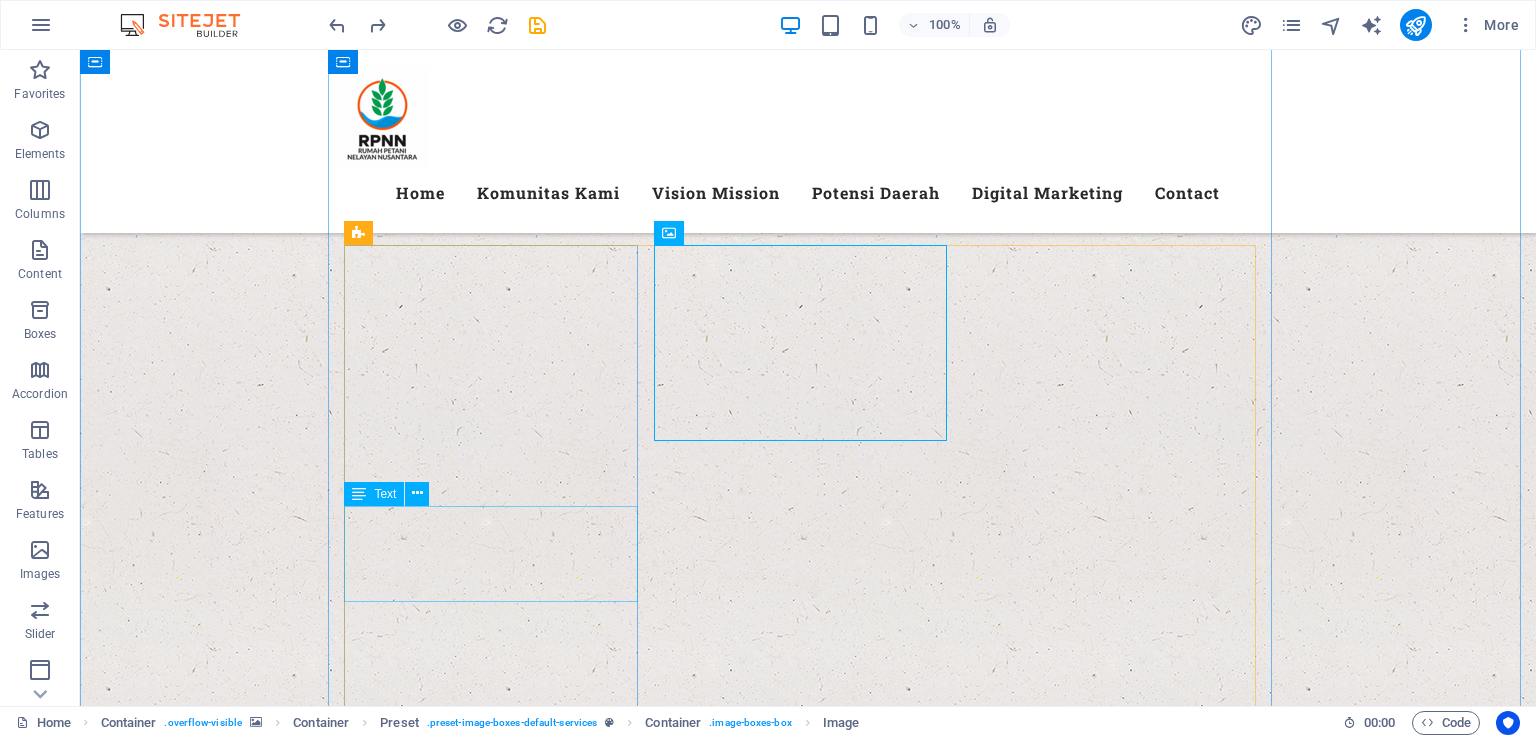 click on "Kegiatan budidaya tanaman seperti sayuran, buah-buahan, dan padi untuk memenuhi kebutuhan pangan dan ekonomi" at bounding box center (808, 2694) 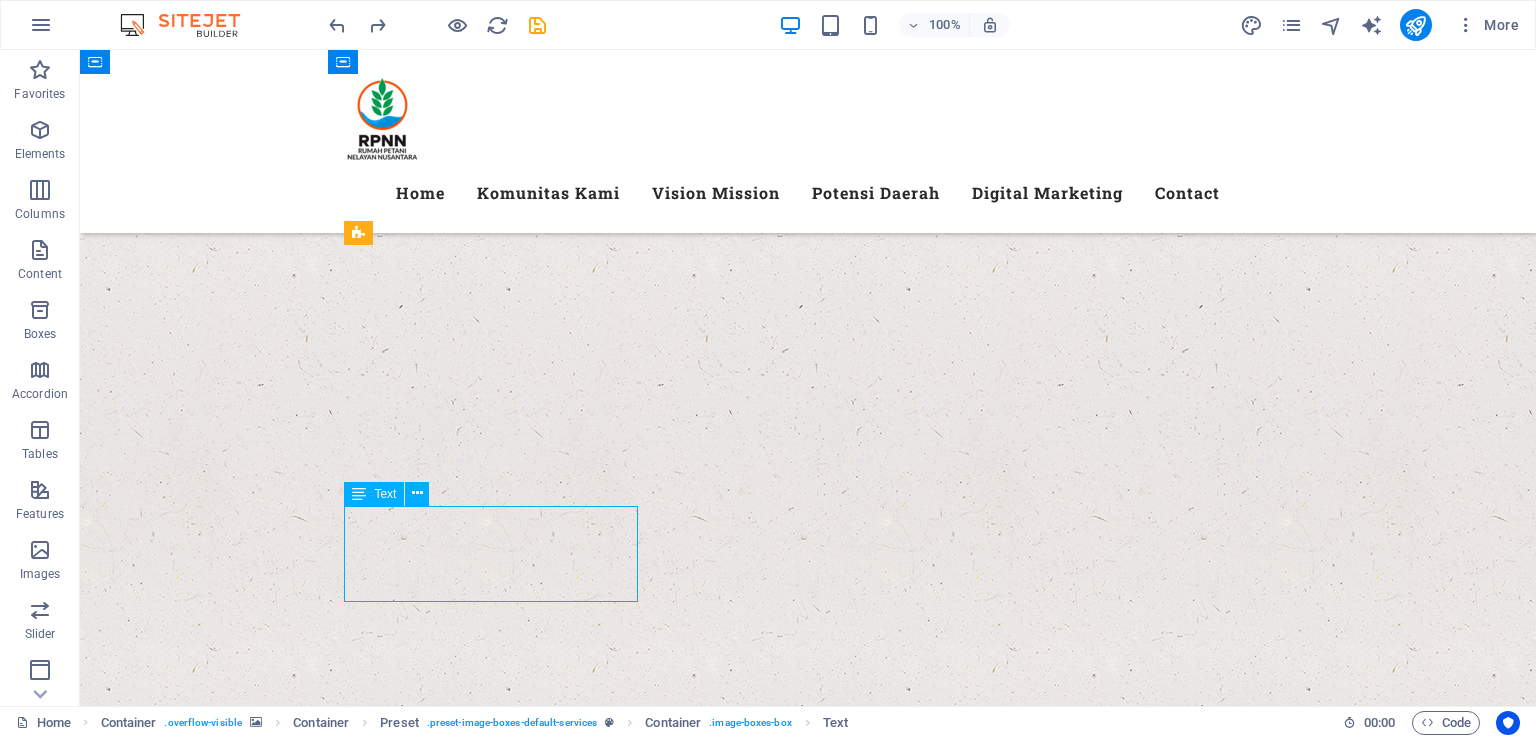click on "Kegiatan budidaya tanaman seperti sayuran, buah-buahan, dan padi untuk memenuhi kebutuhan pangan dan ekonomi" at bounding box center (808, 2694) 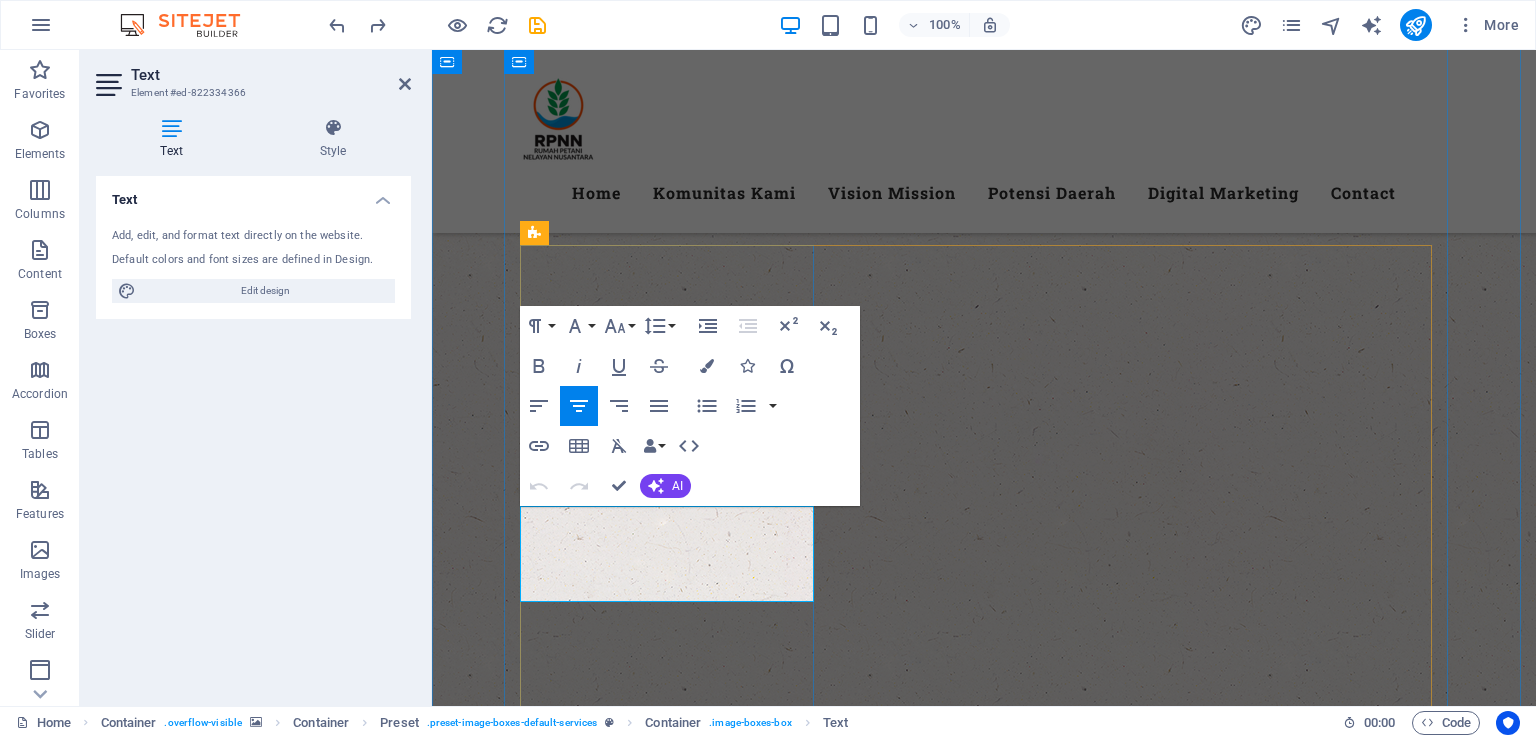 click on "Kegiatan budidaya tanaman seperti sayuran, buah-buahan, dan padi untuk memenuhi kebutuhan pangan dan ekonomi" at bounding box center (984, 2694) 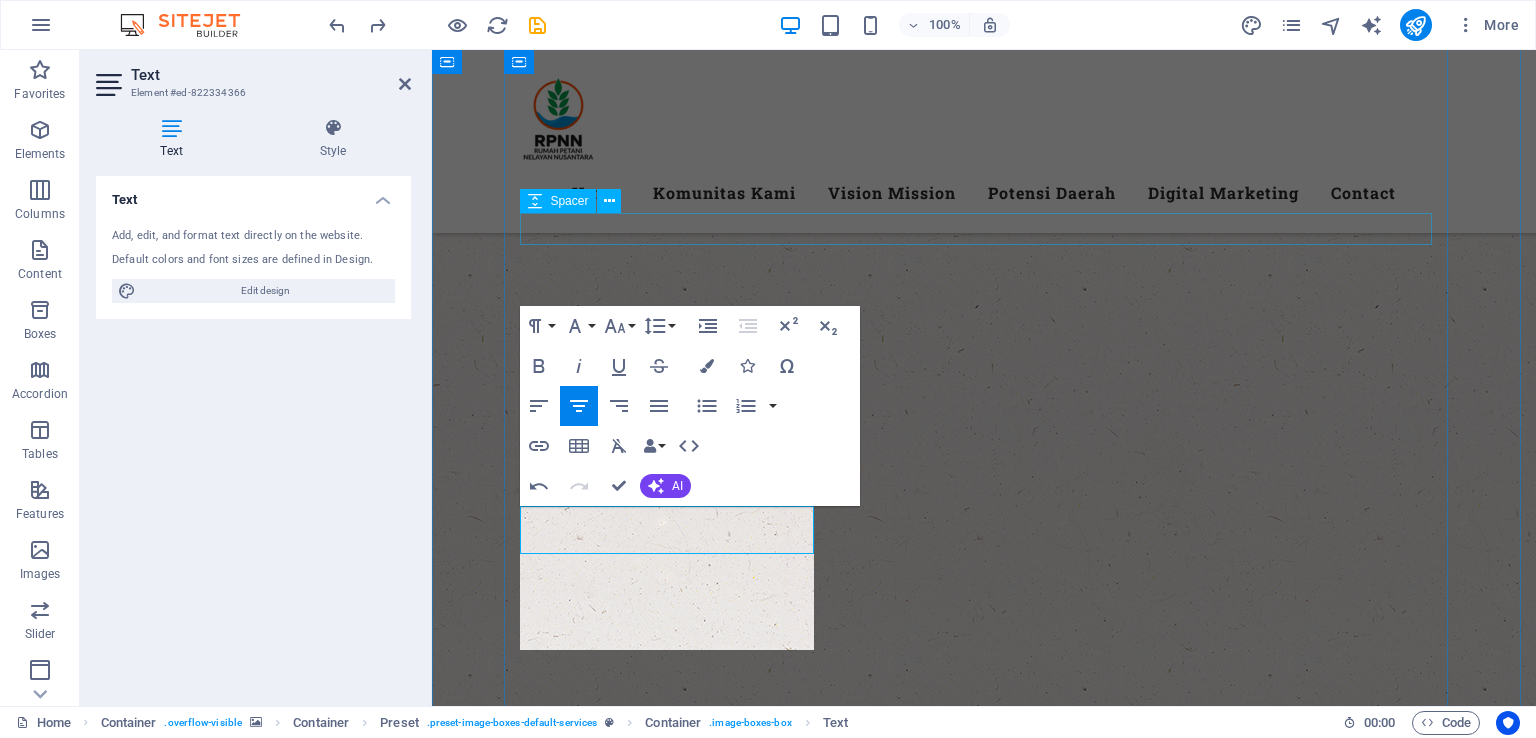 scroll, scrollTop: 2815, scrollLeft: 2, axis: both 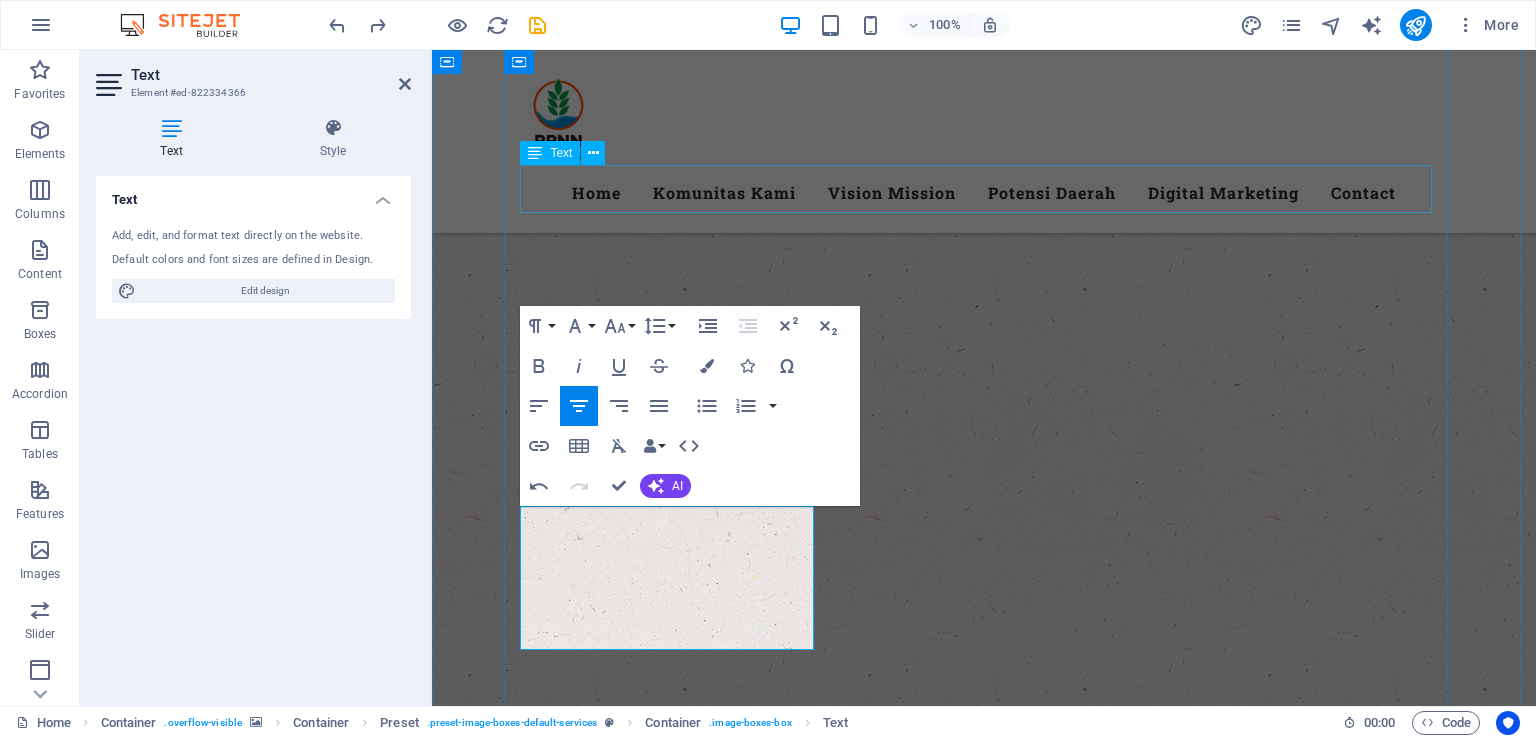click on "Lorem ipsum dolor sit amet, consetetur sadipscing elitr, sed diam nonumy eirmod tempor invidunt ut labore et dolore magna aliquyam erat, sed diam voluptua." at bounding box center (984, 1950) 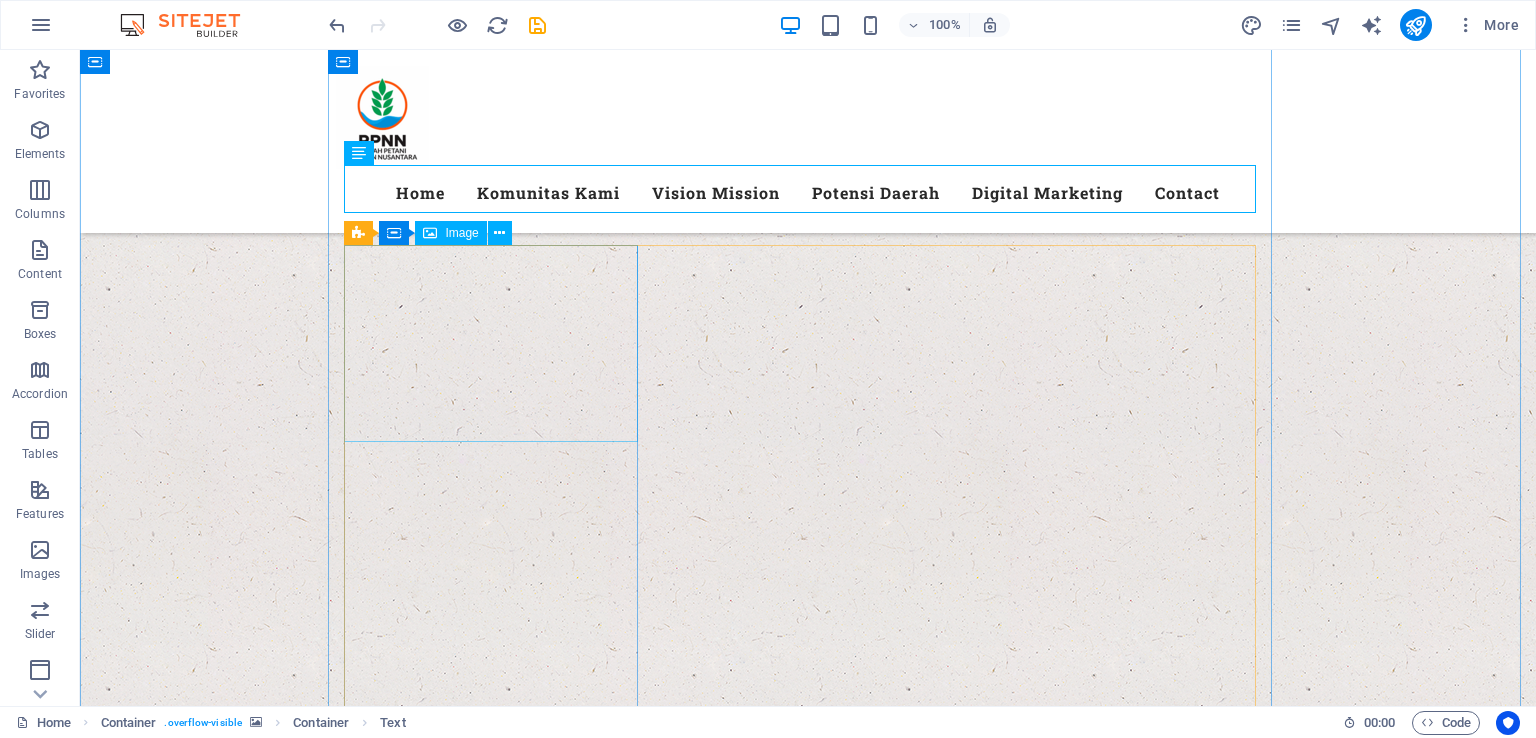 click at bounding box center [808, 2311] 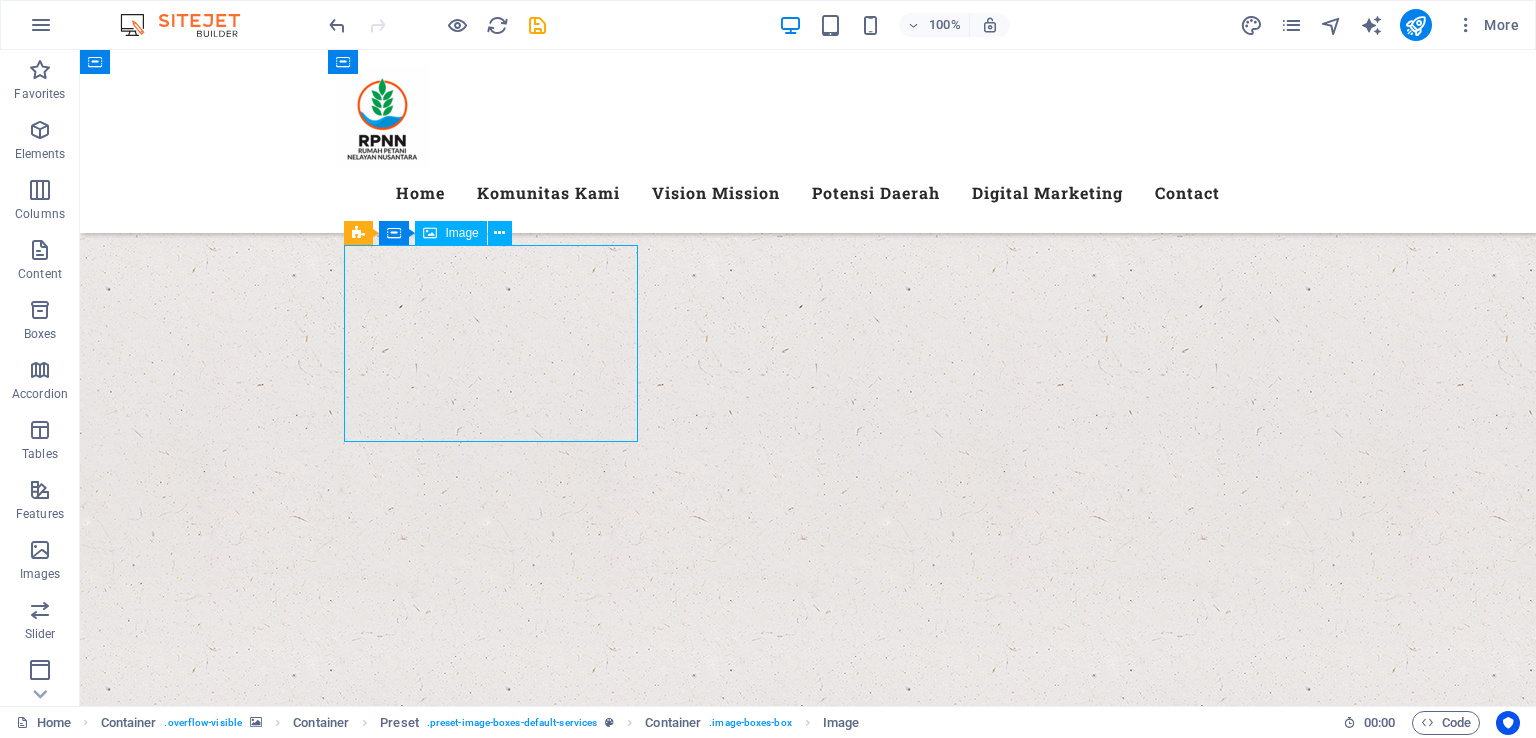 click at bounding box center [808, 2311] 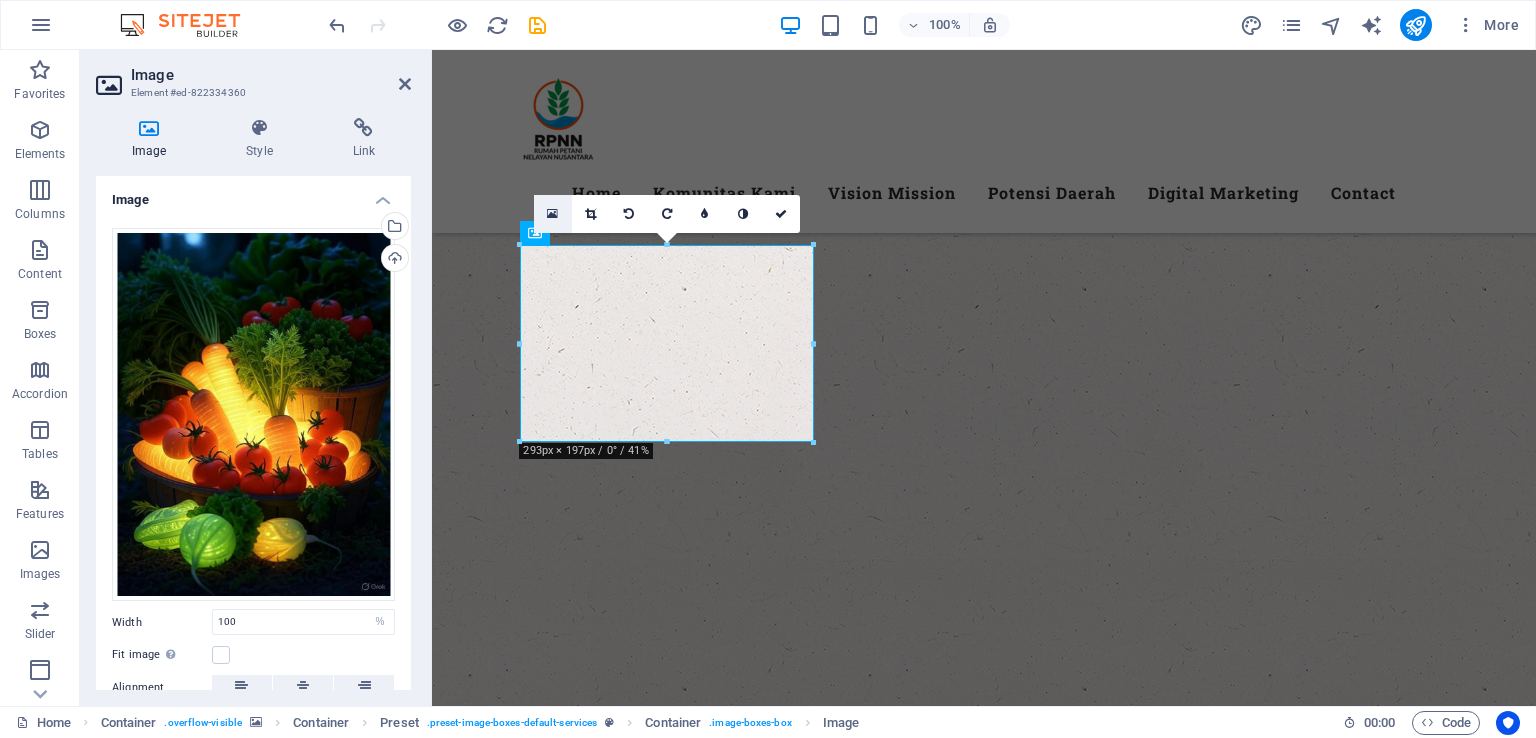 click at bounding box center (553, 214) 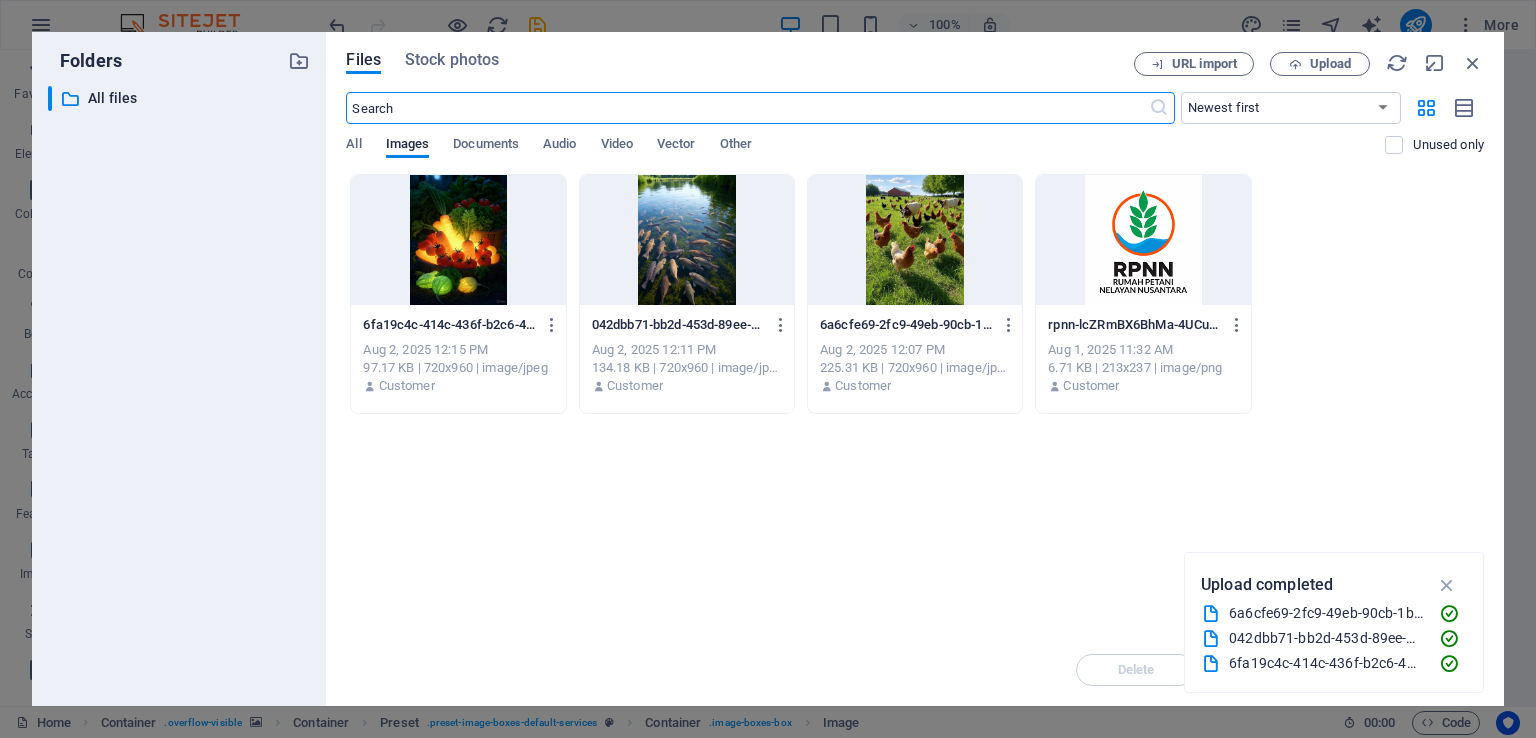 scroll, scrollTop: 1055, scrollLeft: 0, axis: vertical 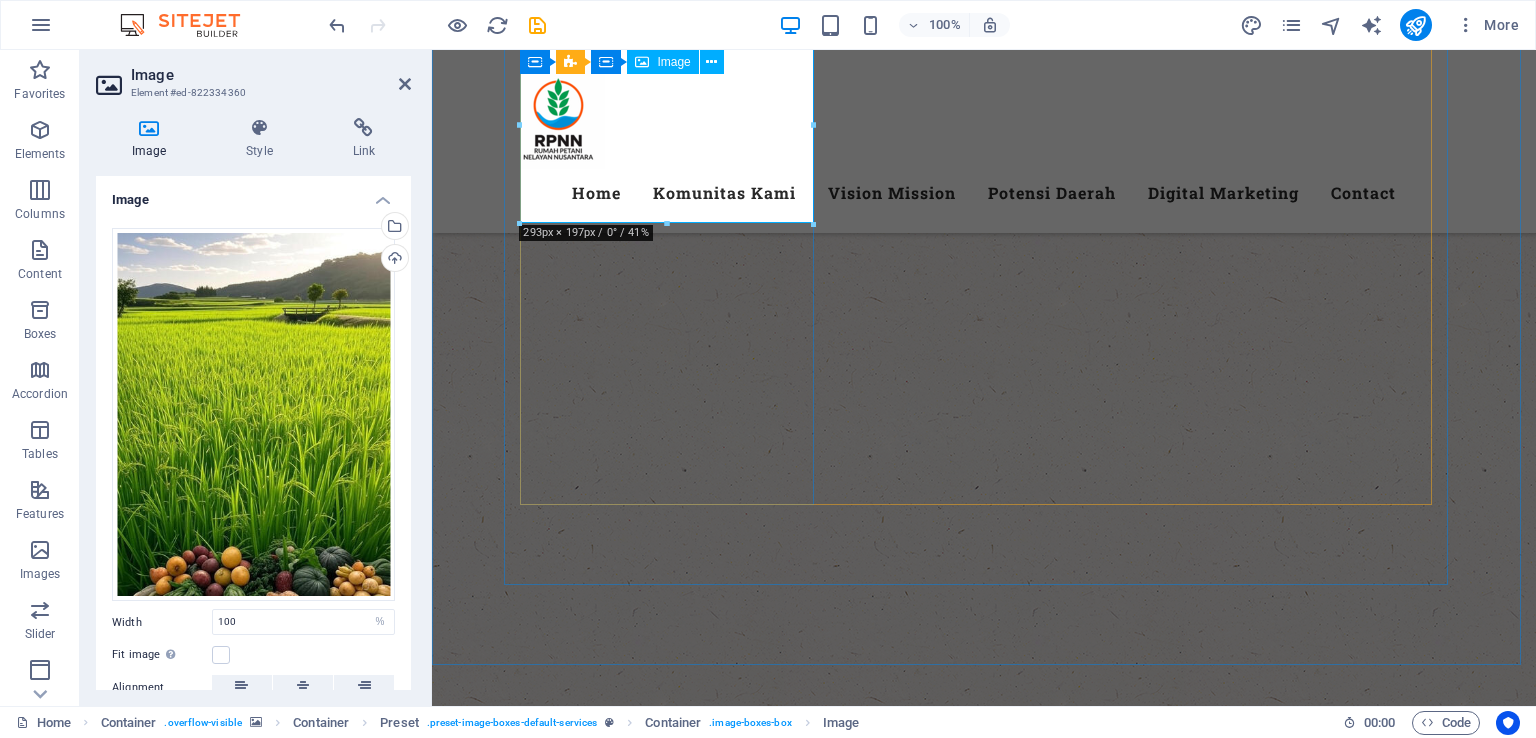 click at bounding box center [984, 2092] 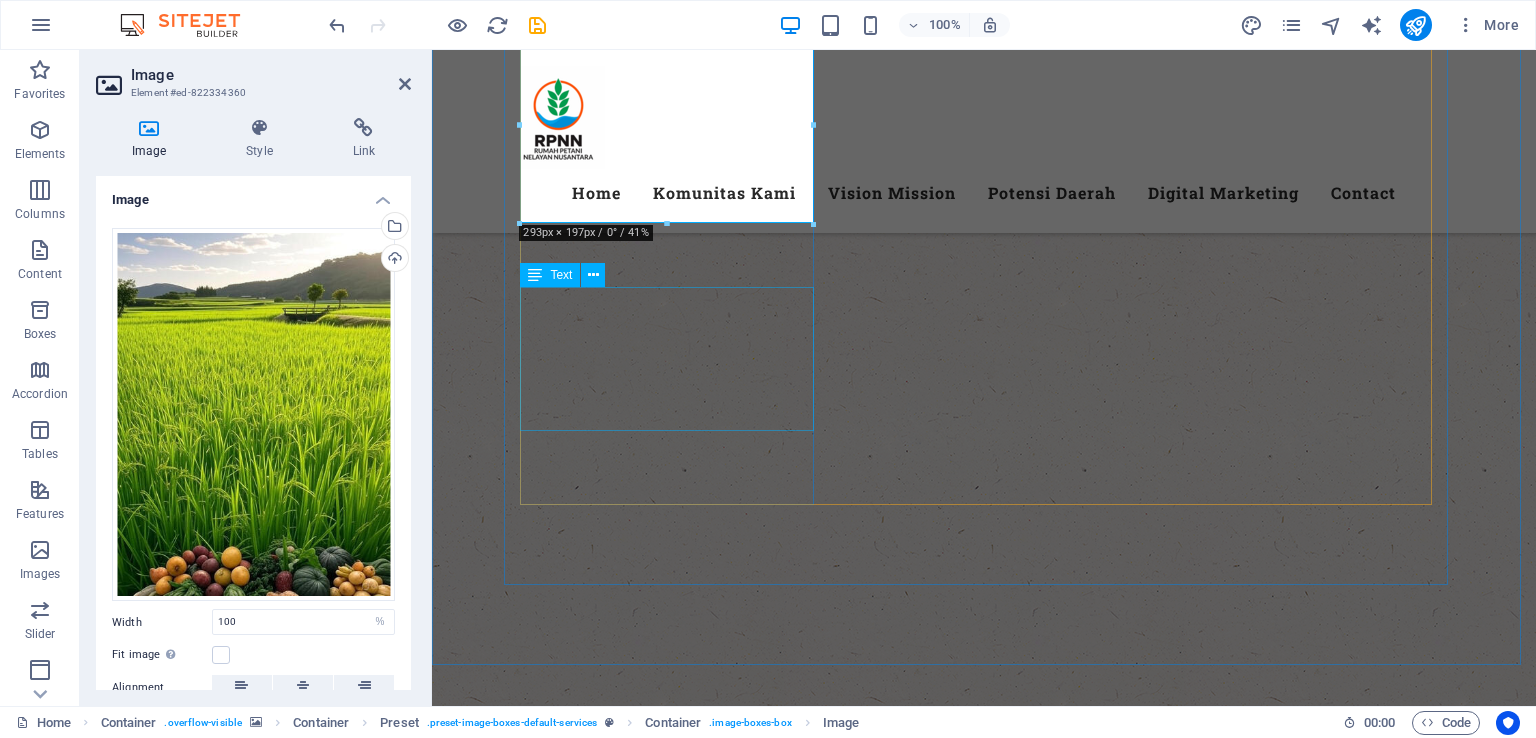 click on "Kegiatan budidaya tanaman seperti sayuran, buah-buahan, dan padi untuk memenuhi kebutuhan pangan dan ekonomi, dilakukan di lahan pertanian dengan teknik modern atau tradisional." at bounding box center (984, 2487) 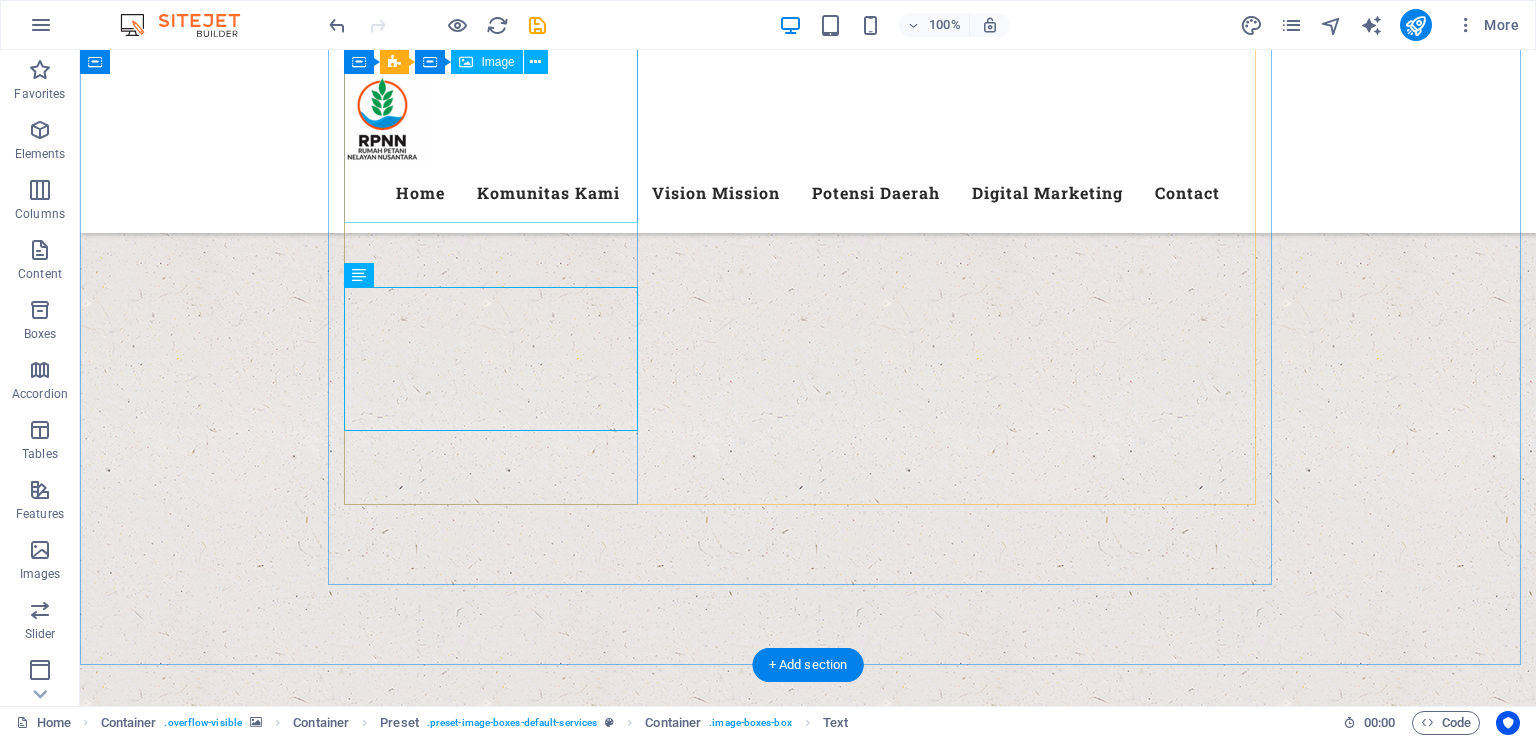 click at bounding box center [808, 2092] 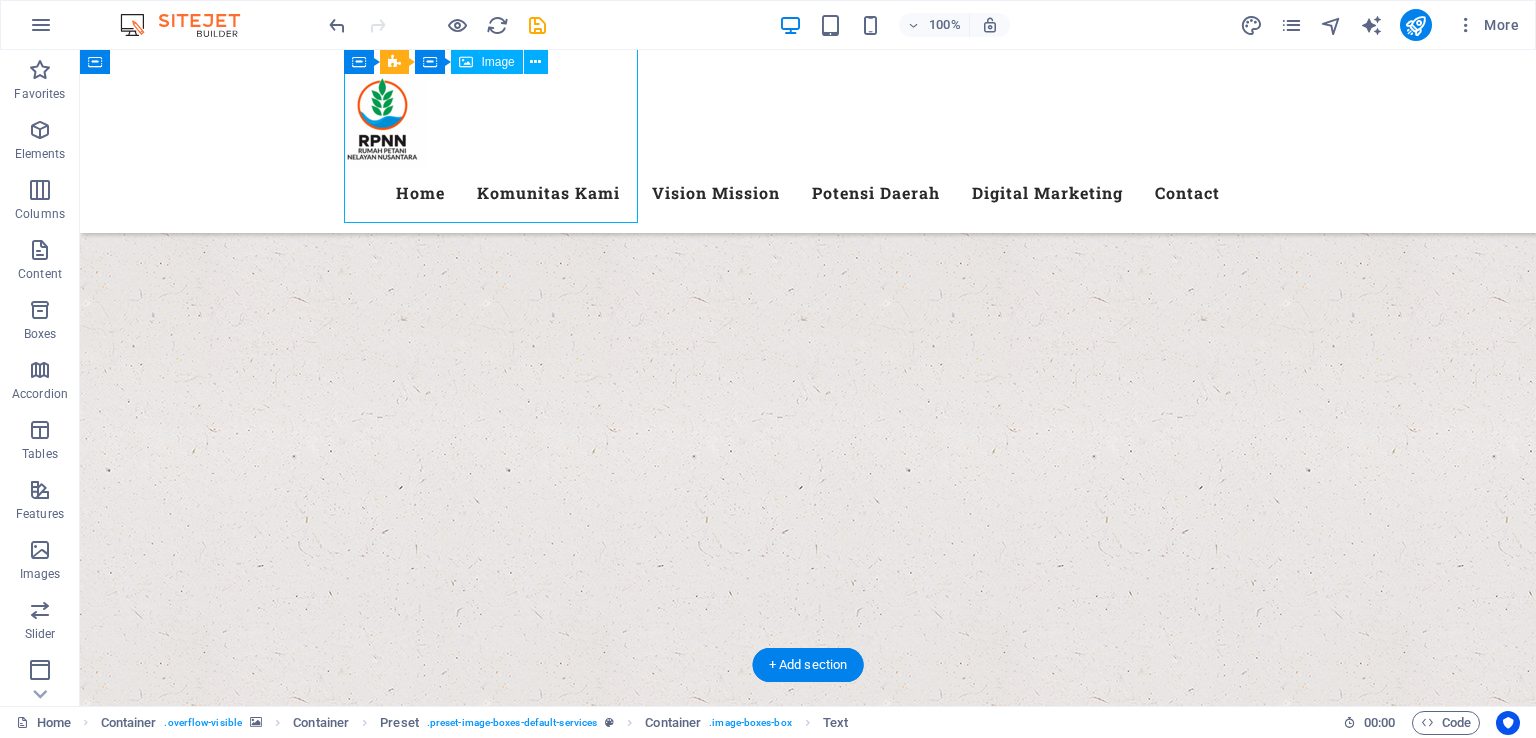 click at bounding box center (808, 2092) 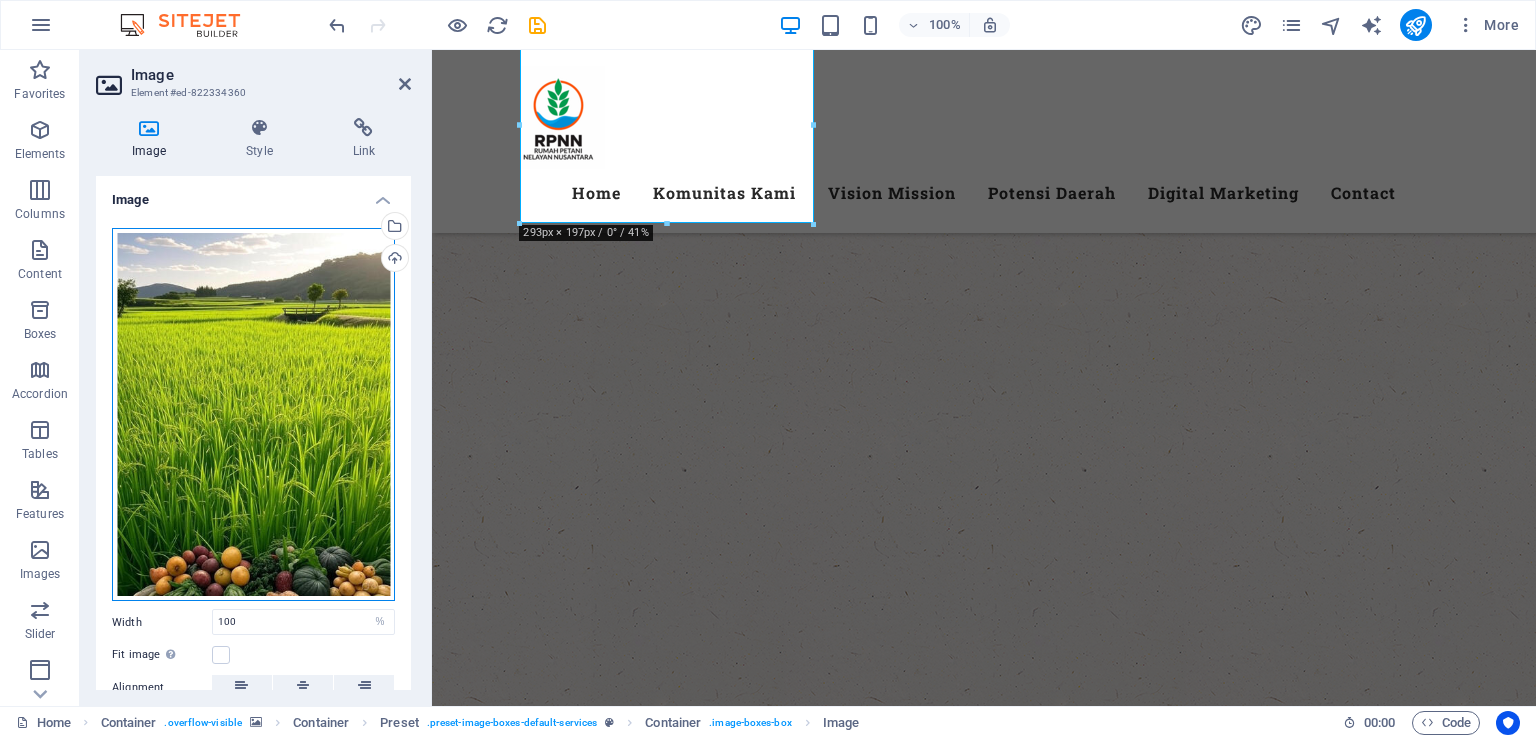 click on "Drag files here, click to choose files or select files from Files or our free stock photos & videos" at bounding box center (253, 415) 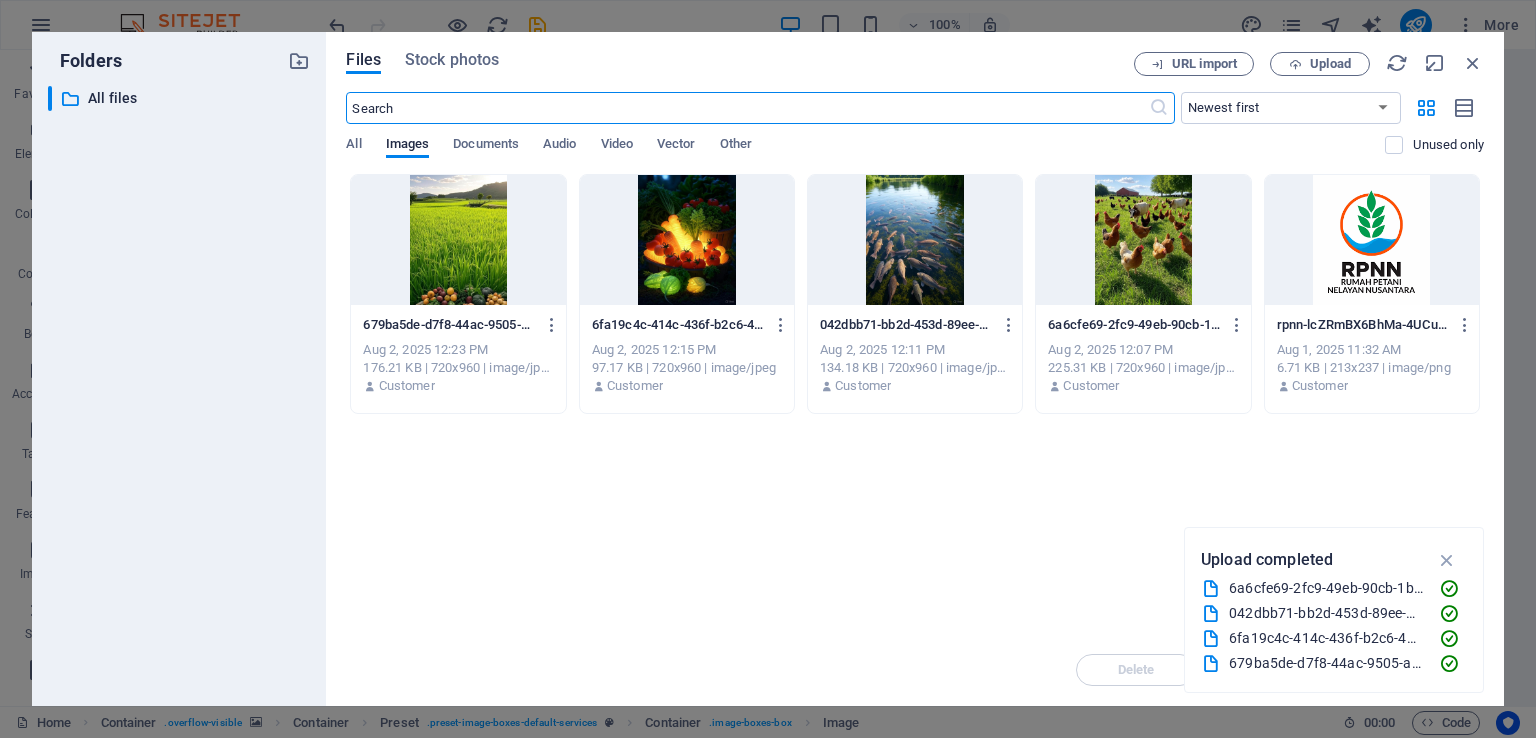 scroll, scrollTop: 1273, scrollLeft: 0, axis: vertical 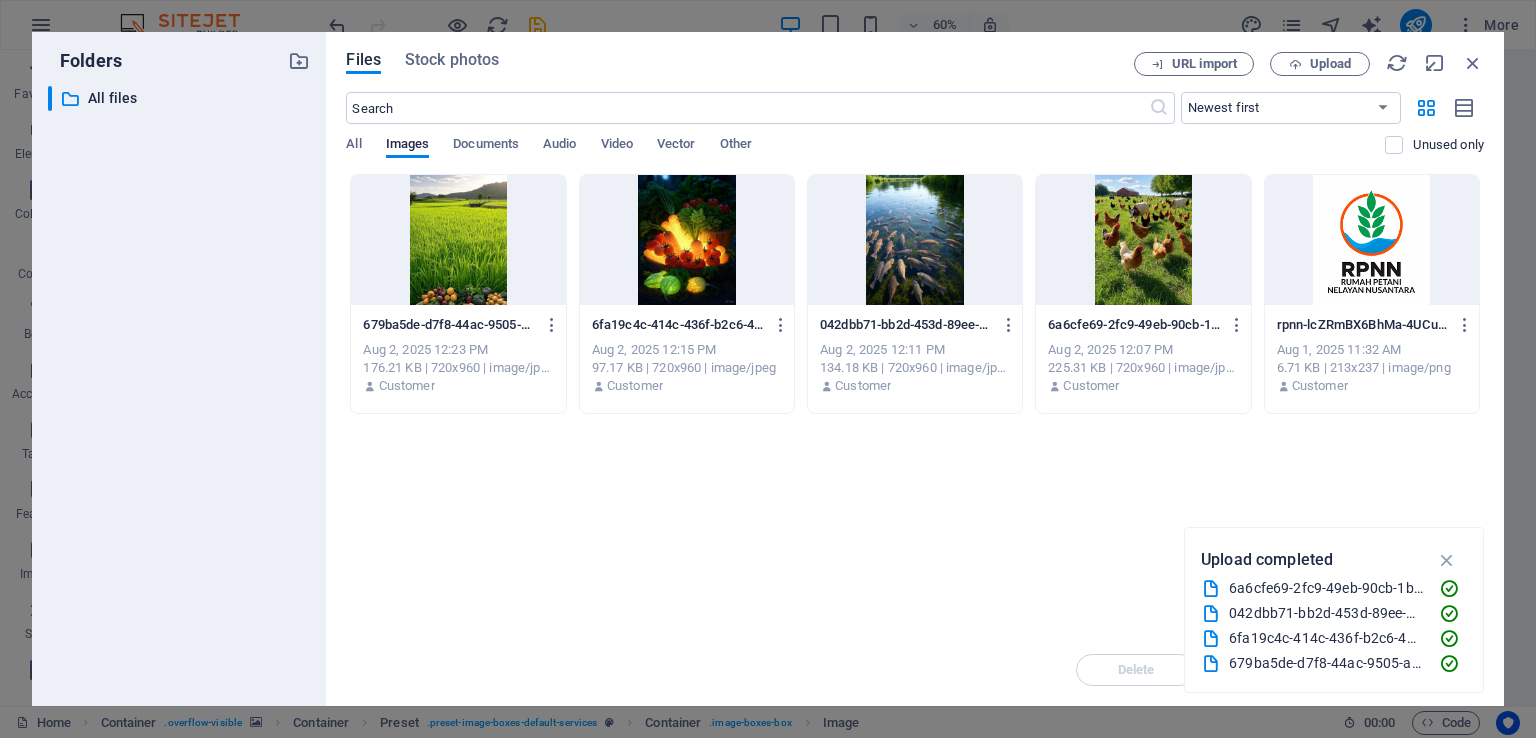 click at bounding box center (458, 240) 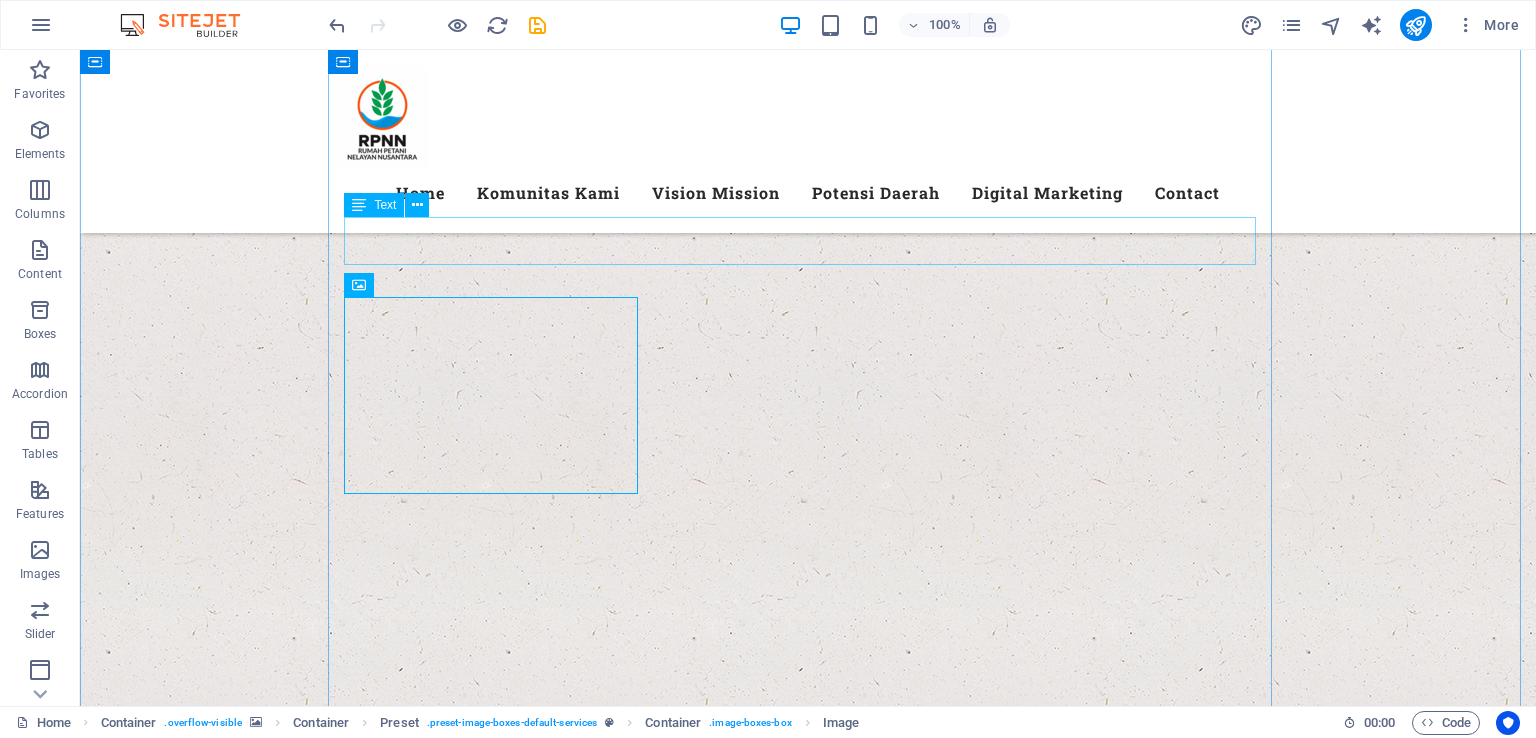 scroll, scrollTop: 784, scrollLeft: 0, axis: vertical 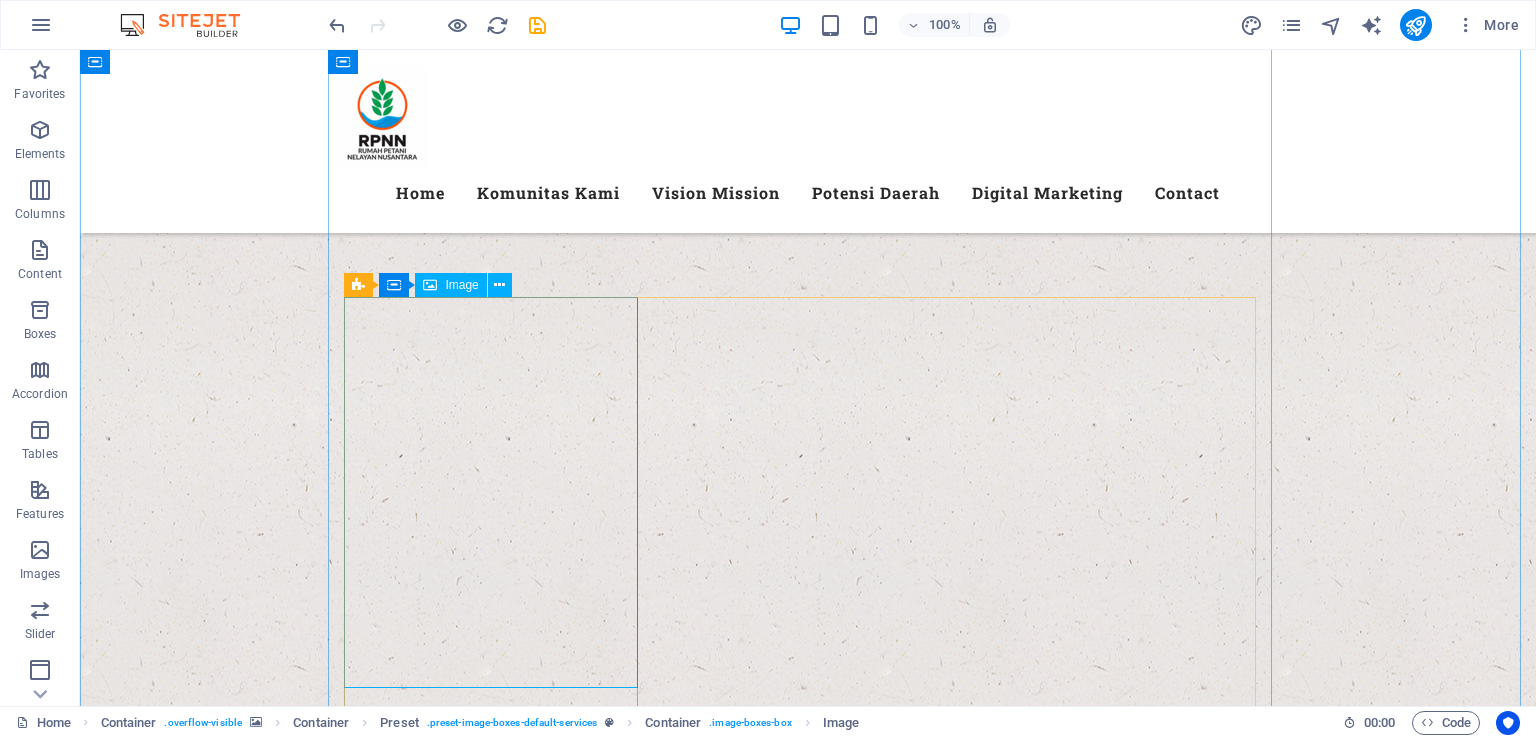 click at bounding box center (808, 2861) 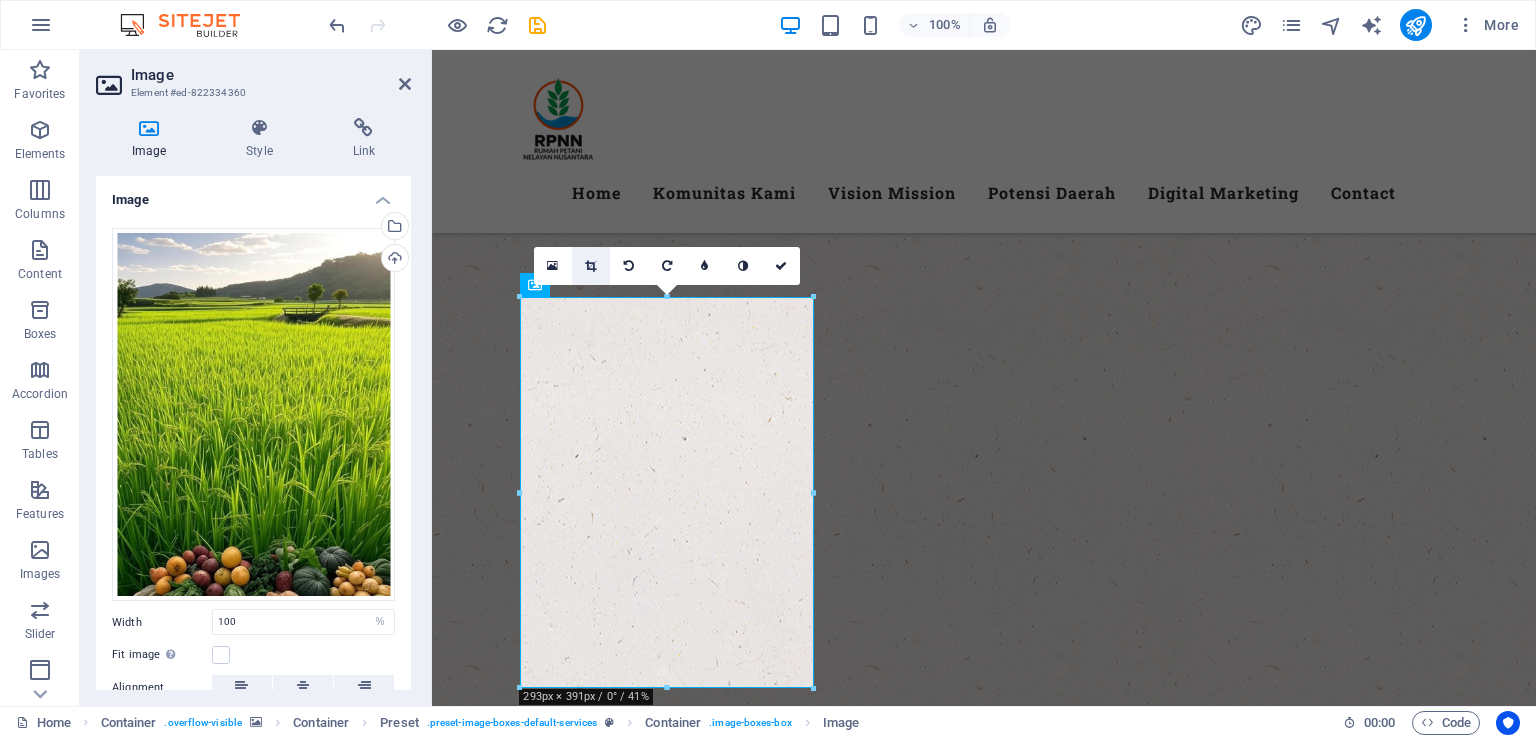 click at bounding box center (591, 266) 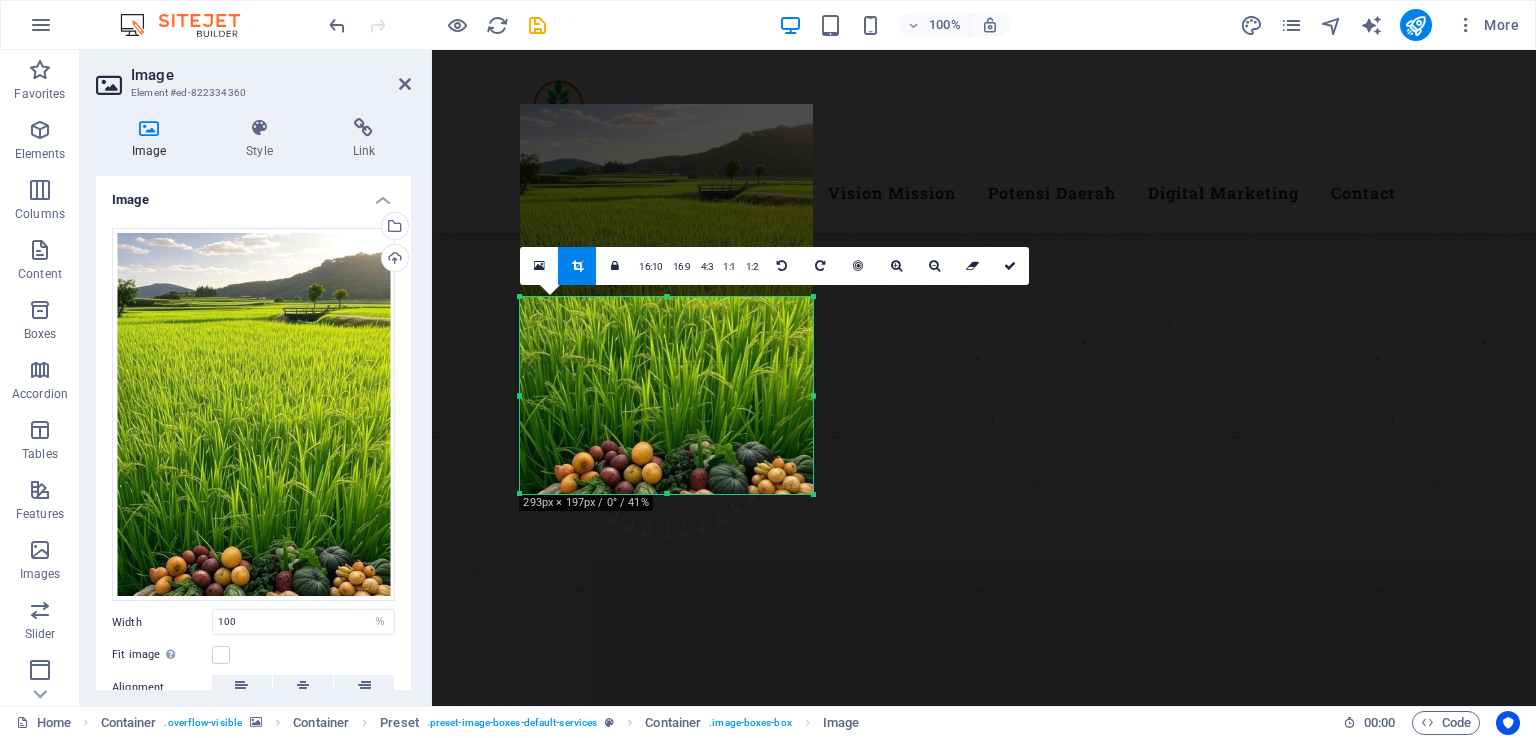 drag, startPoint x: 666, startPoint y: 296, endPoint x: 680, endPoint y: 489, distance: 193.50711 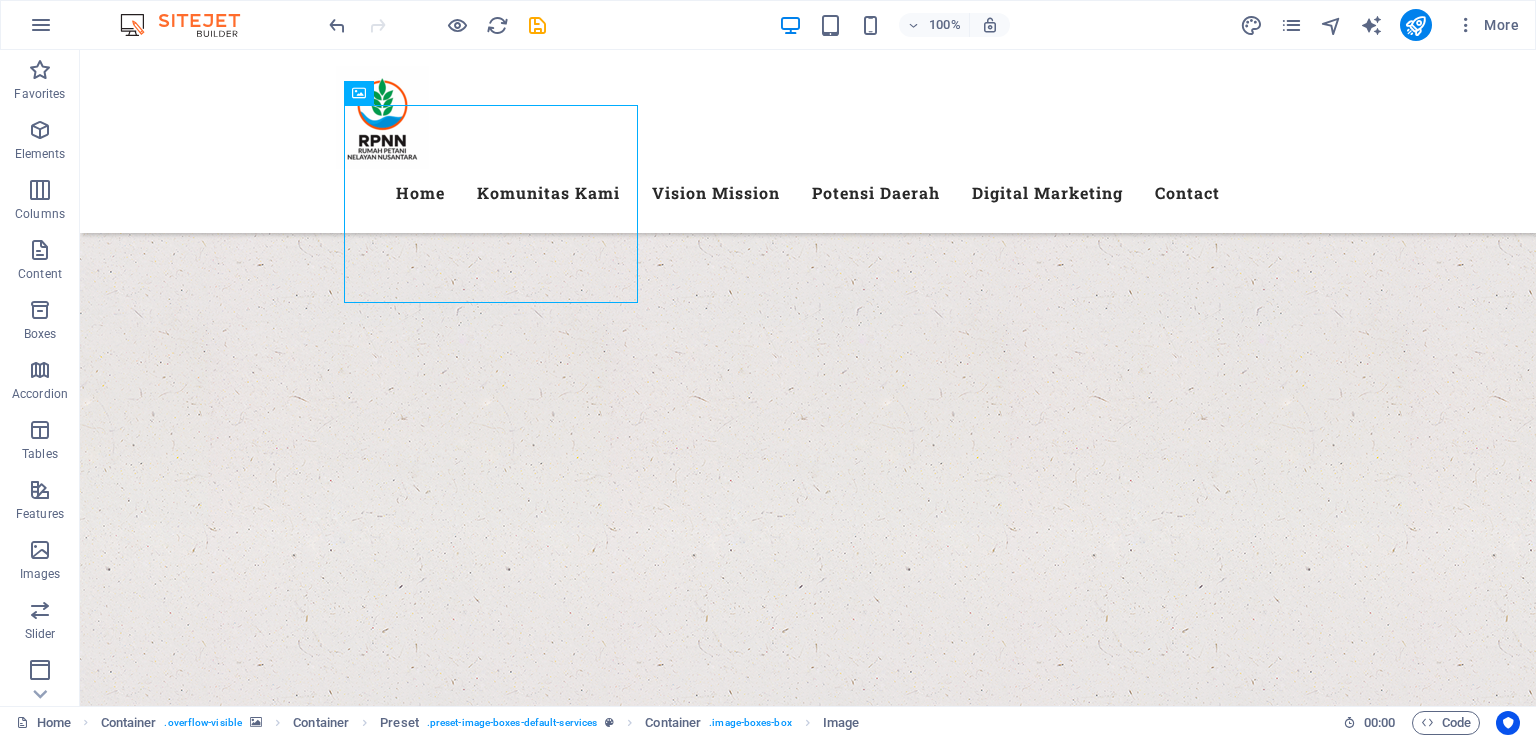 scroll, scrollTop: 956, scrollLeft: 0, axis: vertical 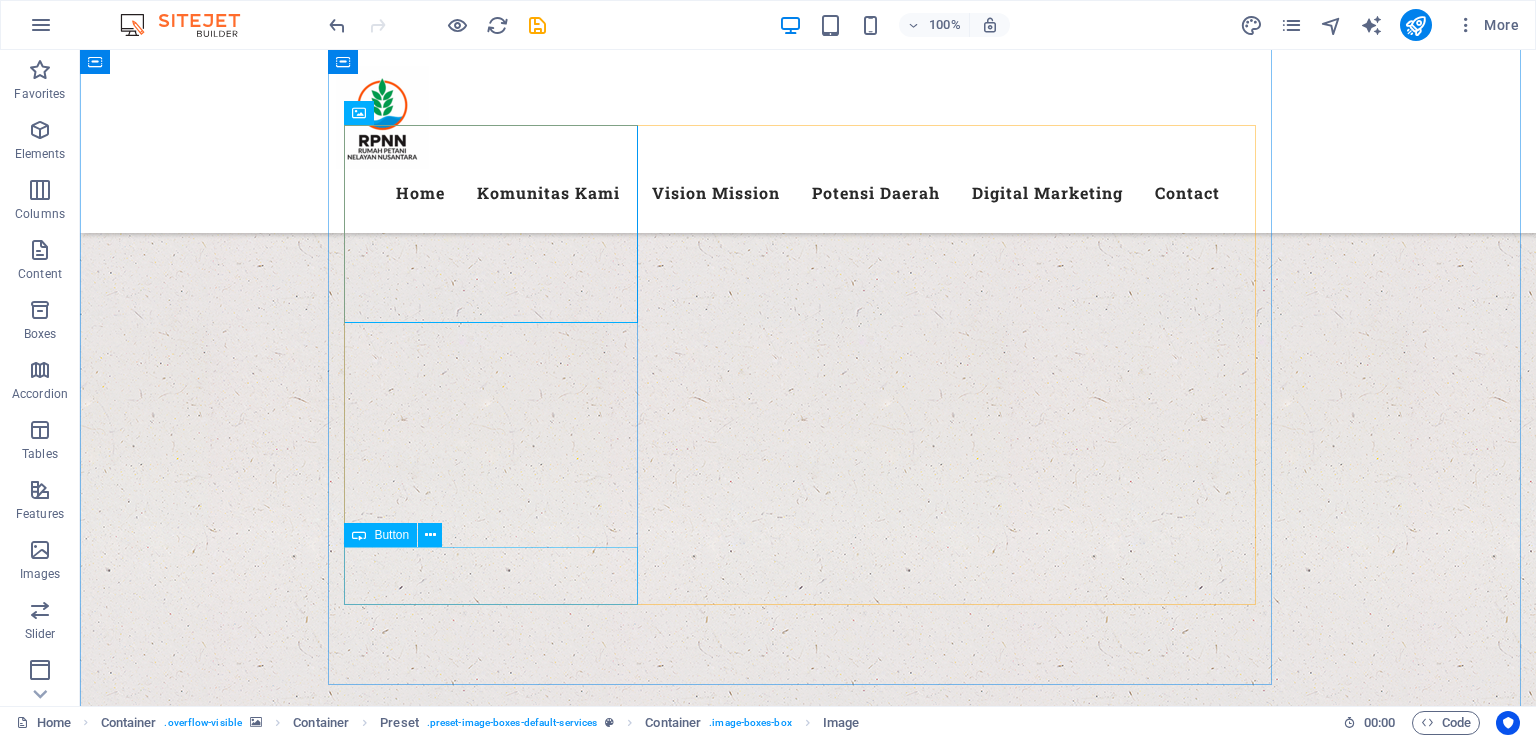 click on "Get a quote" at bounding box center [808, 2661] 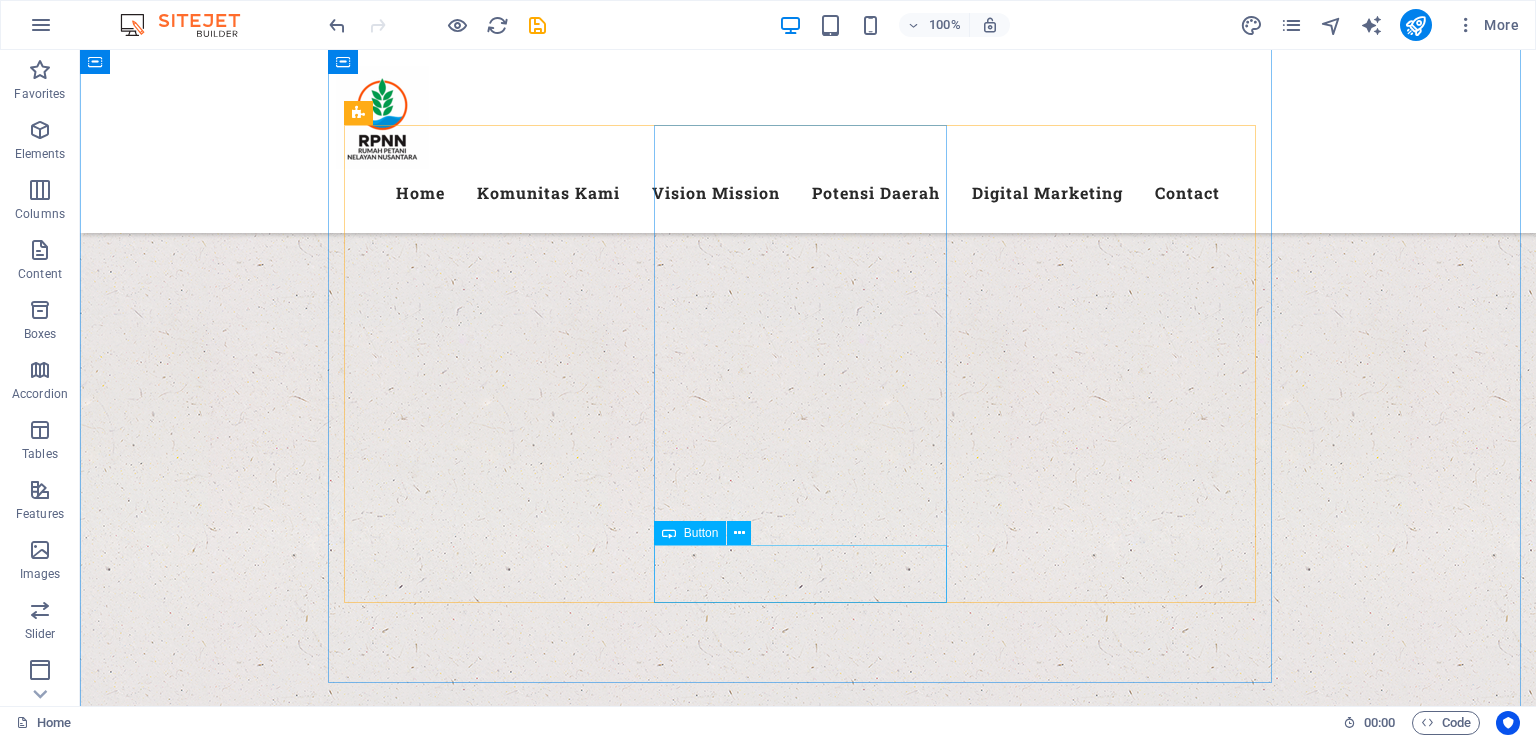 click on "Get a quote" at bounding box center (808, 3421) 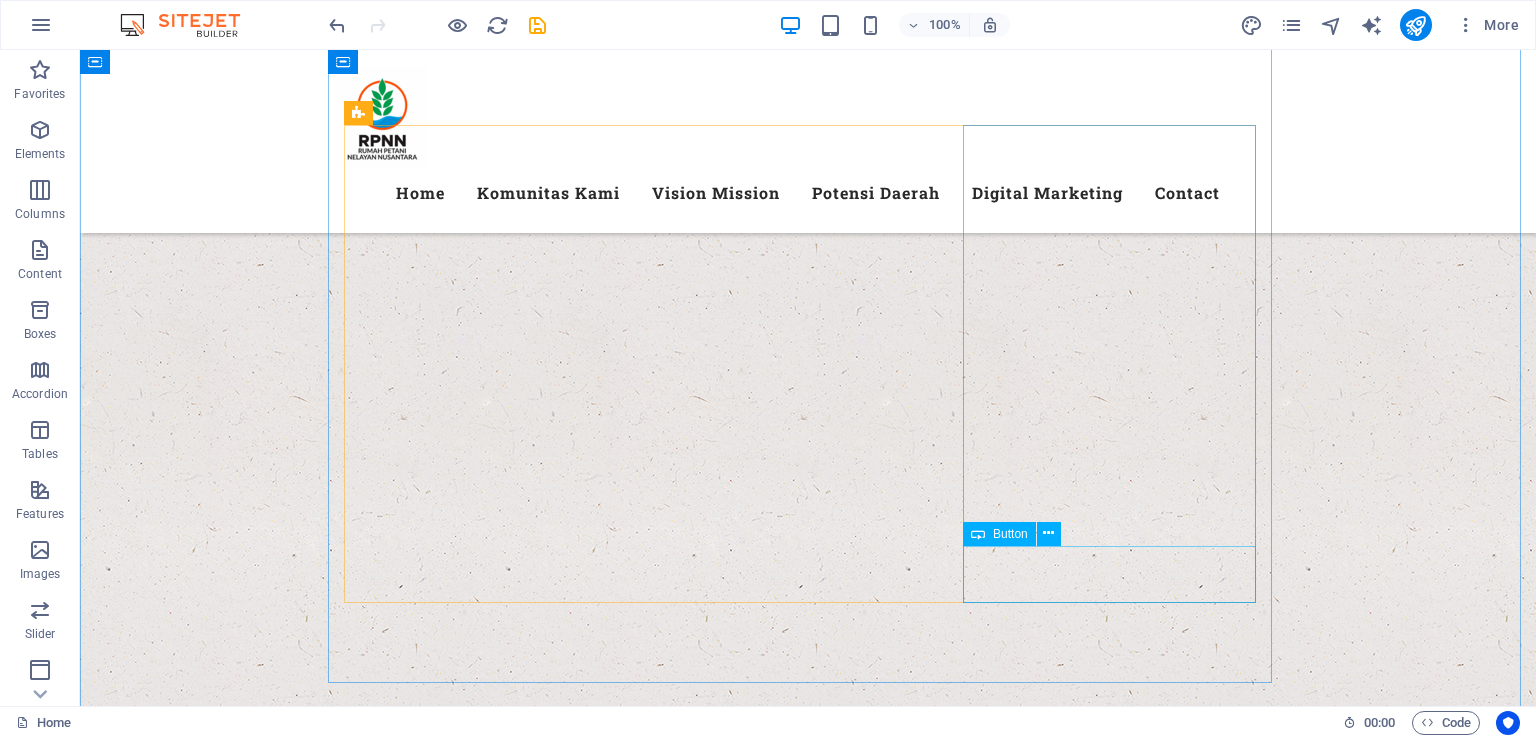 click on "Get a quote" at bounding box center [808, 4184] 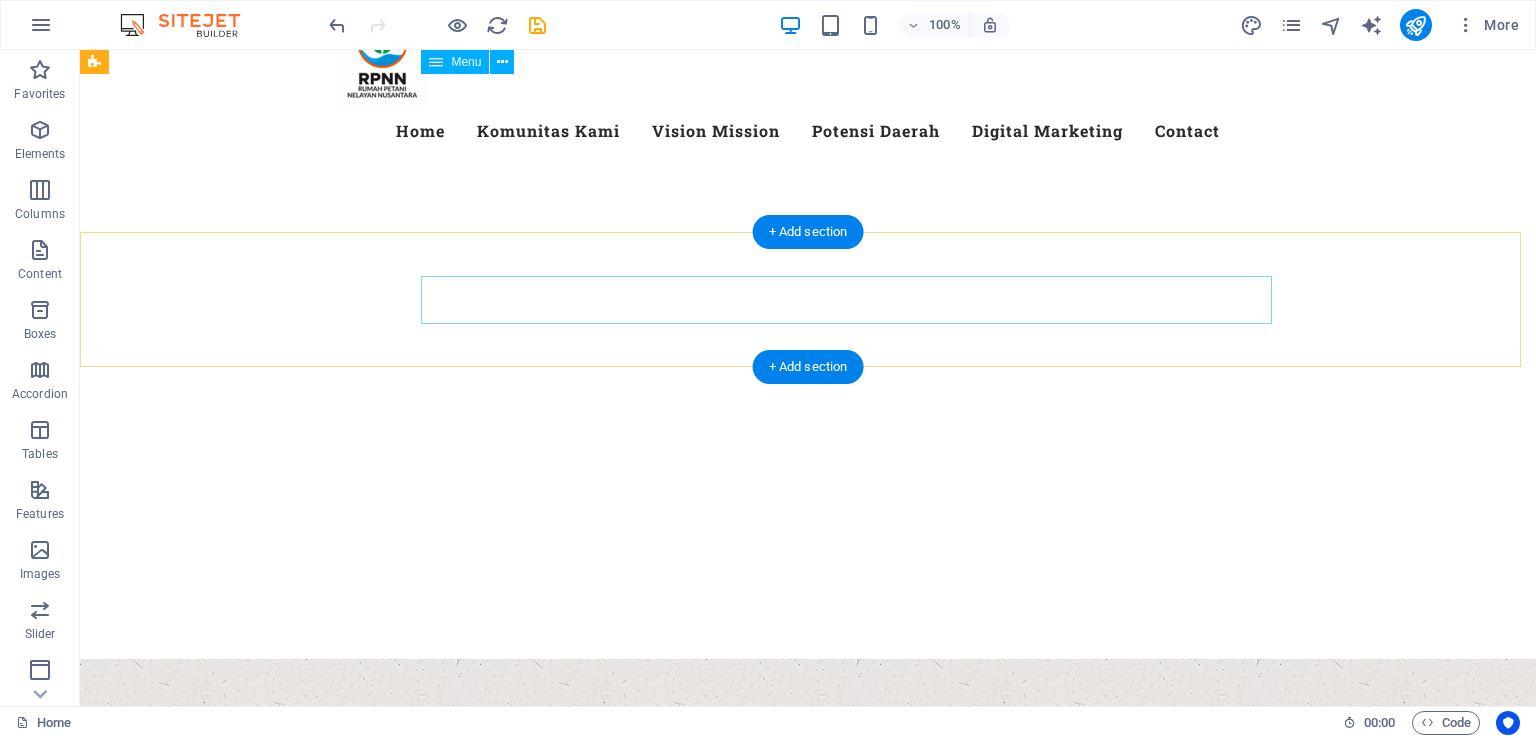 scroll, scrollTop: 230, scrollLeft: 0, axis: vertical 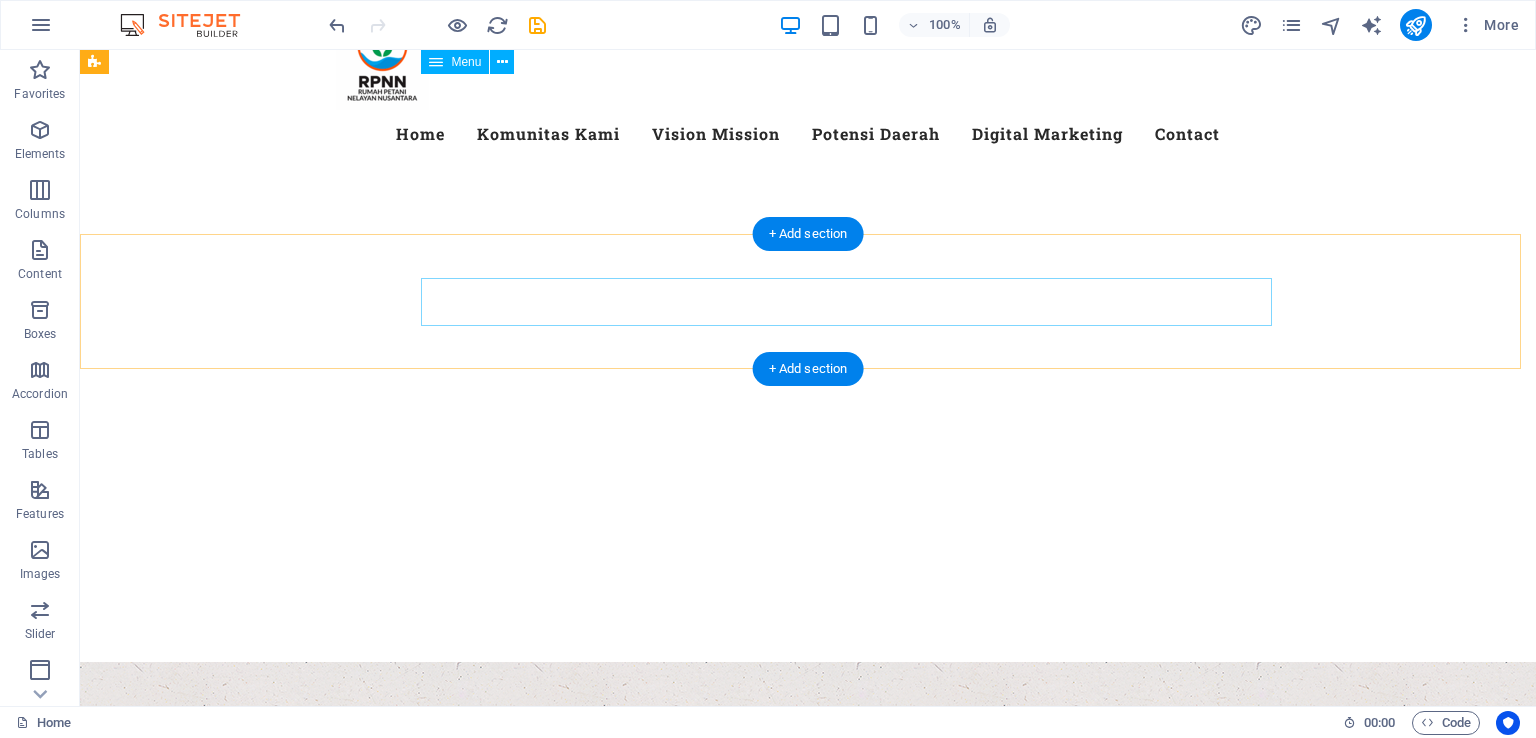 click at bounding box center [808, 1281] 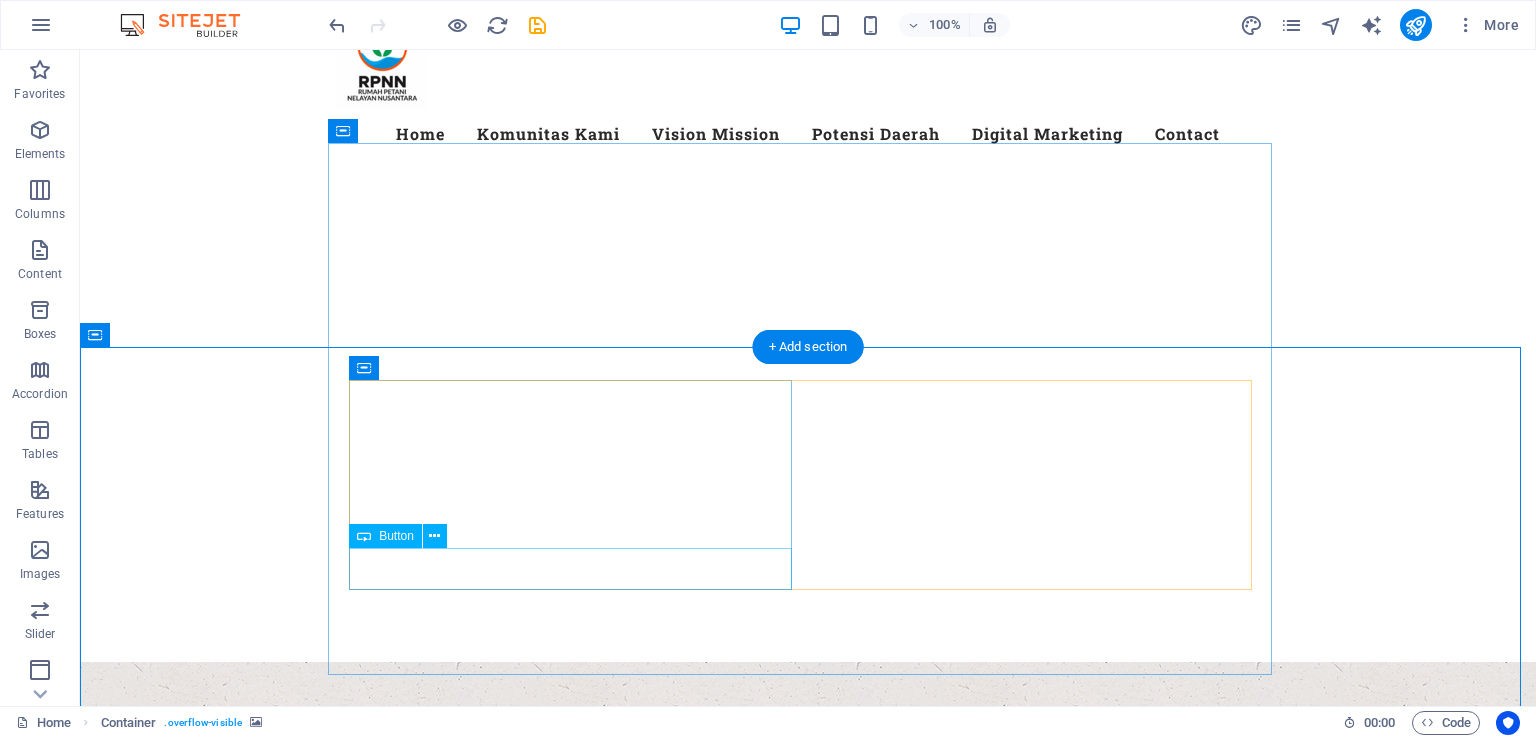 click on "learn more" at bounding box center [808, 2074] 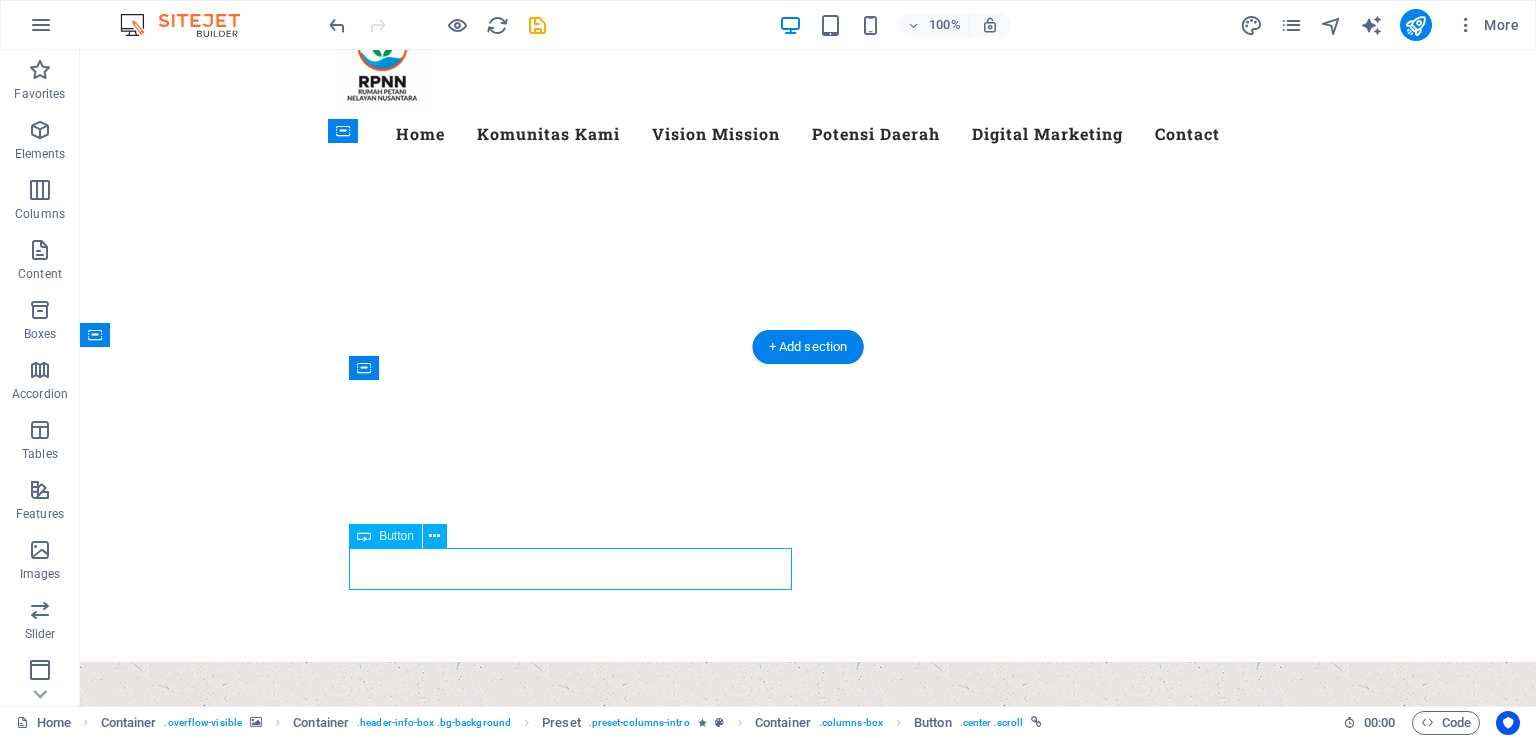 click on "learn more" at bounding box center [808, 2074] 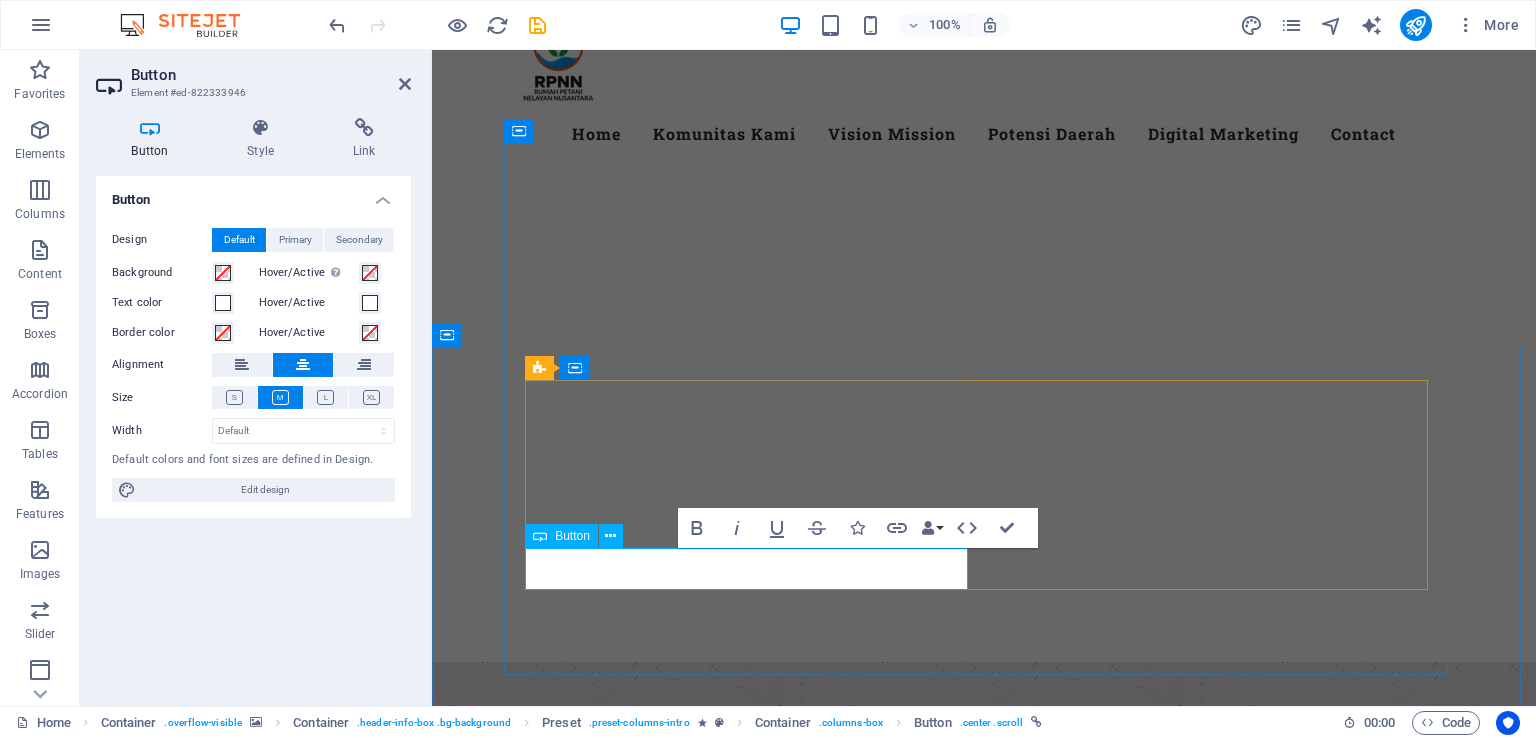 type 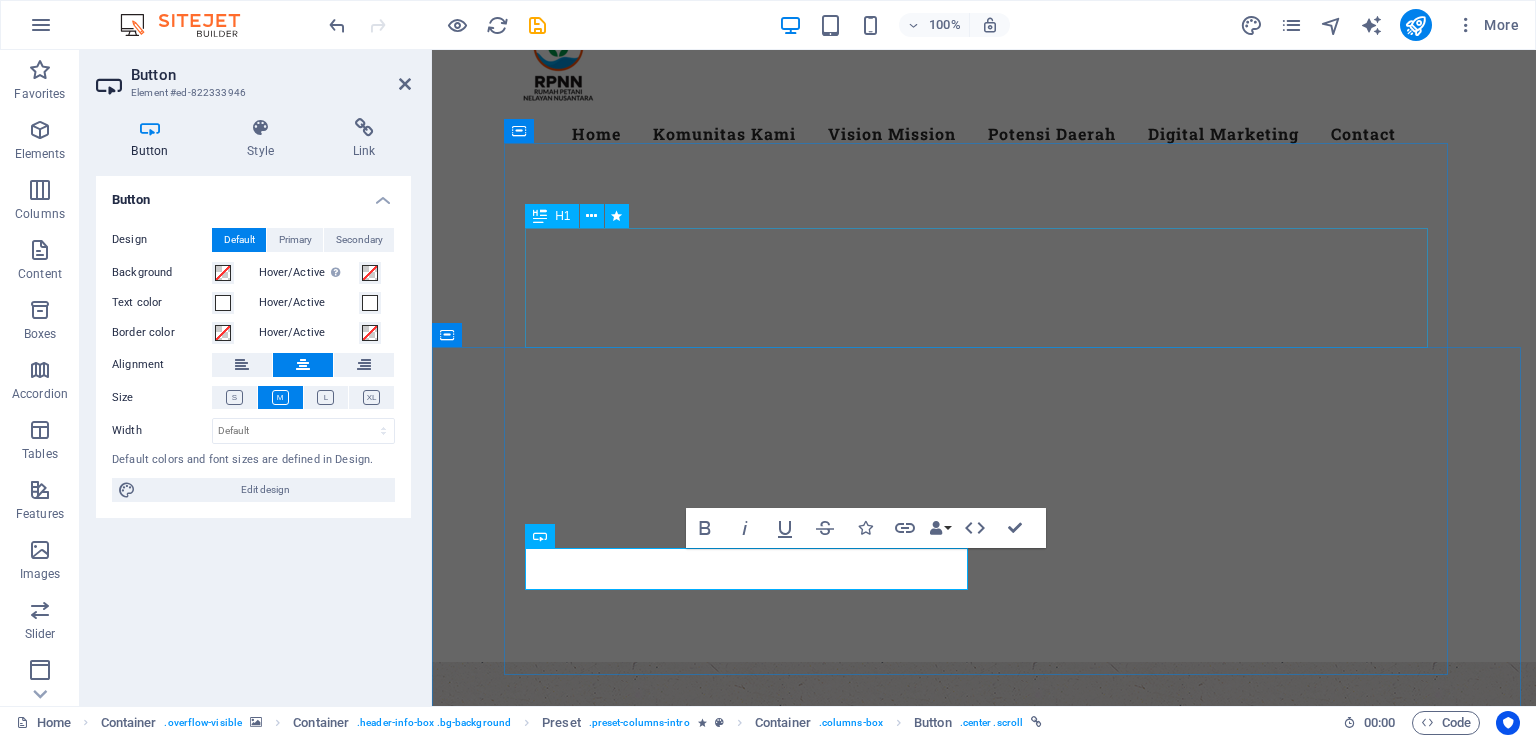 click on "welcome to RPNN [CITY]" at bounding box center (984, 1841) 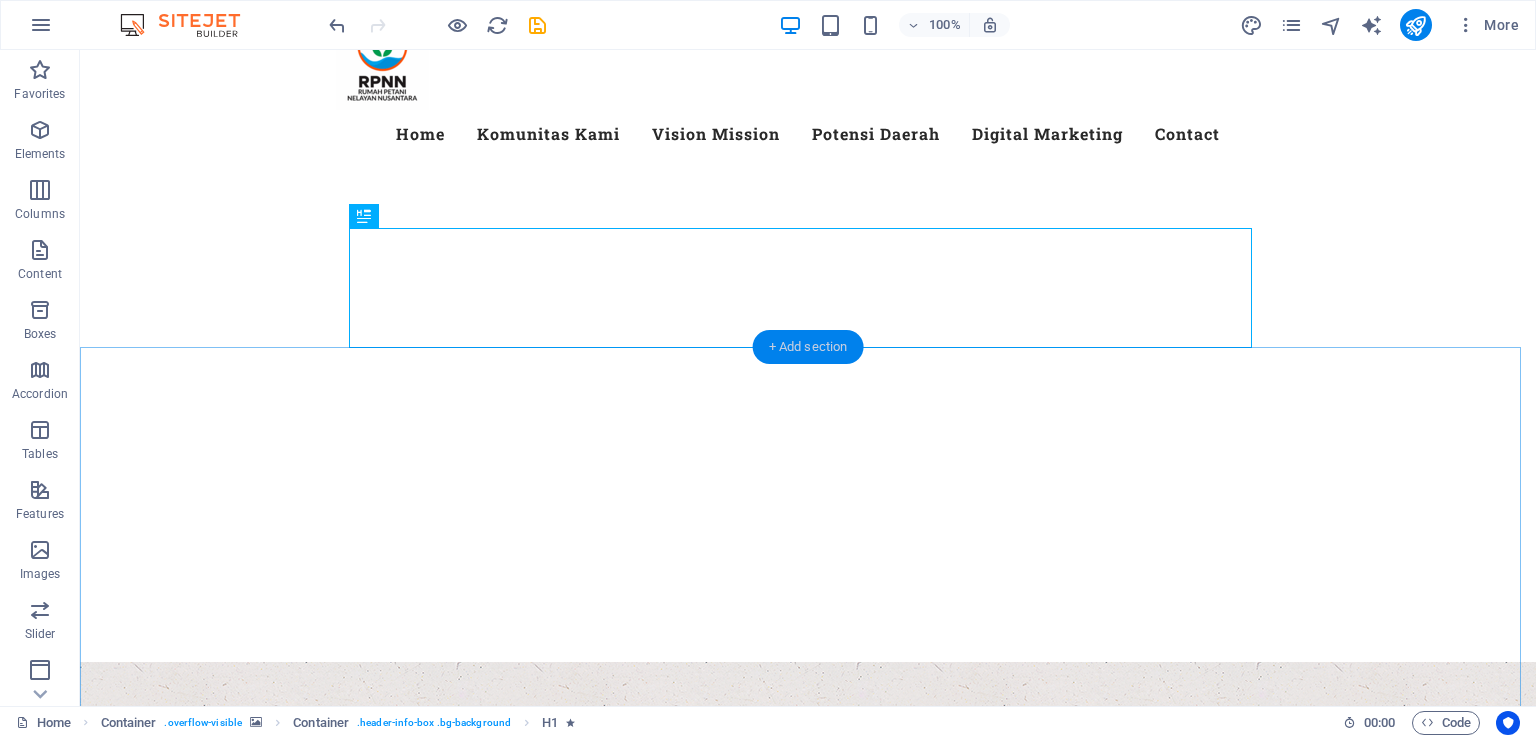 click on "+ Add section" at bounding box center [808, 347] 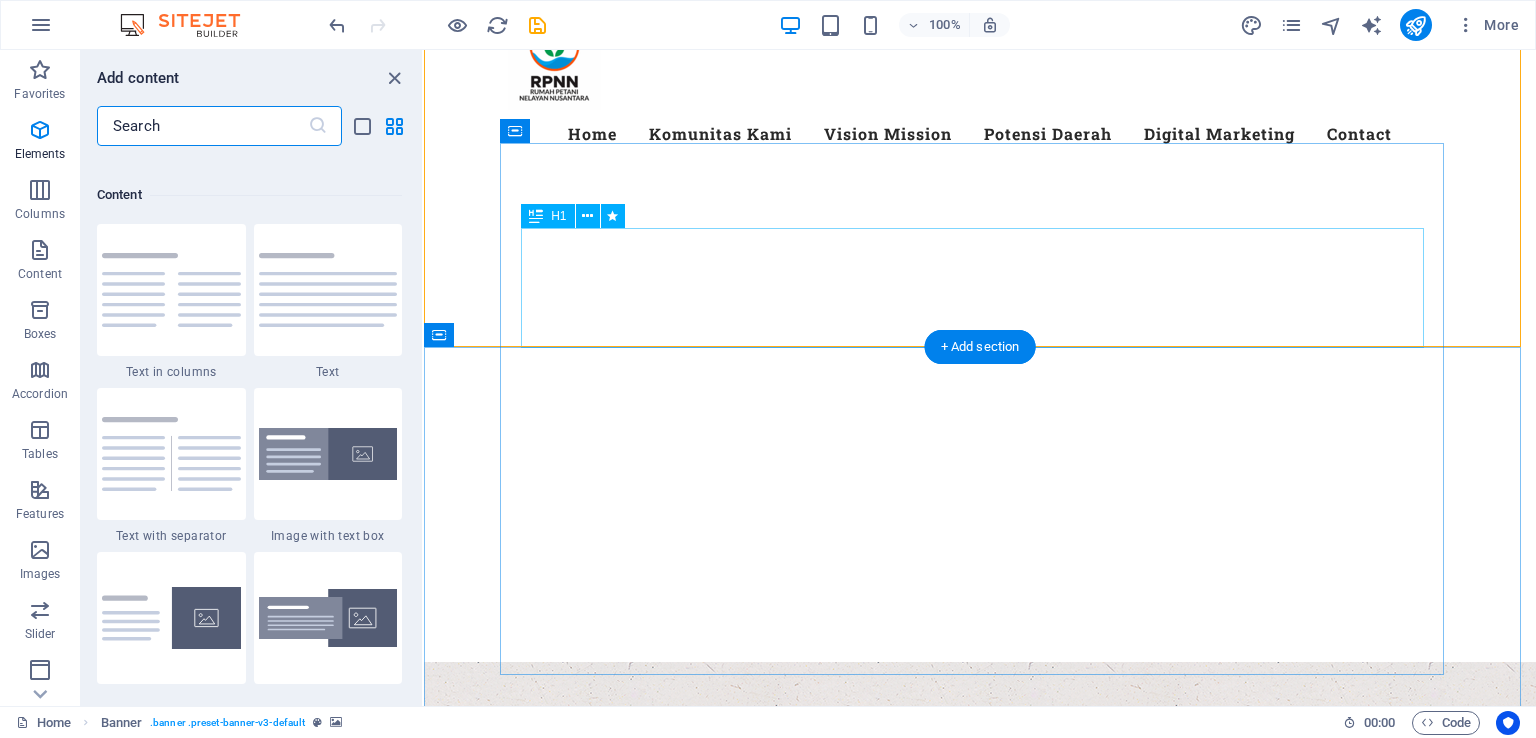 scroll, scrollTop: 3499, scrollLeft: 0, axis: vertical 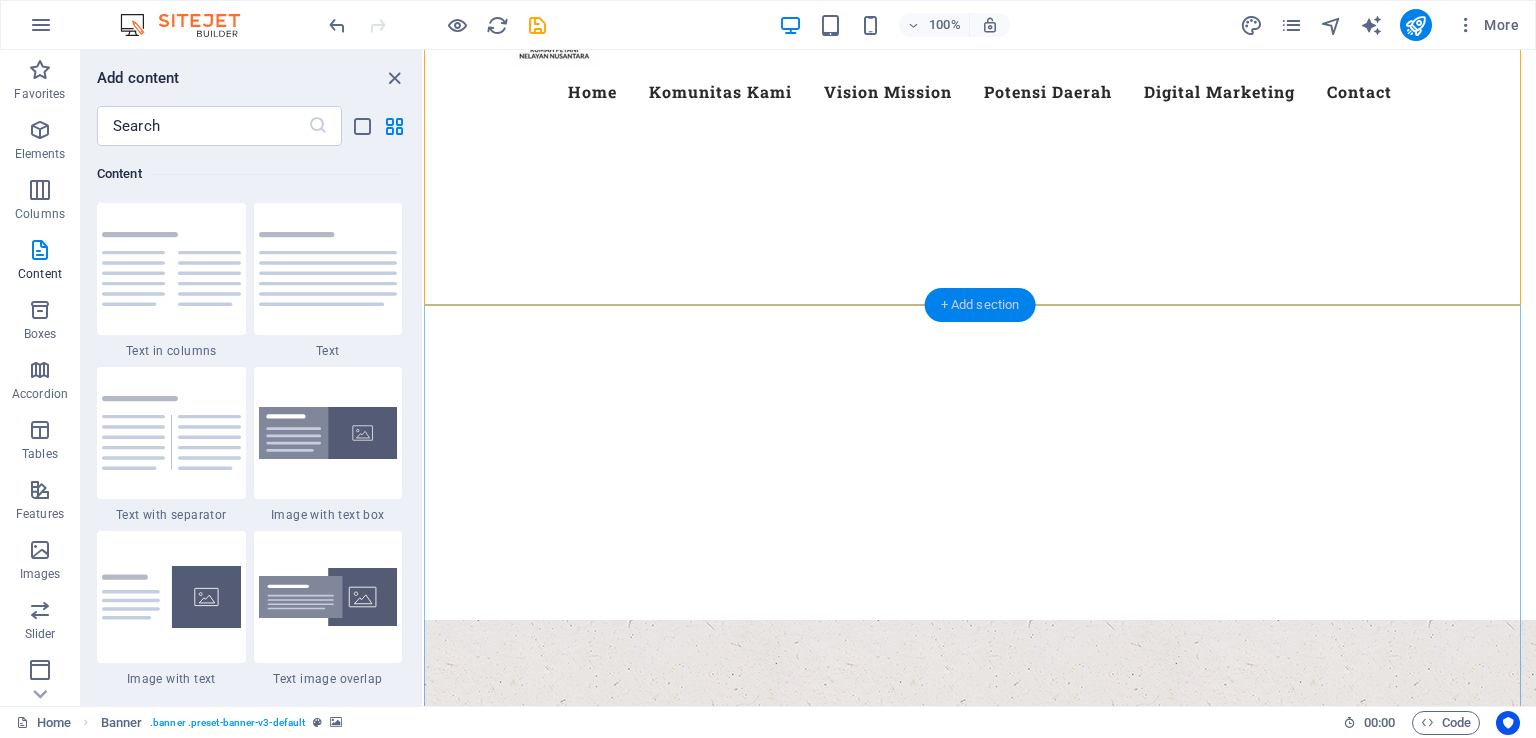 click on "+ Add section" at bounding box center (980, 305) 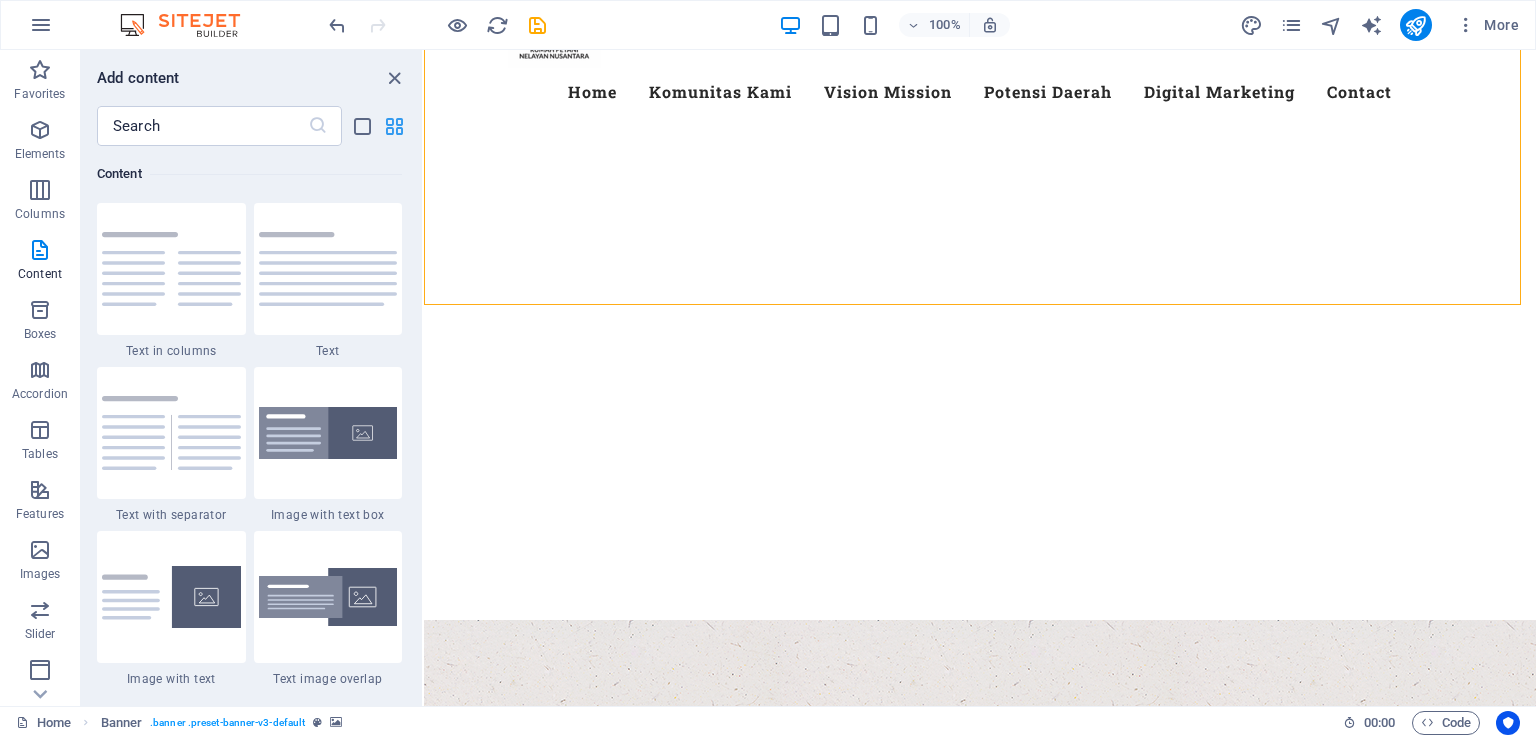 click at bounding box center [394, 126] 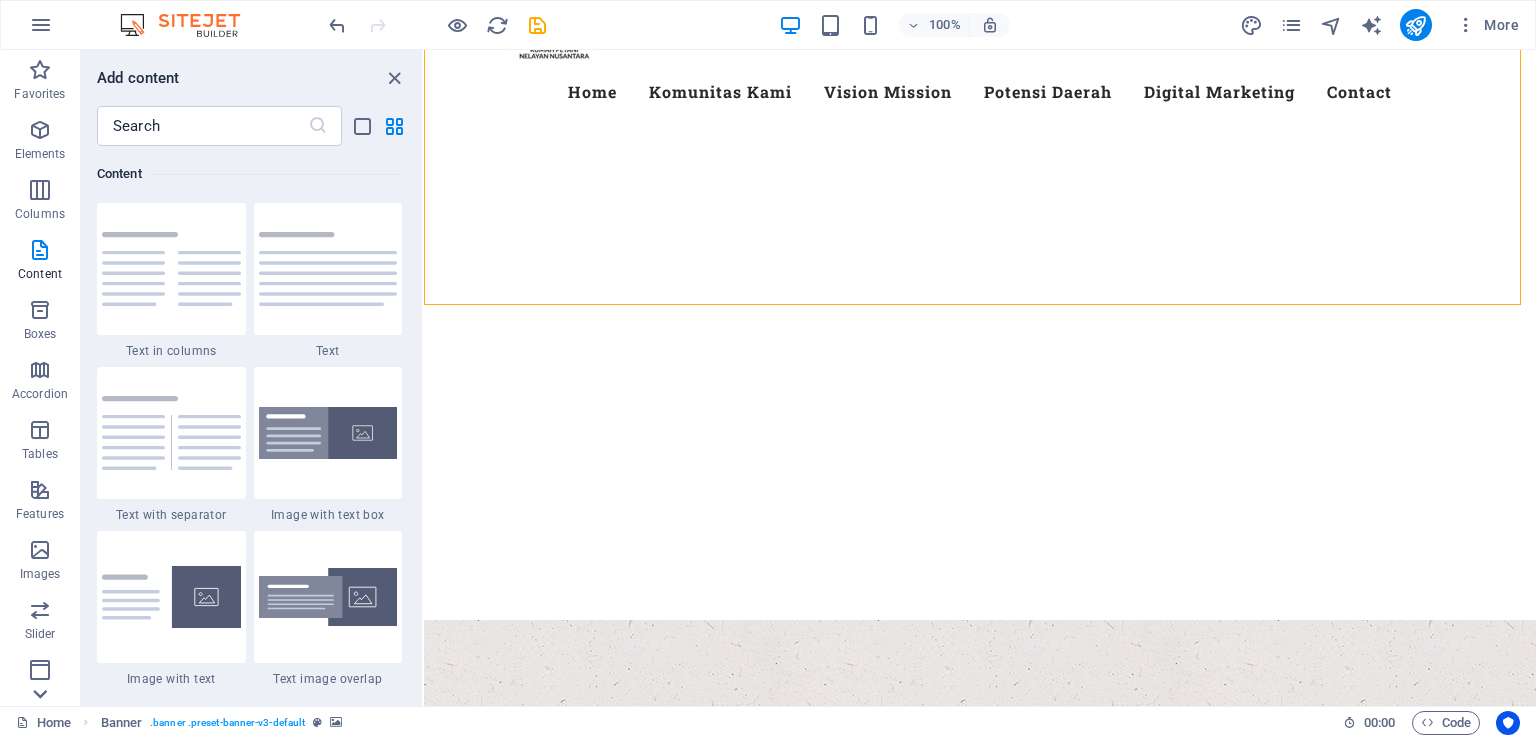 click 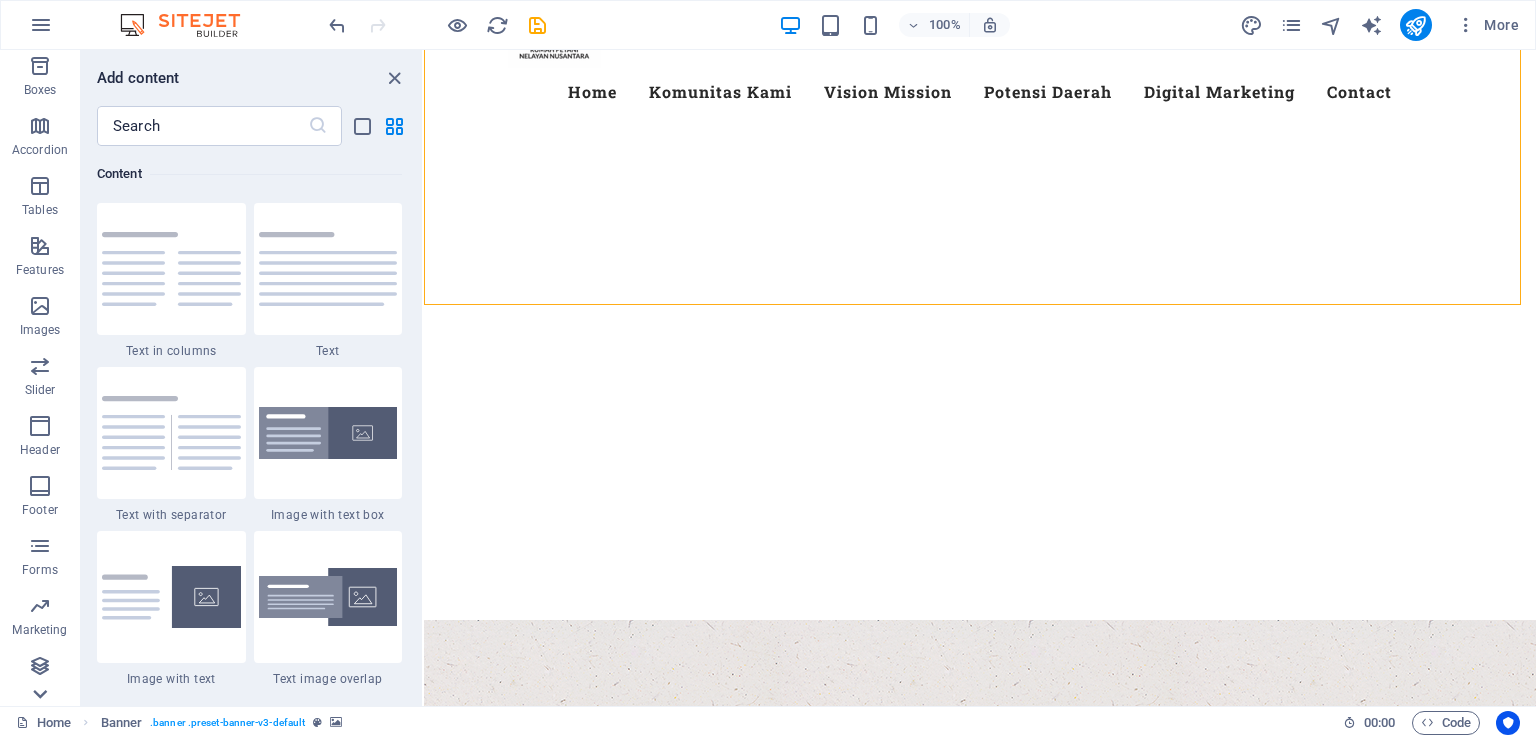 scroll, scrollTop: 244, scrollLeft: 0, axis: vertical 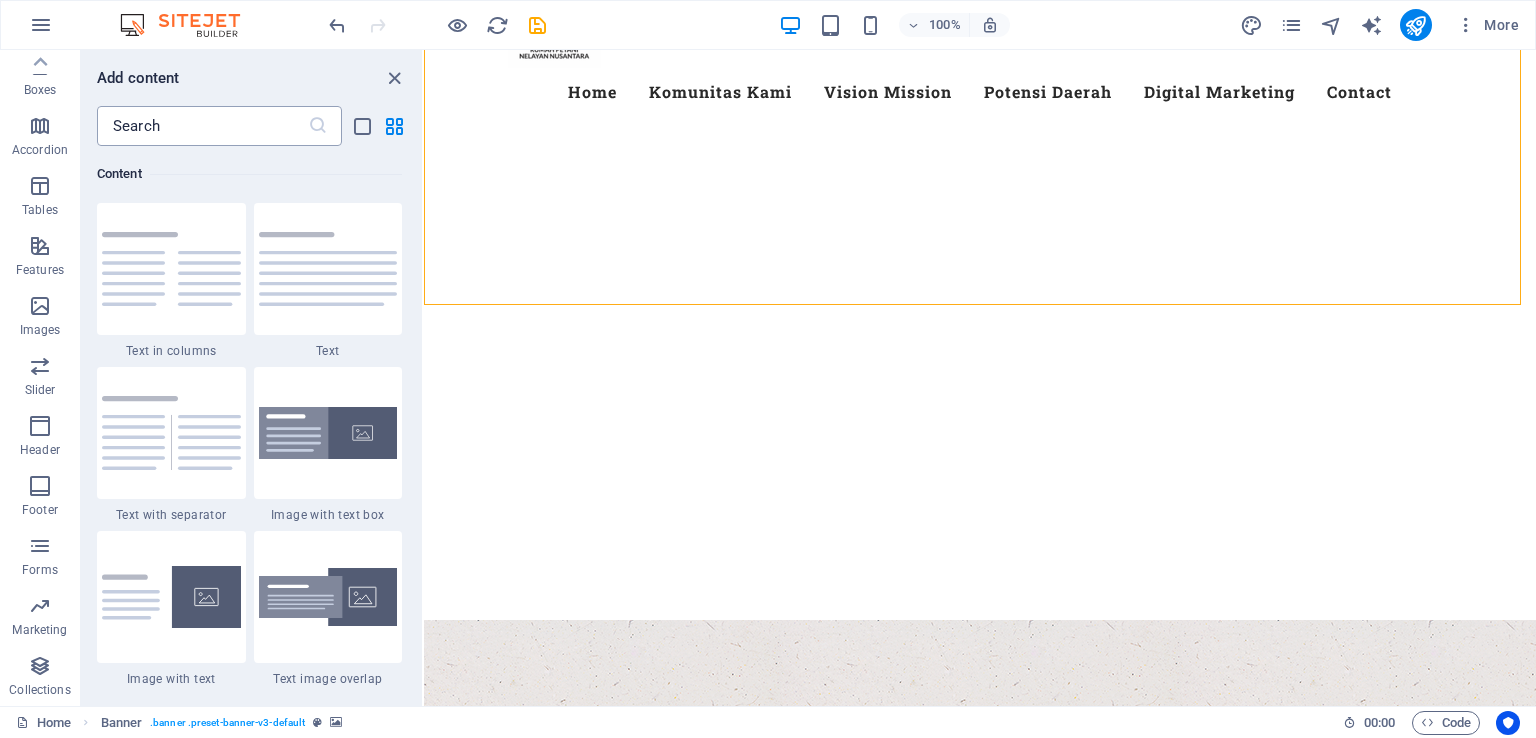 click at bounding box center [202, 126] 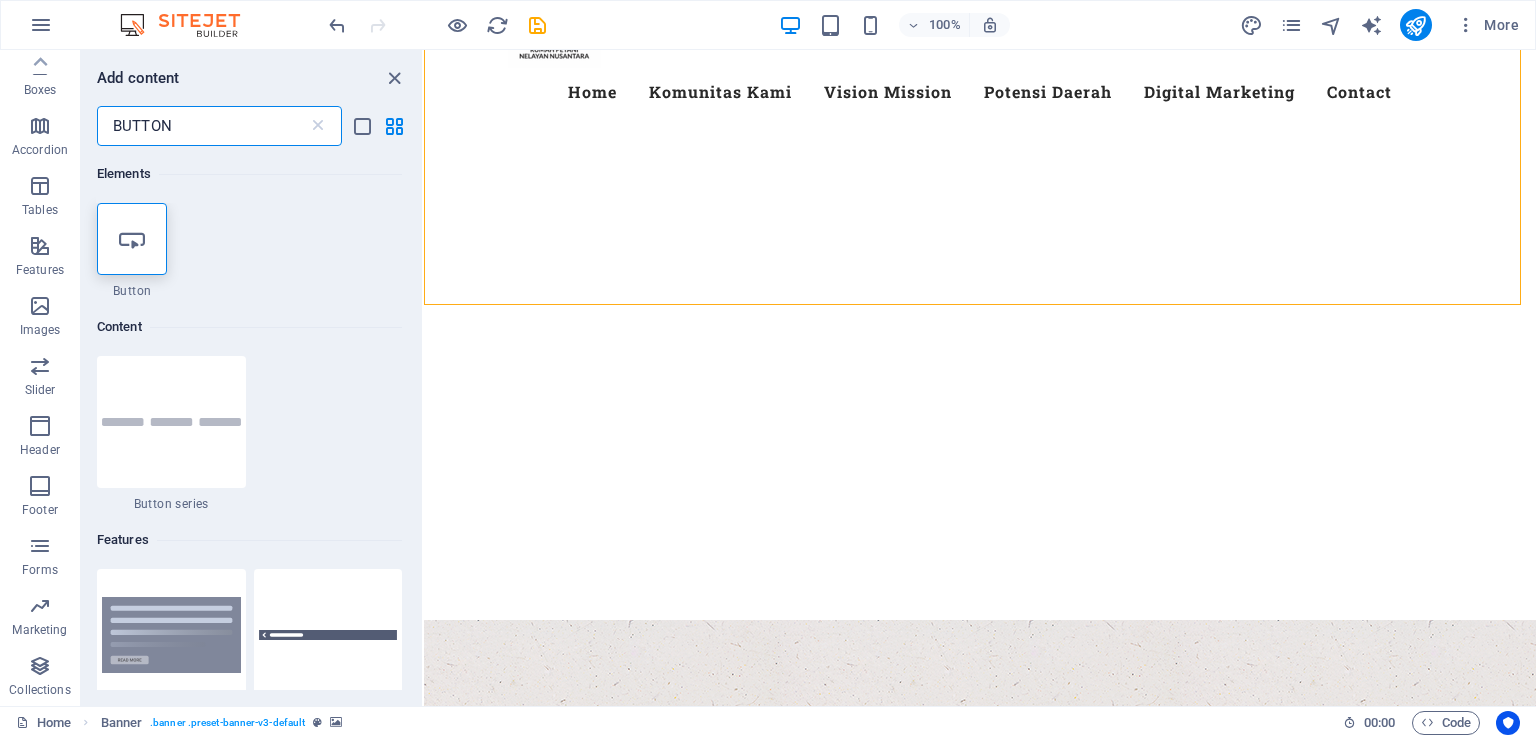 scroll, scrollTop: 0, scrollLeft: 0, axis: both 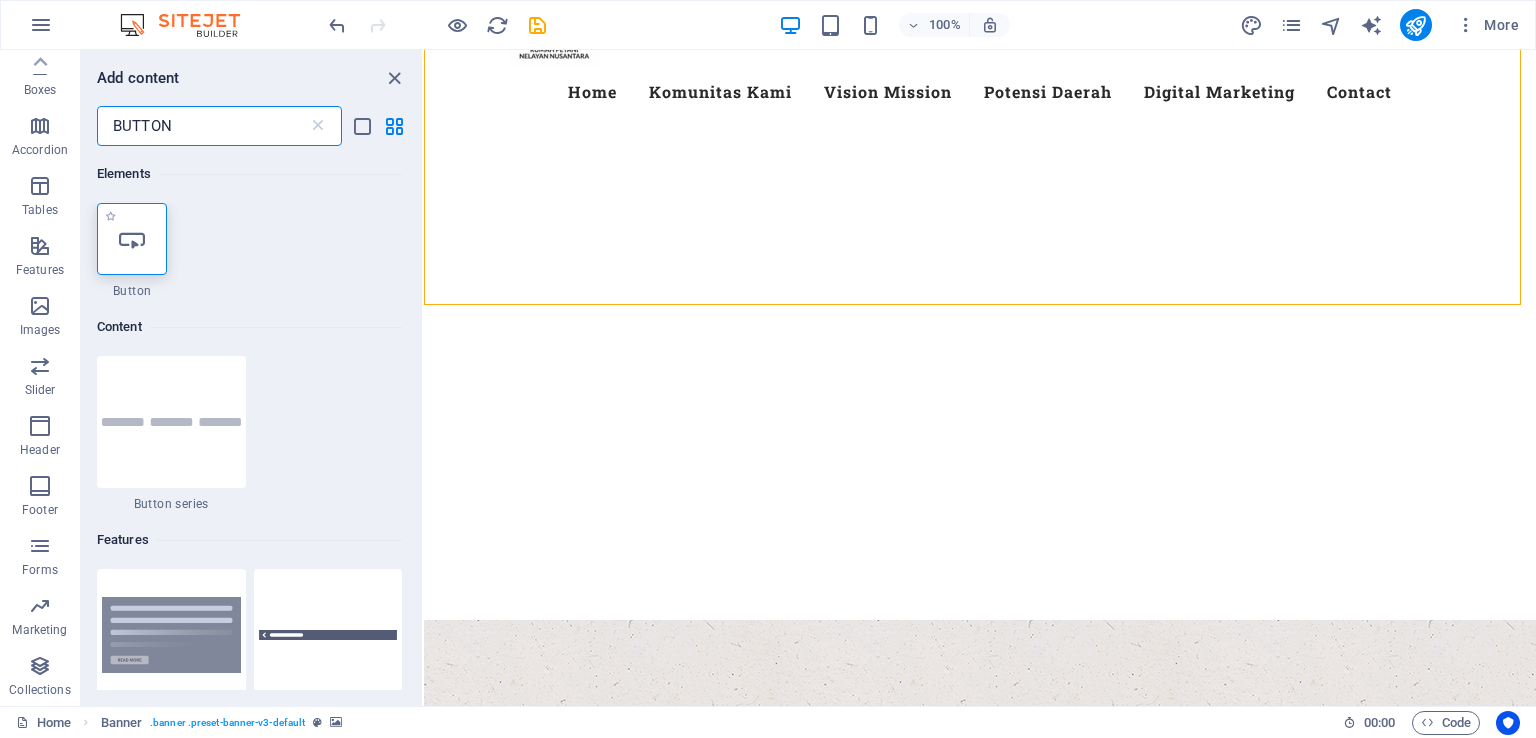 type on "BUTTON" 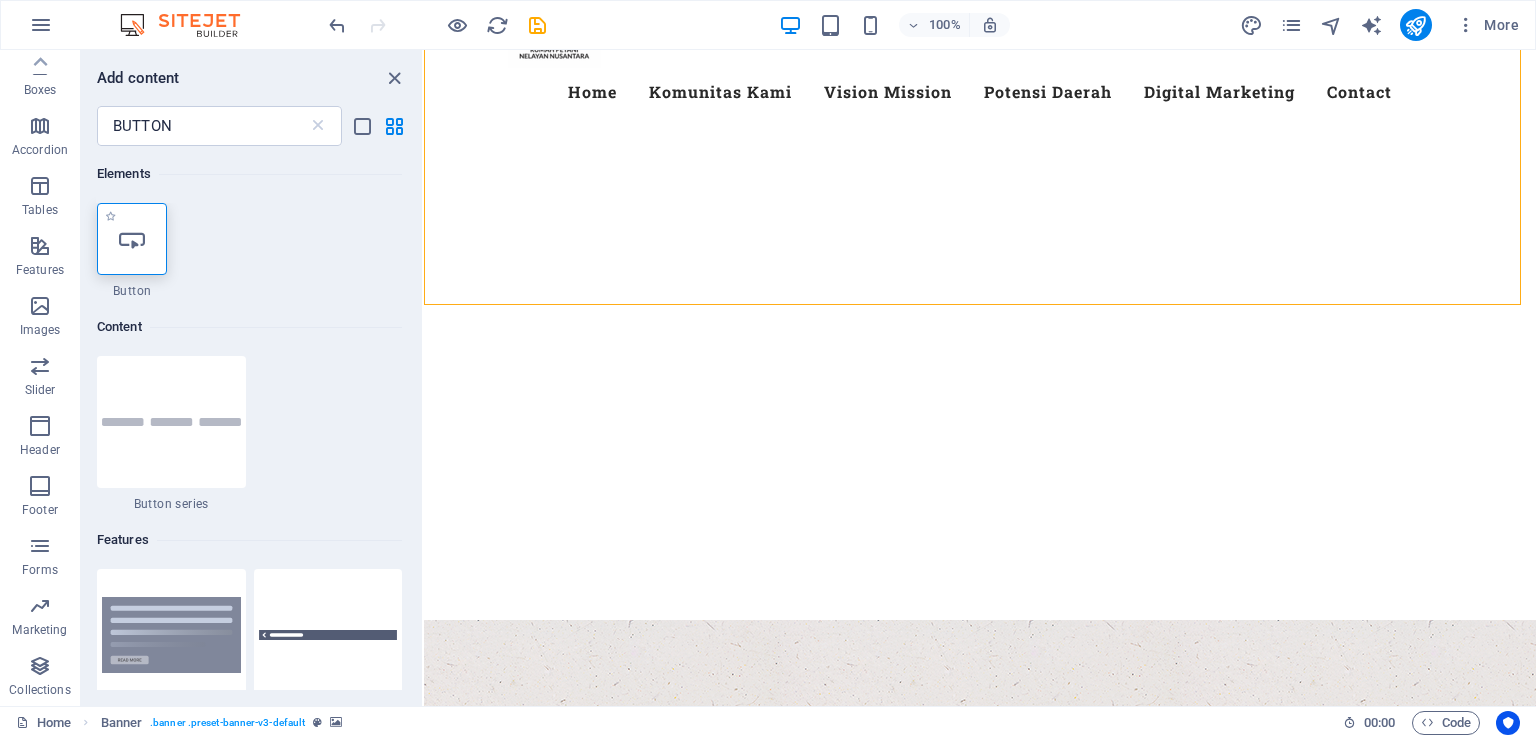 click at bounding box center (132, 239) 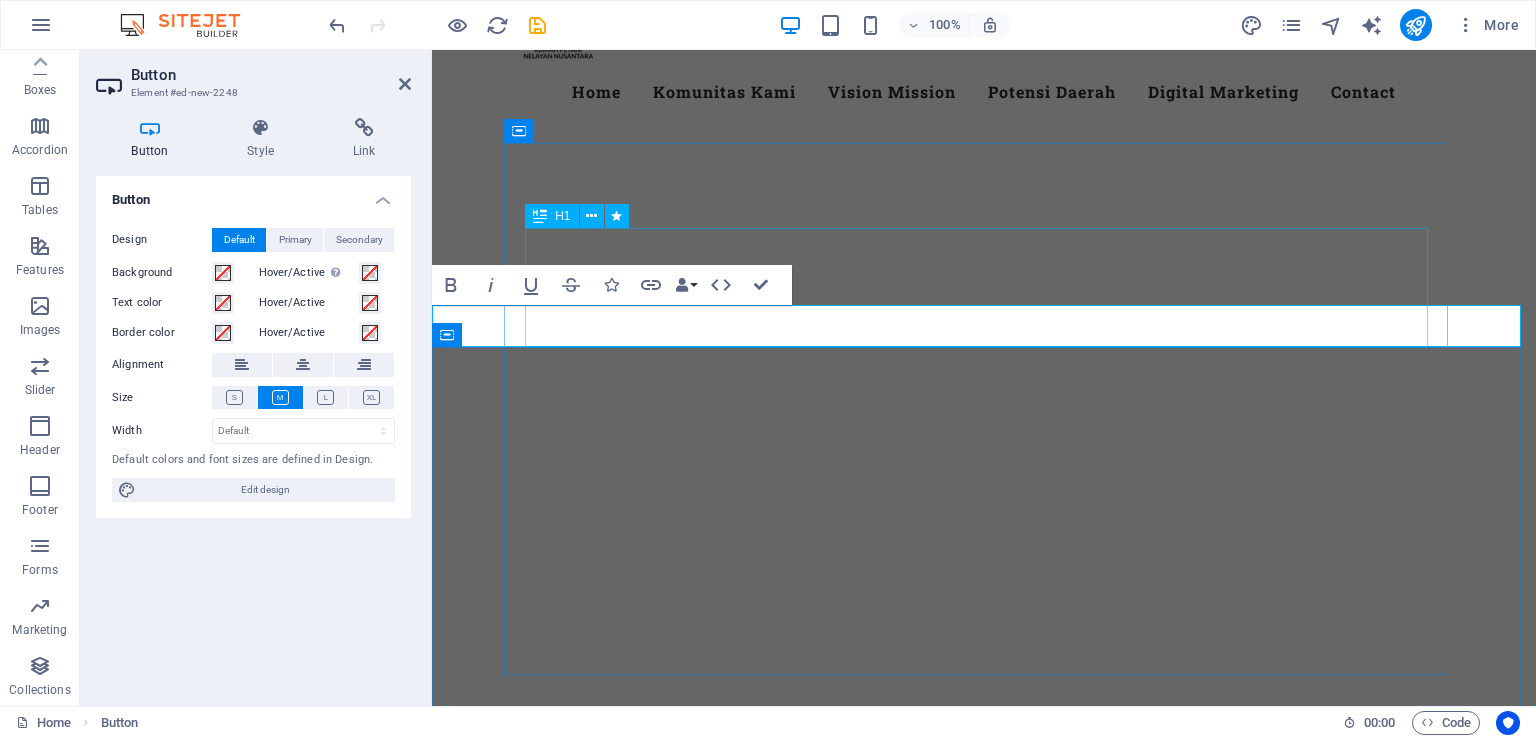 click on "welcome to RPNN [CITY]" at bounding box center (984, 1950) 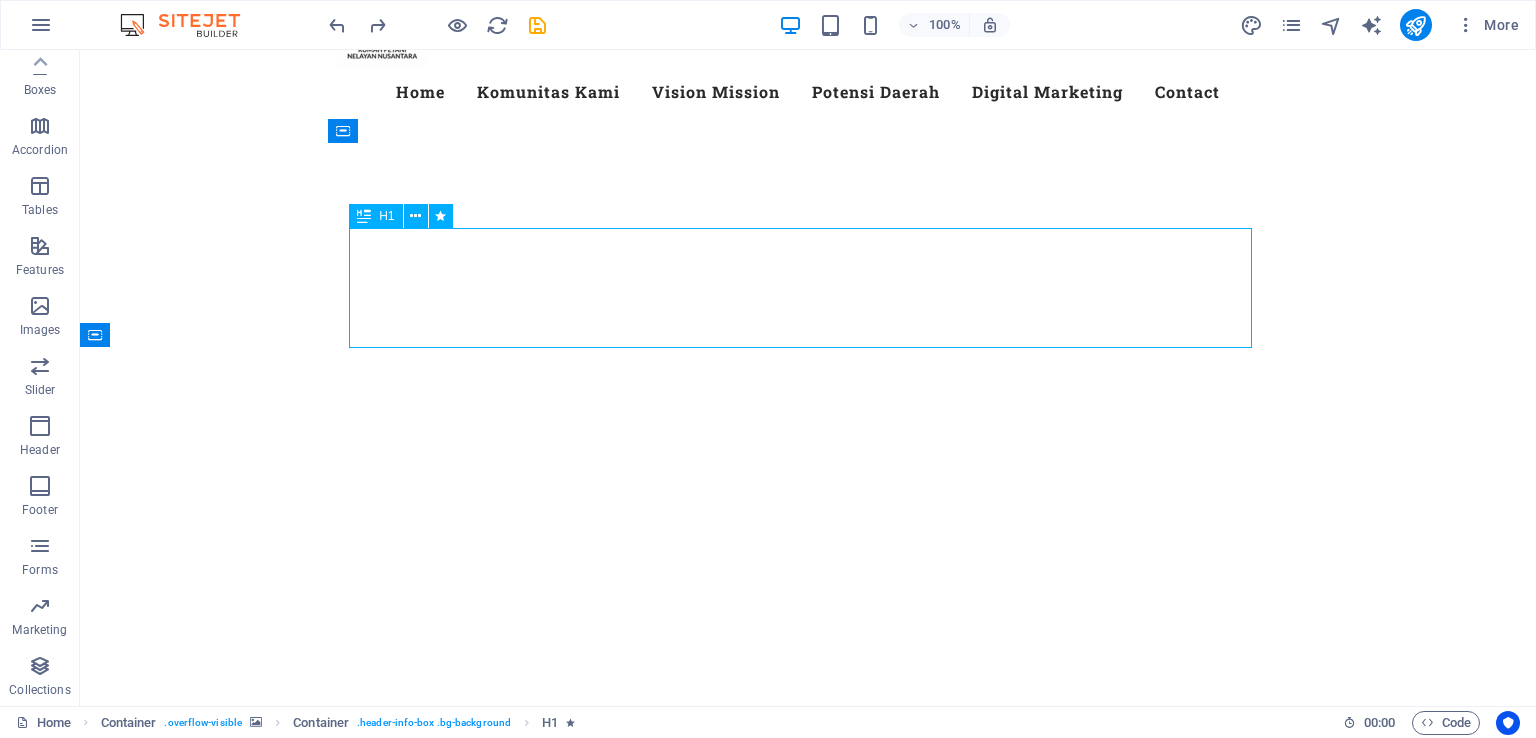 click on "welcome to RPNN [CITY]" at bounding box center (808, 1950) 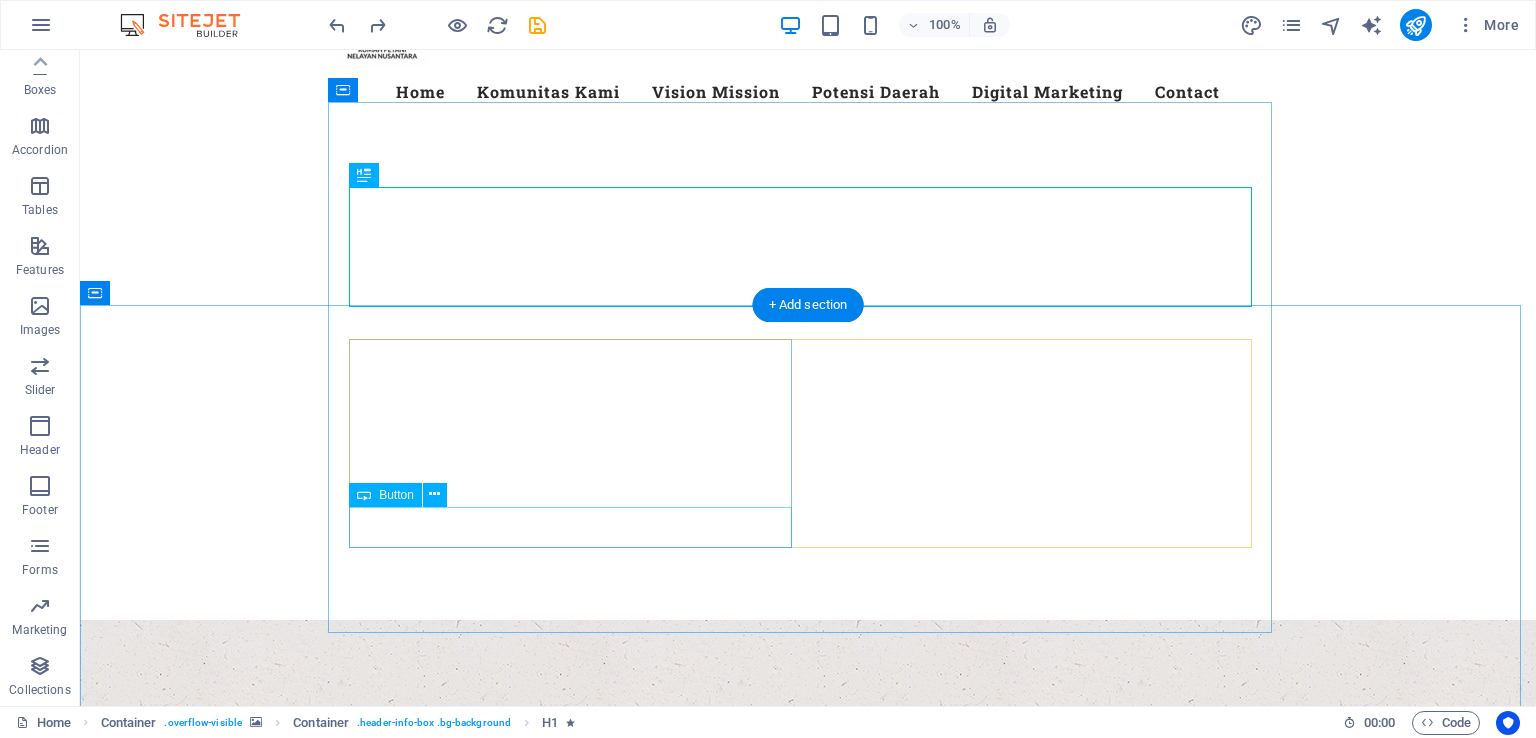 click on "INFORMASI" at bounding box center (808, 2032) 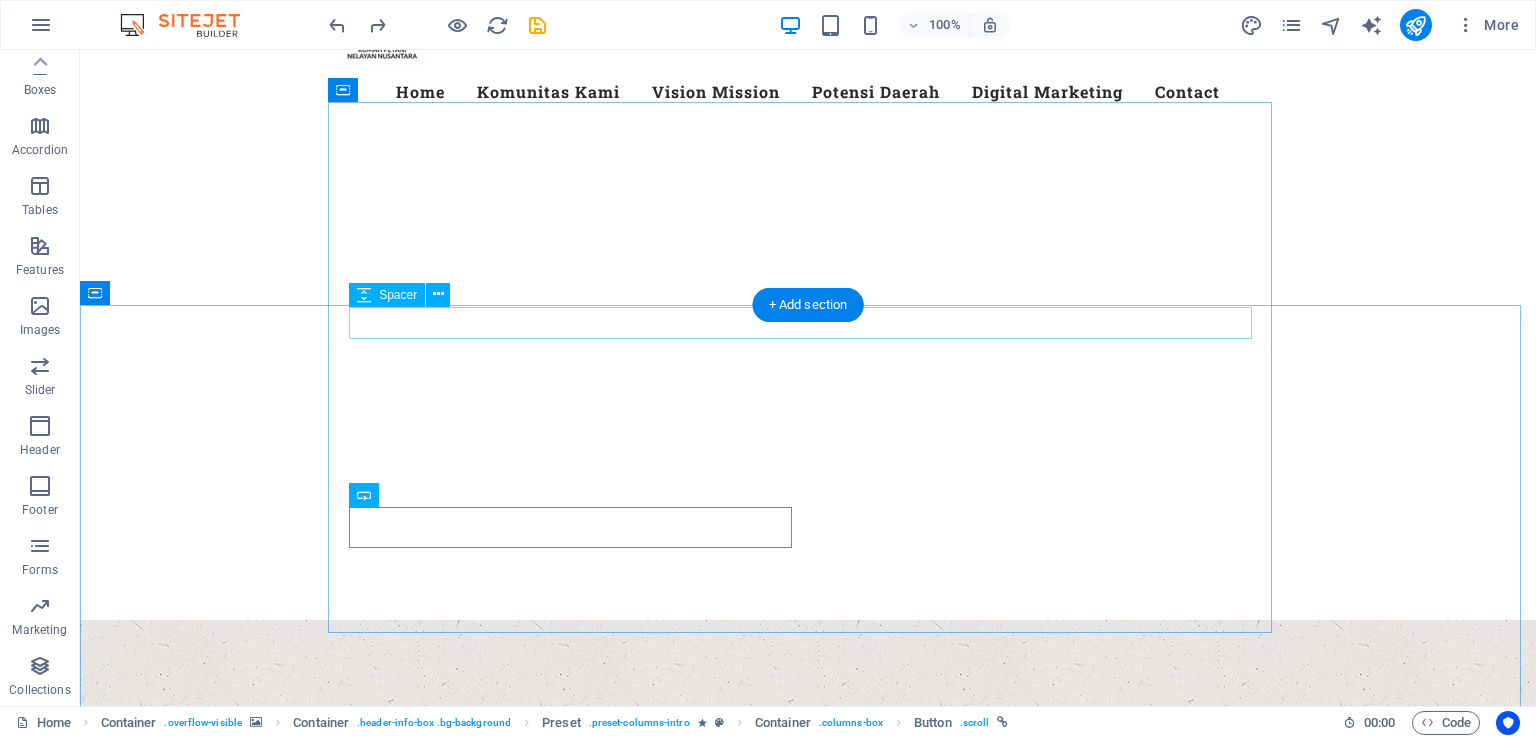 drag, startPoint x: 580, startPoint y: 533, endPoint x: 884, endPoint y: 363, distance: 348.30447 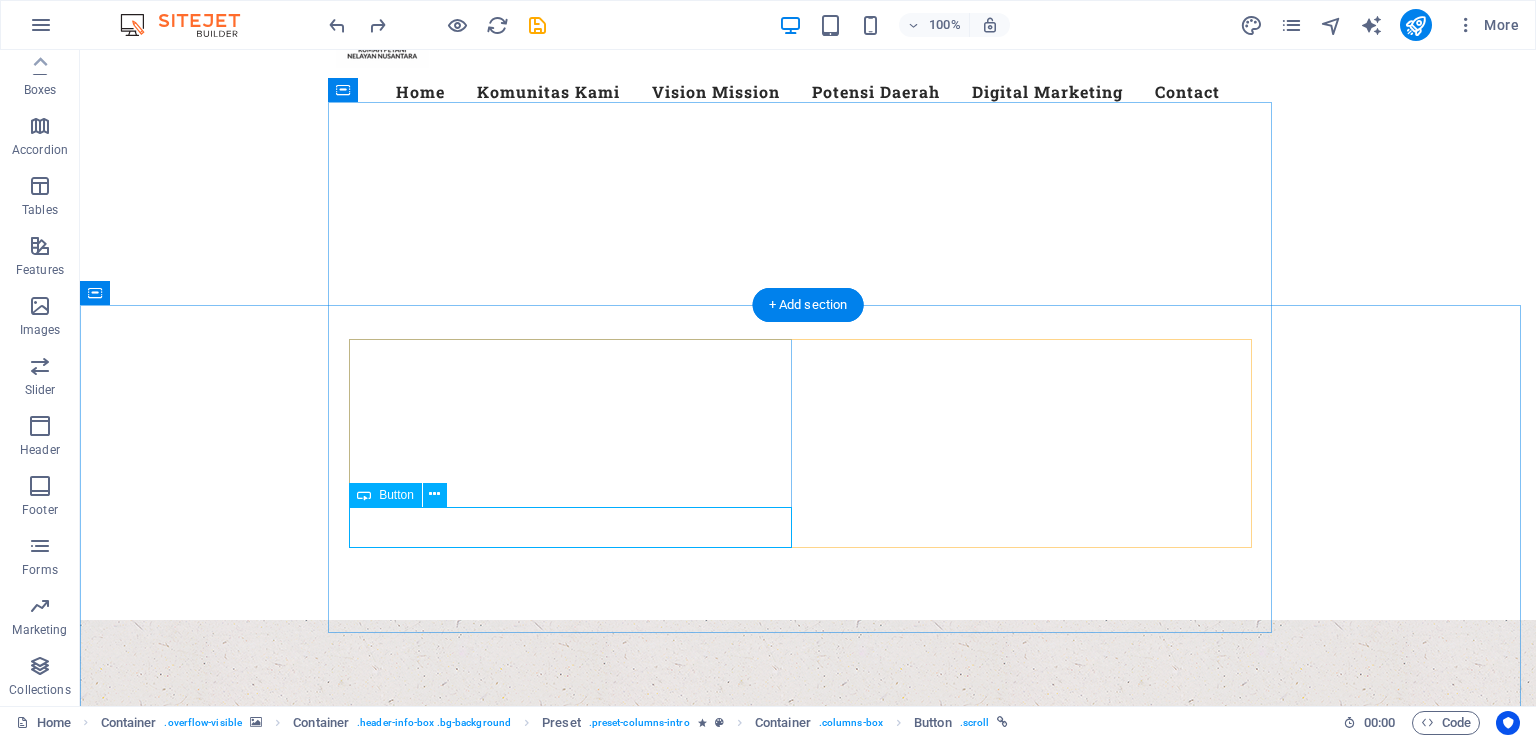 drag, startPoint x: 516, startPoint y: 537, endPoint x: 591, endPoint y: 537, distance: 75 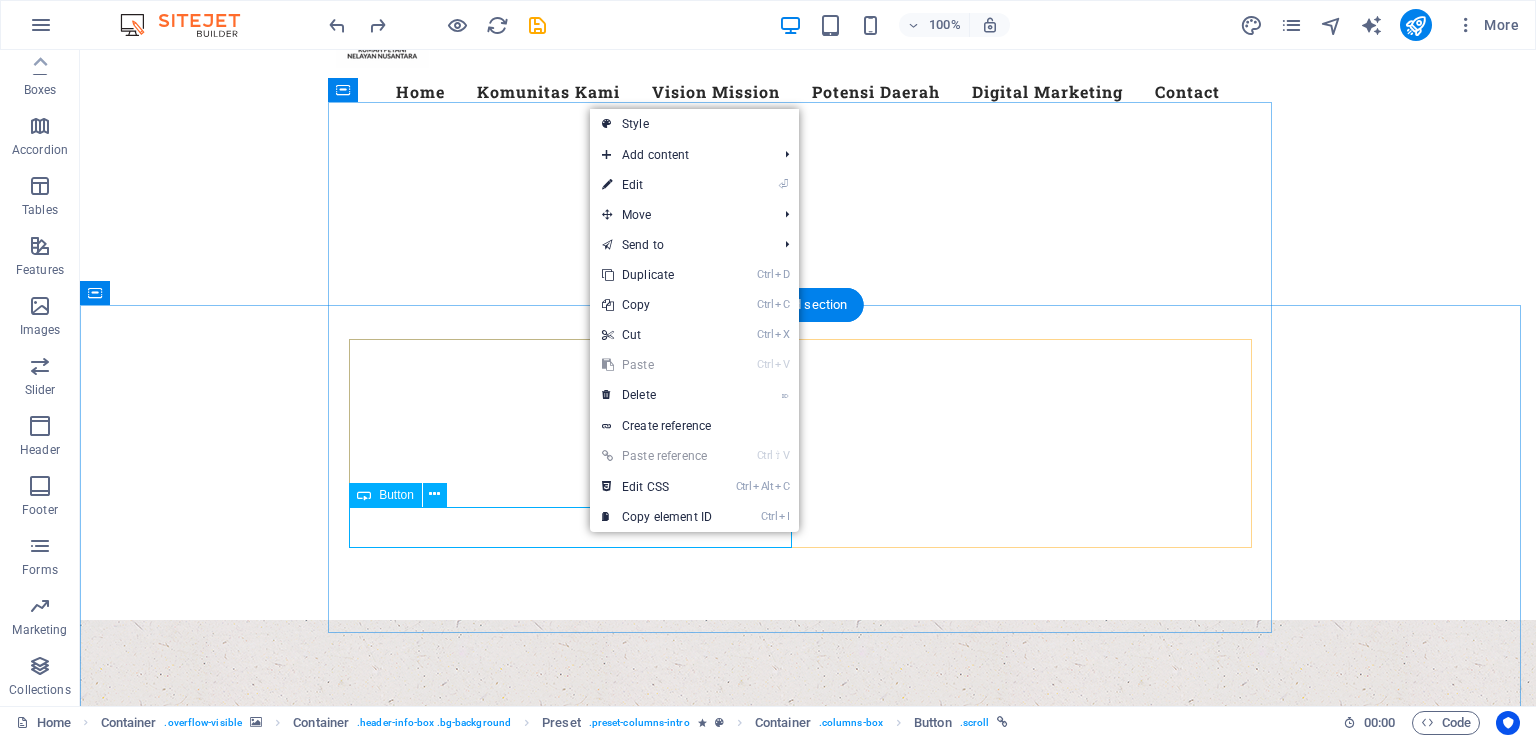 click on "INFORMASI" at bounding box center (808, 2032) 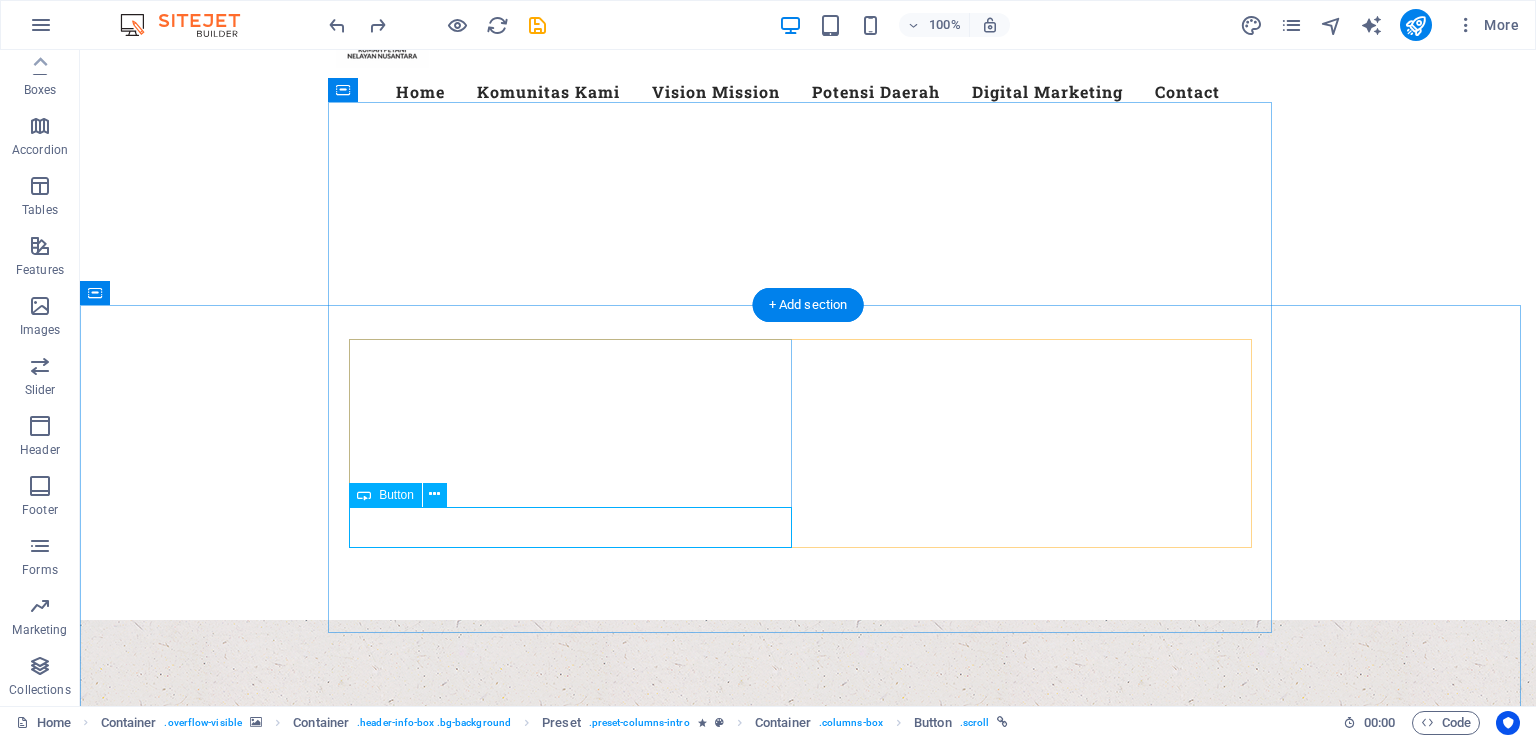 click on "INFORMASI" at bounding box center [808, 2032] 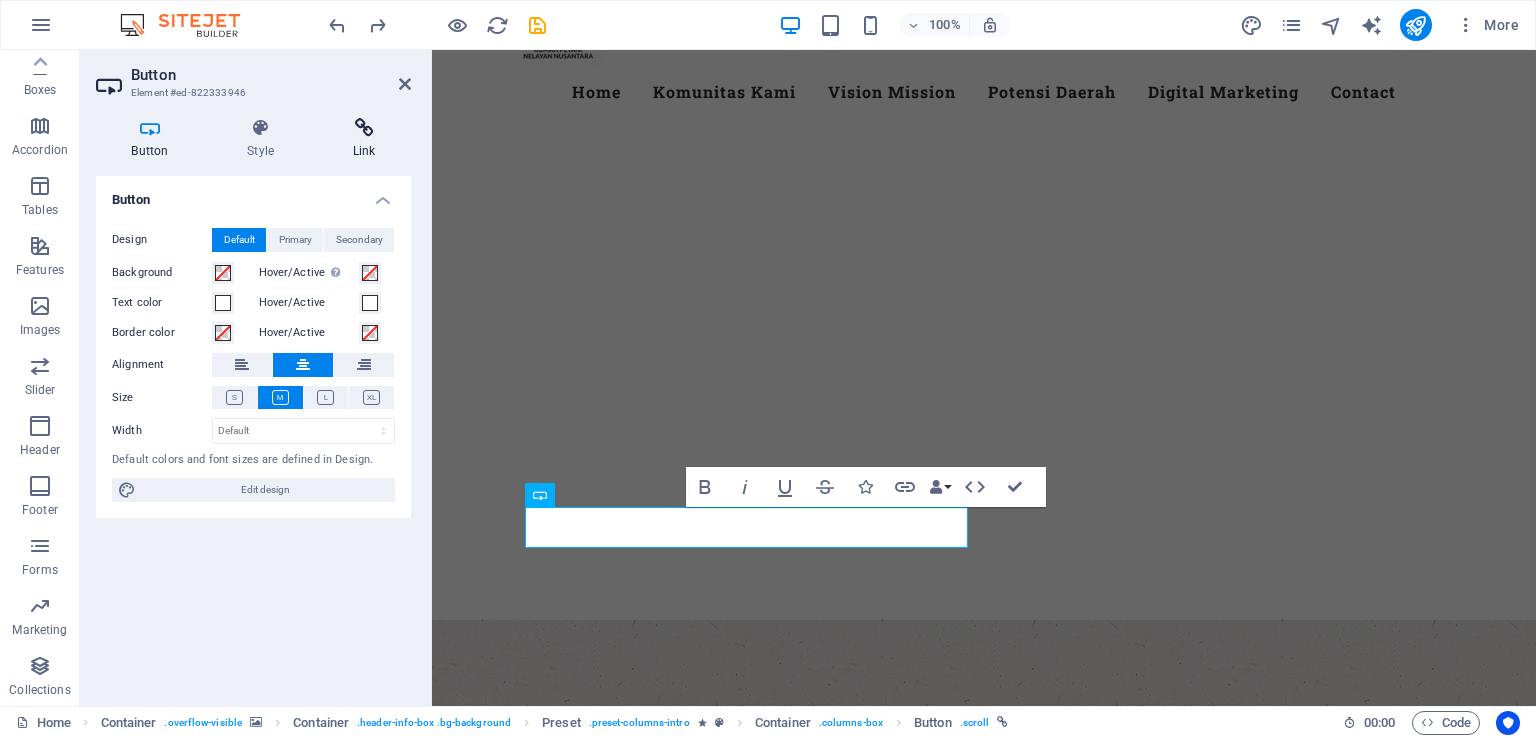 click at bounding box center [364, 128] 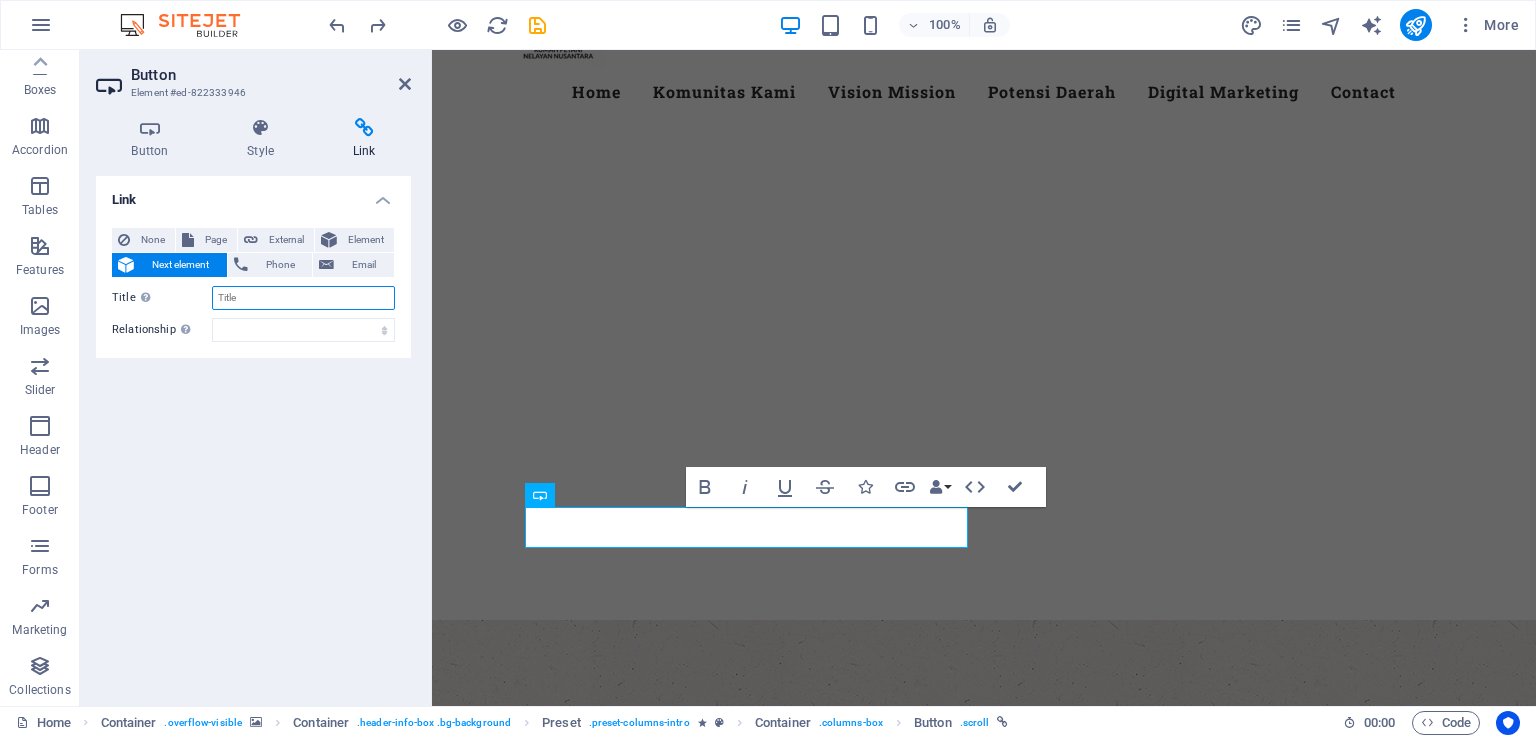 click on "Title Additional link description, should not be the same as the link text. The title is most often shown as a tooltip text when the mouse moves over the element. Leave empty if uncertain." at bounding box center (303, 298) 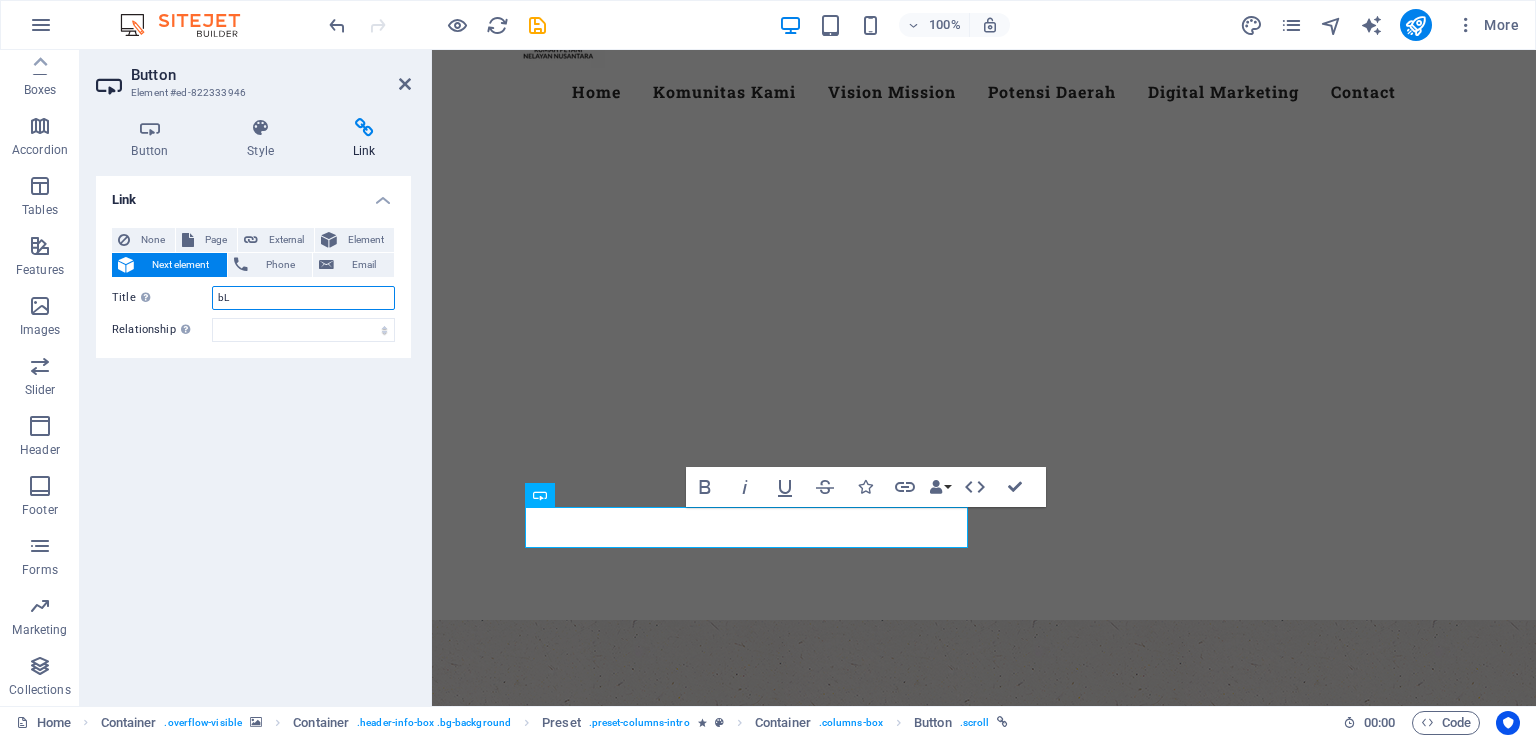 type on "b" 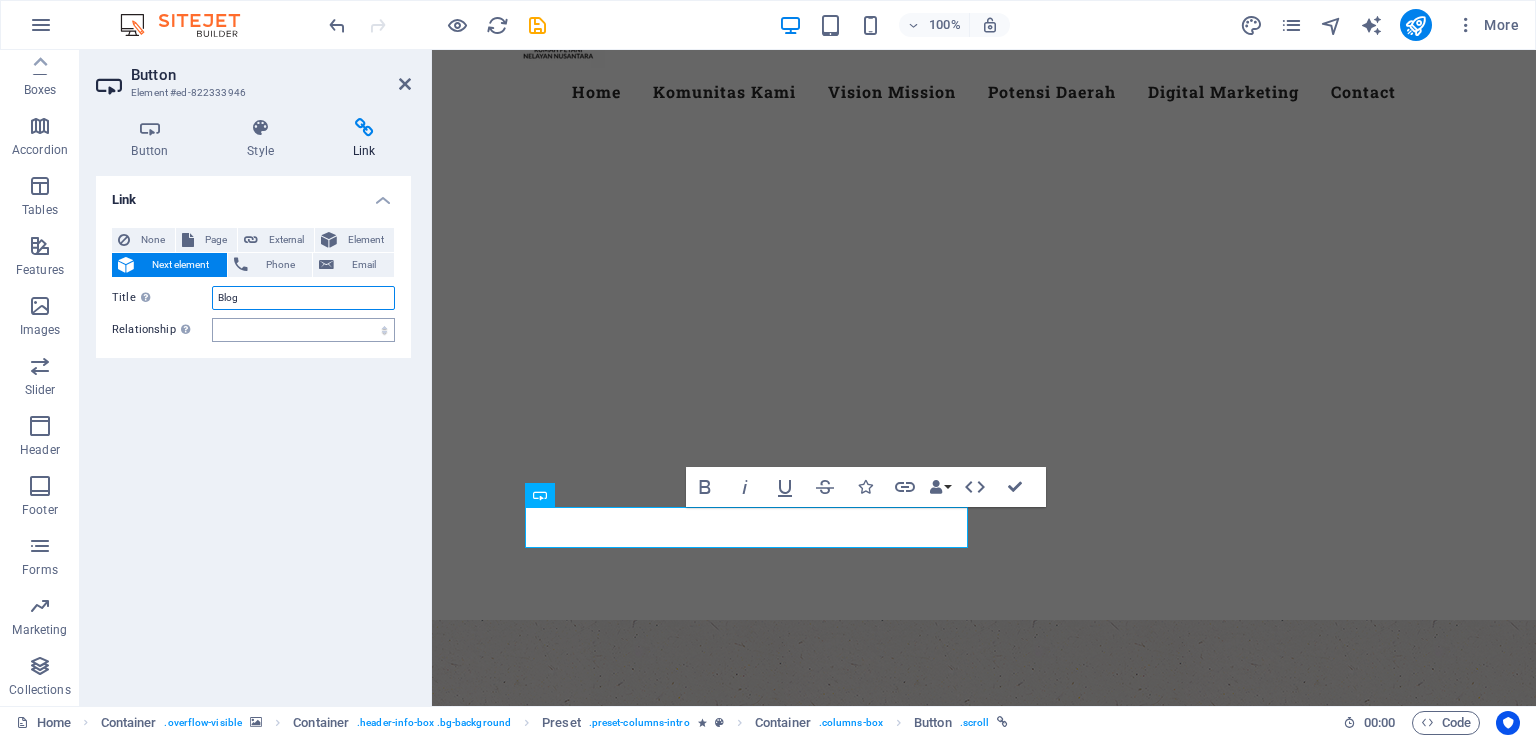 type on "Blog" 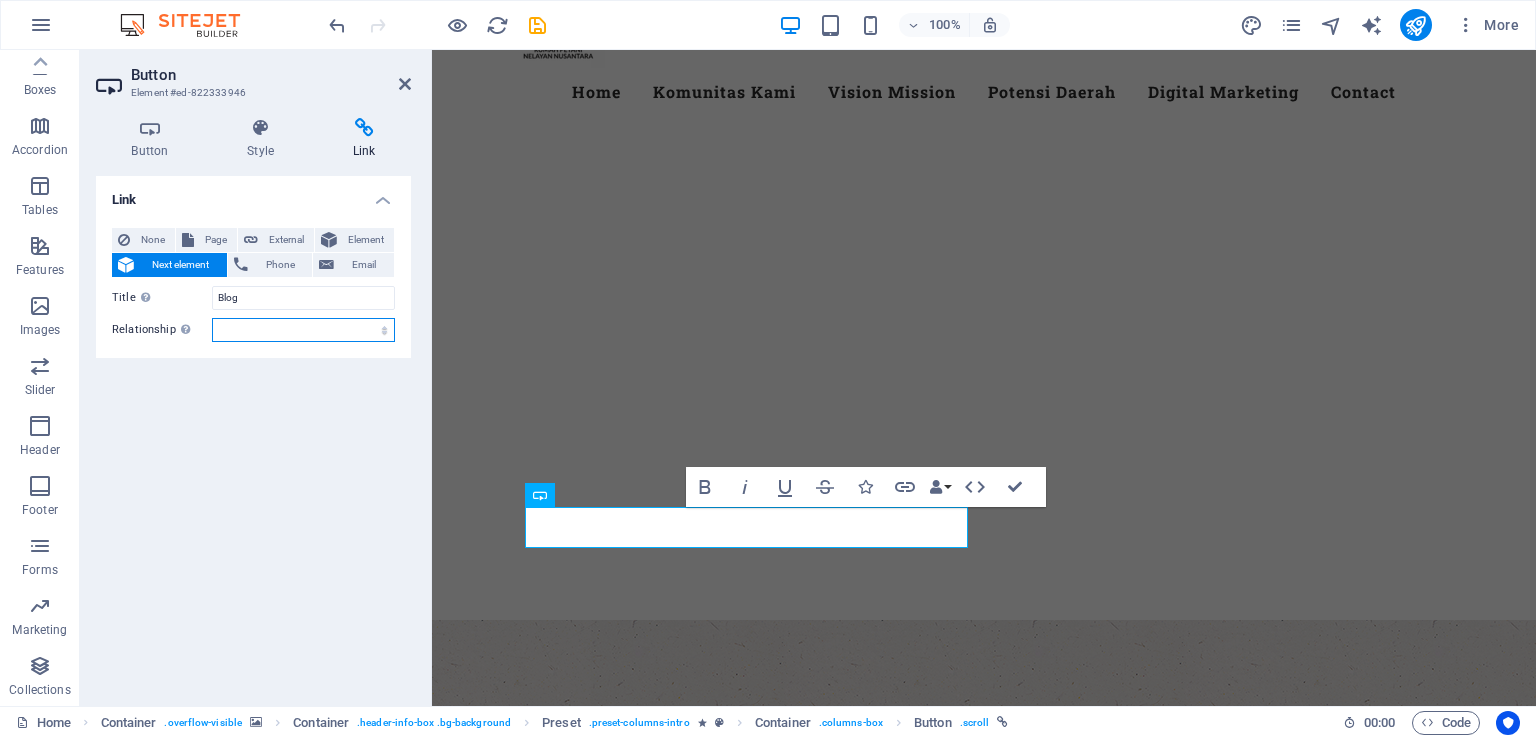 click on "alternate author bookmark external help license next nofollow noreferrer noopener prev search tag" at bounding box center [303, 330] 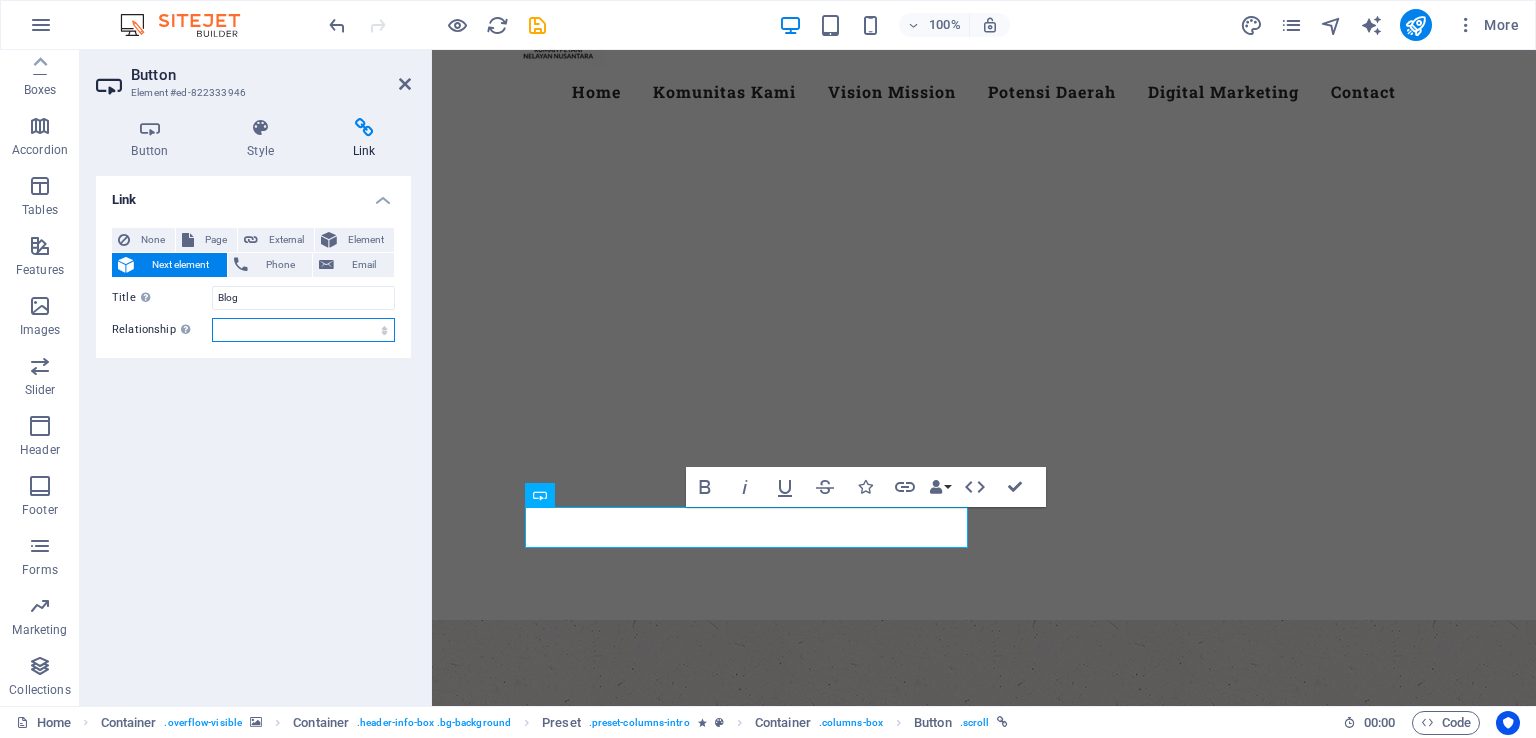 click on "alternate author bookmark external help license next nofollow noreferrer noopener prev search tag" at bounding box center (303, 330) 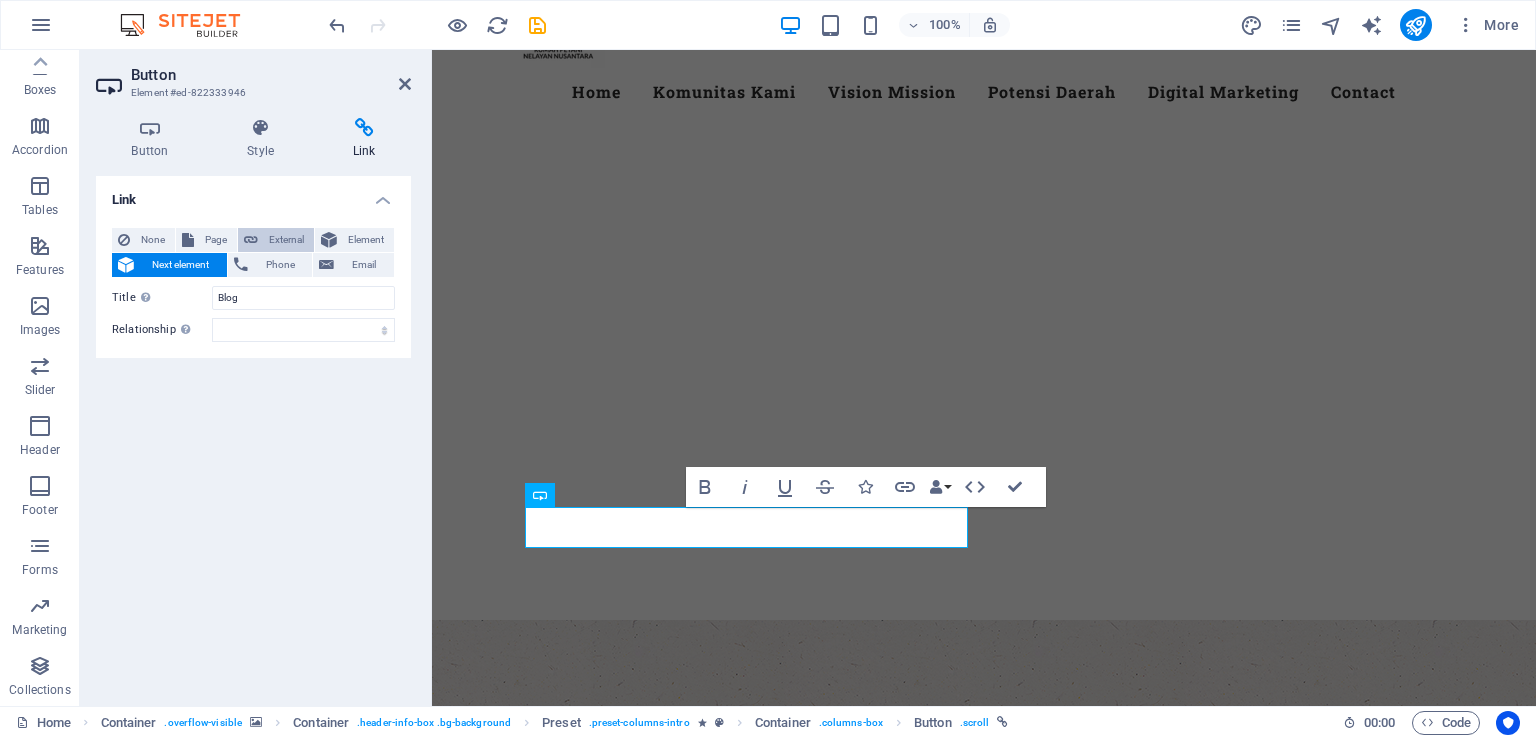 click on "External" at bounding box center [286, 240] 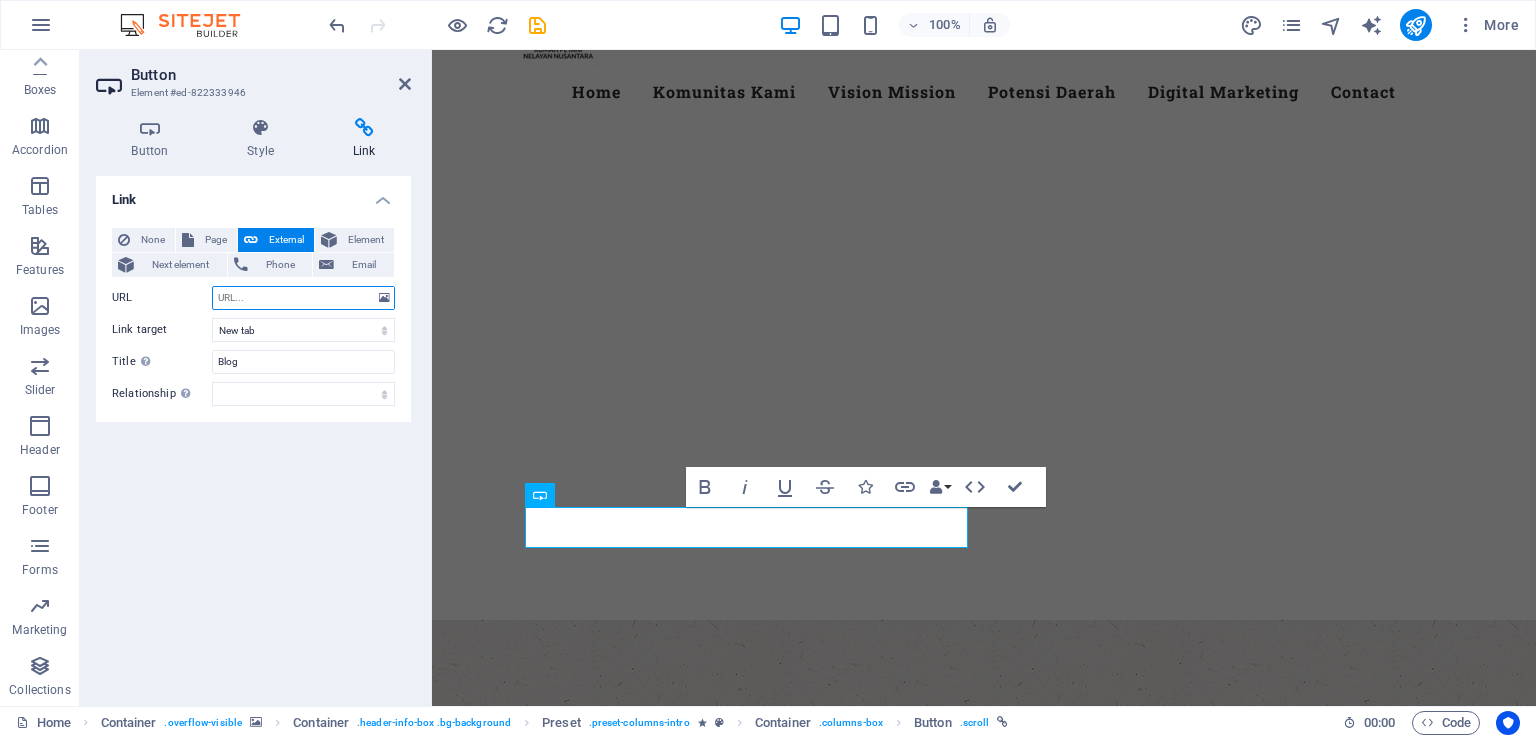 paste on "https://rpnncianjur.my.id/" 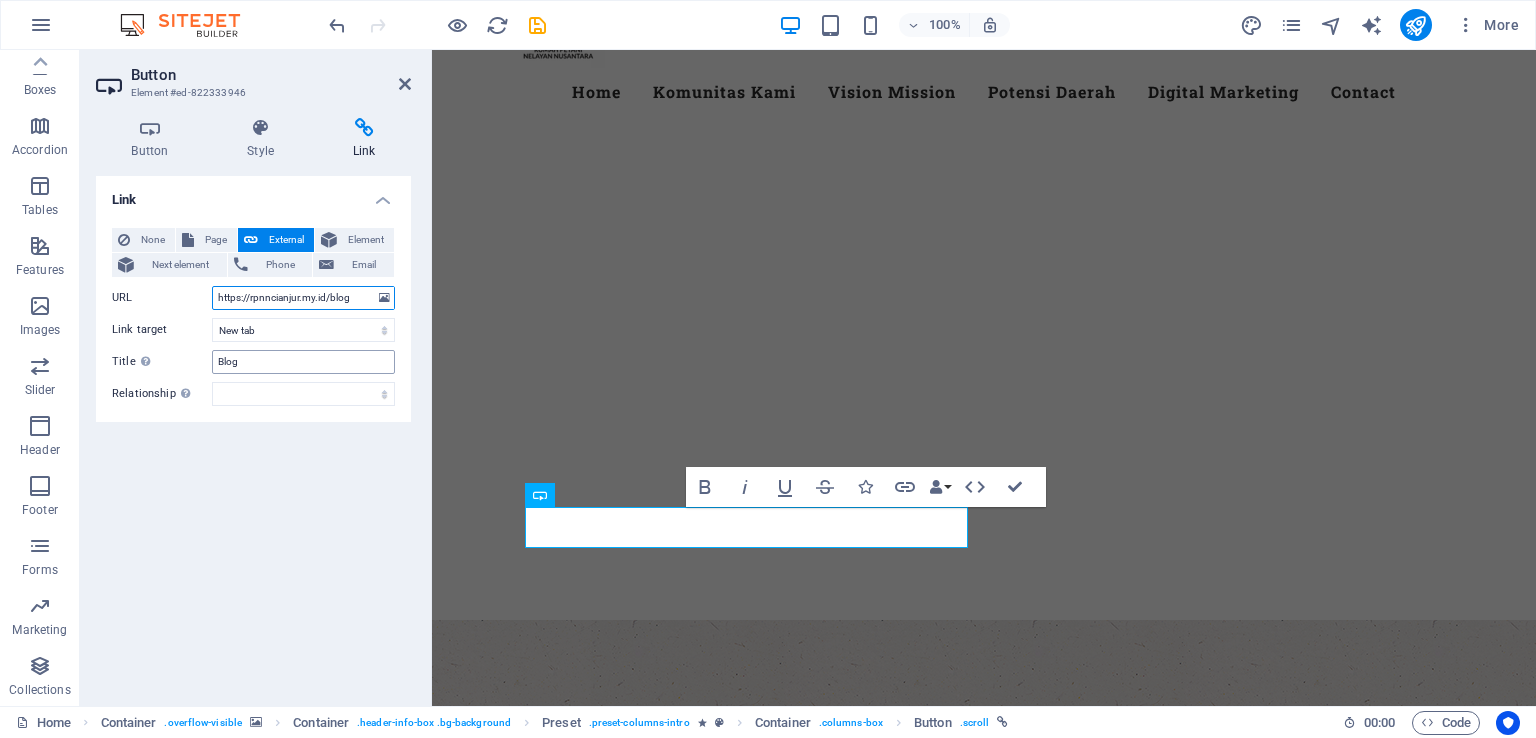 type on "https://rpnncianjur.my.id/blog" 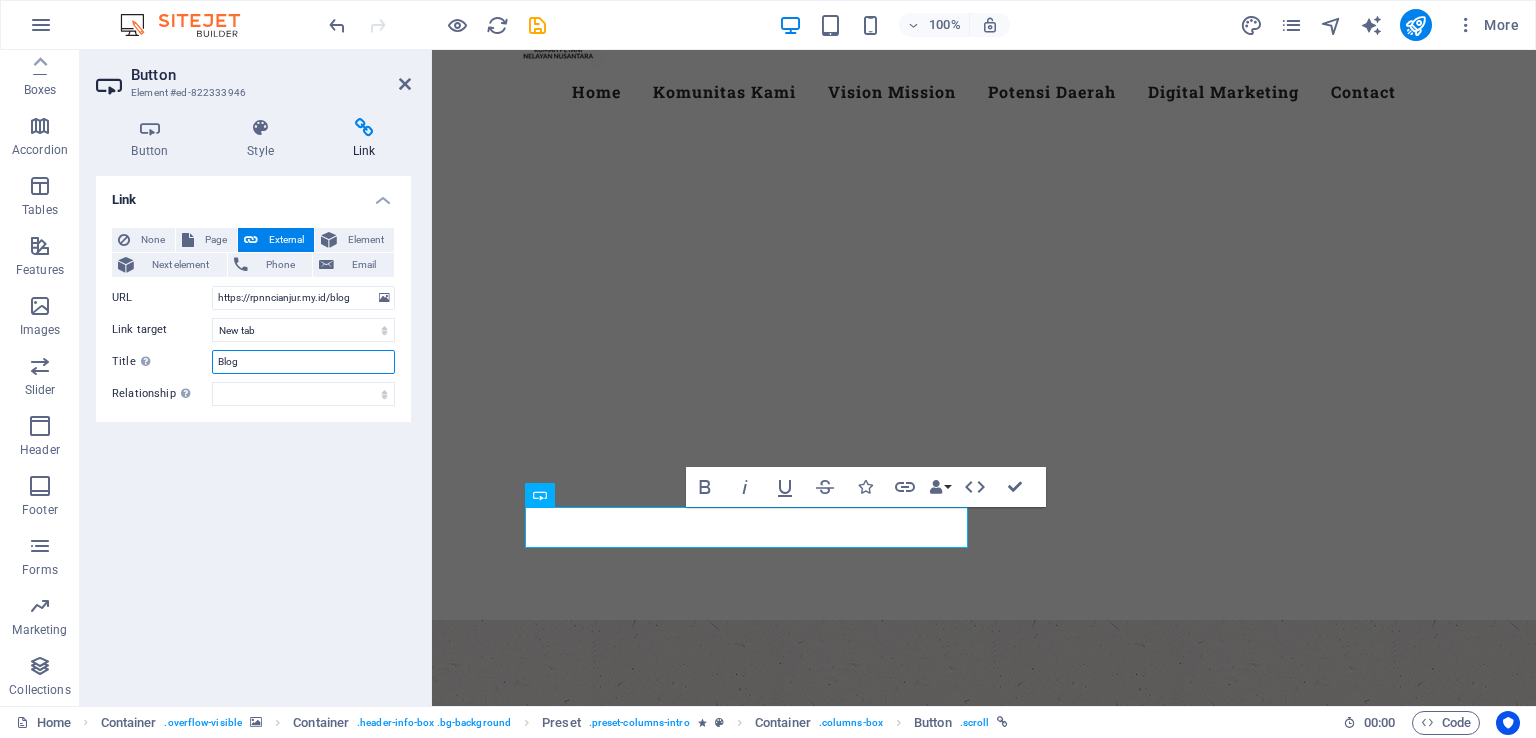 click on "Blog" at bounding box center [303, 362] 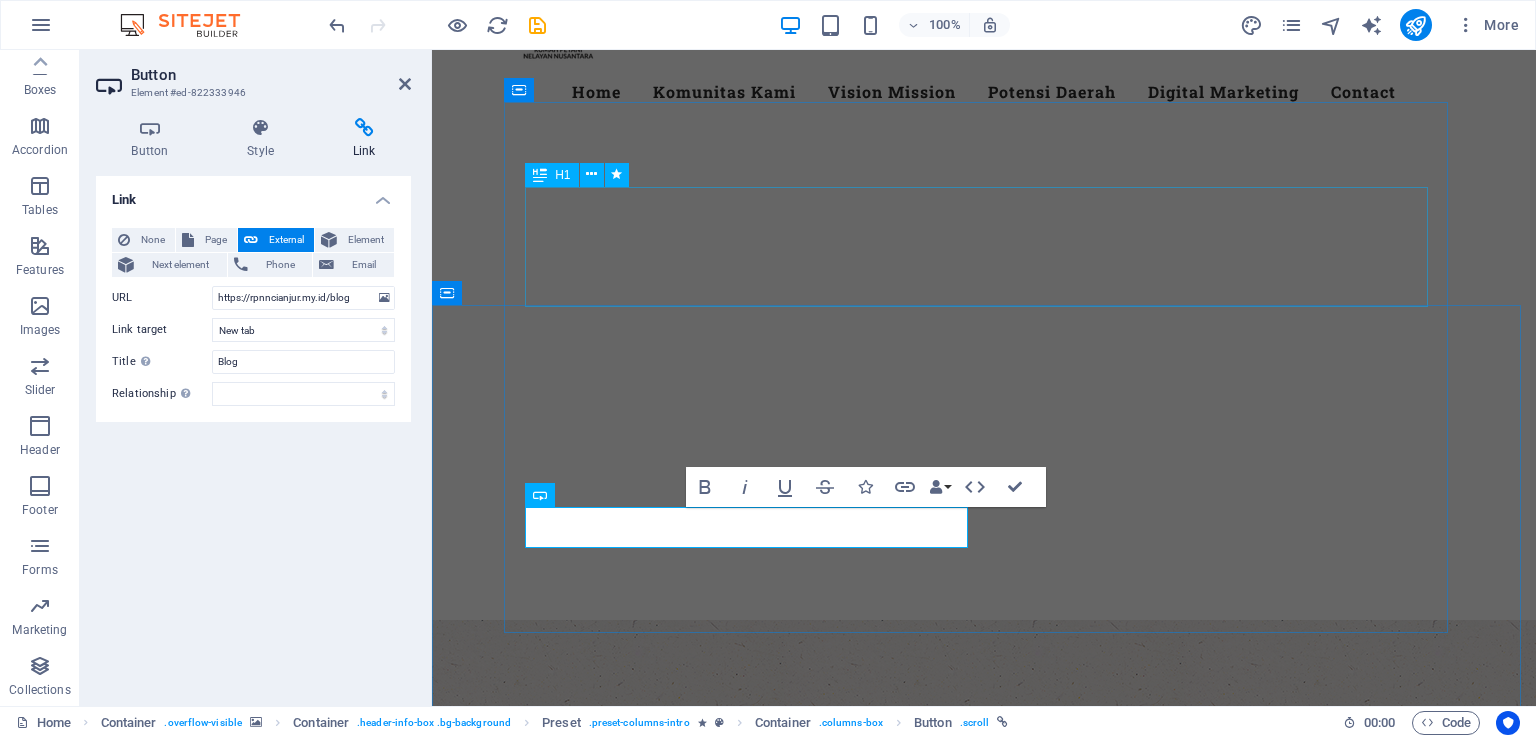 click on "welcome to RPNN [CITY]" at bounding box center [984, 1799] 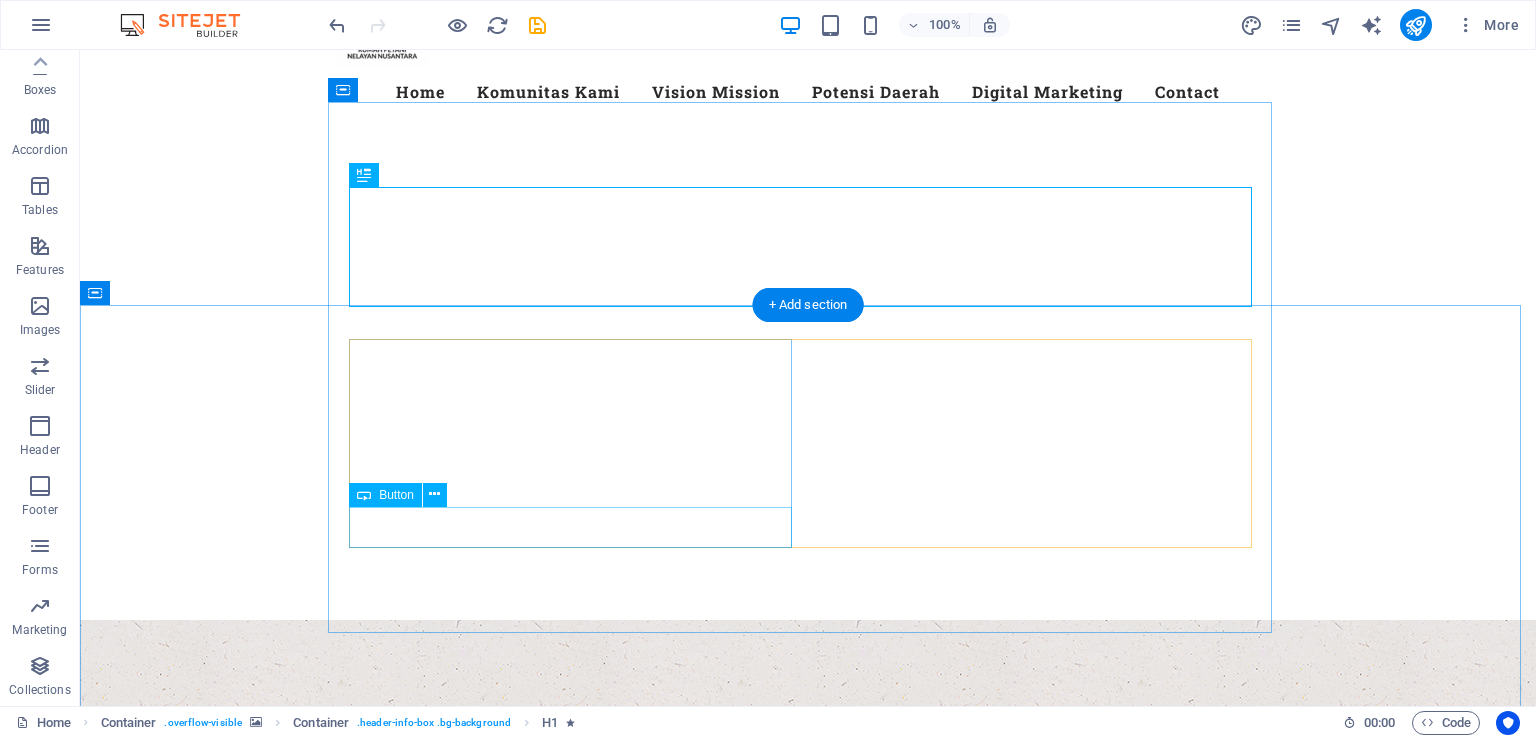 click on "INFORMASI" at bounding box center (808, 2032) 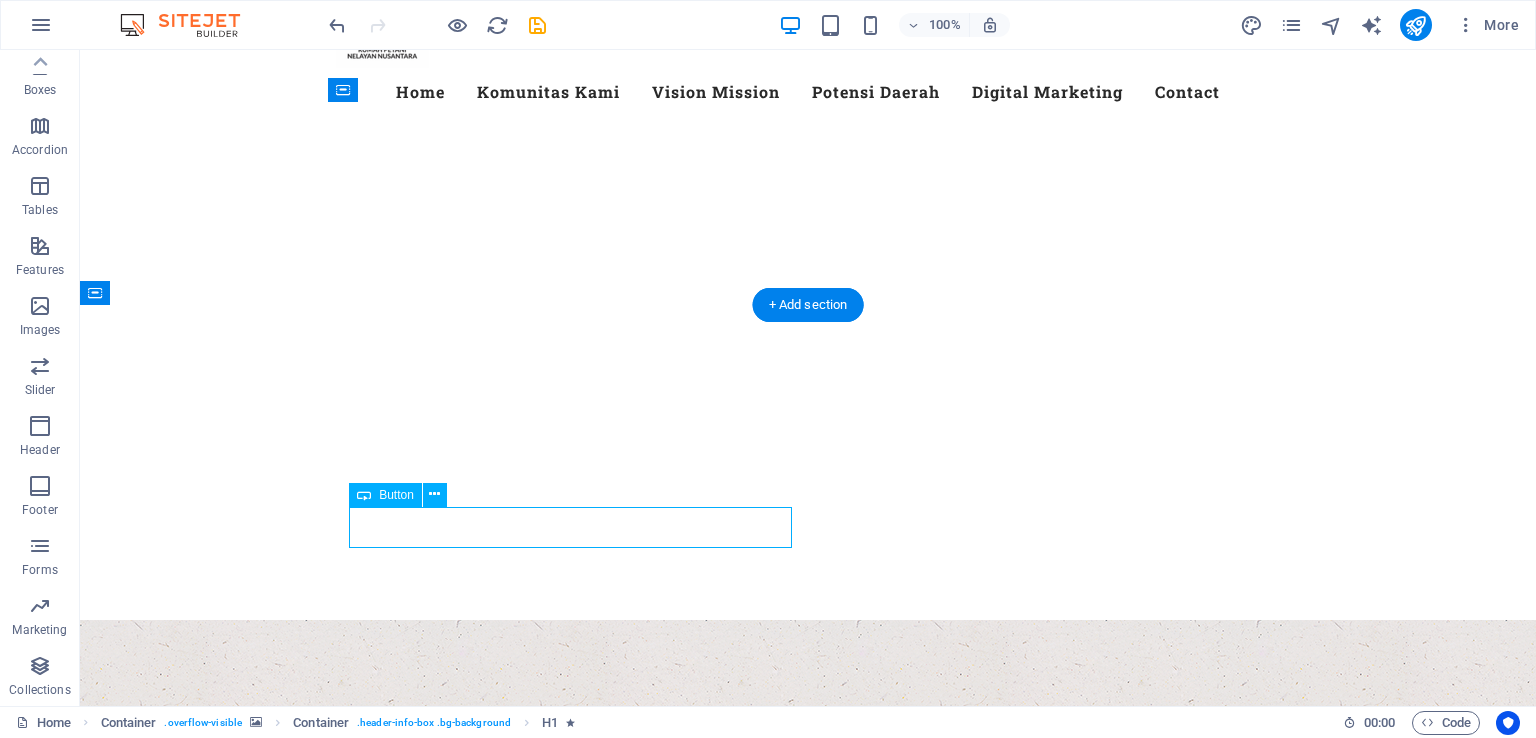 click on "INFORMASI" at bounding box center (808, 2032) 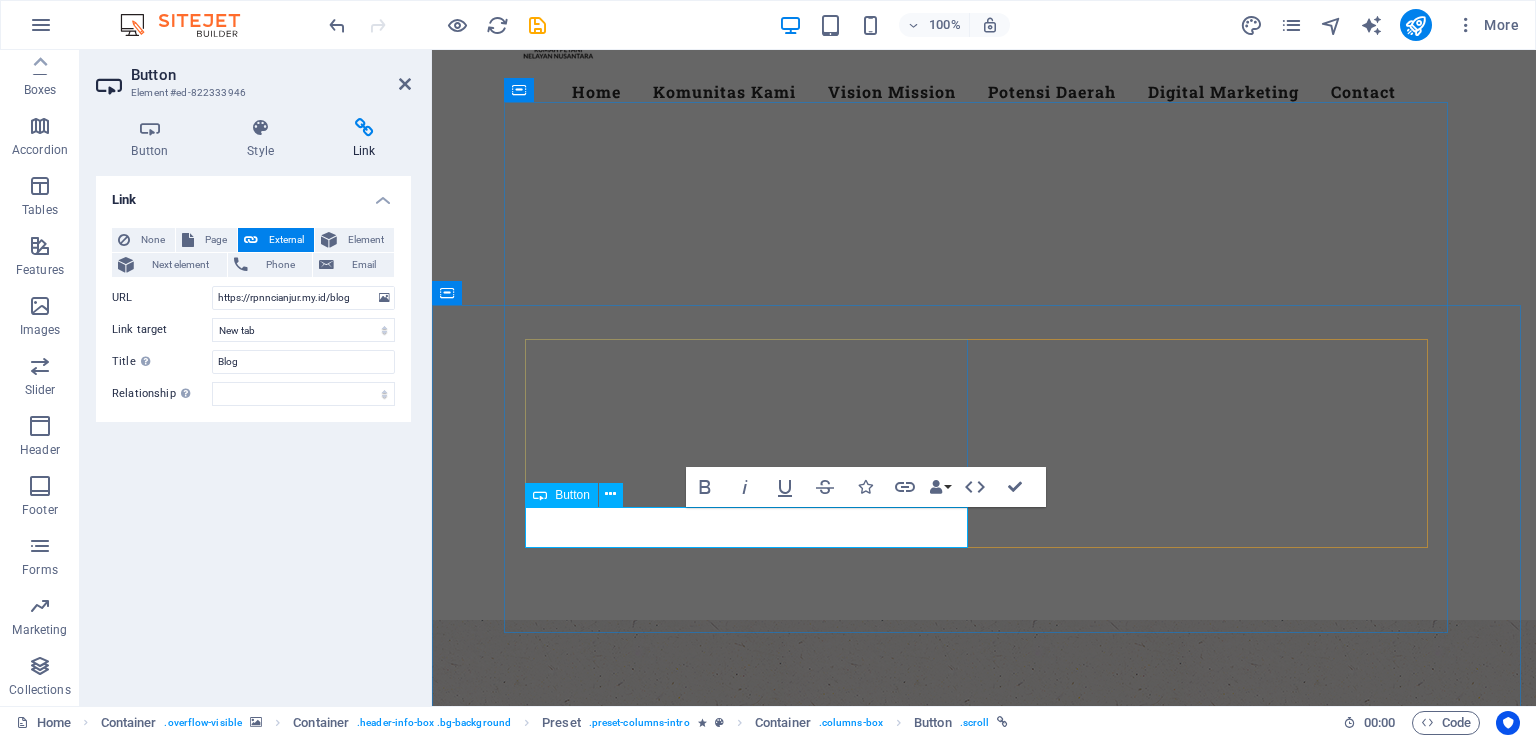 type 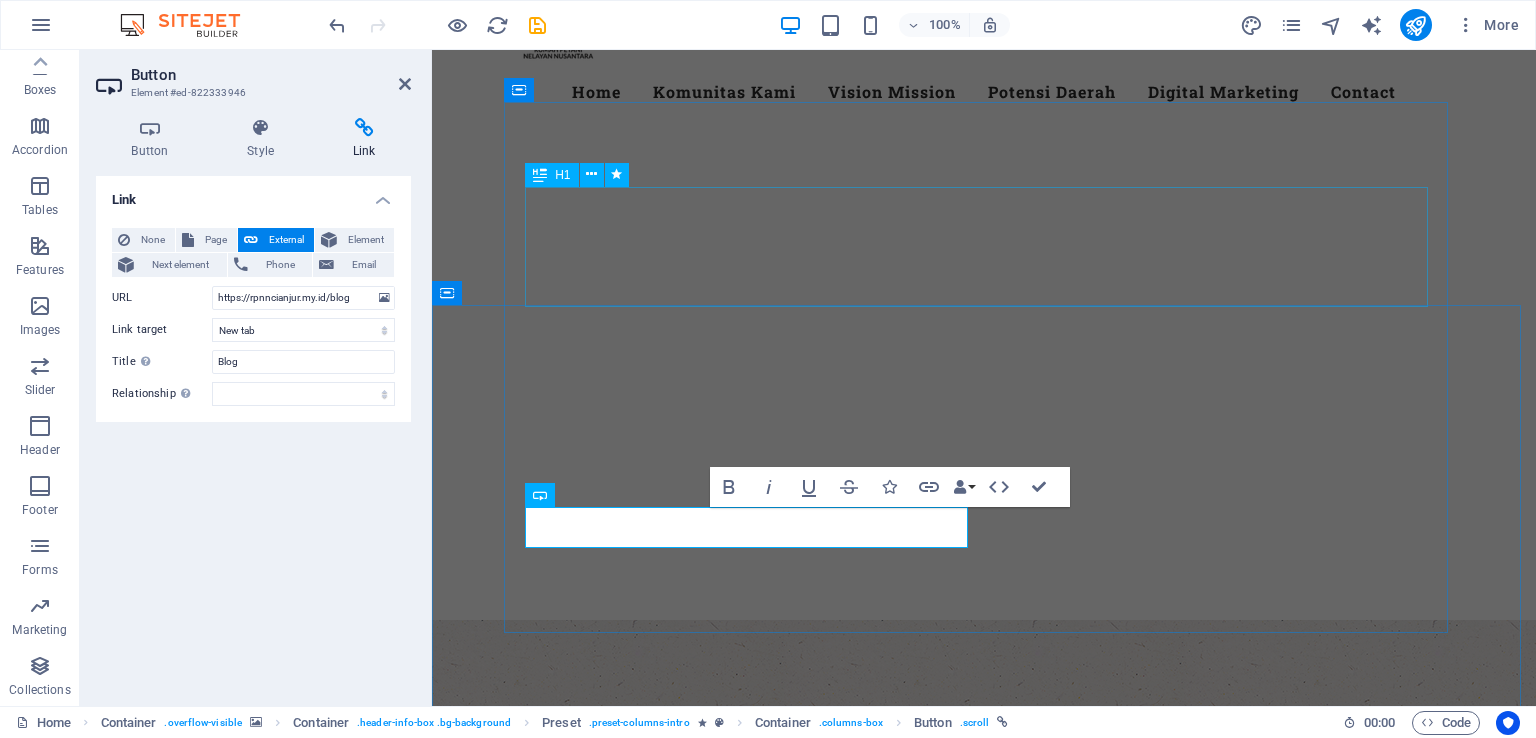 click on "welcome to RPNN [CITY]" at bounding box center (984, 1799) 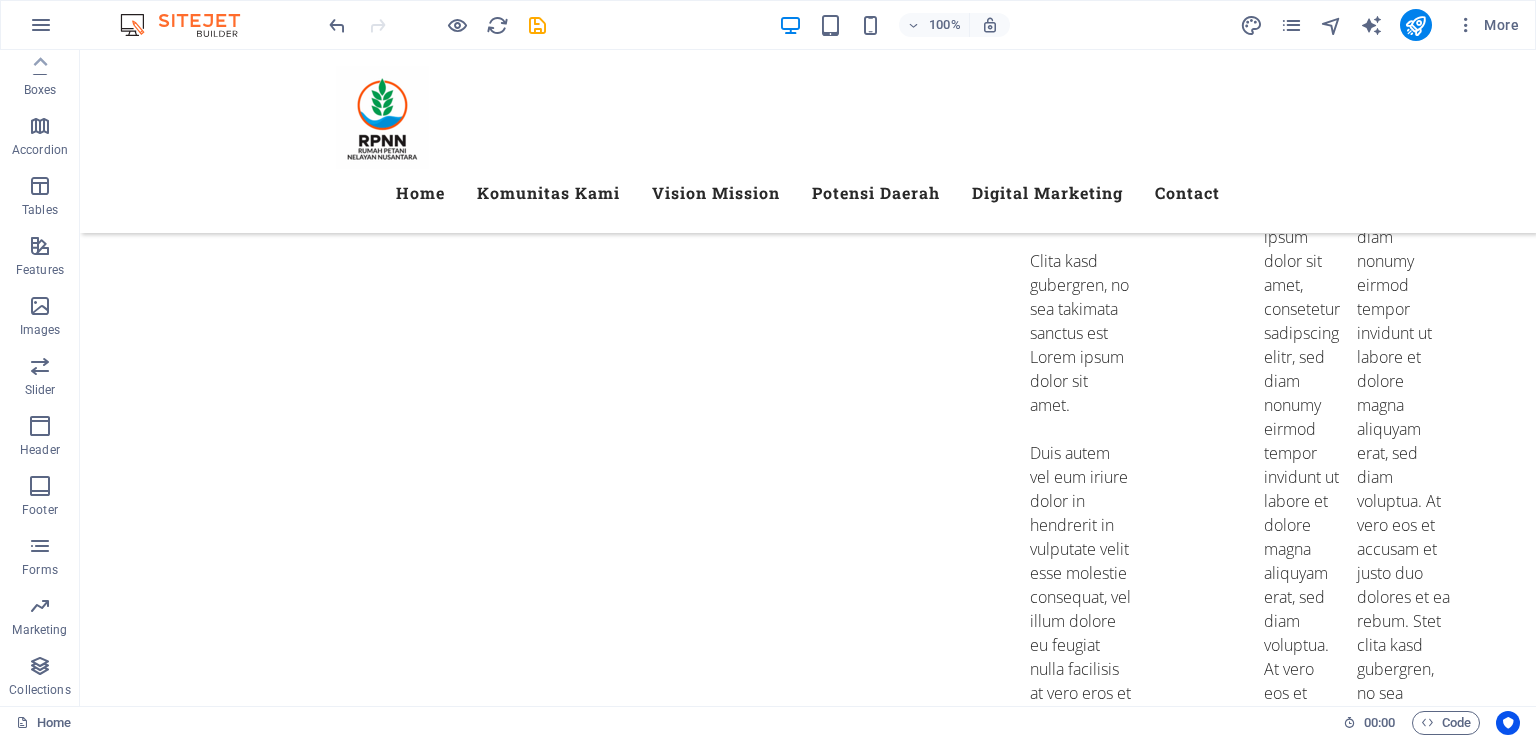 scroll, scrollTop: 10608, scrollLeft: 0, axis: vertical 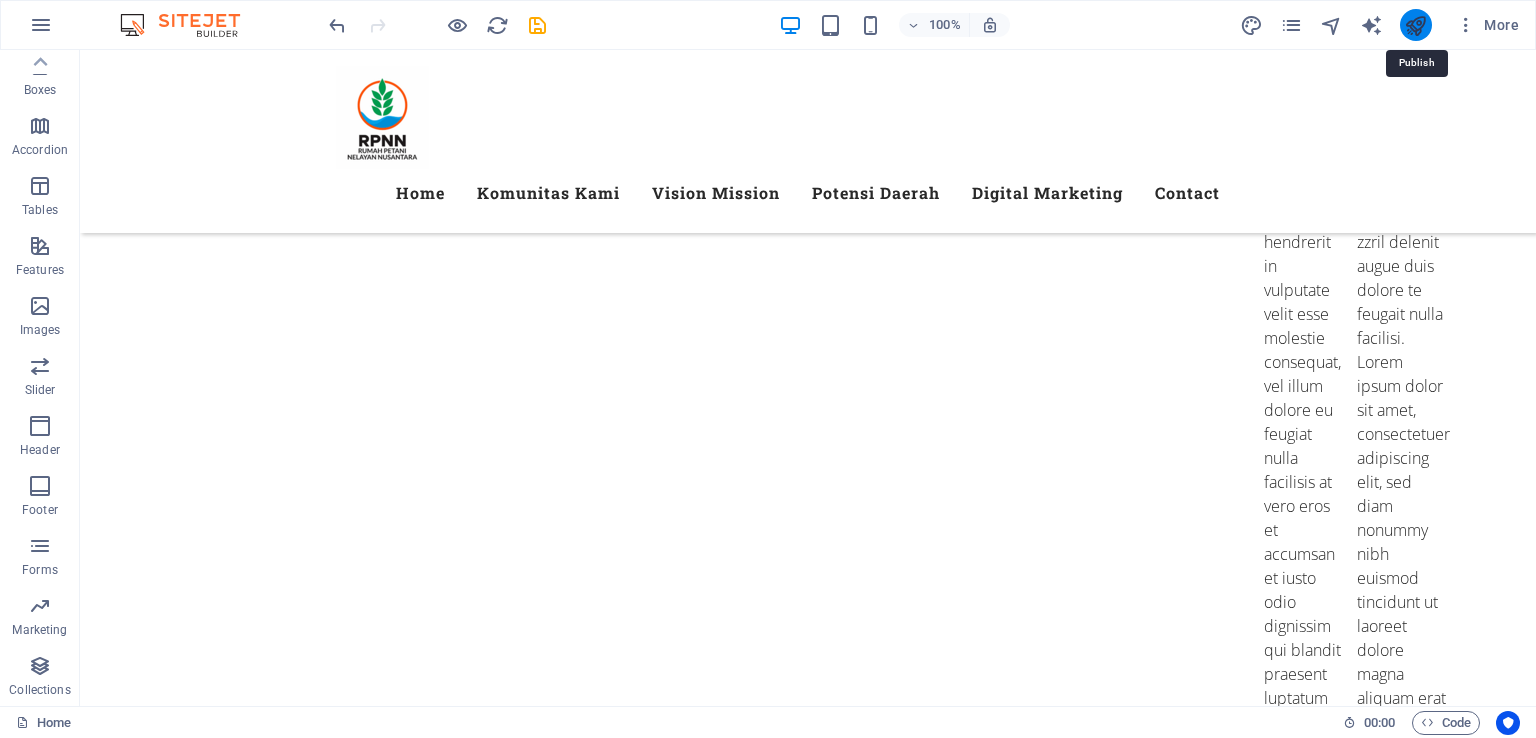click at bounding box center (1415, 25) 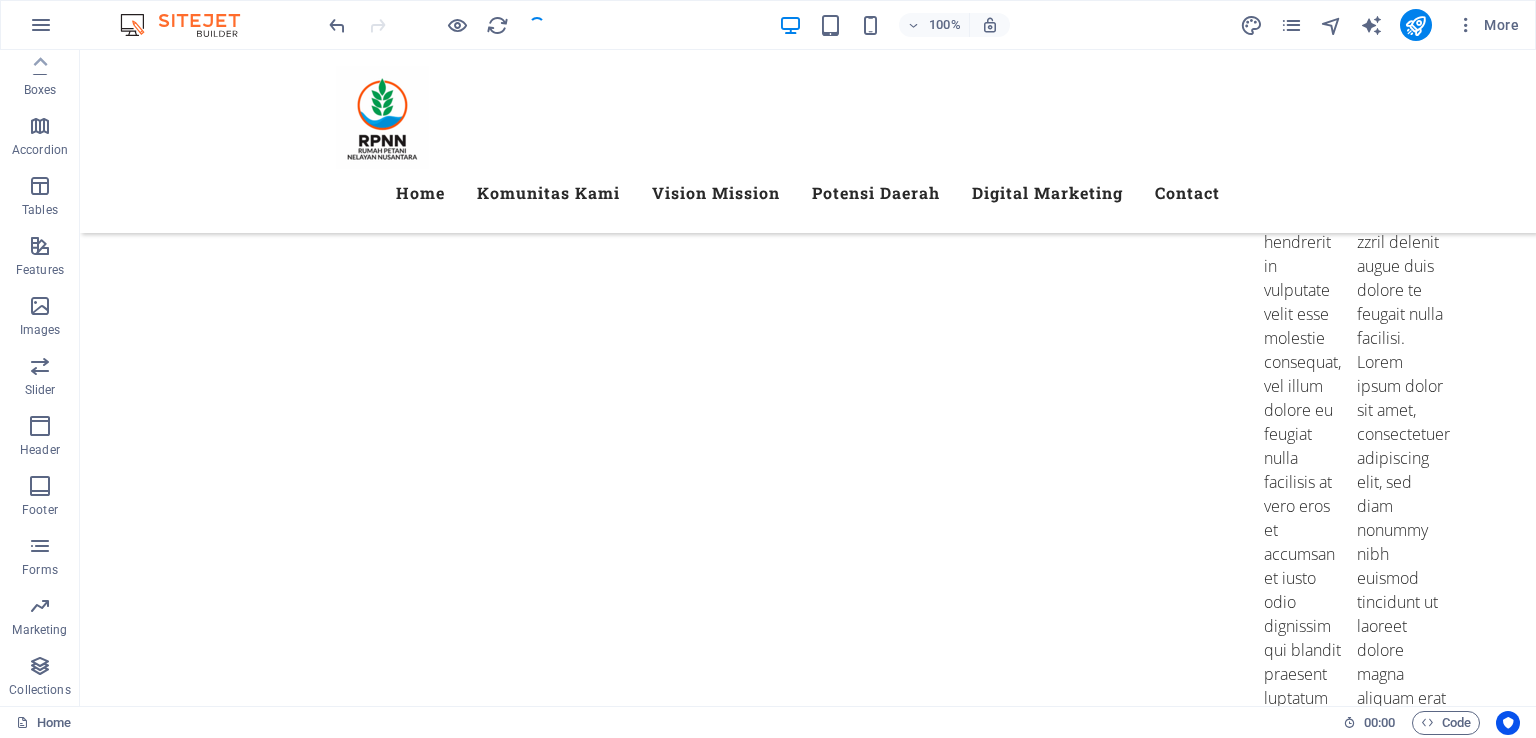 click at bounding box center [808, 11780] 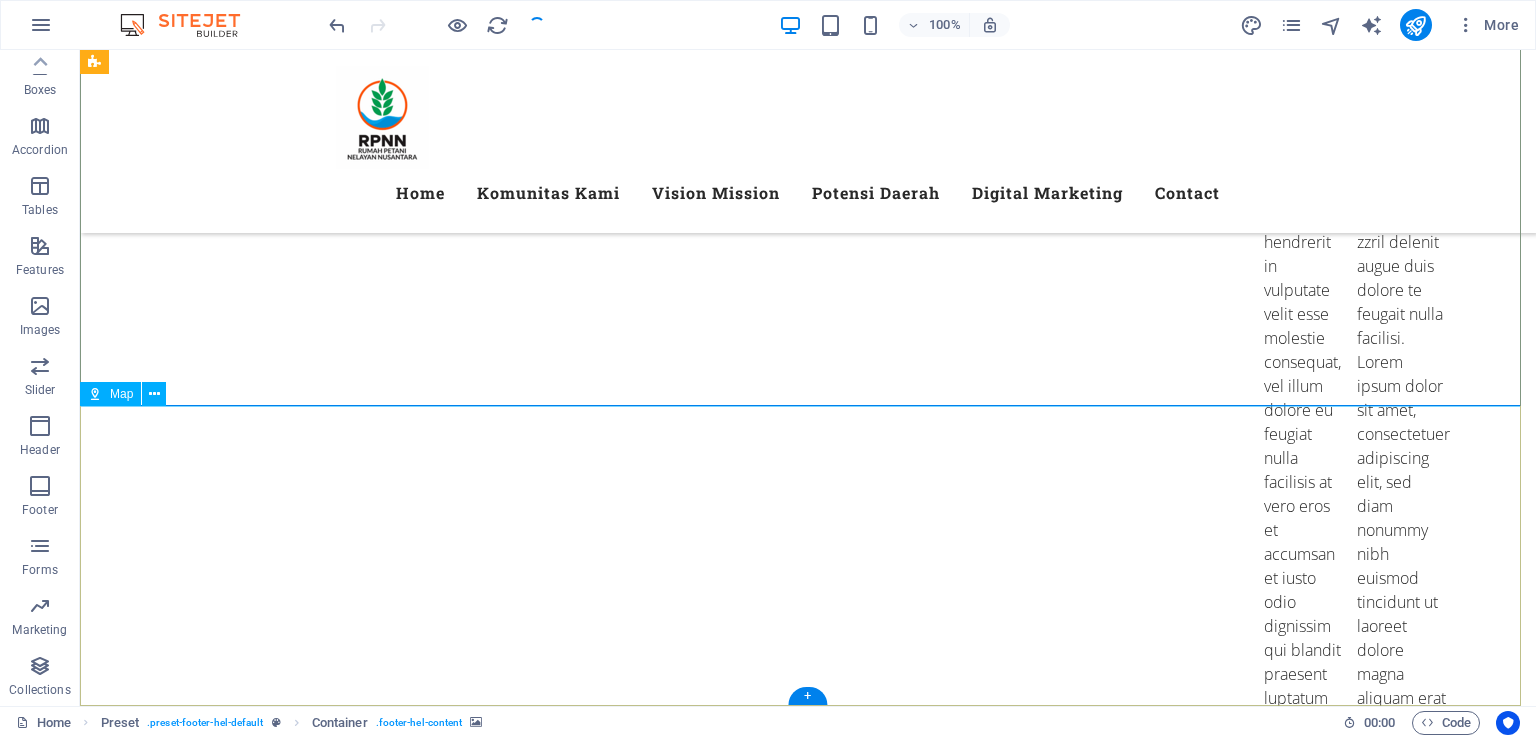 click on "To navigate the map with touch gestures double-tap and hold your finger on the map, then drag the map. ← Move left → Move right ↑ Move up ↓ Move down + Zoom in - Zoom out Home Jump left by 75% End Jump right by 75% Page Up Jump up by 75% Page Down Jump down by 75% Map Terrain Satellite Labels Keyboard shortcuts Map Data Map data ©2025 Google Map data ©2025 Google 2 km  Click to toggle between metric and imperial units Terms Report a map error" at bounding box center [808, 13183] 